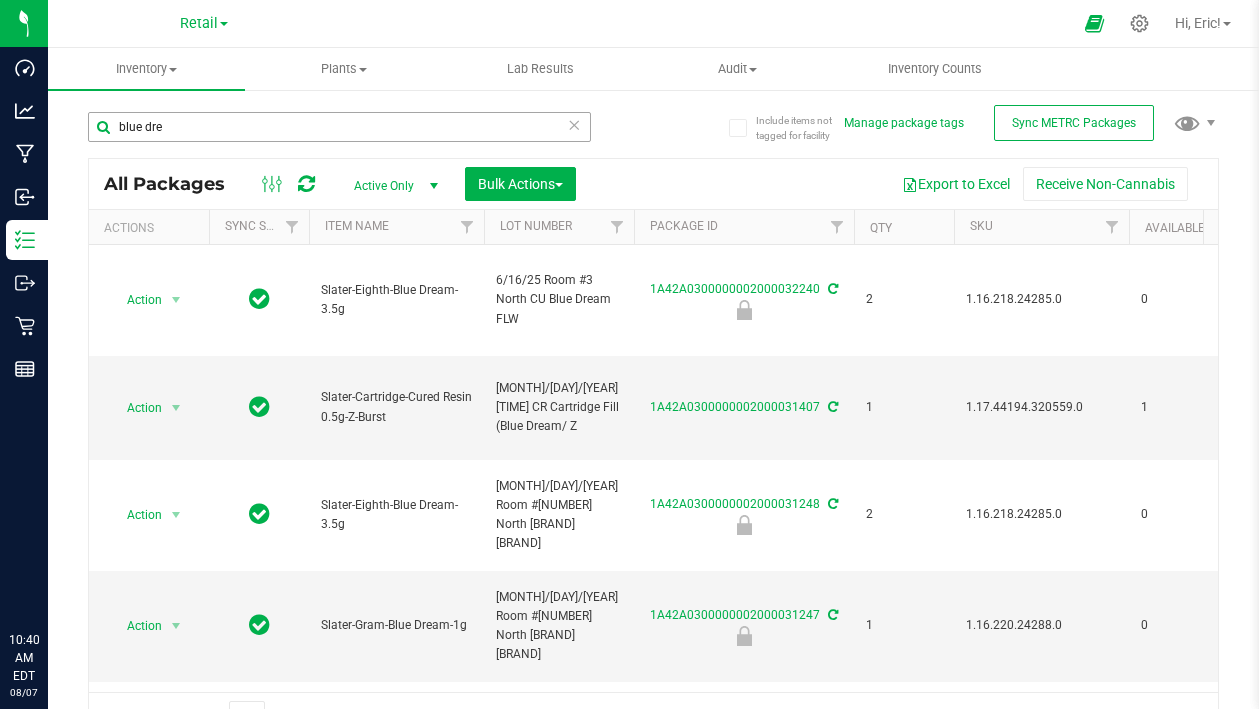 scroll, scrollTop: 0, scrollLeft: 0, axis: both 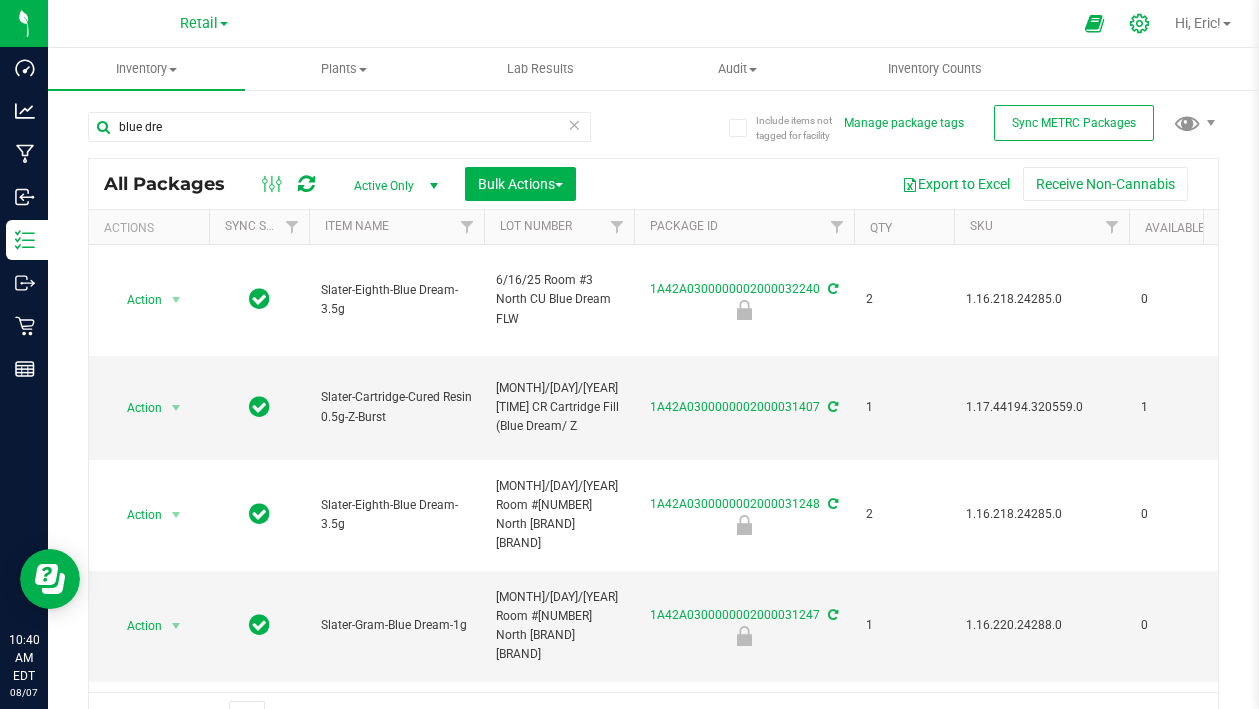 click 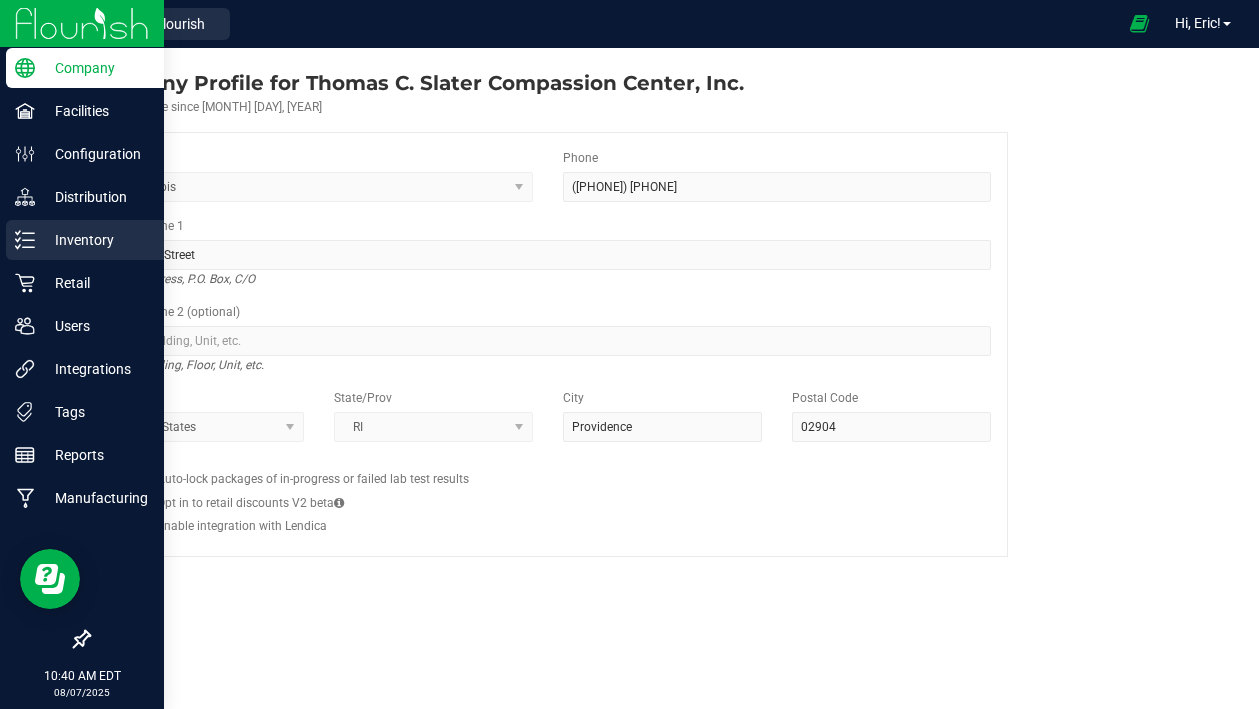 click 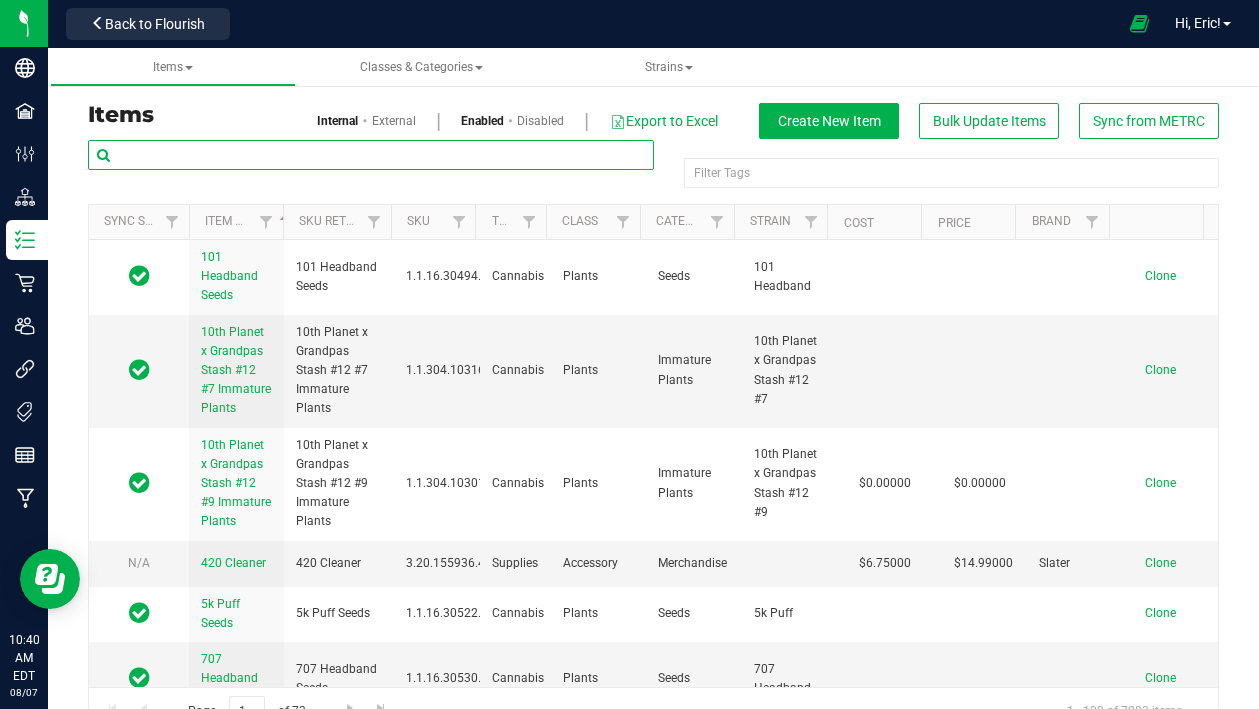 click at bounding box center (371, 155) 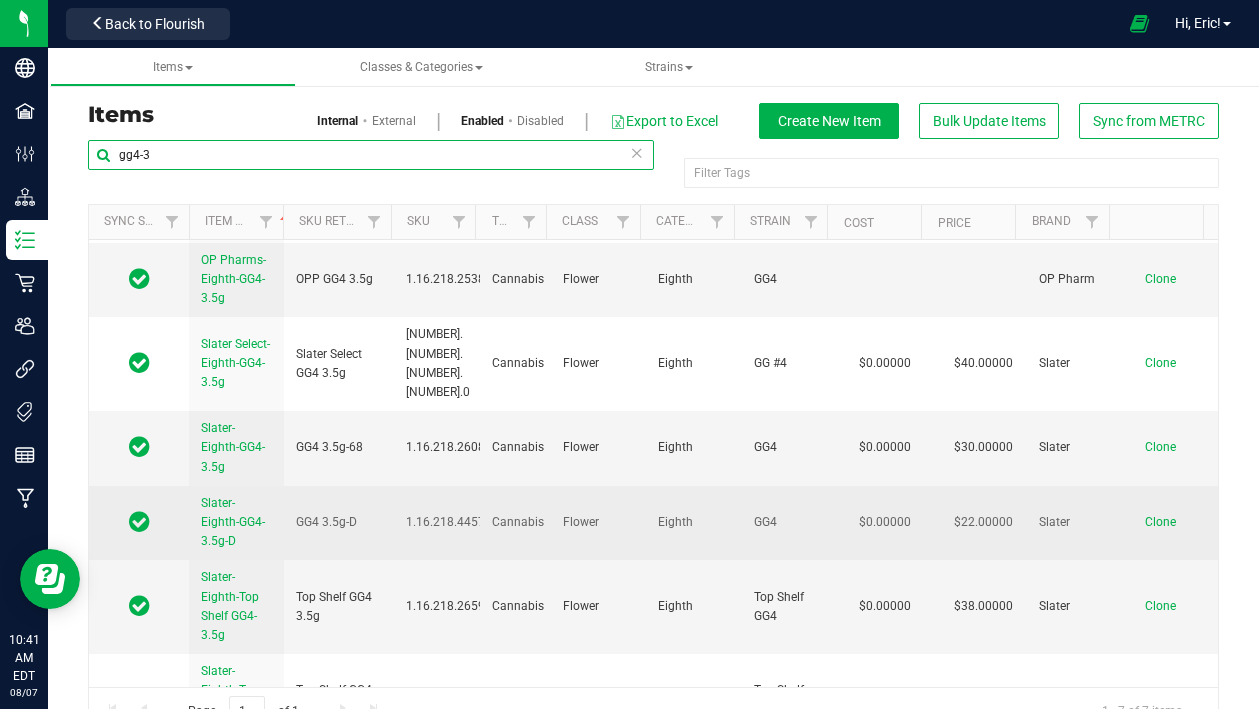 scroll, scrollTop: 151, scrollLeft: 0, axis: vertical 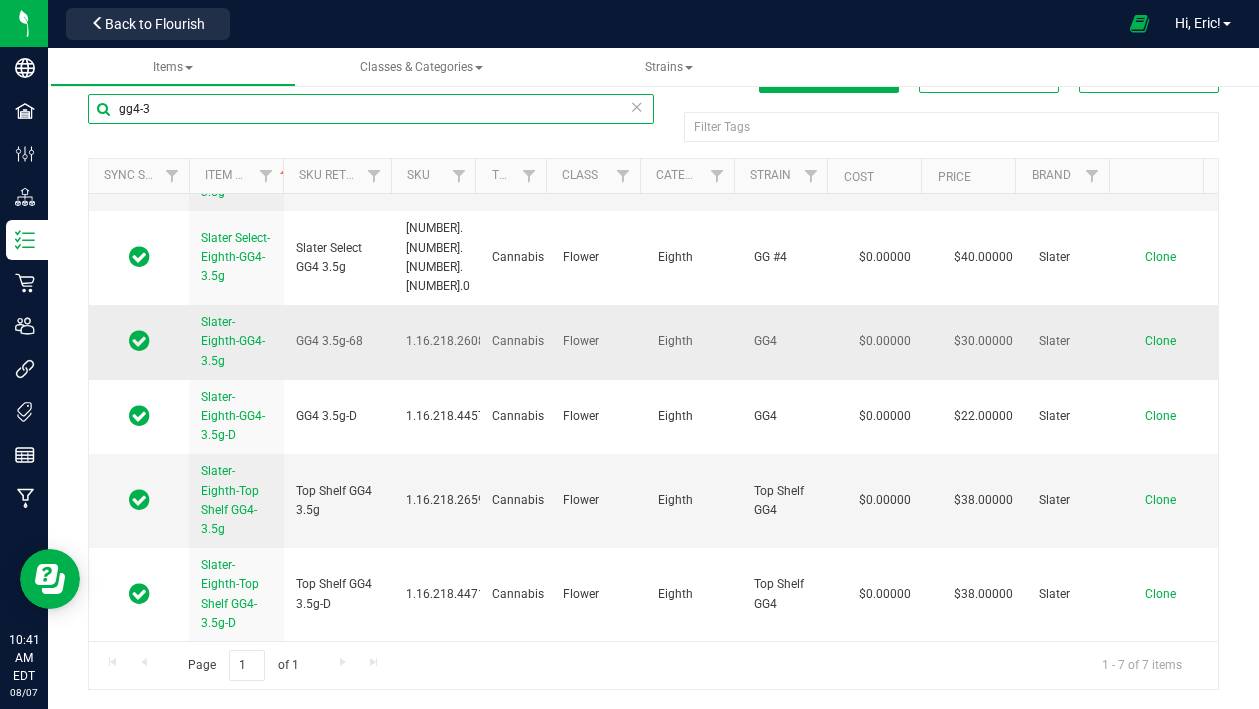 type on "gg4-3" 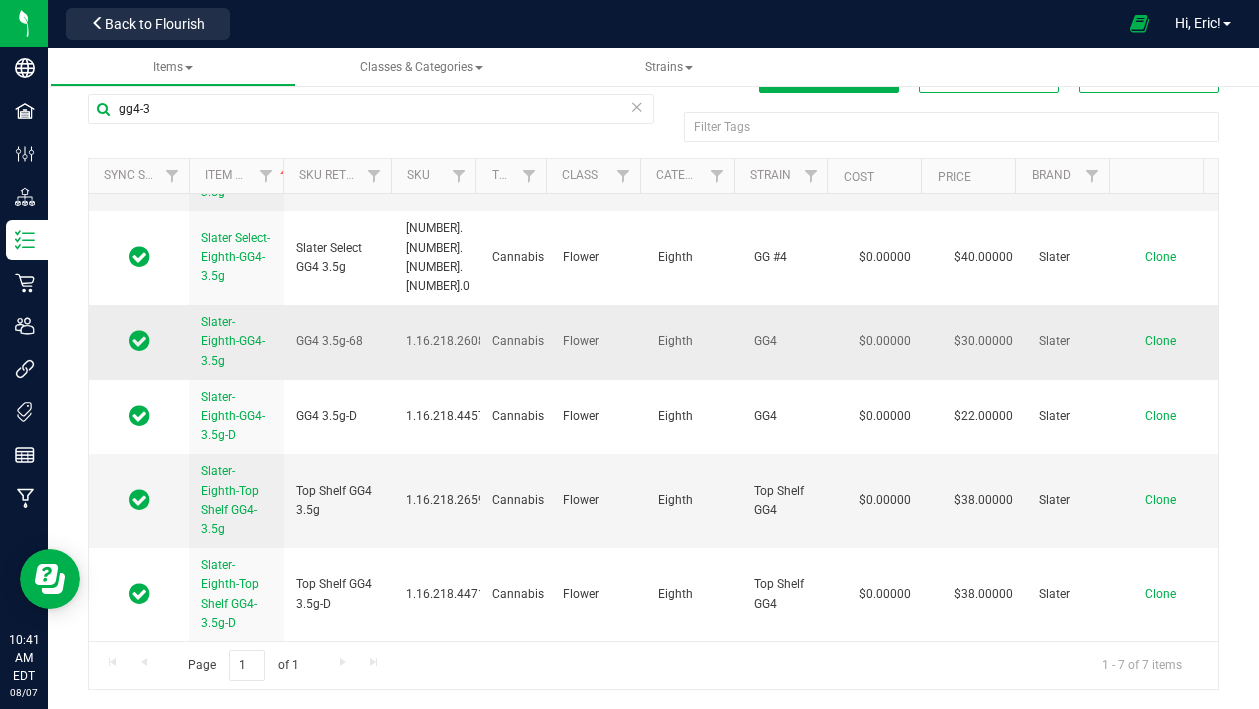 drag, startPoint x: 196, startPoint y: 317, endPoint x: 246, endPoint y: 370, distance: 72.862885 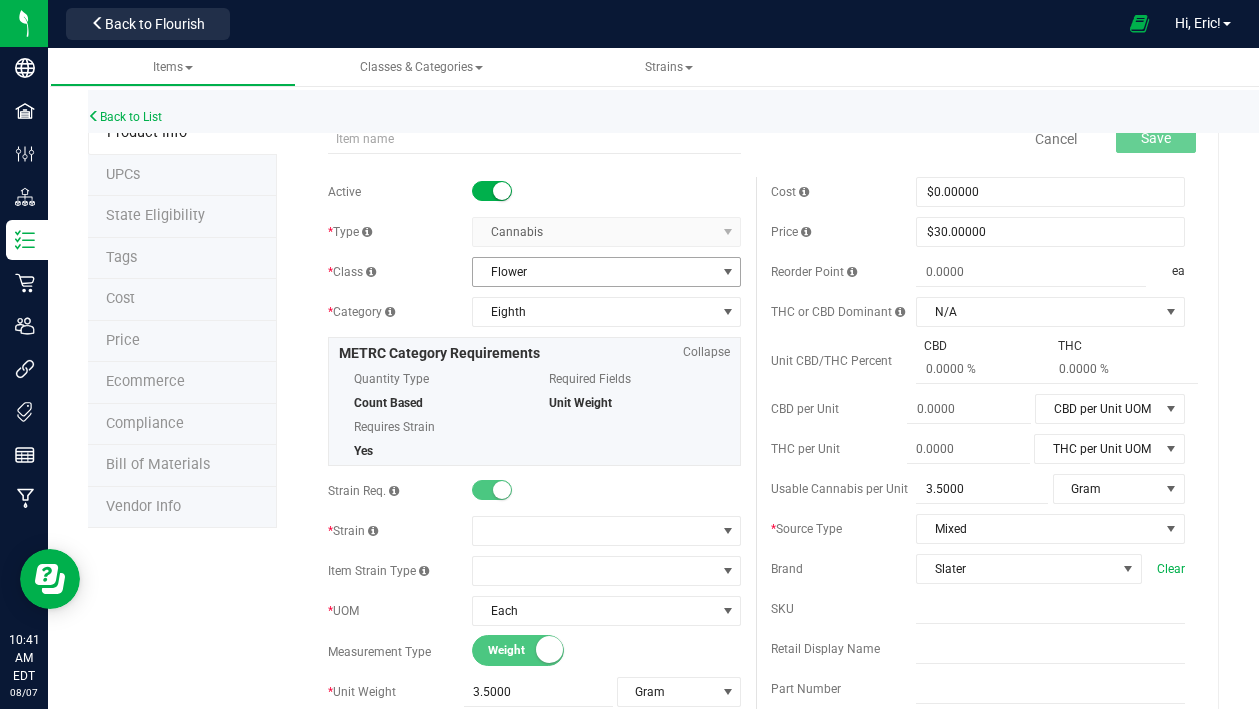 scroll, scrollTop: 0, scrollLeft: 0, axis: both 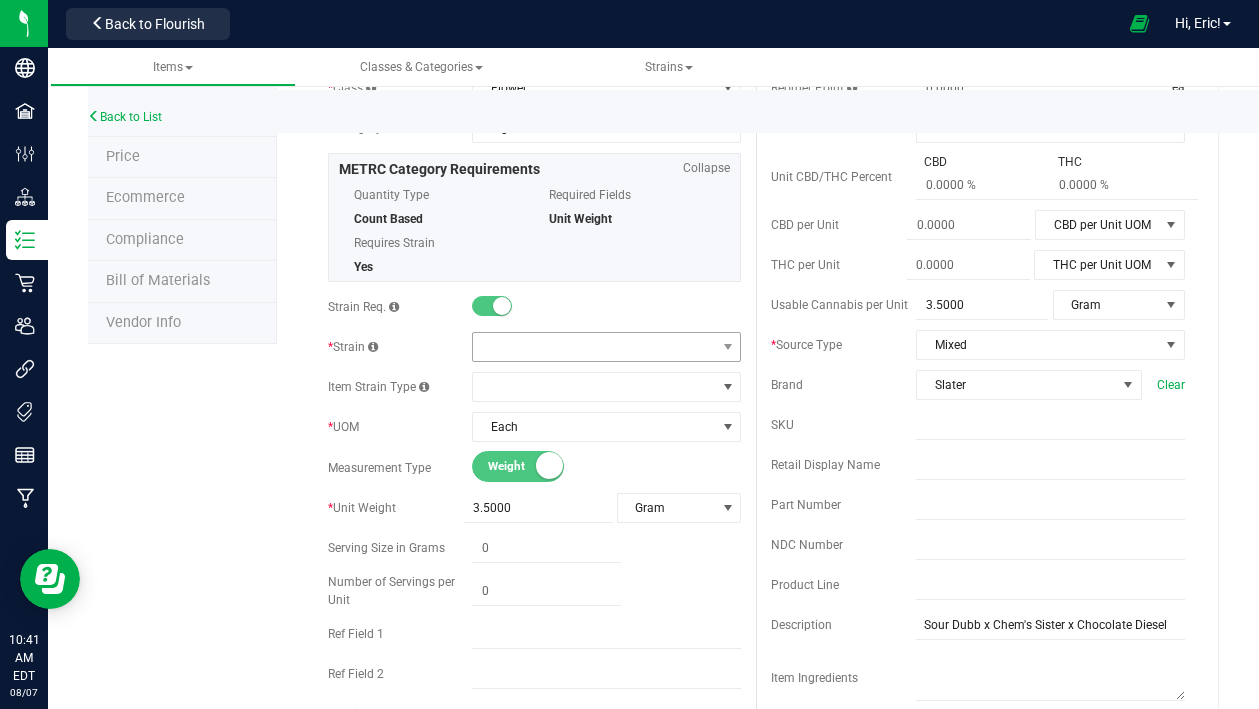 type on "Slater-Eighth-Candied Garlic-3.5g" 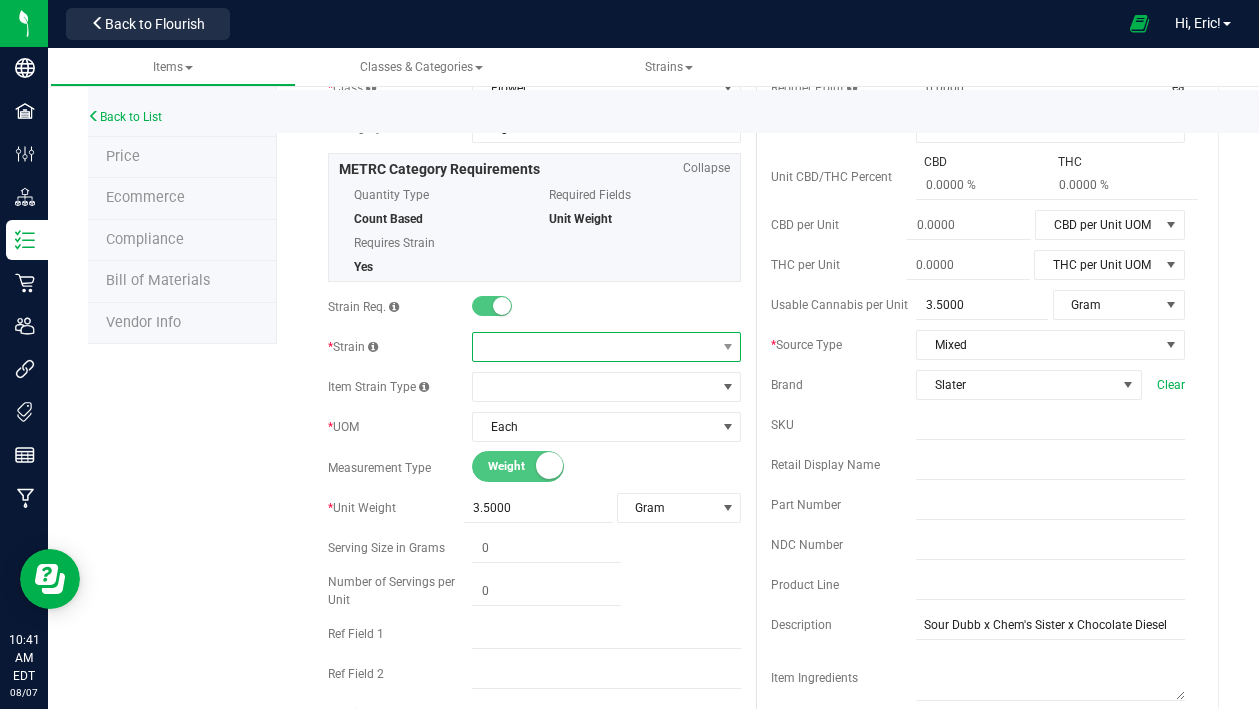 click at bounding box center [594, 347] 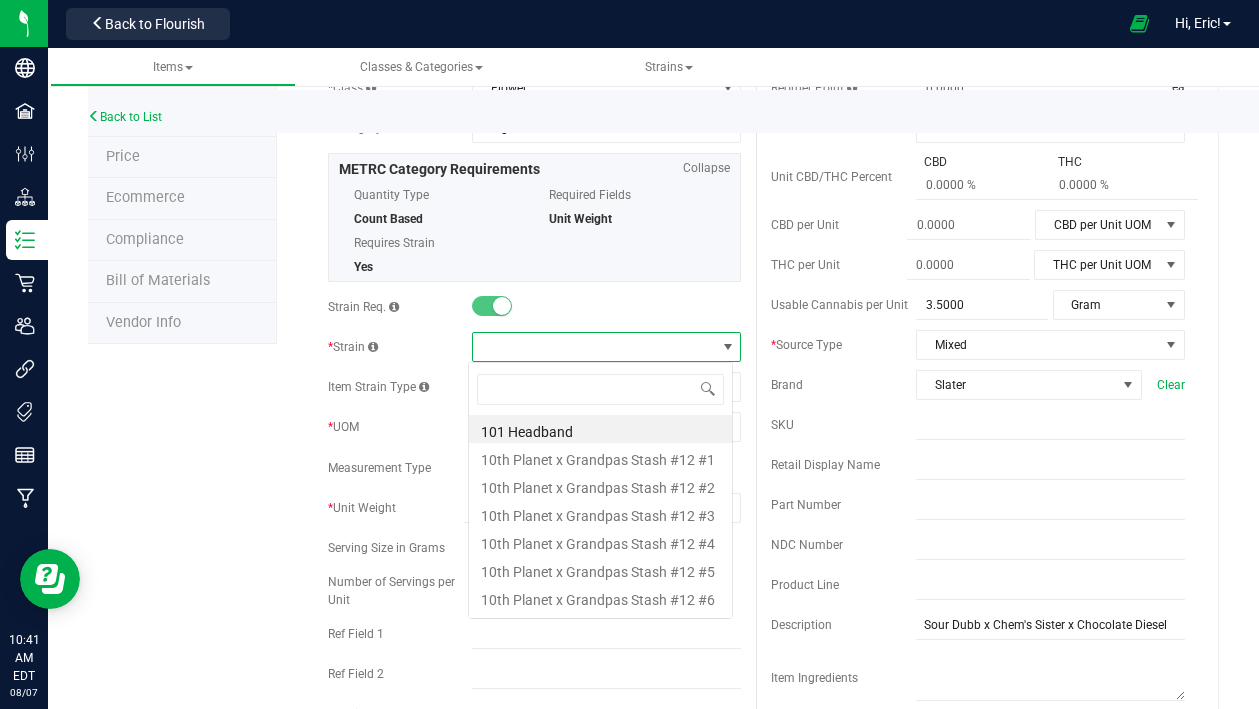 scroll, scrollTop: 99970, scrollLeft: 99735, axis: both 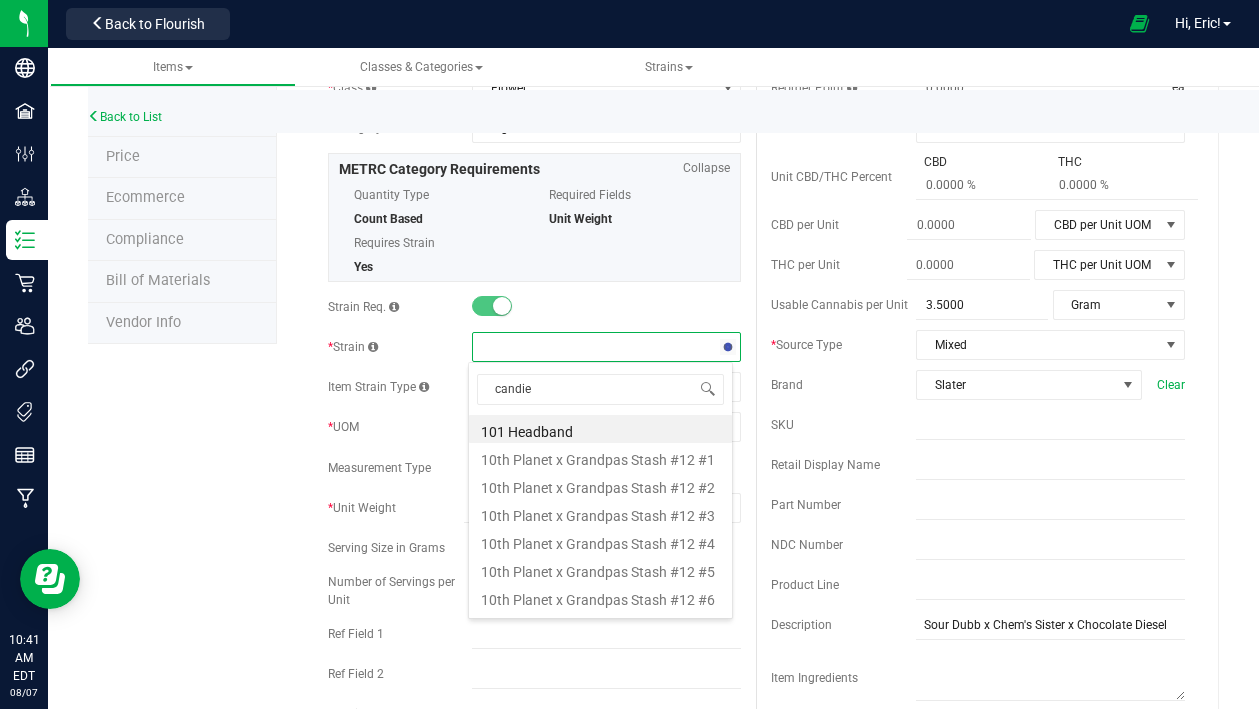 type on "candied" 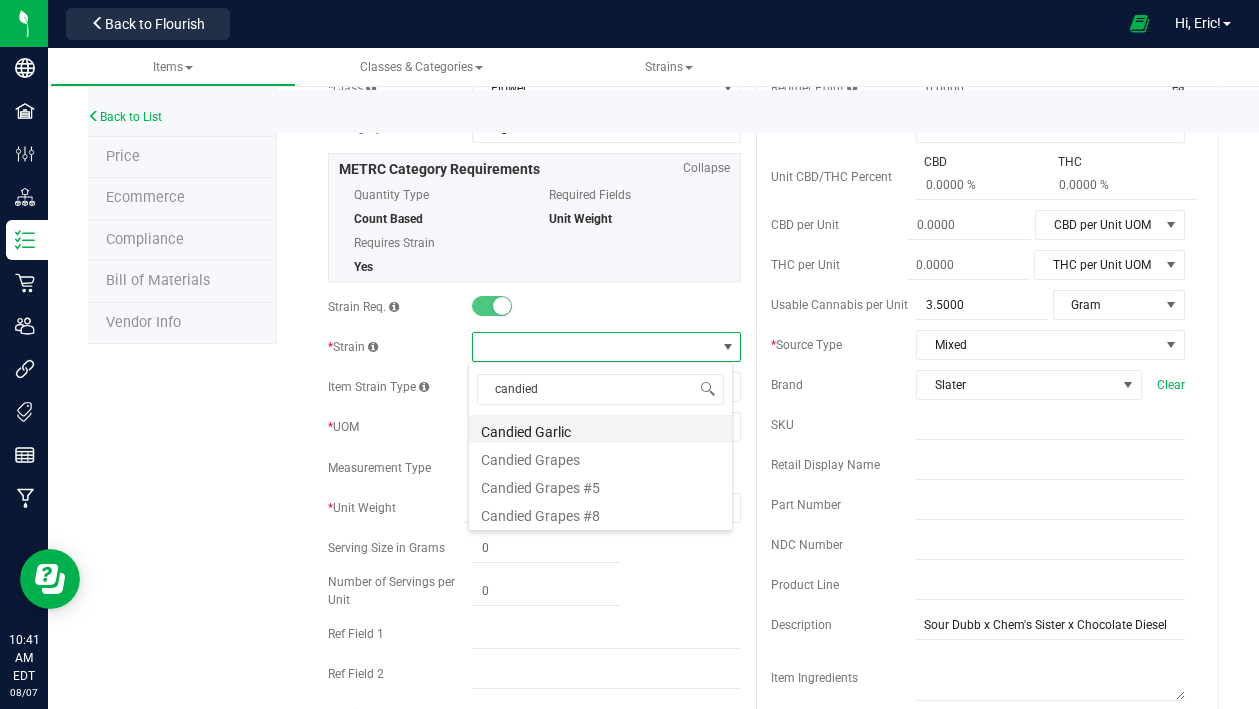 click on "Candied Garlic" at bounding box center (600, 429) 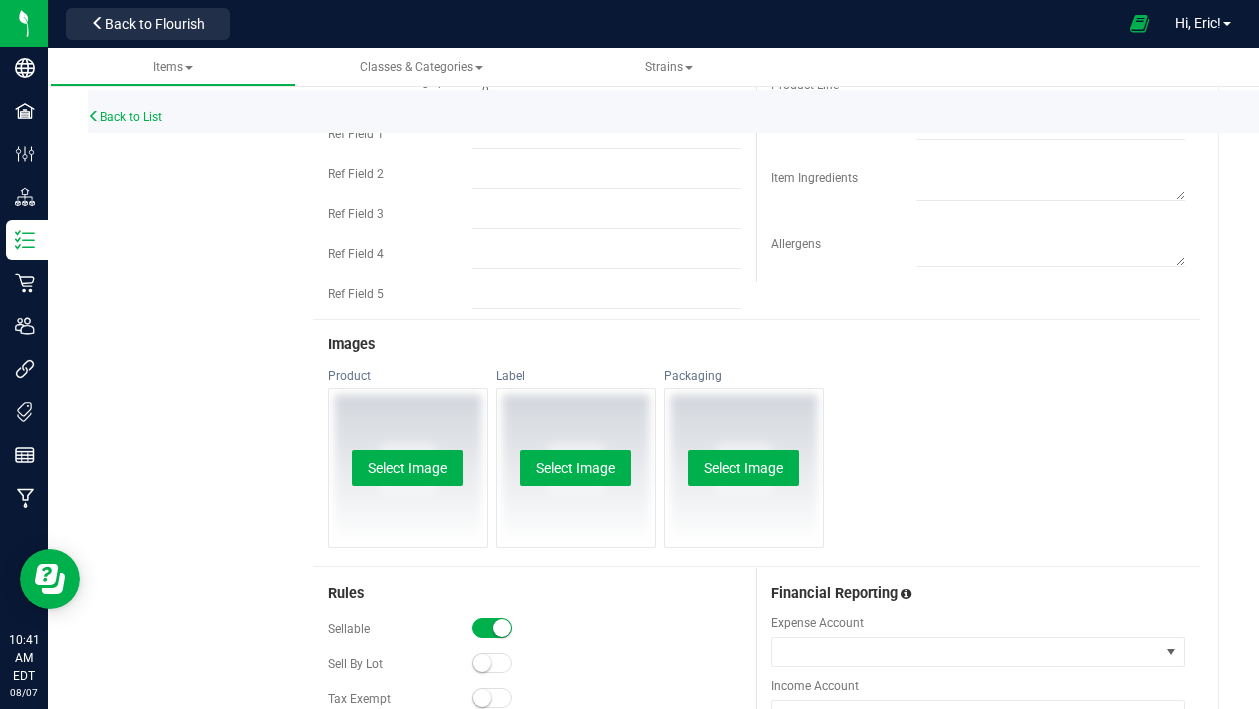 scroll, scrollTop: 1052, scrollLeft: 0, axis: vertical 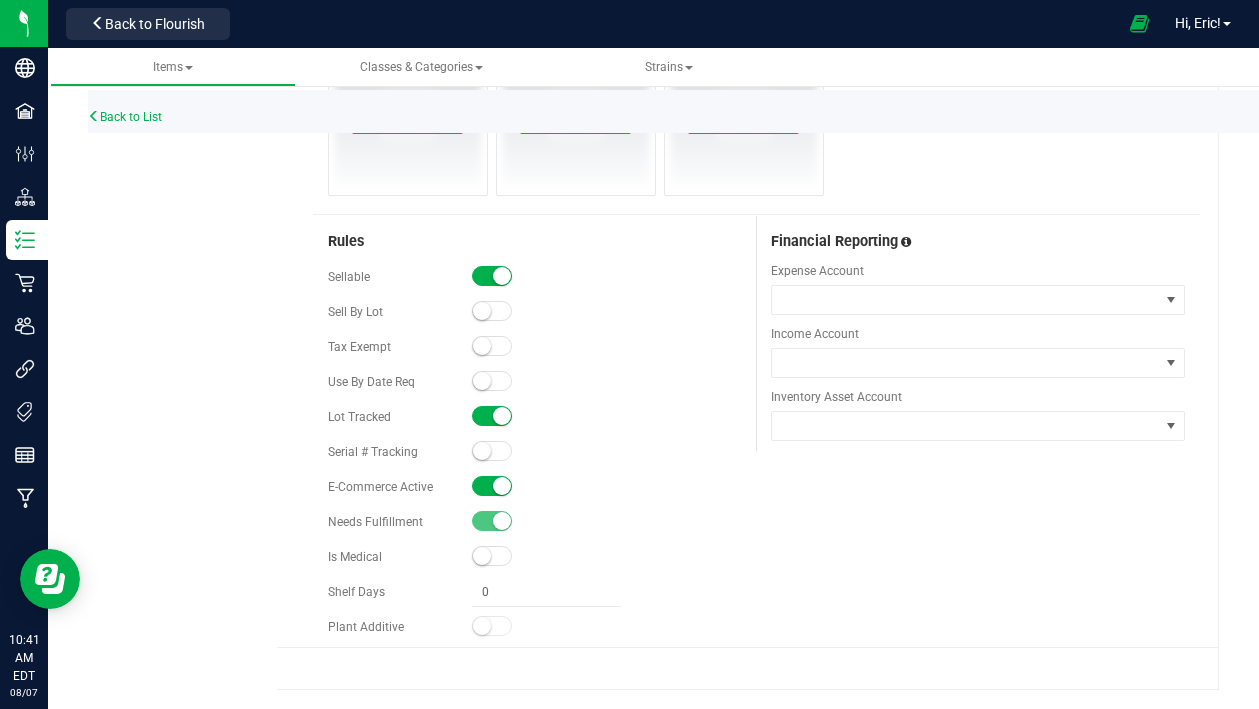 click at bounding box center [502, 486] 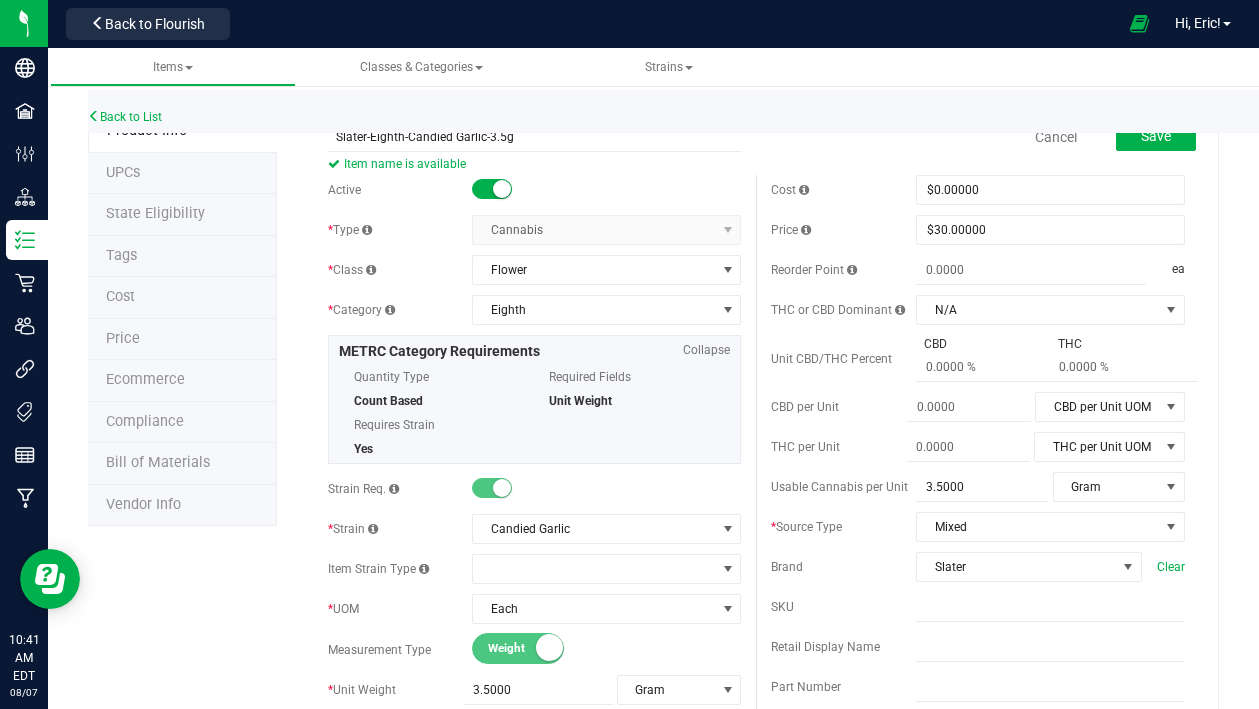 scroll, scrollTop: 0, scrollLeft: 0, axis: both 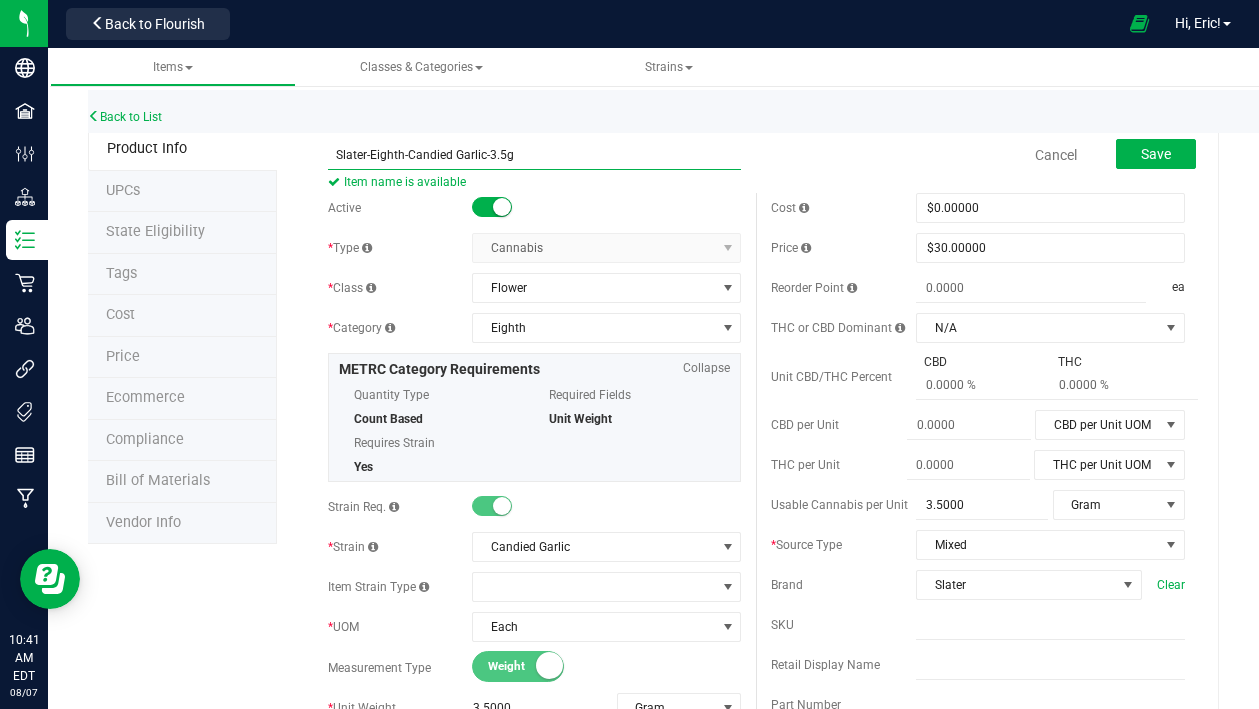 drag, startPoint x: 405, startPoint y: 154, endPoint x: 553, endPoint y: 155, distance: 148.00337 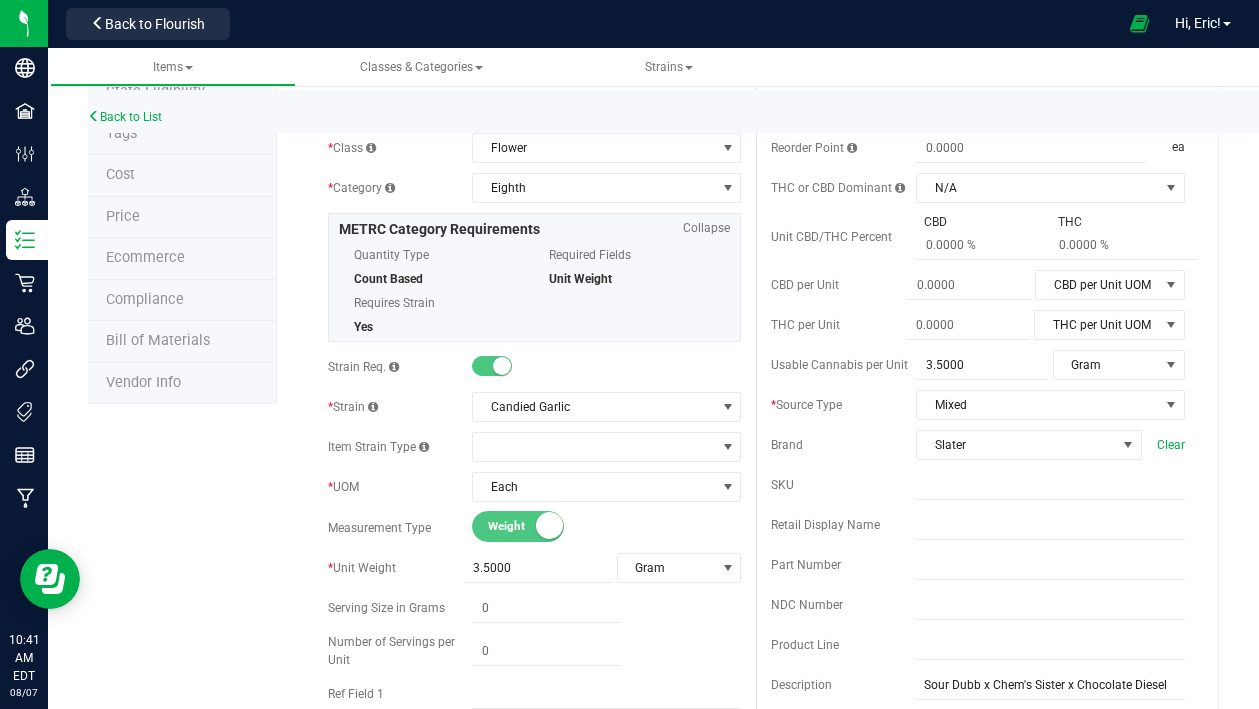 scroll, scrollTop: 300, scrollLeft: 0, axis: vertical 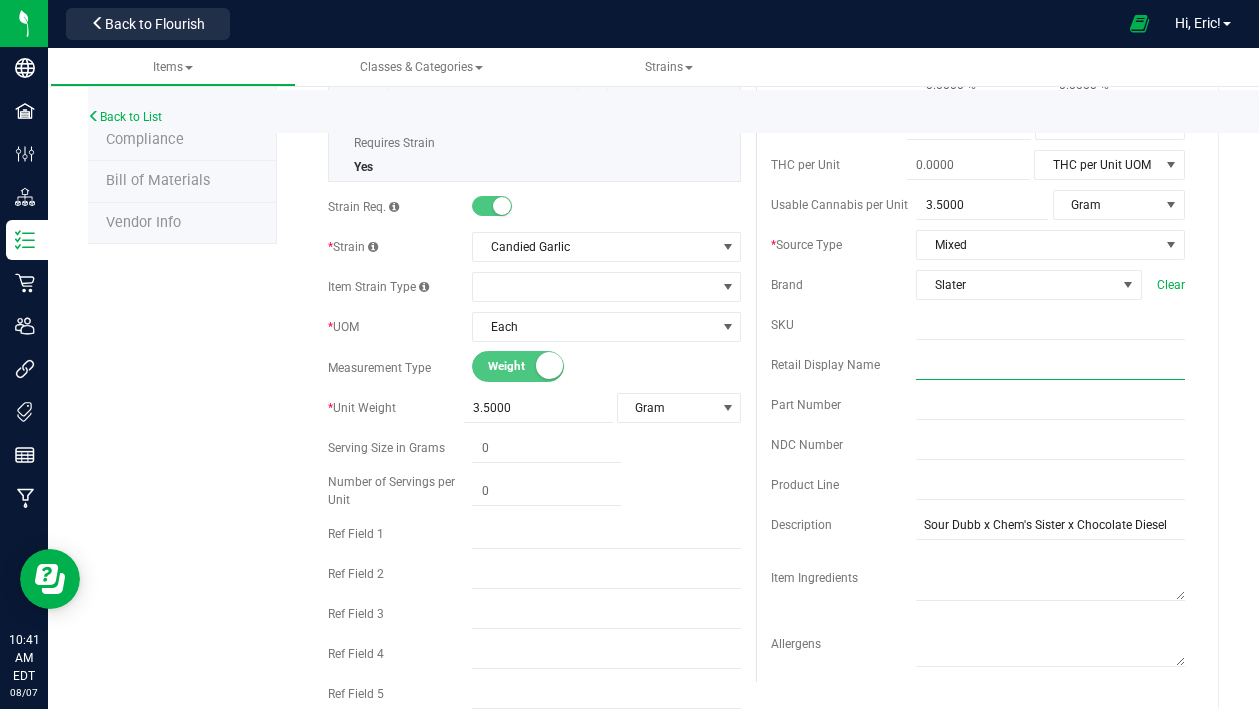 paste on "Candied Garlic-3.5g" 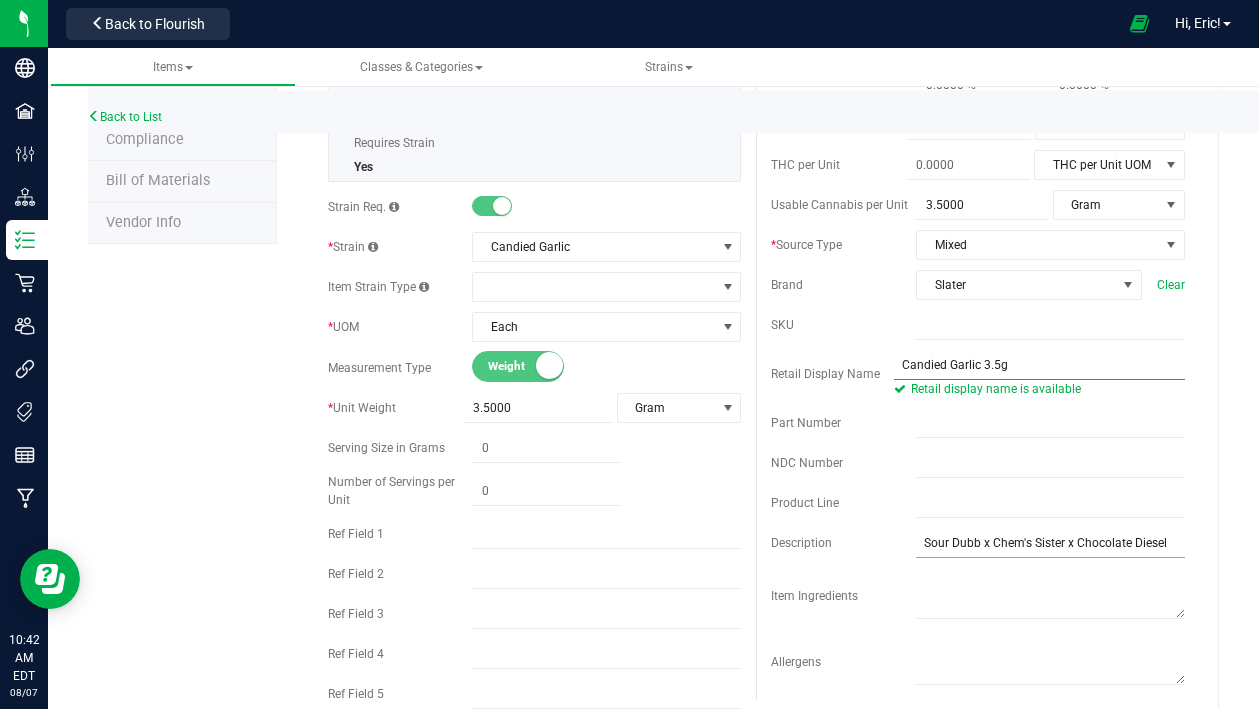 type on "Candied Garlic 3.5g" 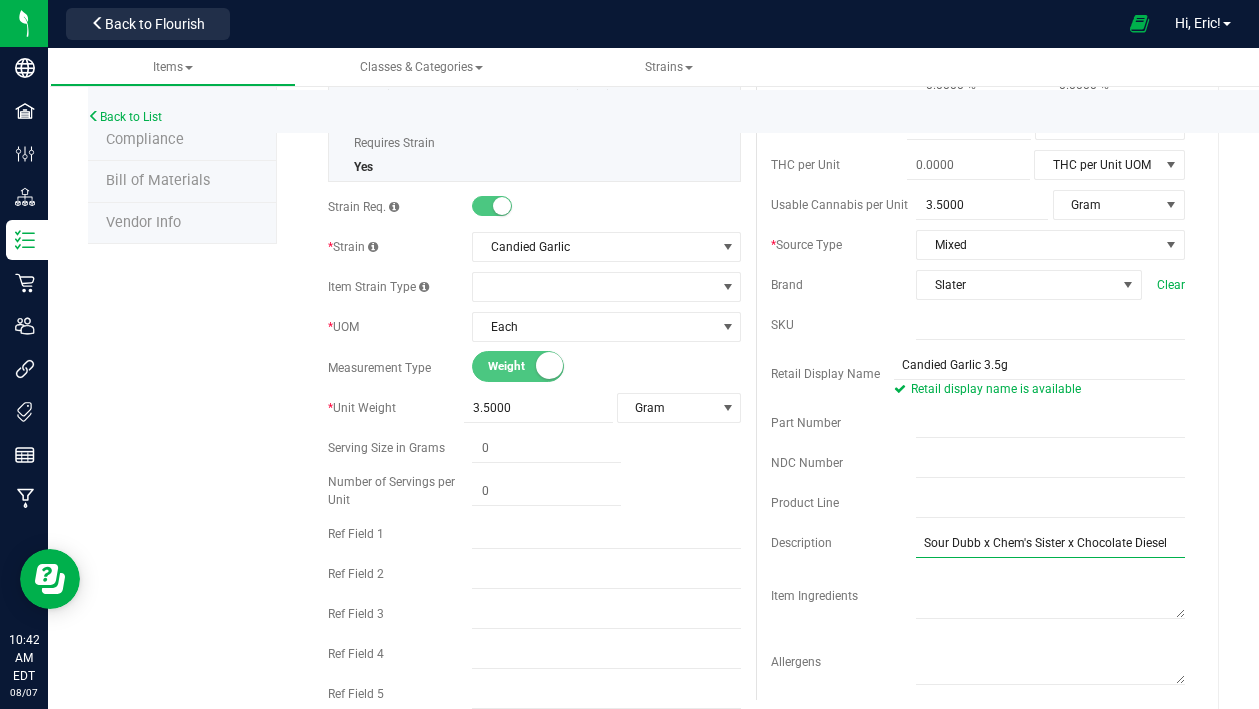 drag, startPoint x: 912, startPoint y: 543, endPoint x: 1262, endPoint y: 545, distance: 350.0057 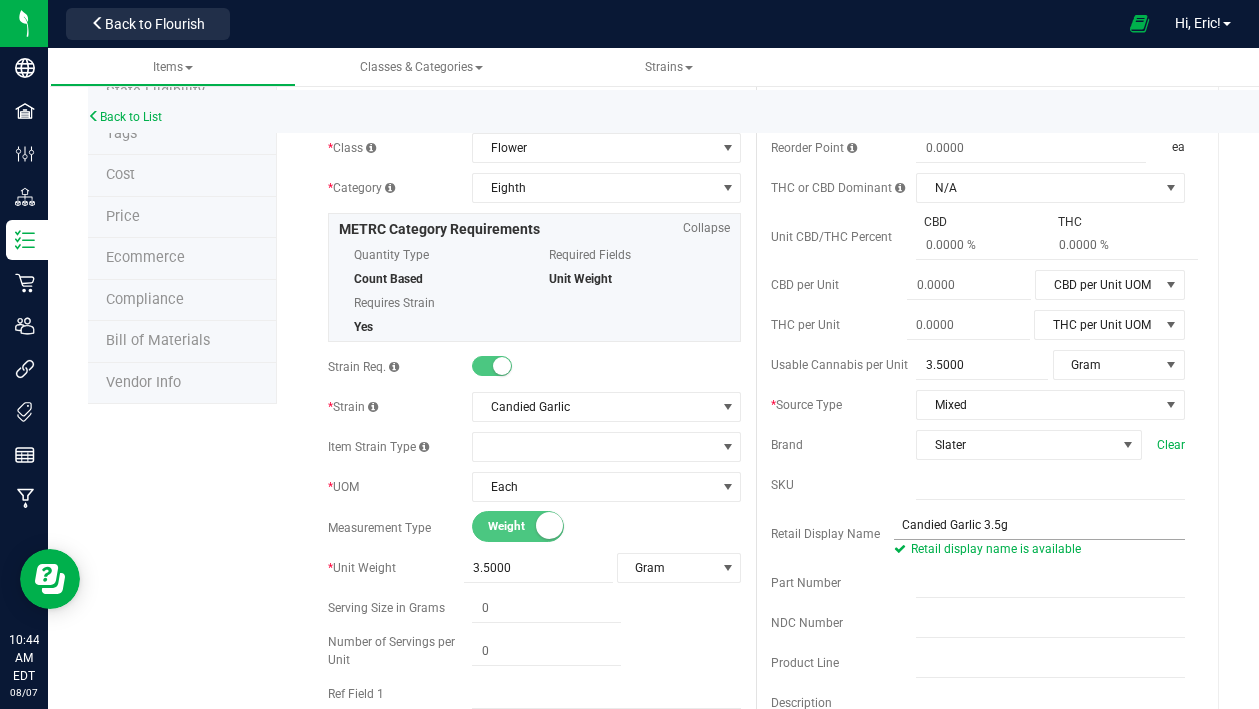 scroll, scrollTop: 300, scrollLeft: 0, axis: vertical 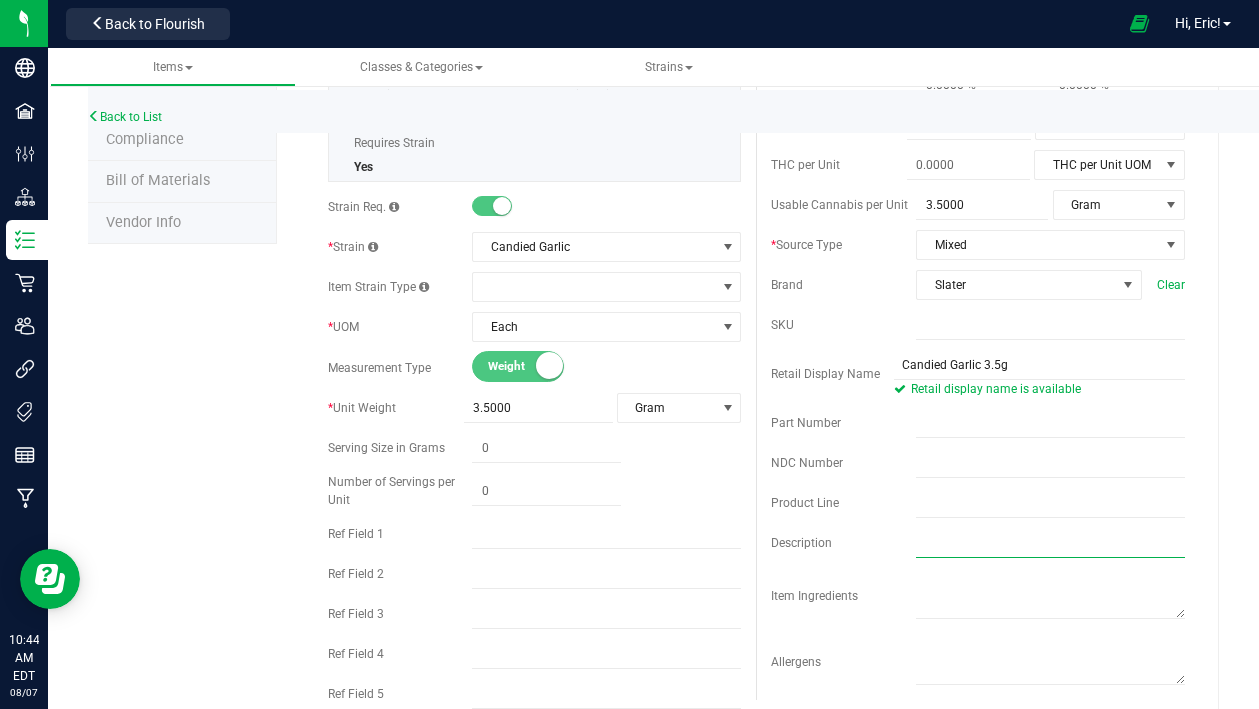 paste on "JMO and Slurup" 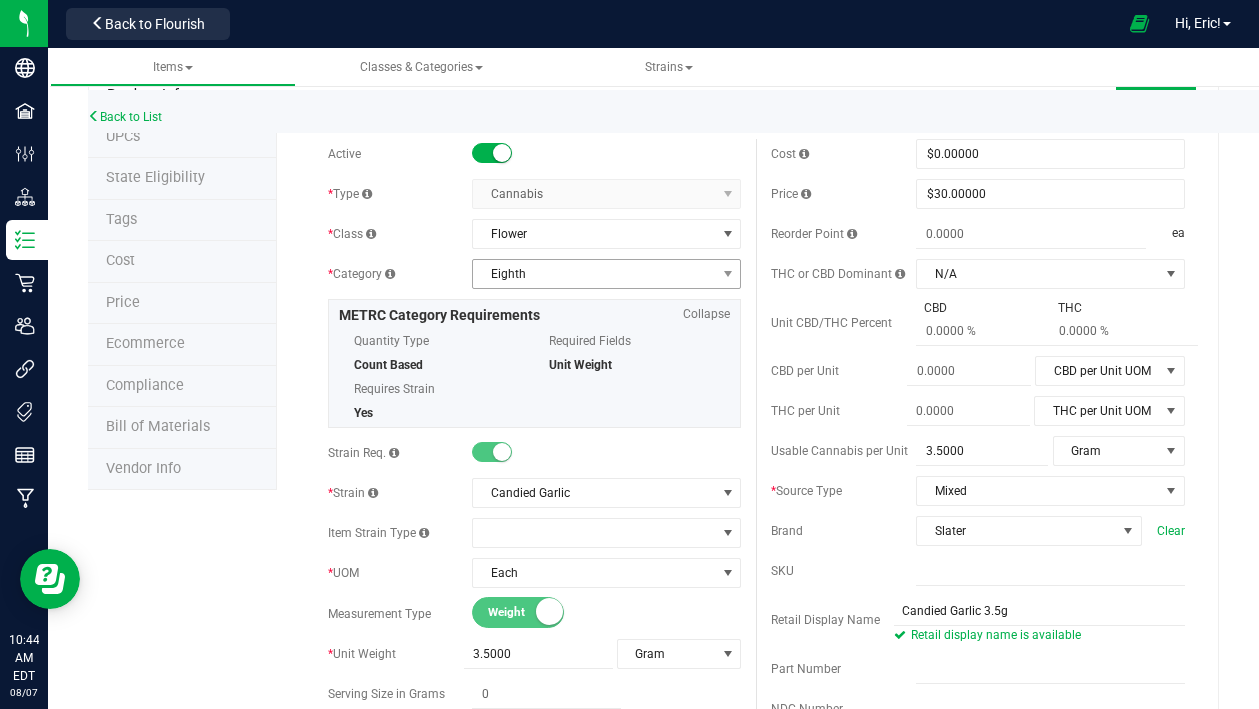 scroll, scrollTop: 0, scrollLeft: 0, axis: both 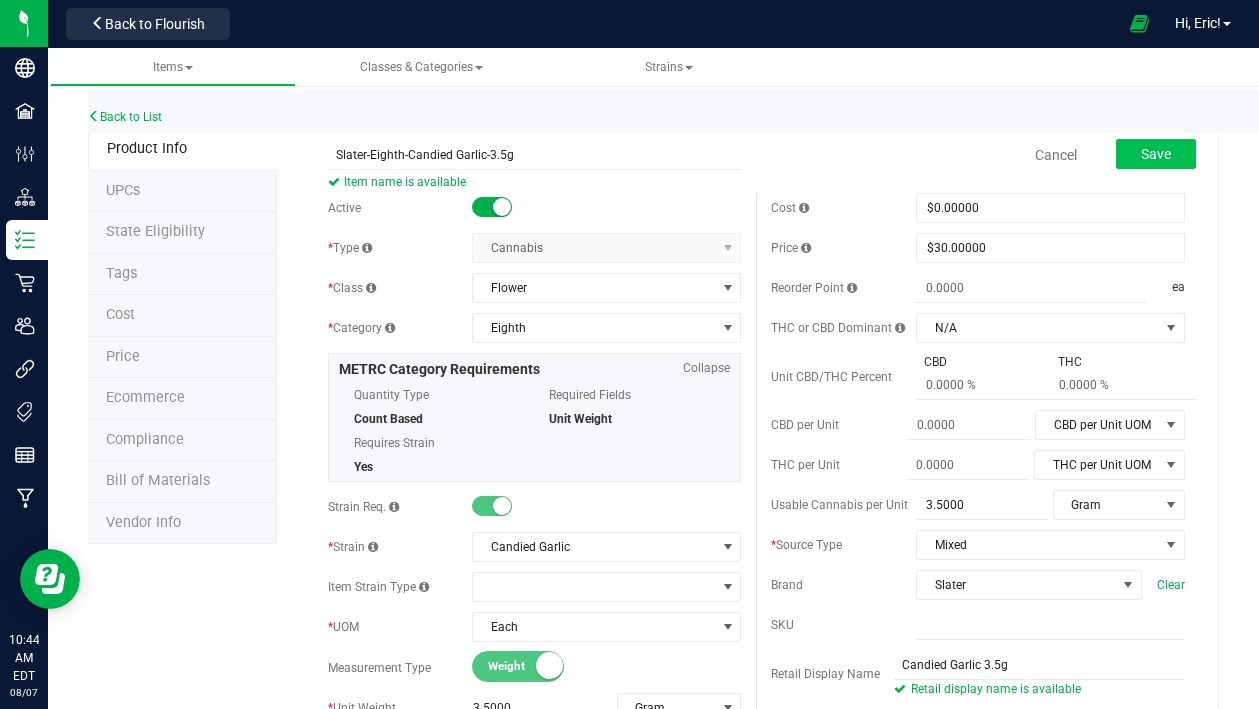 type on "[BRAND] x [BRAND]" 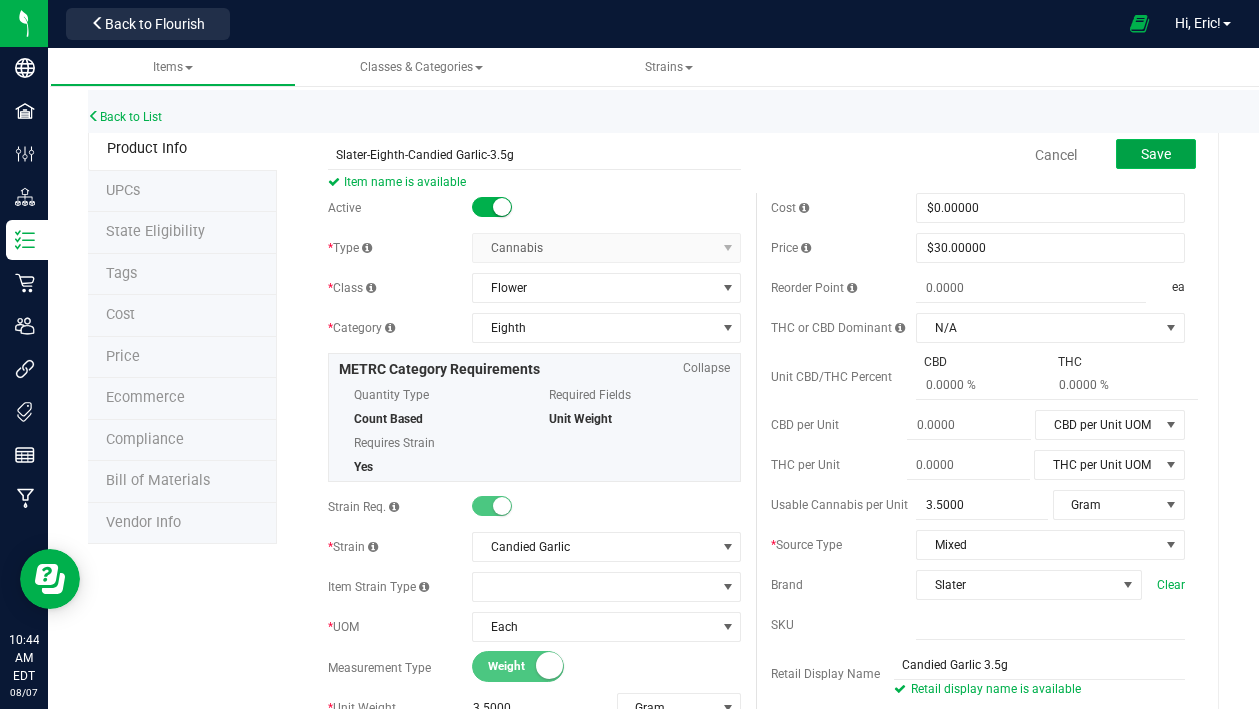 click on "Save" at bounding box center [1156, 154] 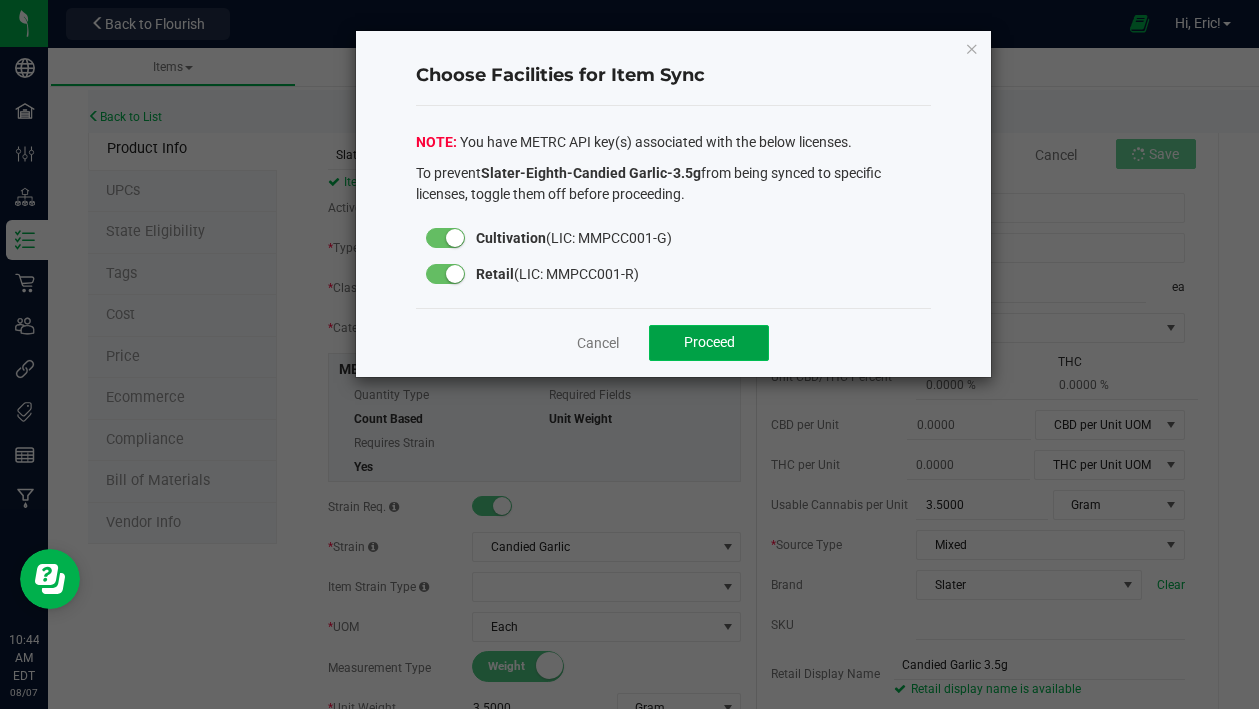 click on "Proceed" 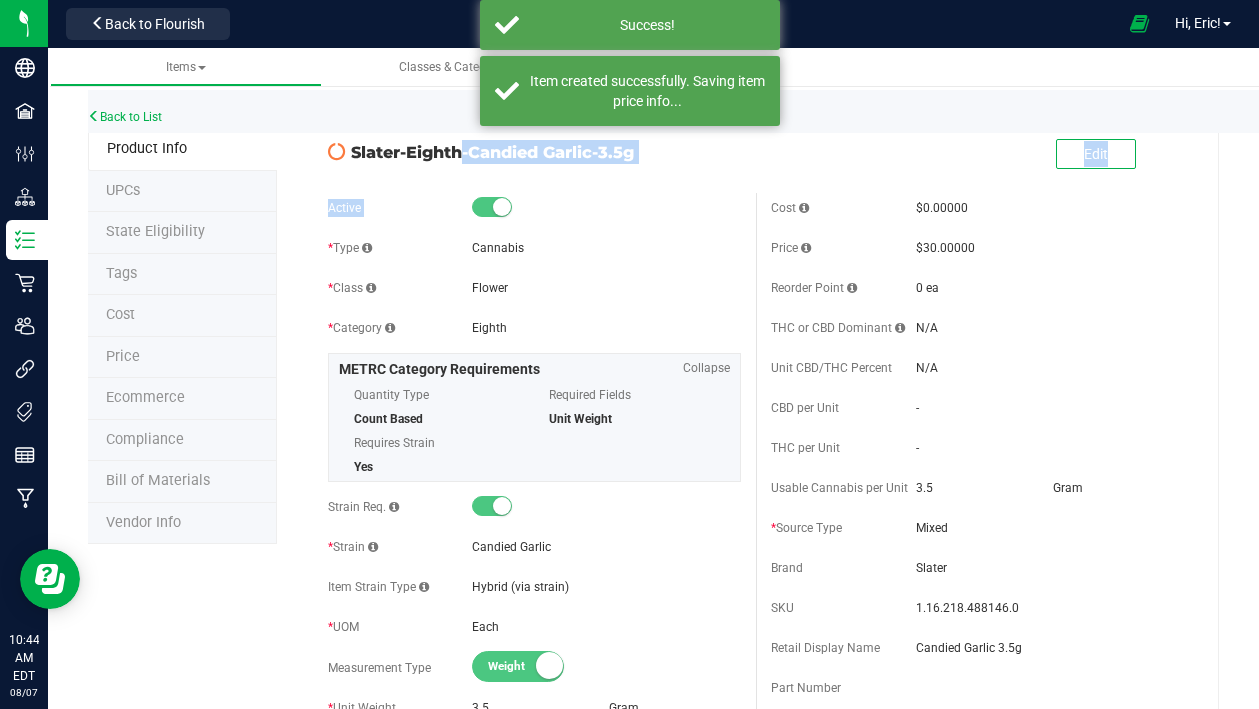 drag, startPoint x: 349, startPoint y: 156, endPoint x: 668, endPoint y: 189, distance: 320.70236 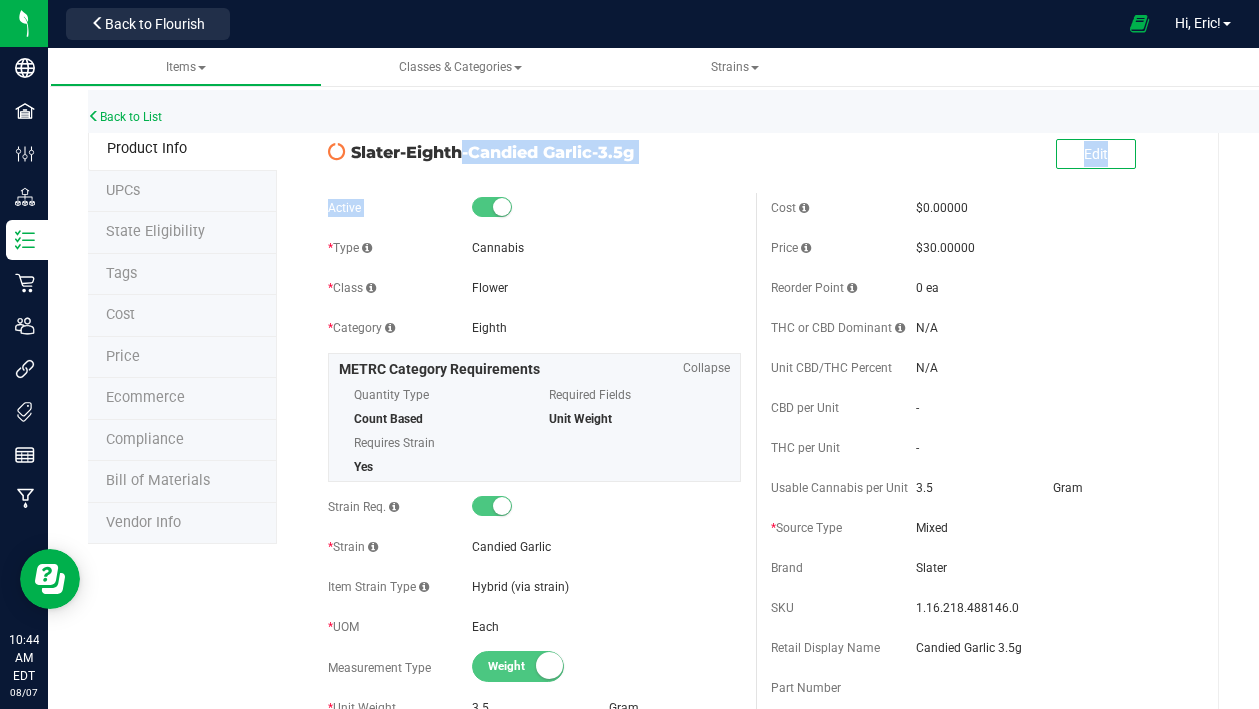 drag, startPoint x: 668, startPoint y: 189, endPoint x: 618, endPoint y: 168, distance: 54.230988 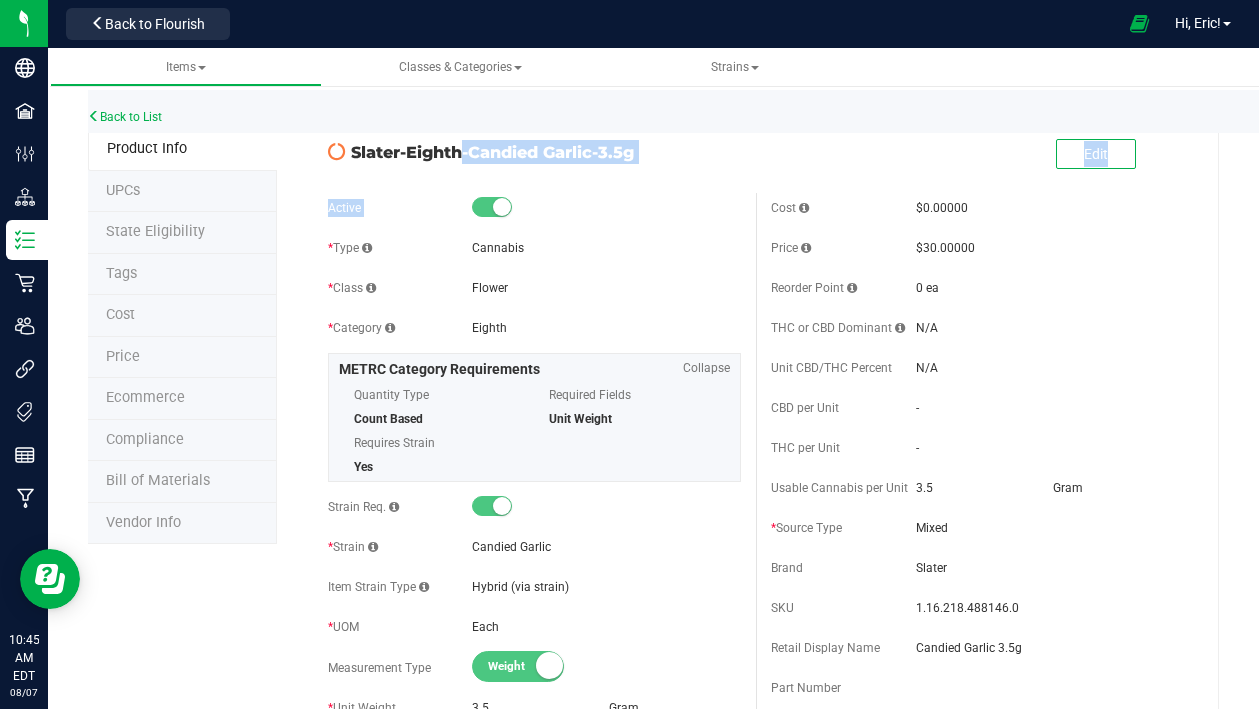 click on "Slater-Eighth-Candied Garlic-3.5g" at bounding box center (546, 152) 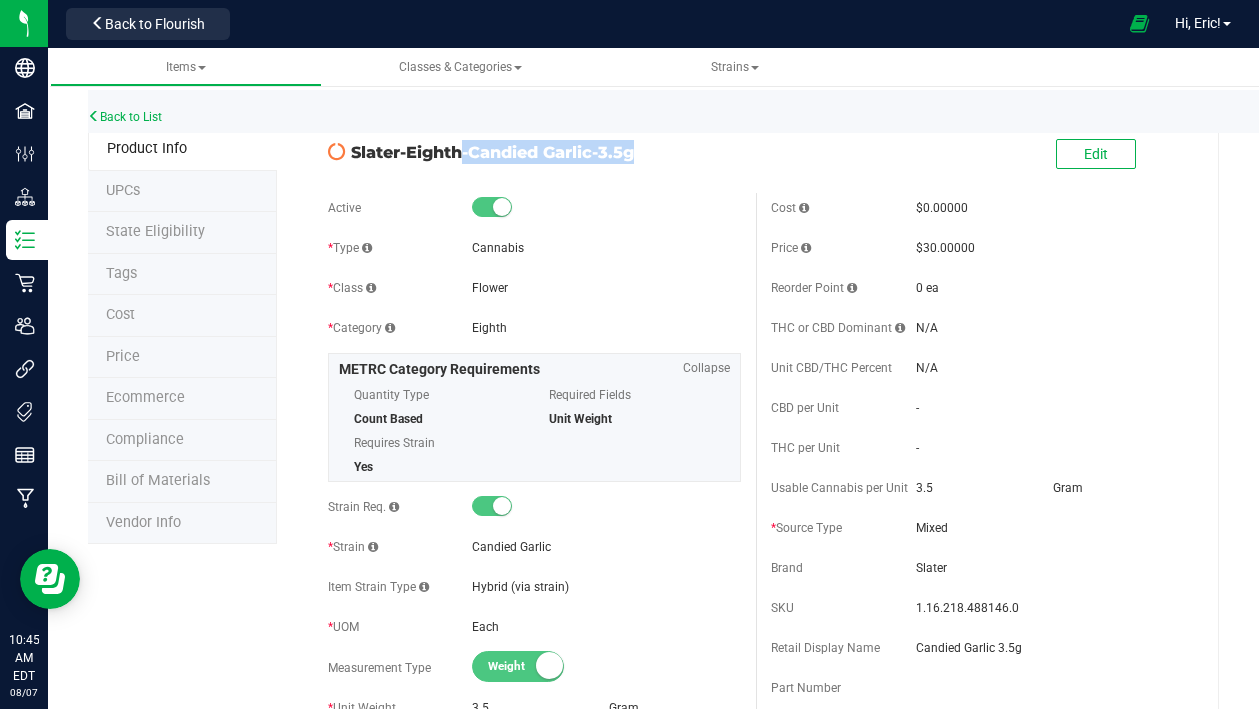 drag, startPoint x: 641, startPoint y: 150, endPoint x: 352, endPoint y: 149, distance: 289.00174 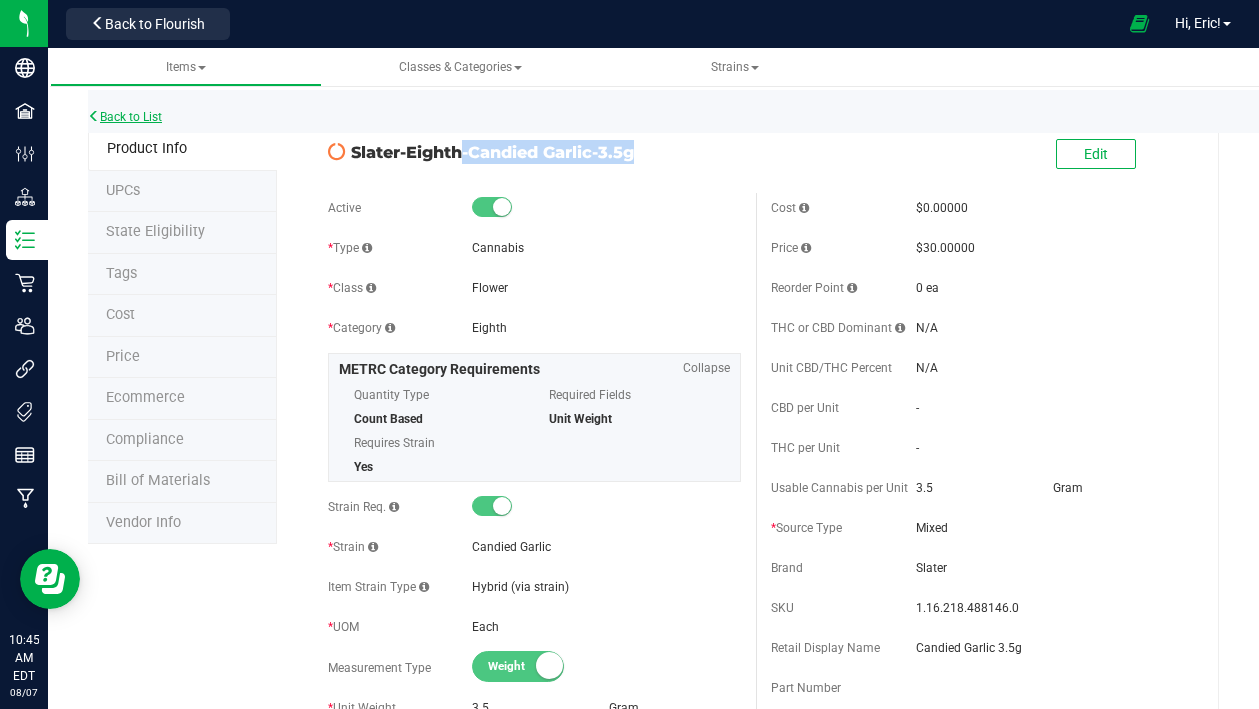 click on "Back to List" at bounding box center (125, 117) 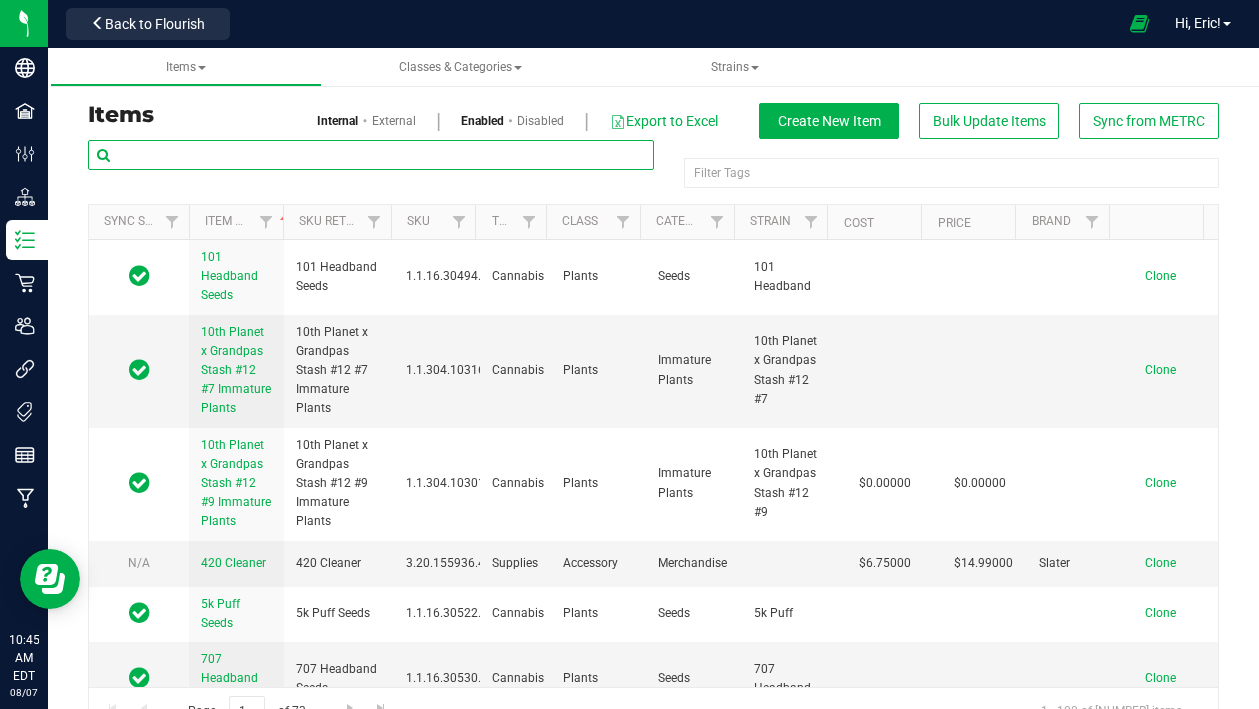 paste on "Slater-Eighth-Candied Garlic-3.5g" 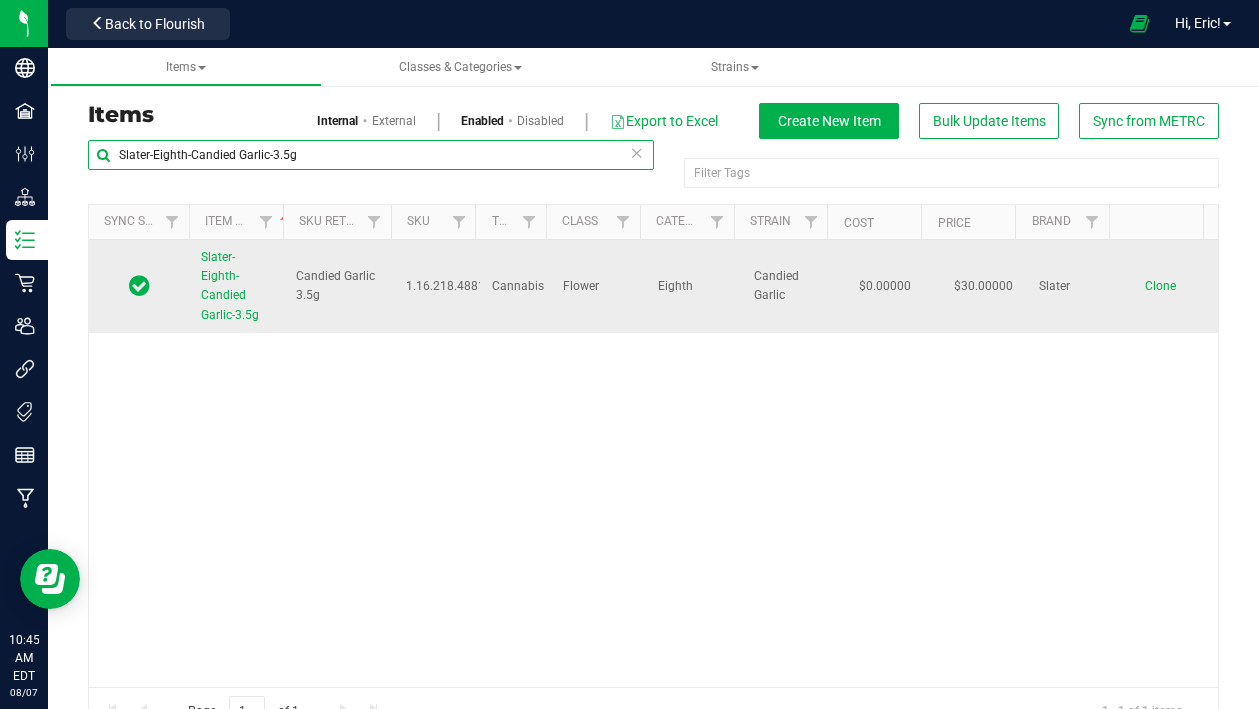 type on "Slater-Eighth-Candied Garlic-3.5g" 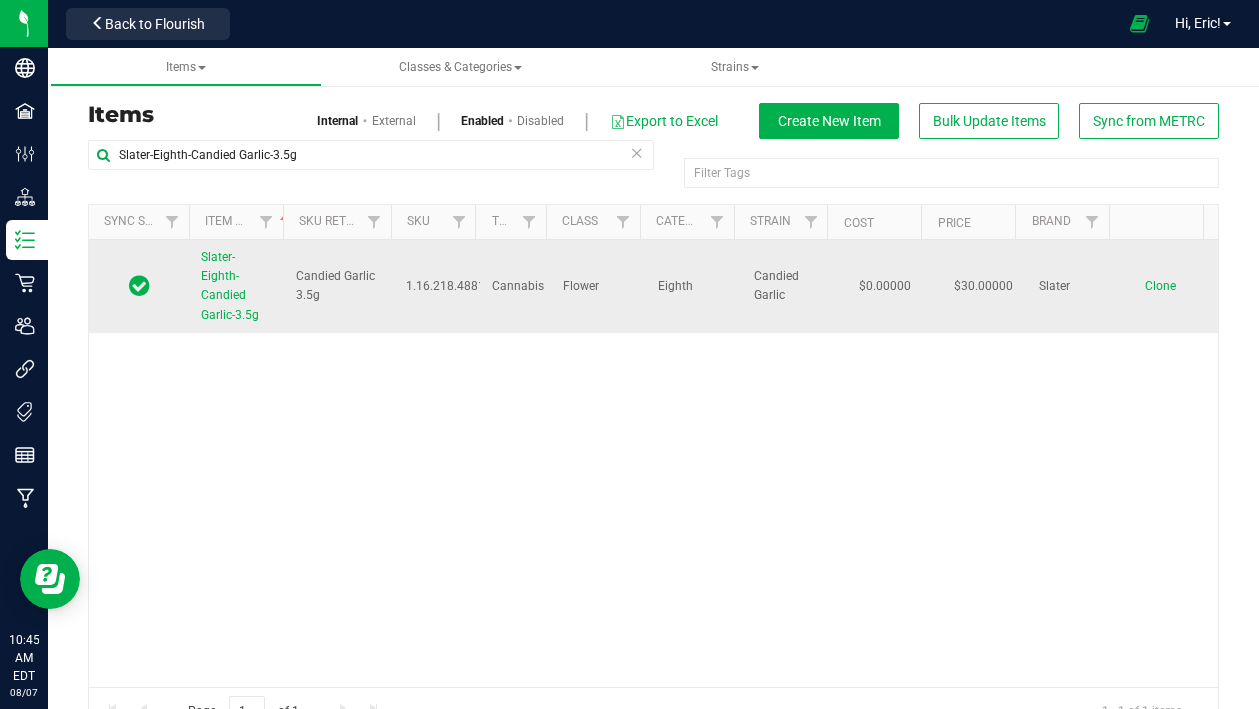 click on "Clone" at bounding box center (1160, 286) 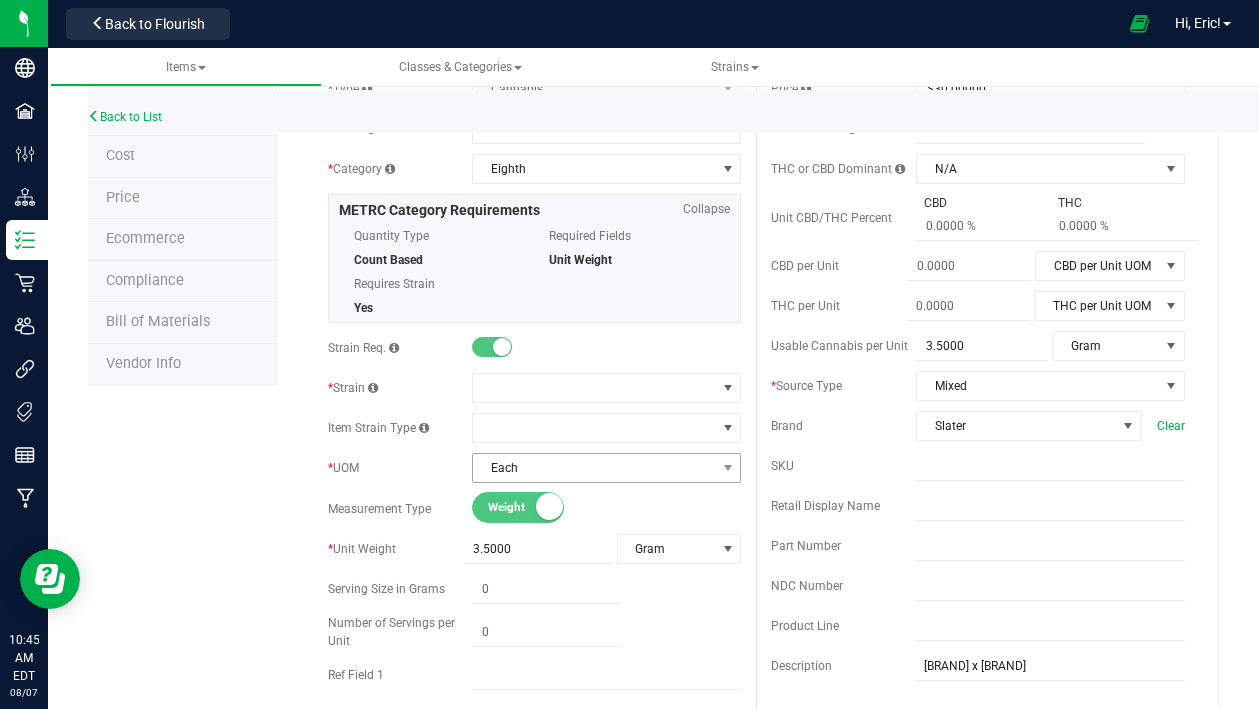 scroll, scrollTop: 200, scrollLeft: 0, axis: vertical 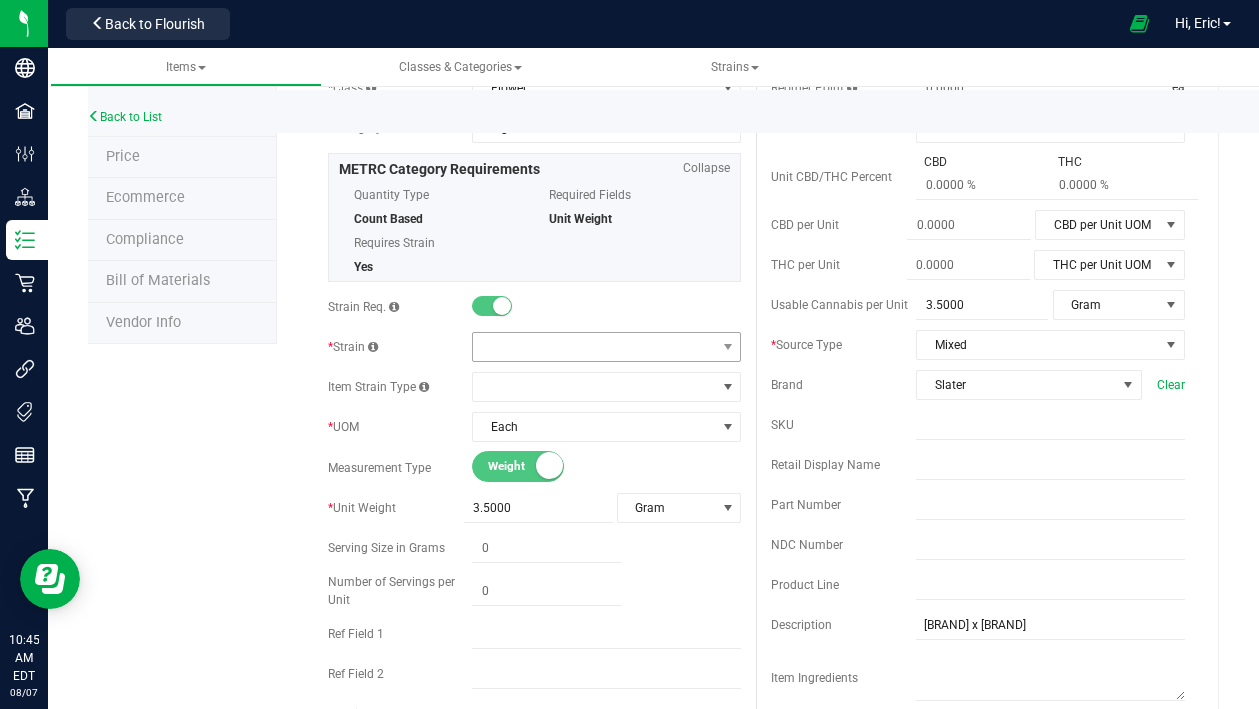 type on "Slater-Eighth-Candied Garlic-3.5g-D" 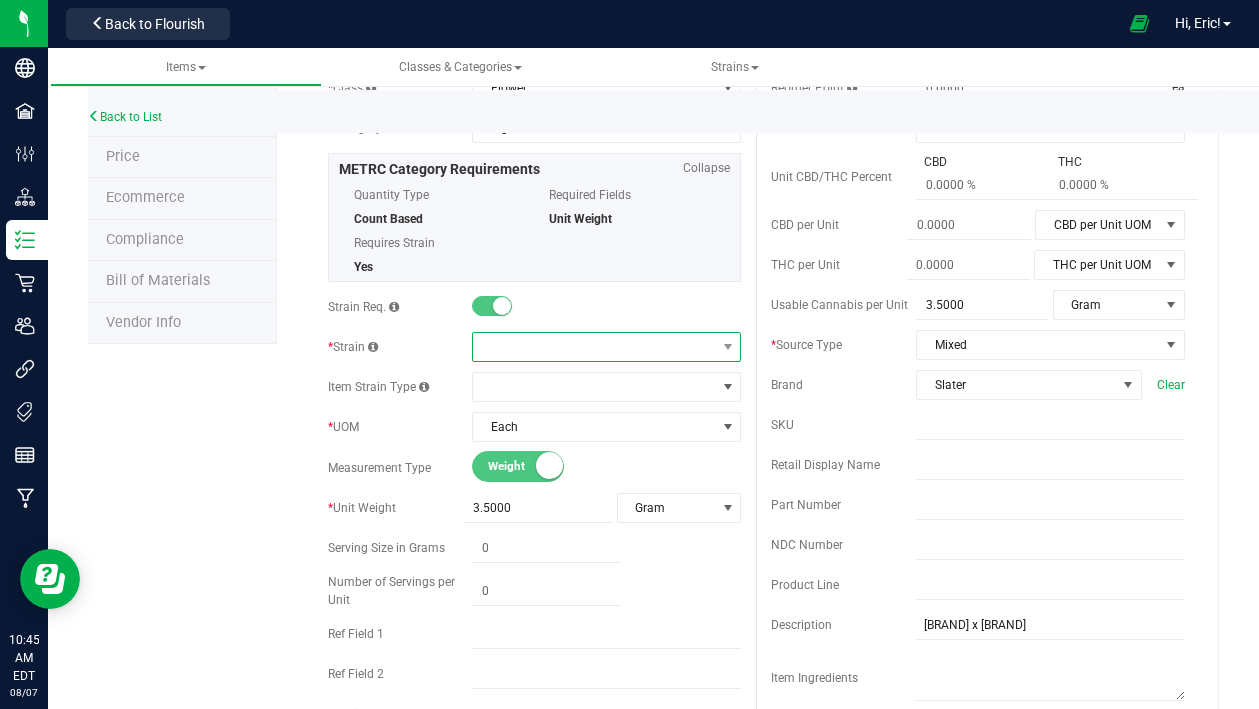 click at bounding box center (594, 347) 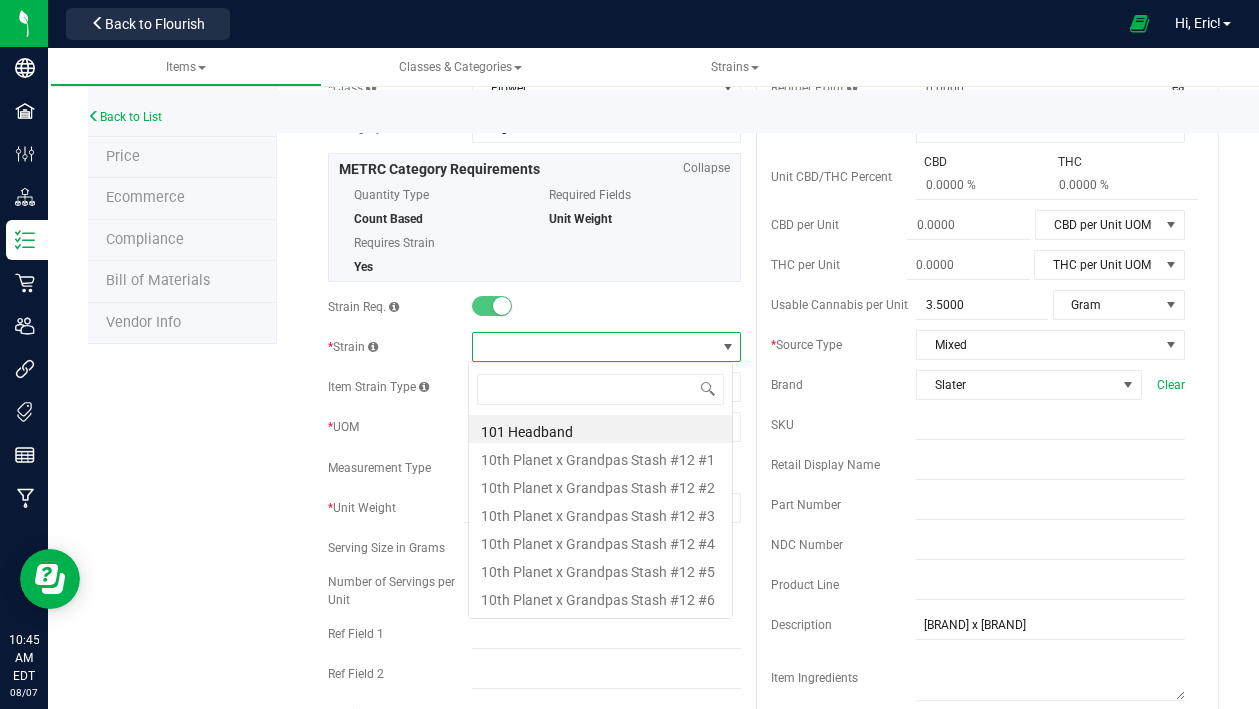 scroll, scrollTop: 99970, scrollLeft: 99735, axis: both 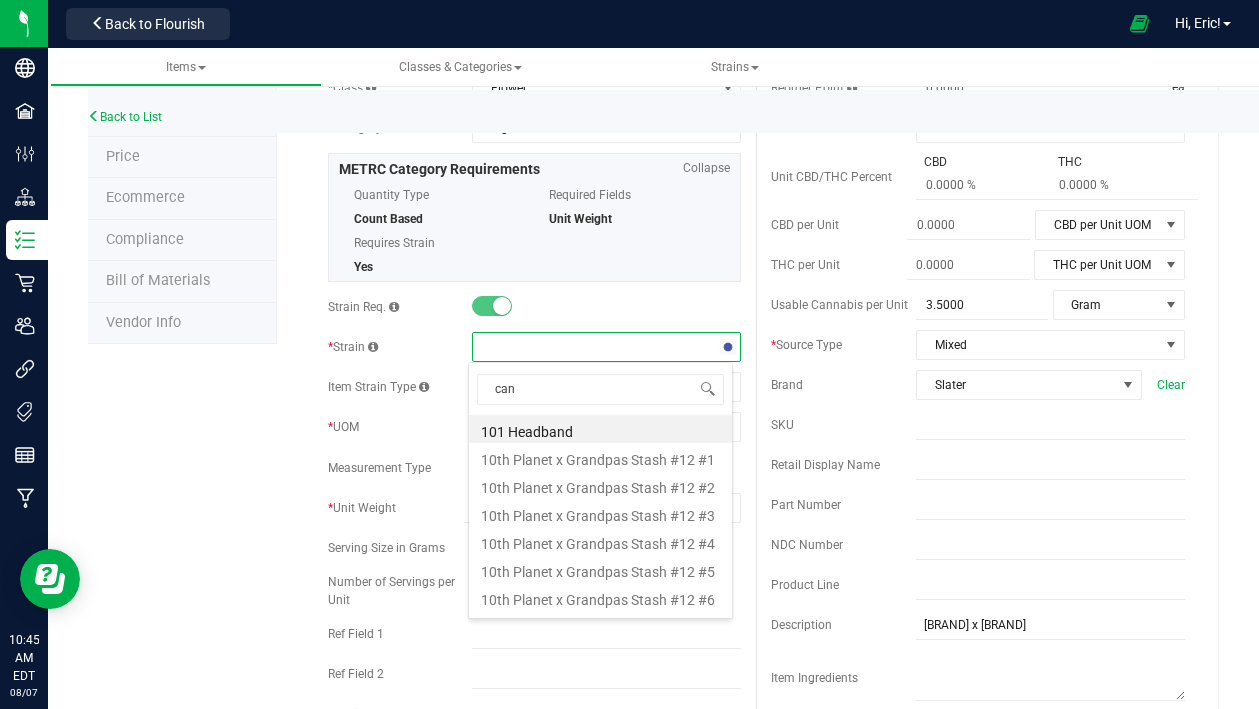 type on "cand" 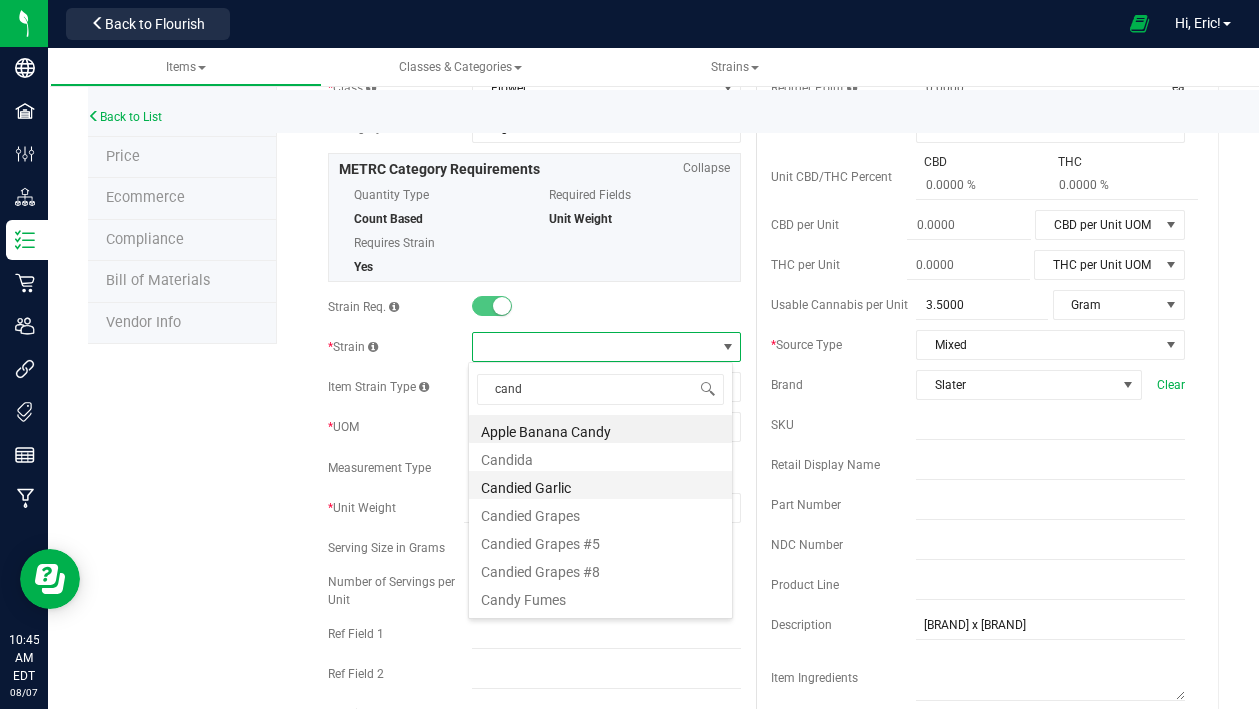 click on "Candied Garlic" at bounding box center [600, 485] 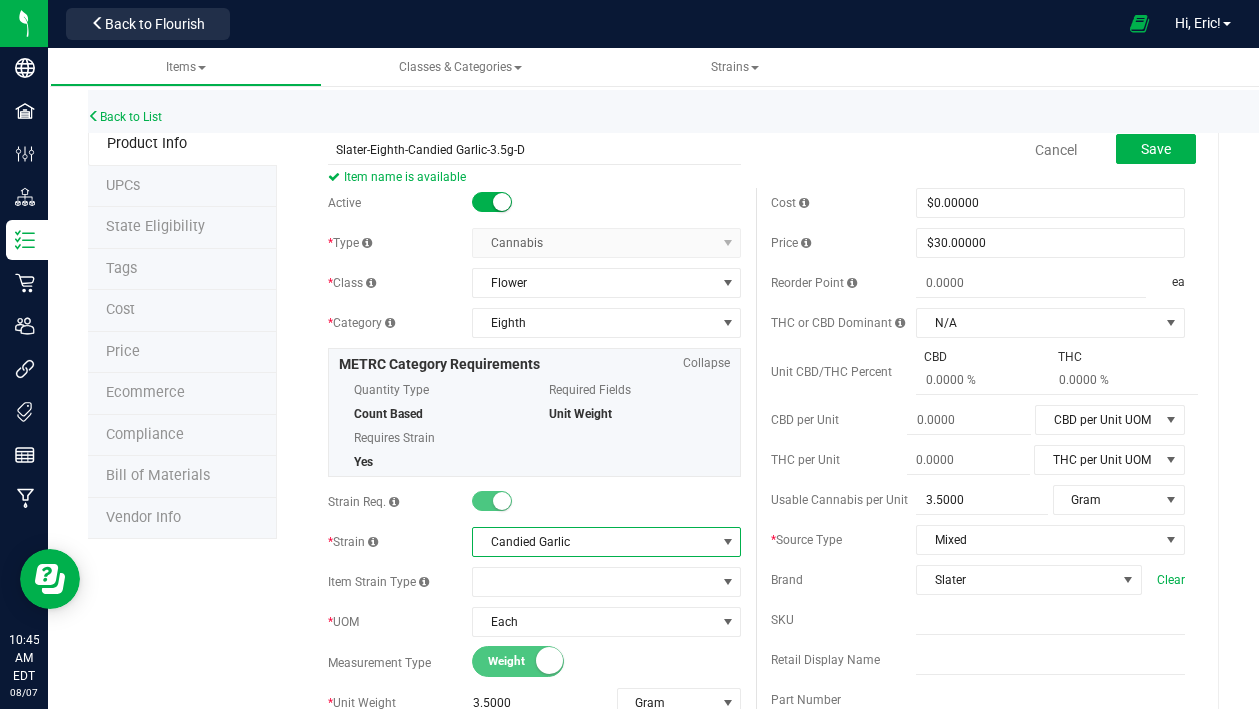 scroll, scrollTop: 0, scrollLeft: 0, axis: both 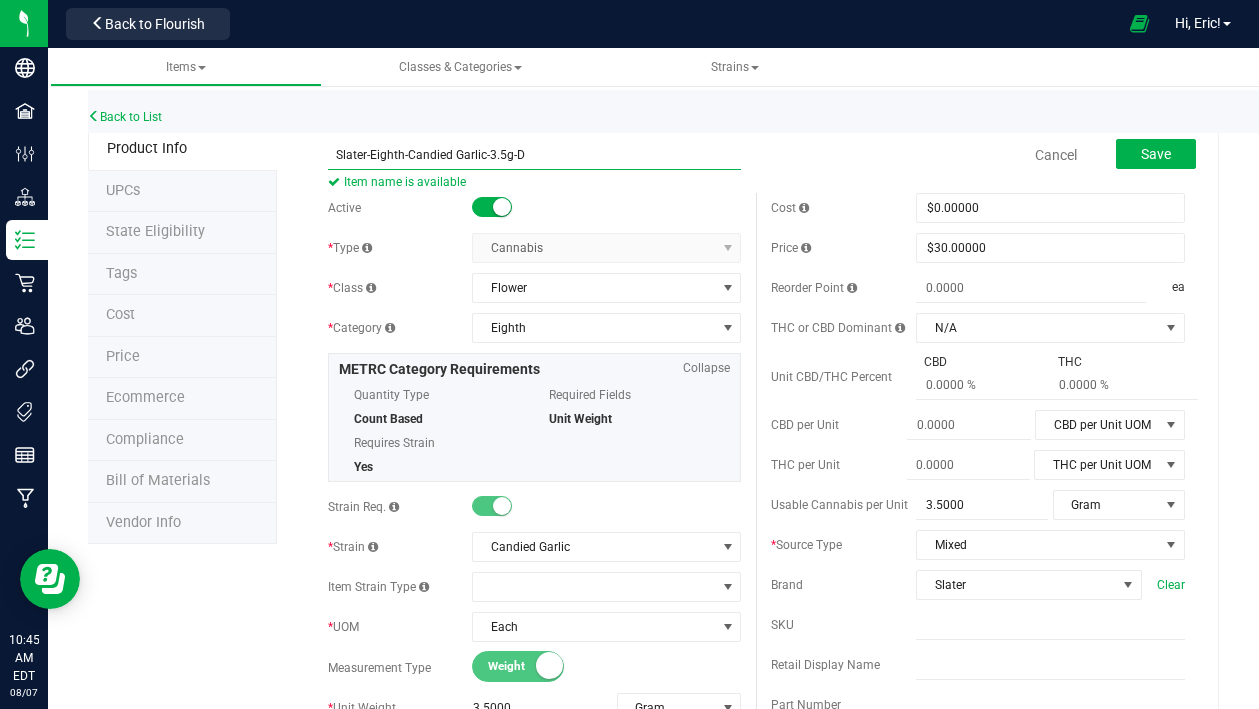 drag, startPoint x: 535, startPoint y: 153, endPoint x: 406, endPoint y: 179, distance: 131.59407 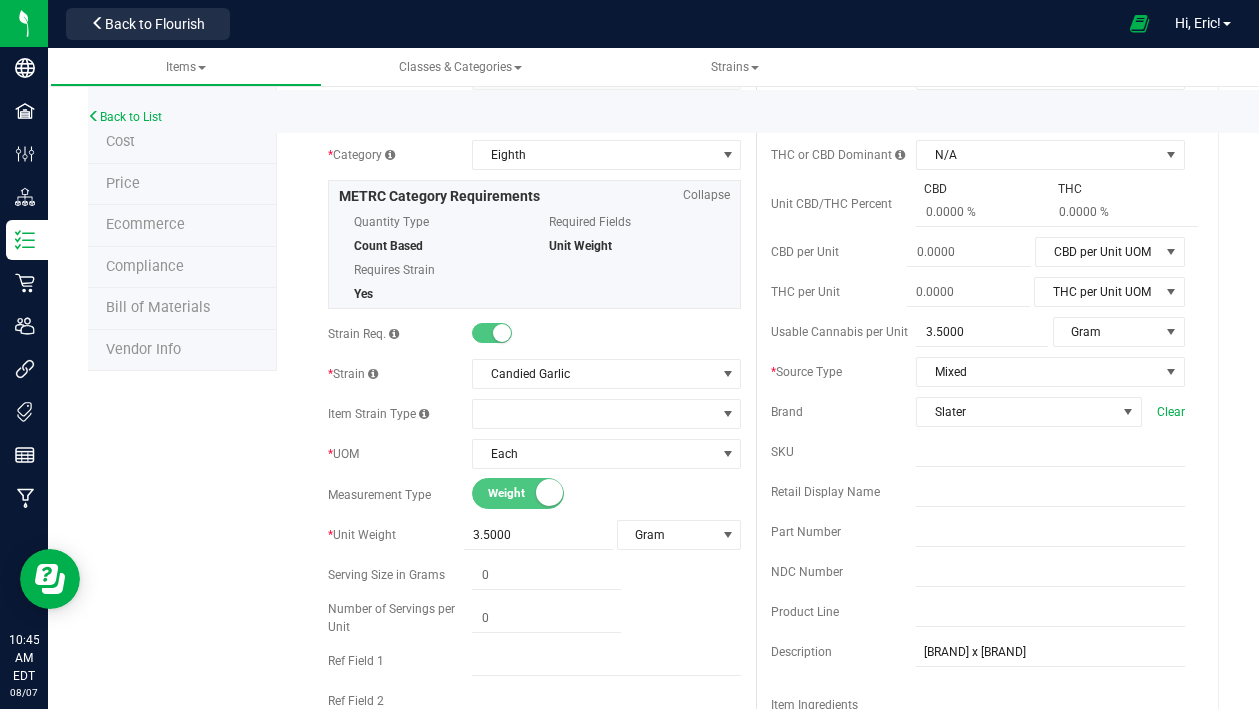 scroll, scrollTop: 300, scrollLeft: 0, axis: vertical 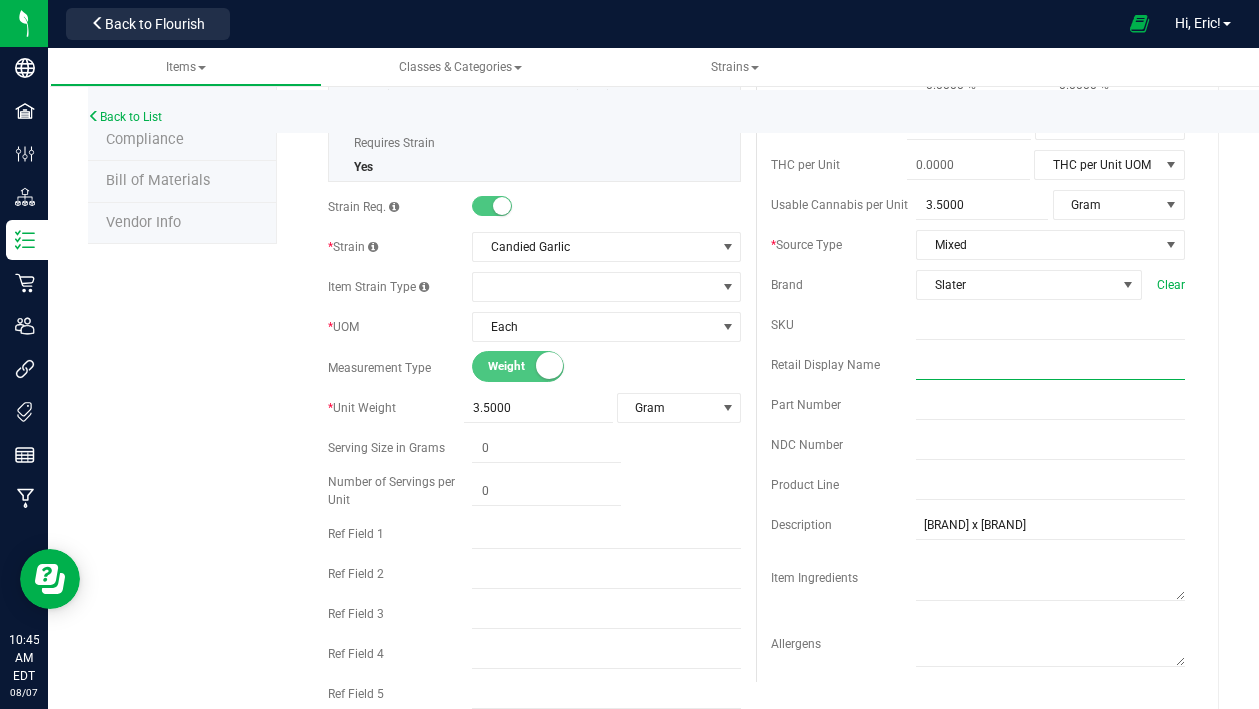 paste on "Candied Garlic-3.5g-D" 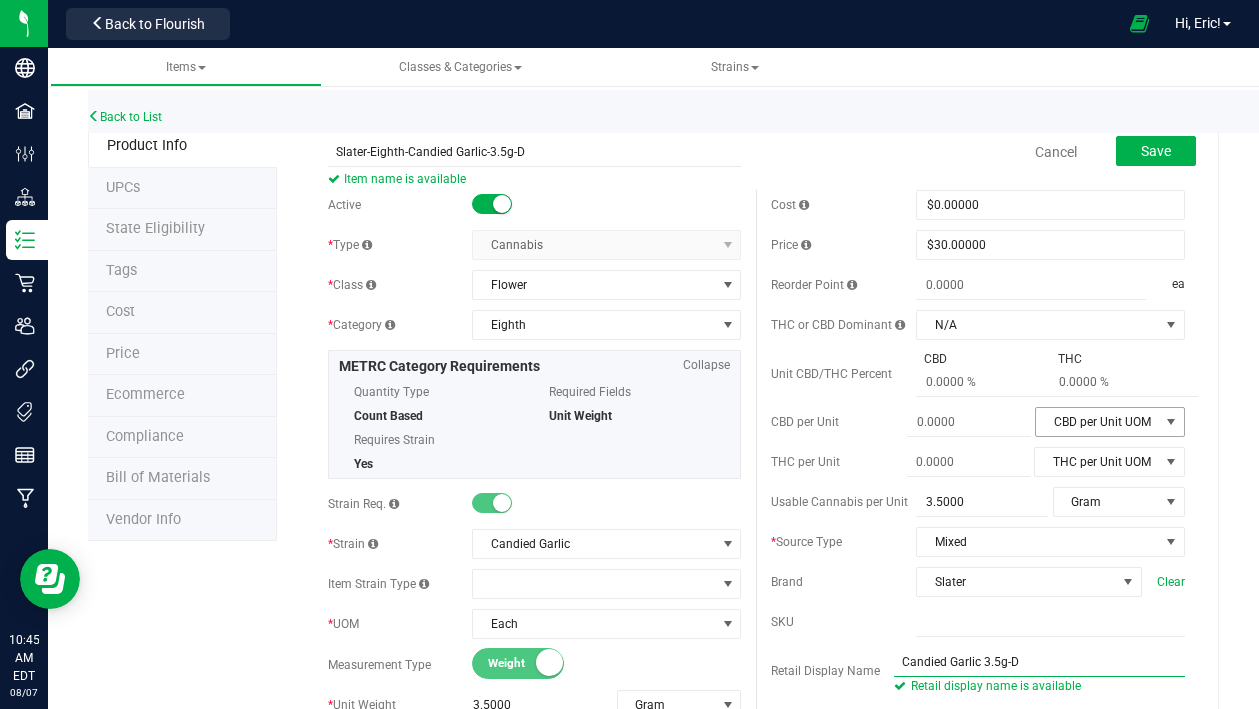 scroll, scrollTop: 0, scrollLeft: 0, axis: both 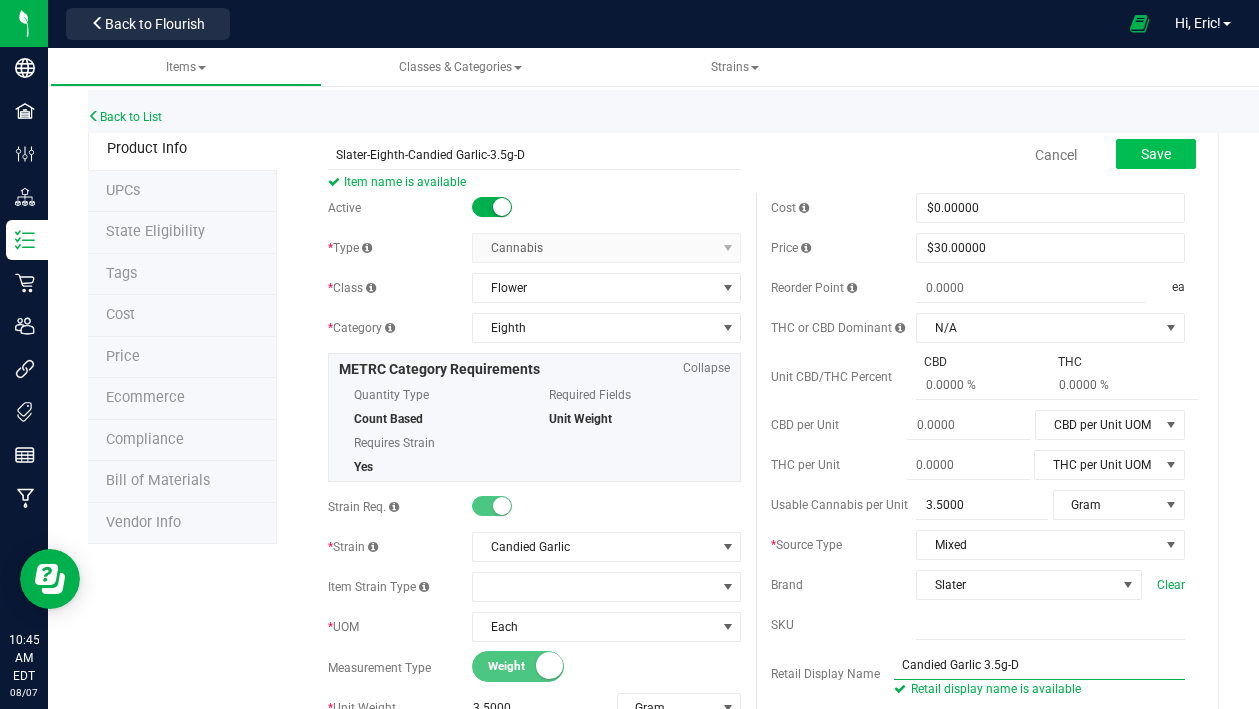 type on "Candied Garlic 3.5g-D" 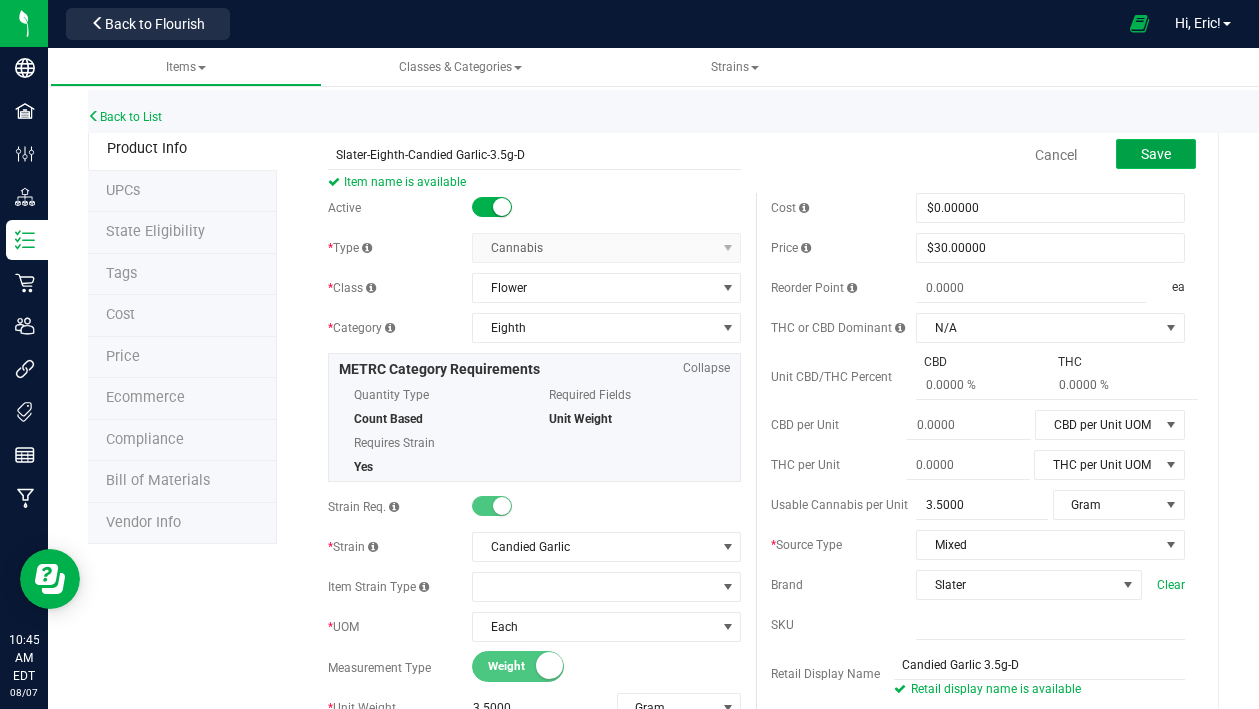 click on "Save" at bounding box center [1156, 154] 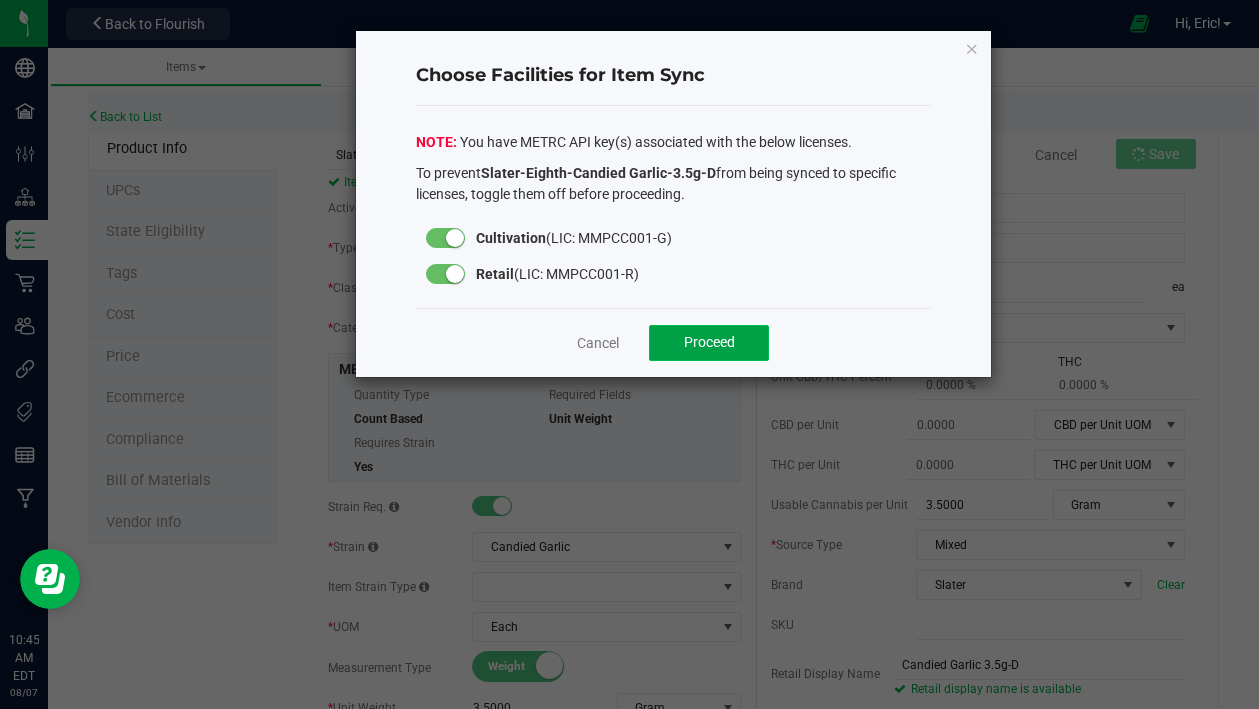 click on "Proceed" 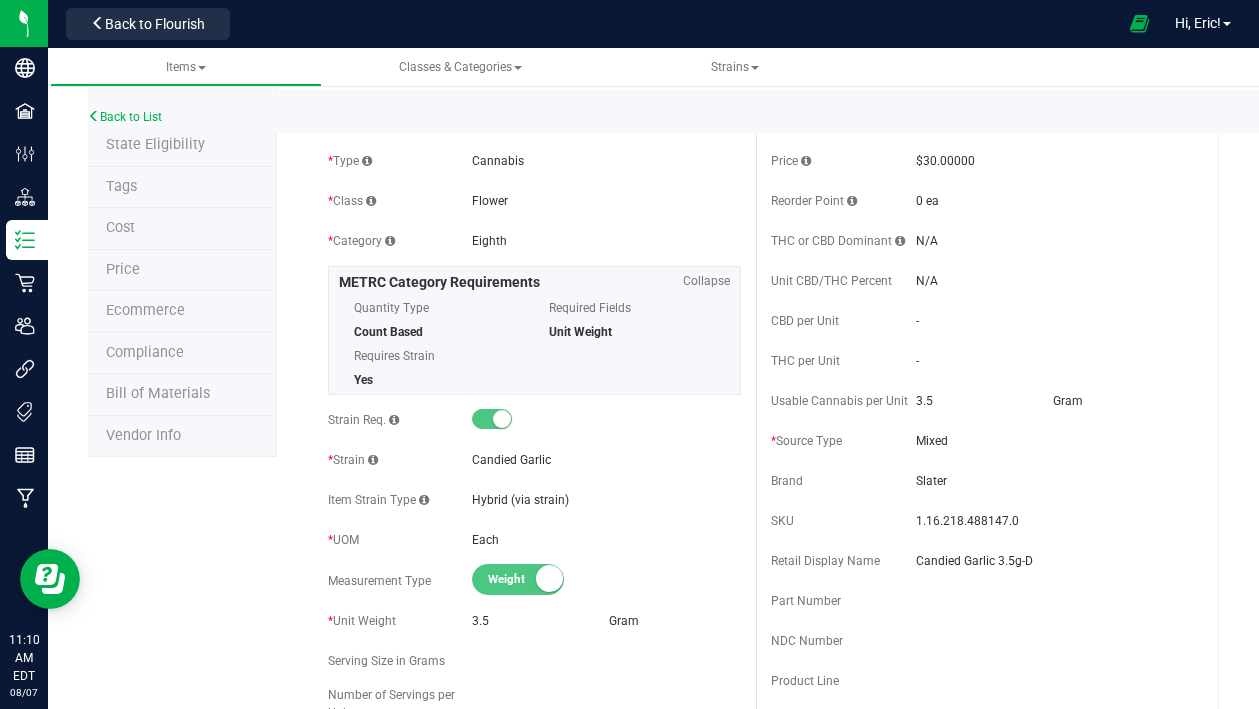 scroll, scrollTop: 0, scrollLeft: 0, axis: both 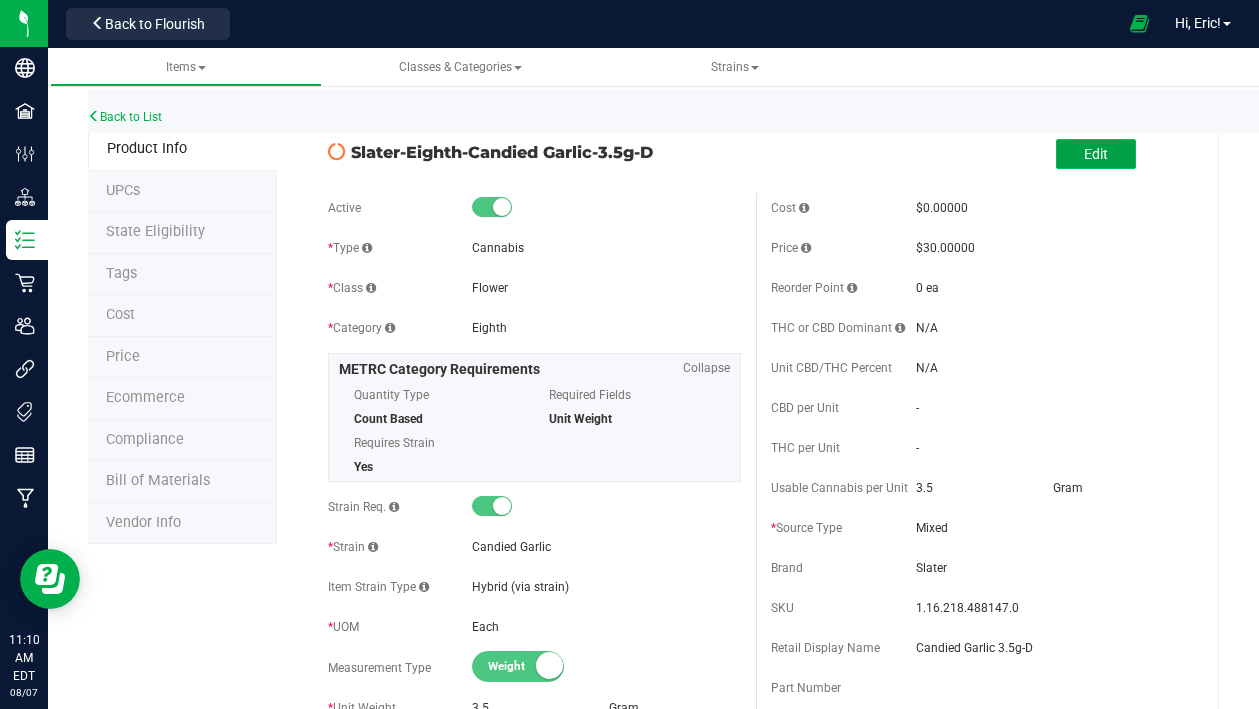 click on "Edit" at bounding box center [1096, 154] 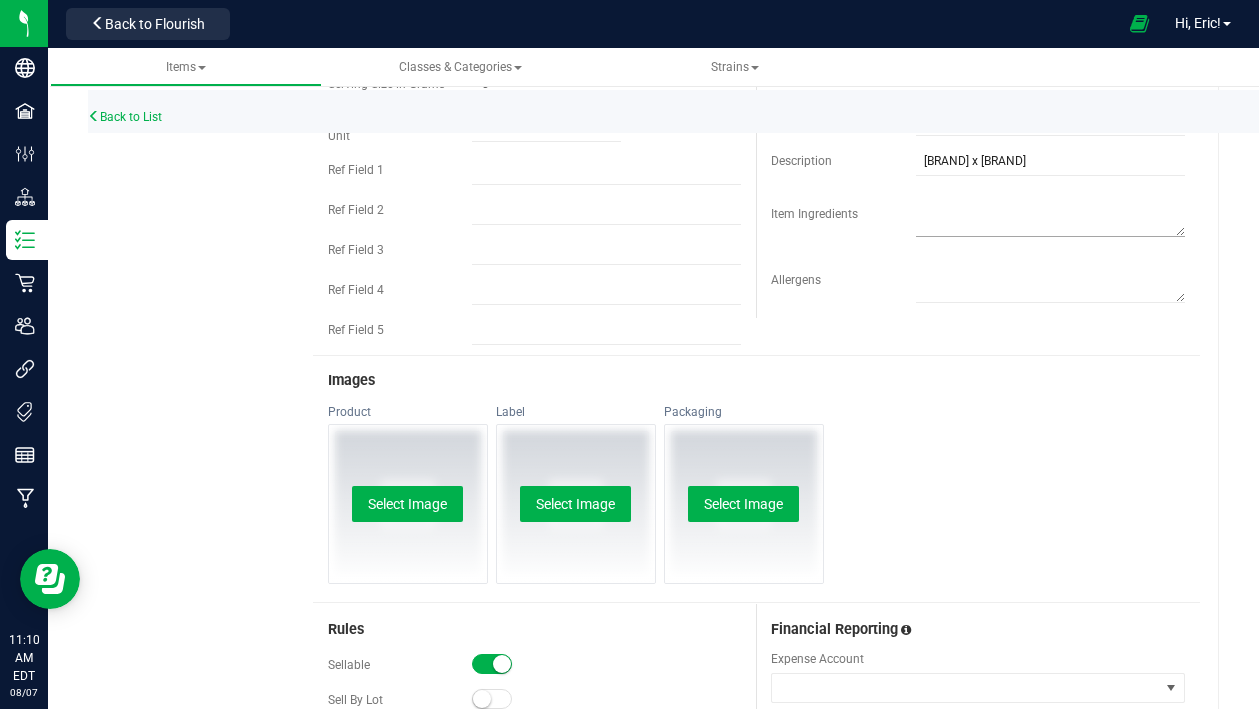 scroll, scrollTop: 500, scrollLeft: 0, axis: vertical 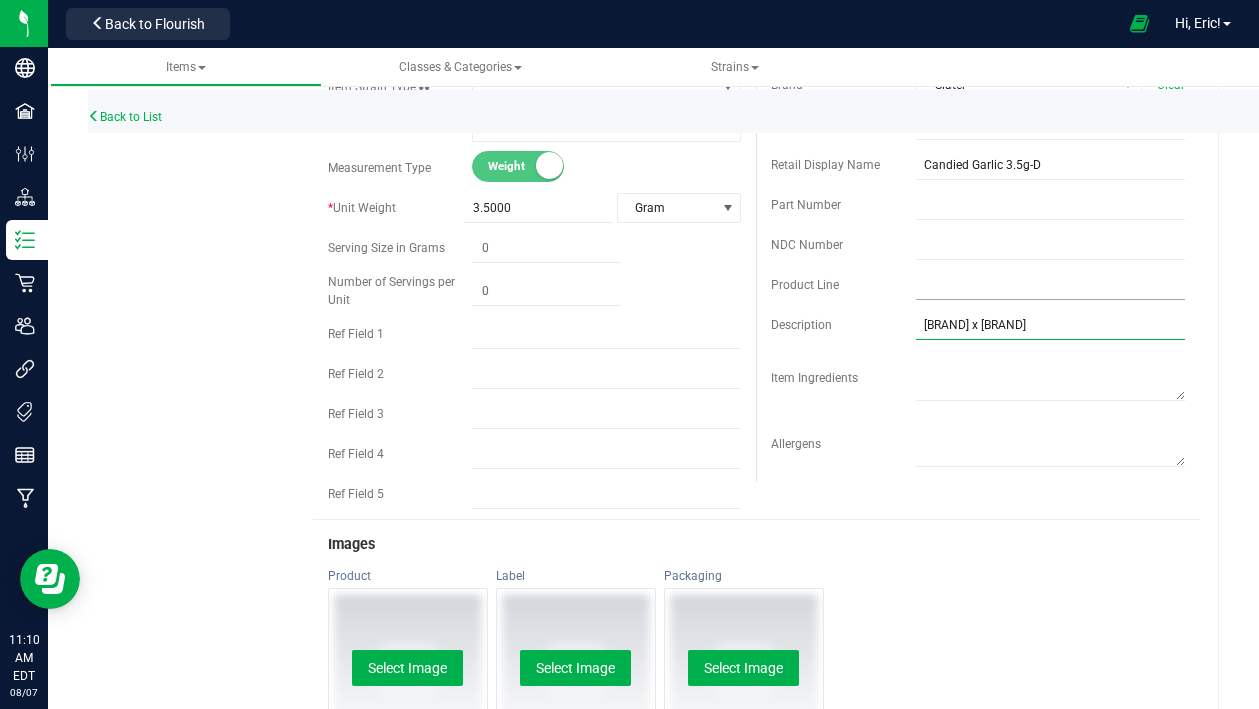 drag, startPoint x: 924, startPoint y: 320, endPoint x: 1078, endPoint y: 286, distance: 157.70859 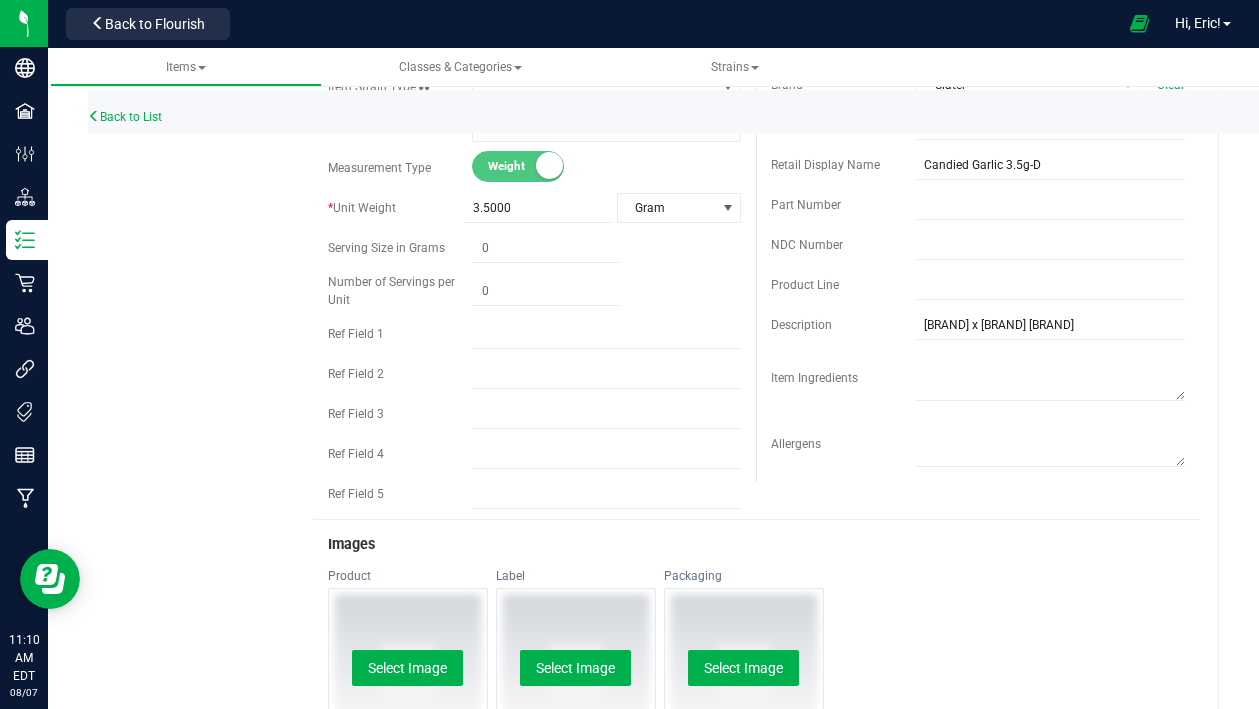 drag, startPoint x: 973, startPoint y: 324, endPoint x: 987, endPoint y: 664, distance: 340.28812 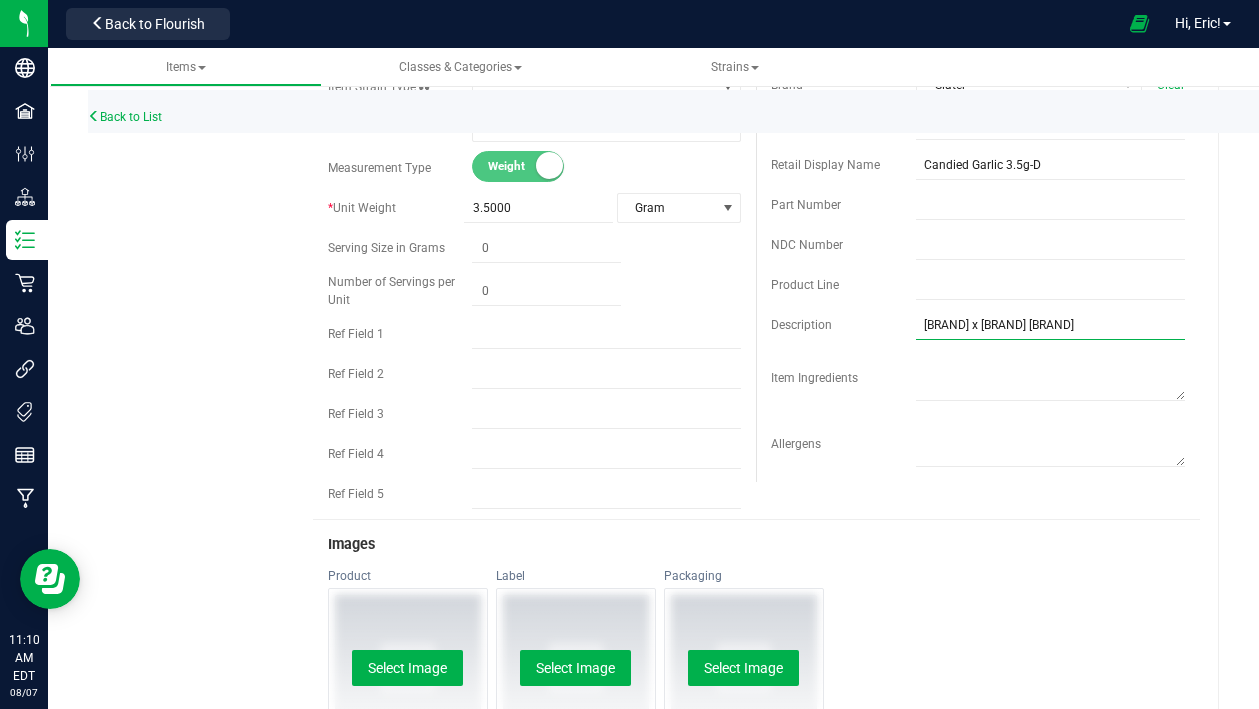 click on "[BRAND] x [BRAND] [BRAND]" at bounding box center (1050, 325) 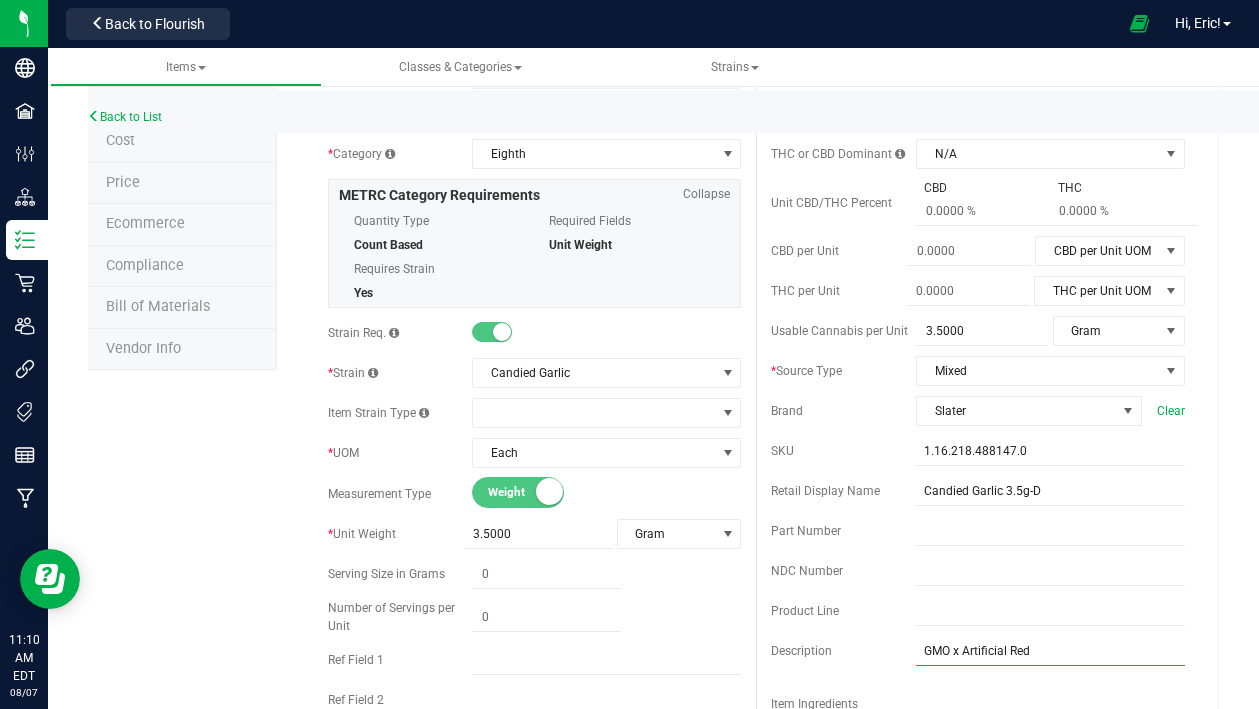 scroll, scrollTop: 0, scrollLeft: 0, axis: both 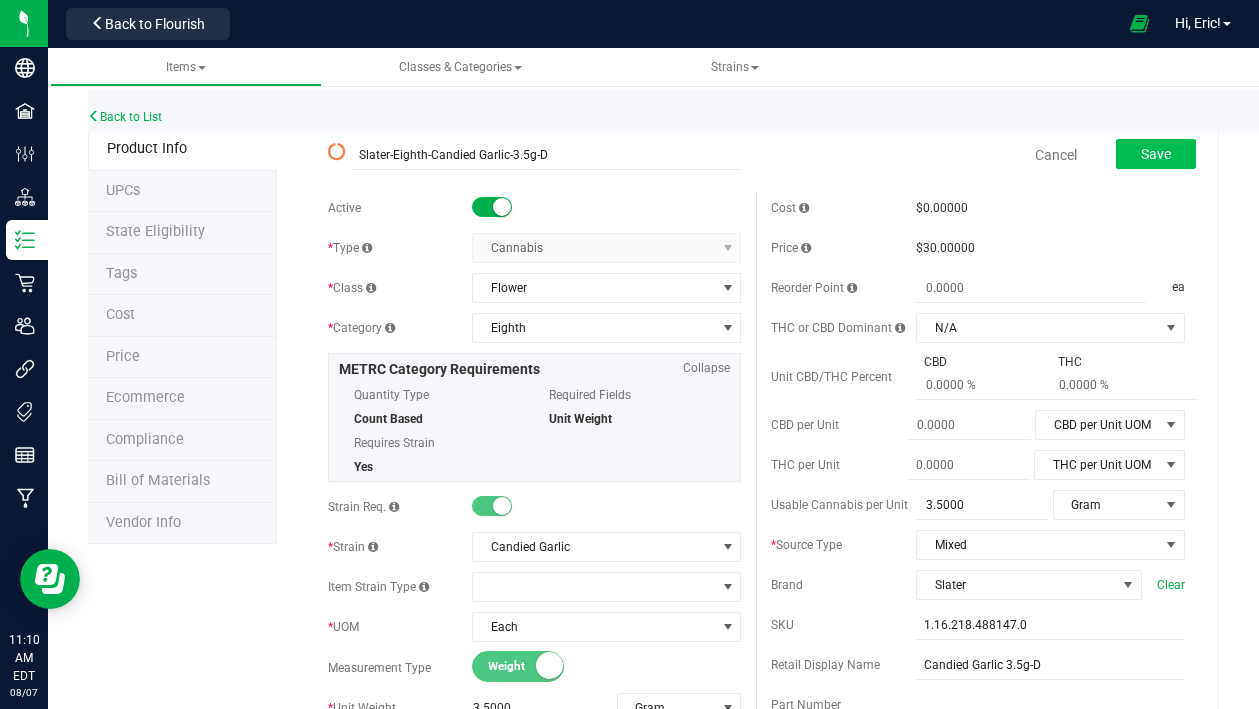 type on "GMO x Artificial Red" 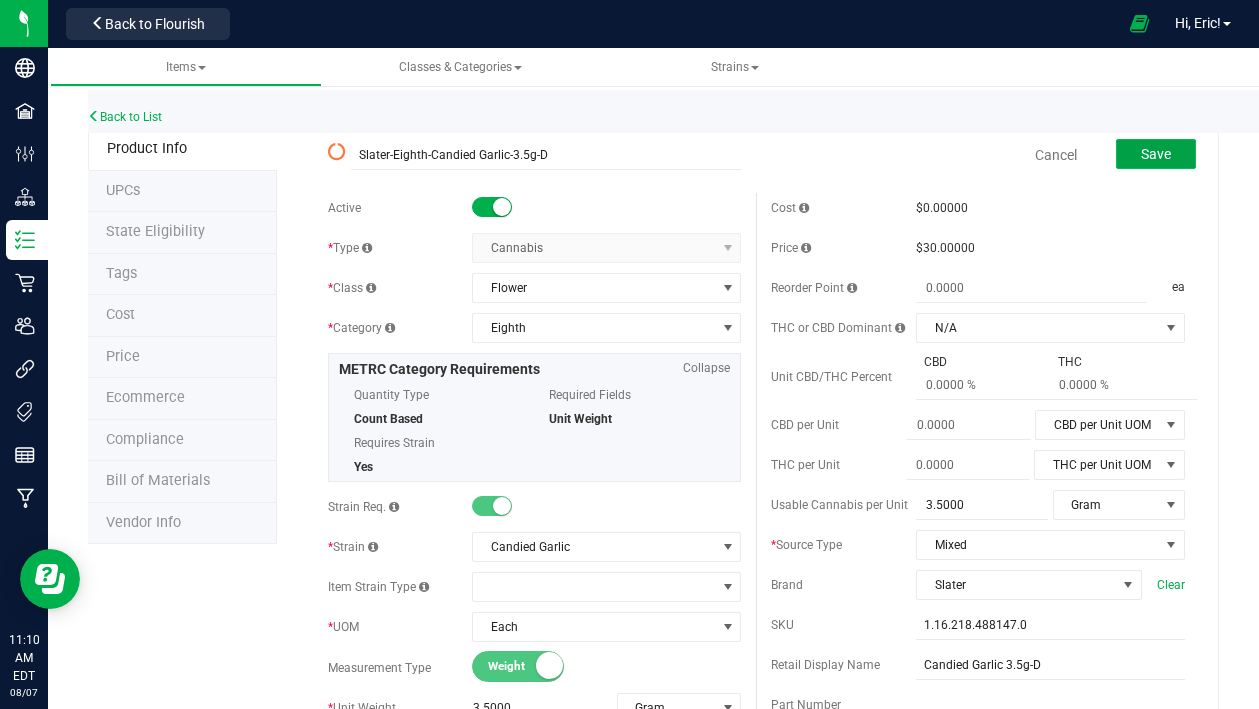 click on "Save" at bounding box center (1156, 154) 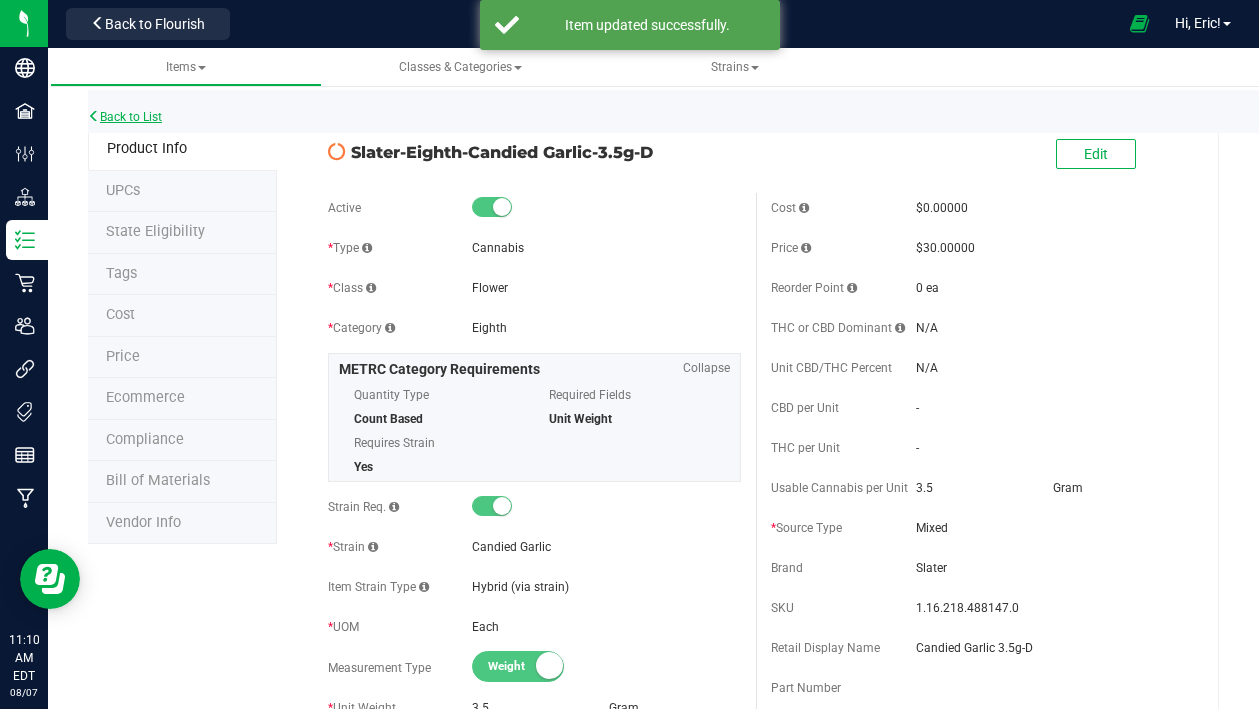 click on "Back to List" at bounding box center [125, 117] 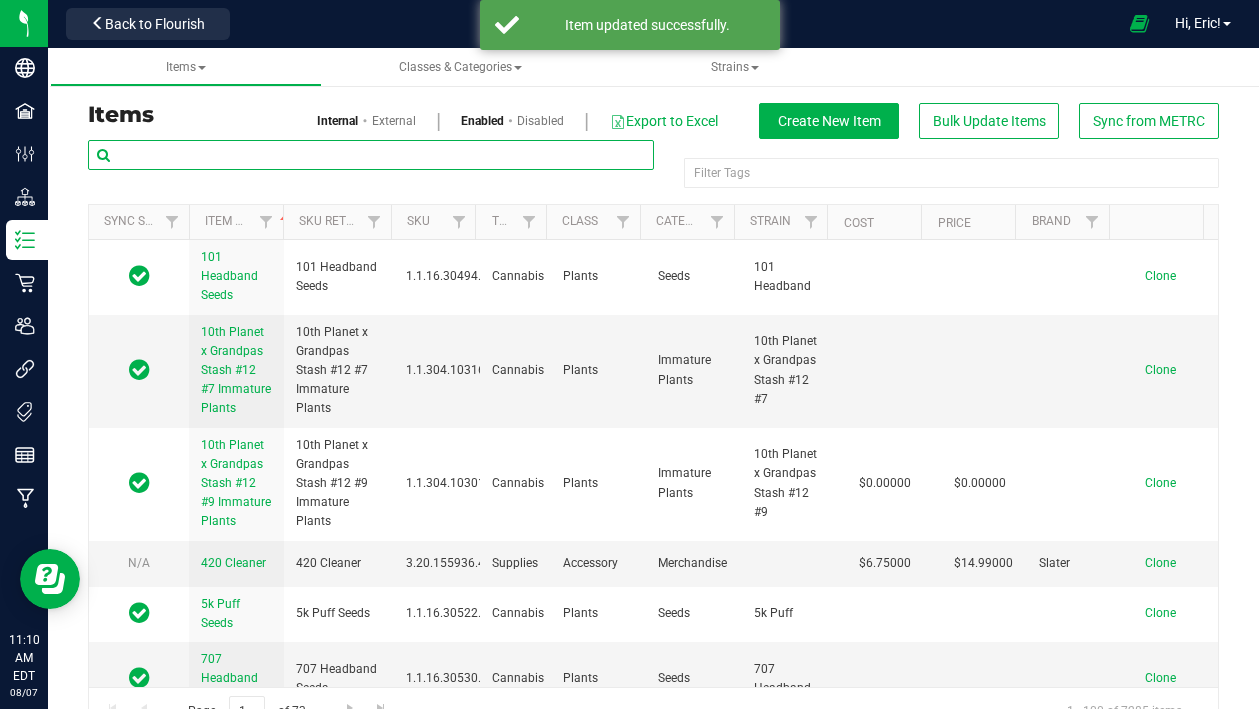 click at bounding box center [371, 155] 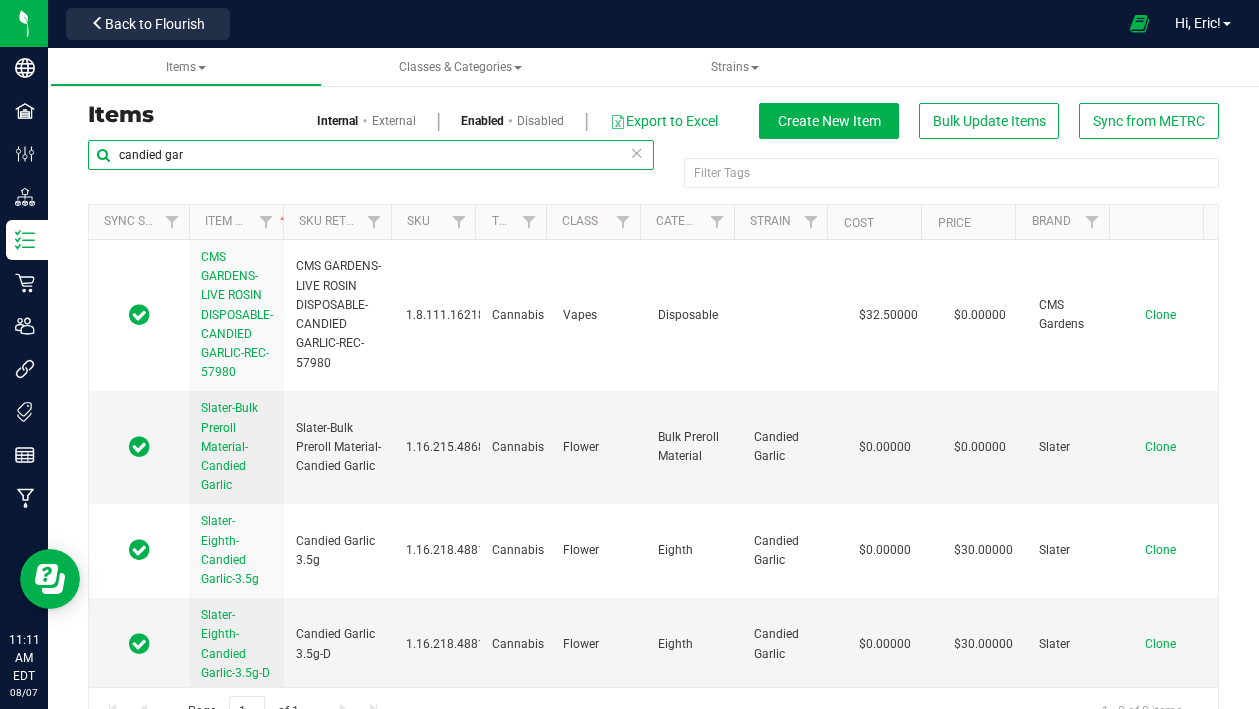 scroll, scrollTop: 591, scrollLeft: 0, axis: vertical 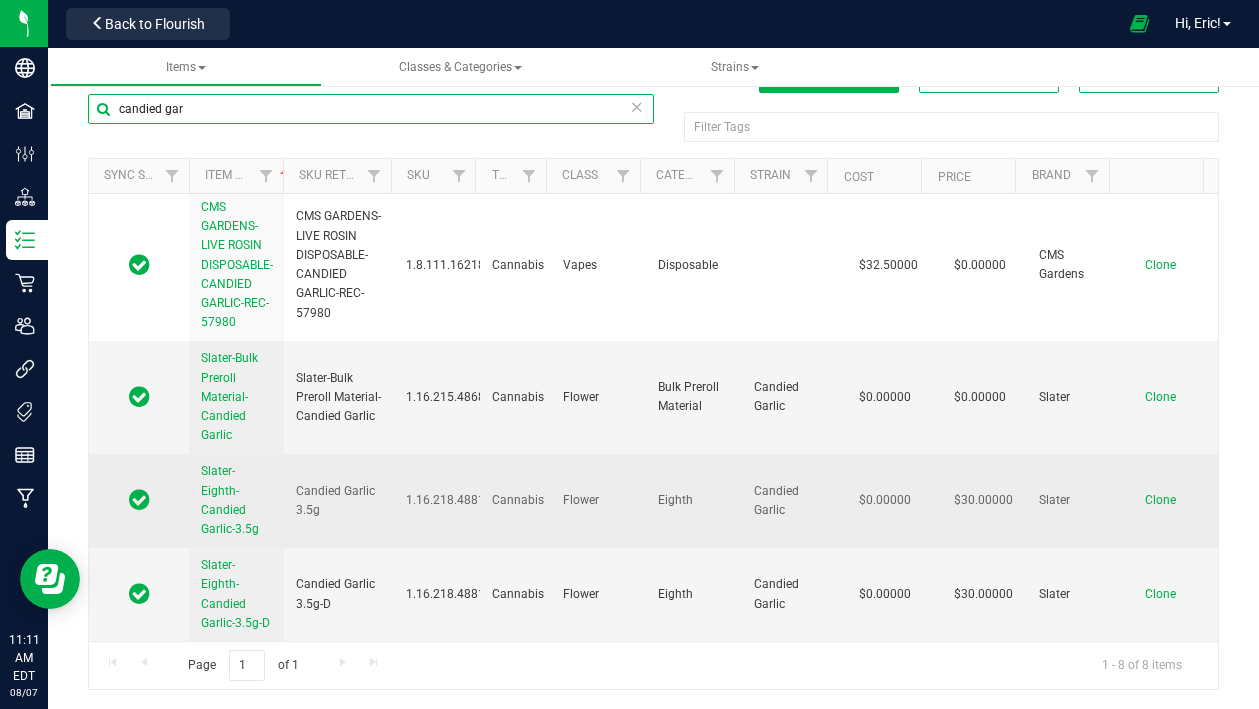 type on "candied gar" 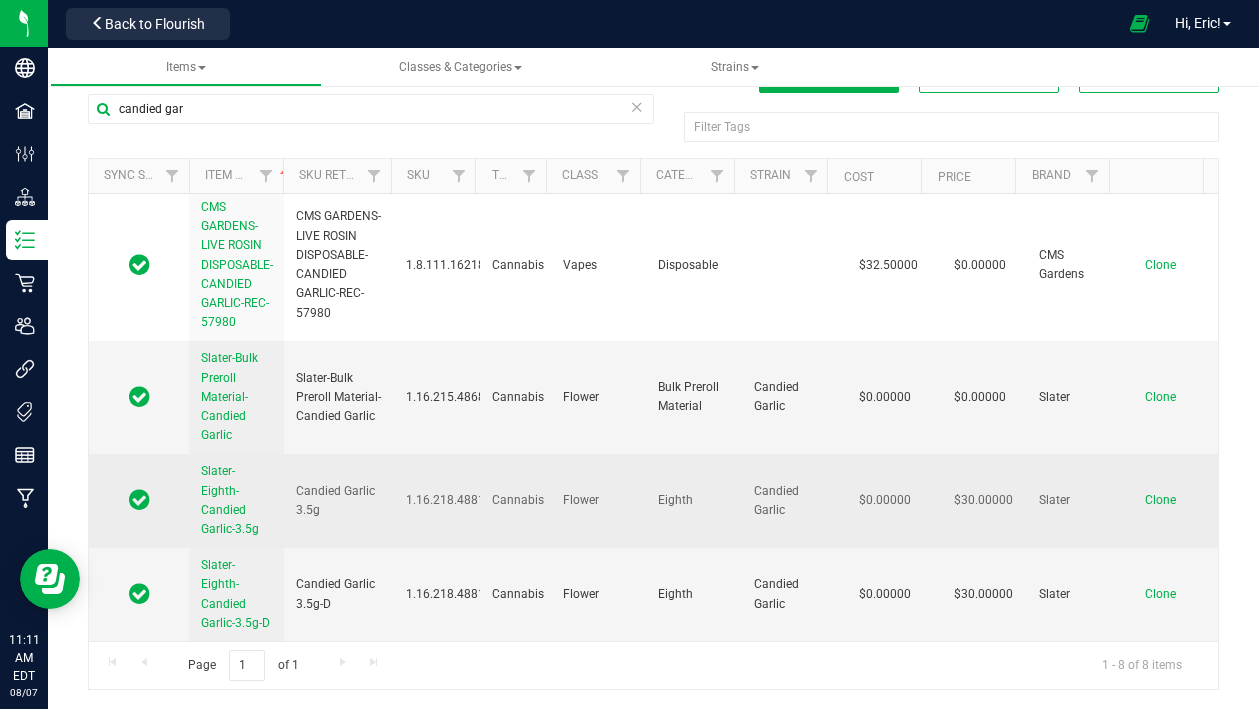 click on "Slater-Eighth-Candied Garlic-3.5g" at bounding box center (230, 500) 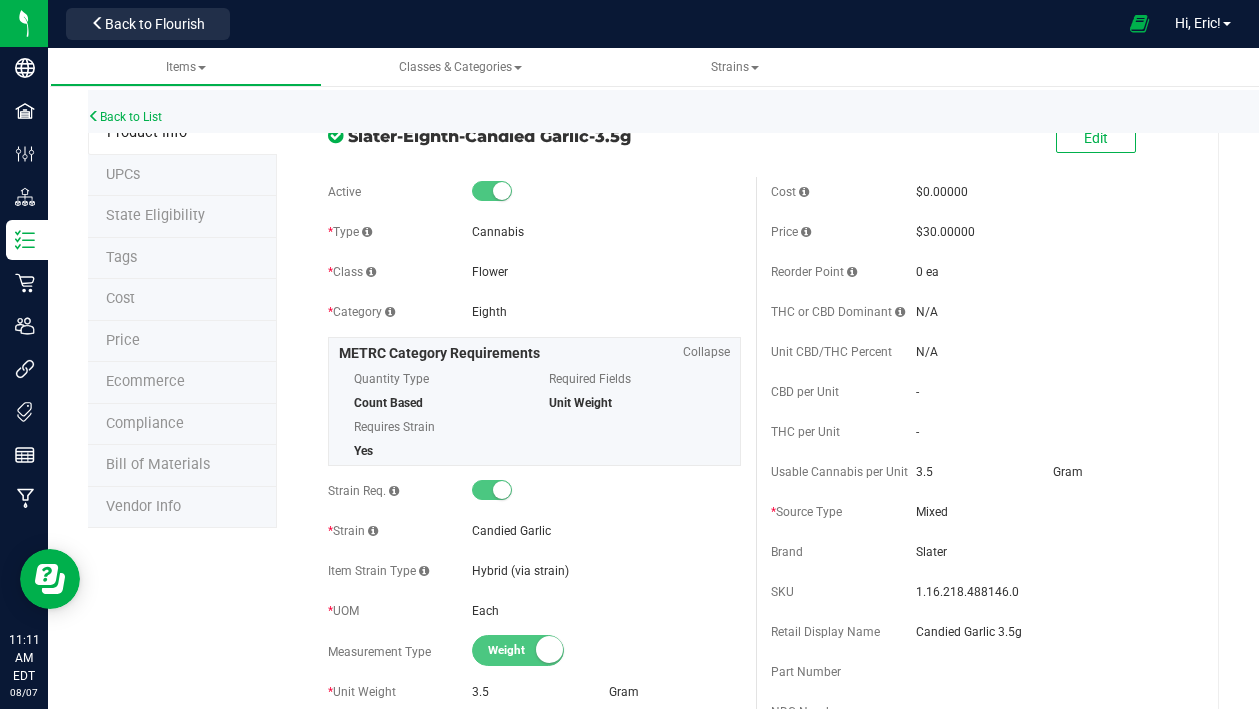 scroll, scrollTop: 0, scrollLeft: 0, axis: both 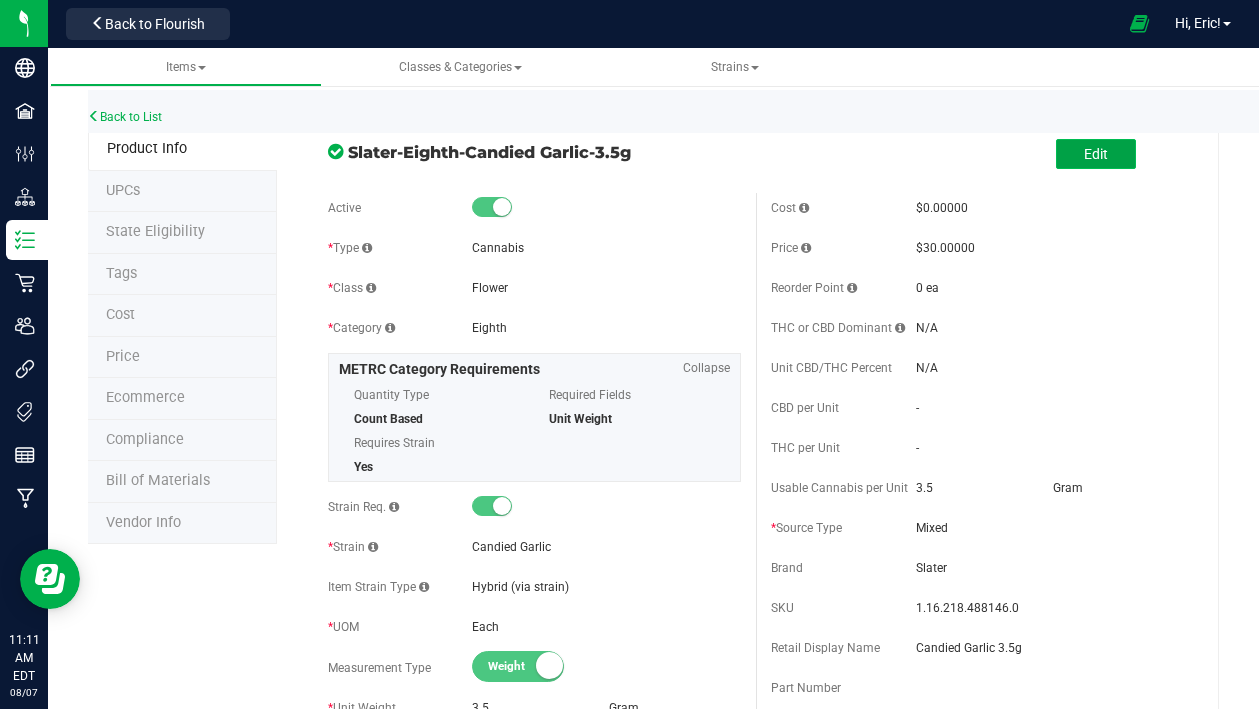 click on "Edit" at bounding box center [1096, 154] 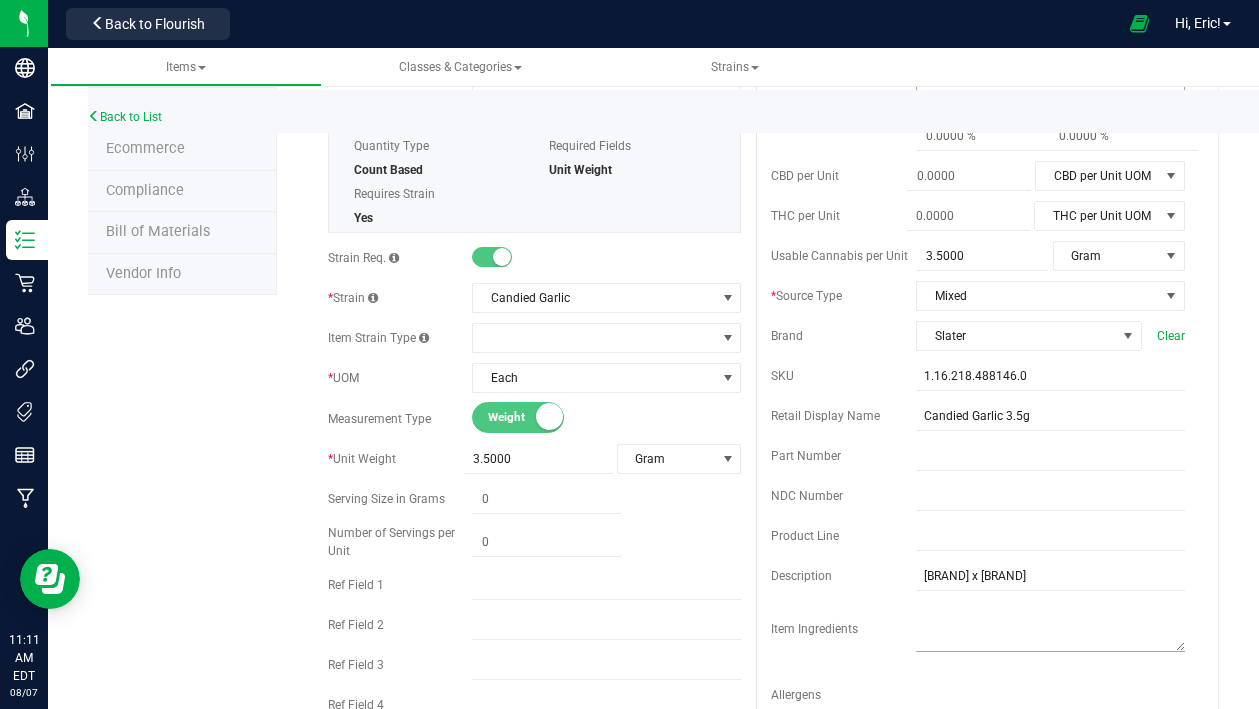 scroll, scrollTop: 600, scrollLeft: 0, axis: vertical 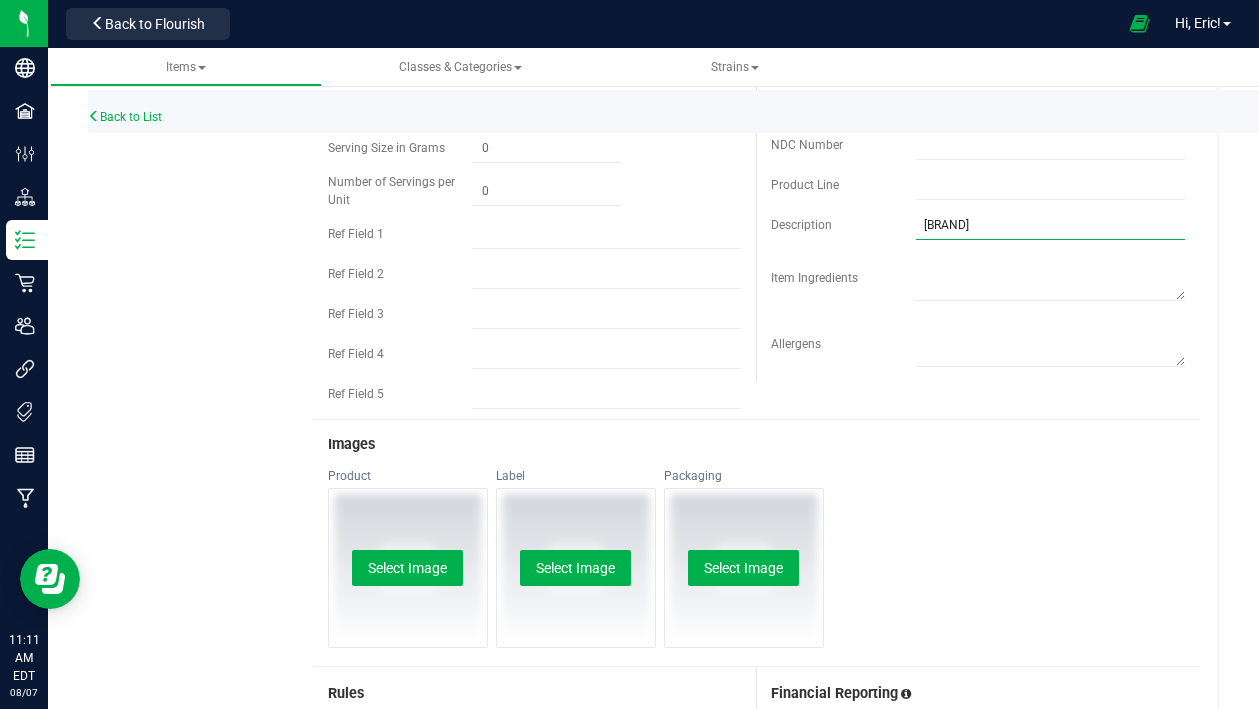 type on "J" 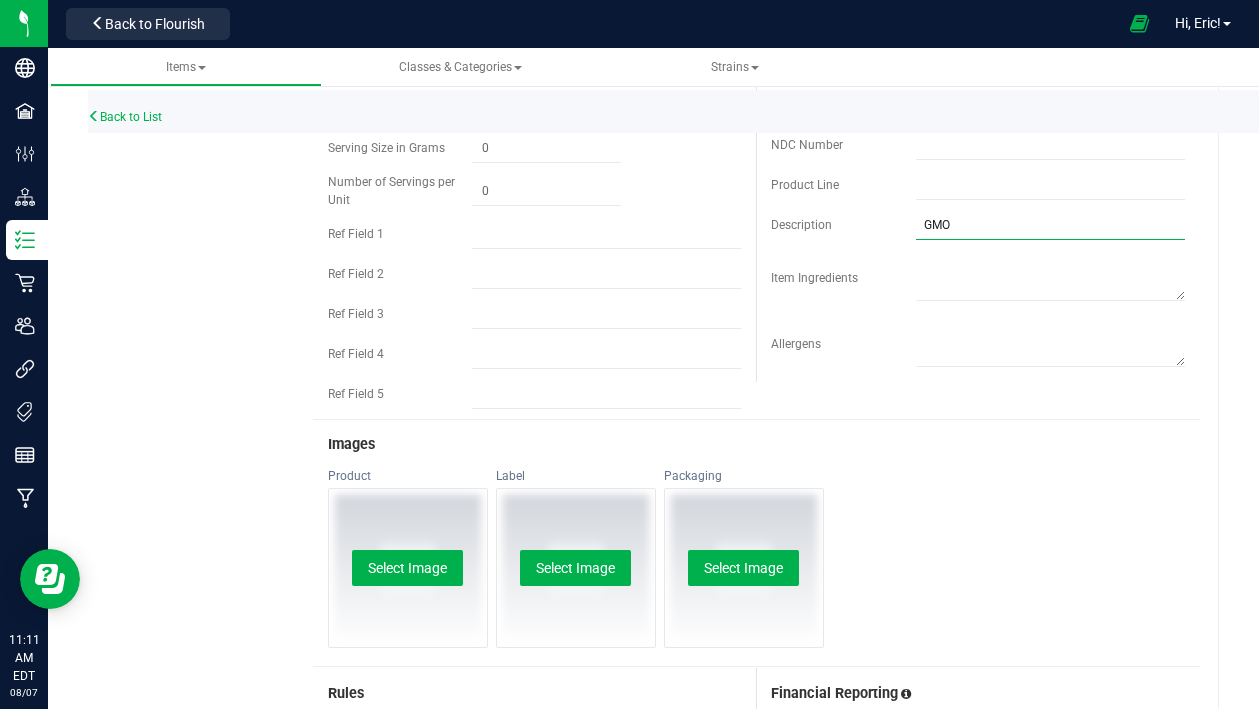 type on "GMO x Artifcial Red" 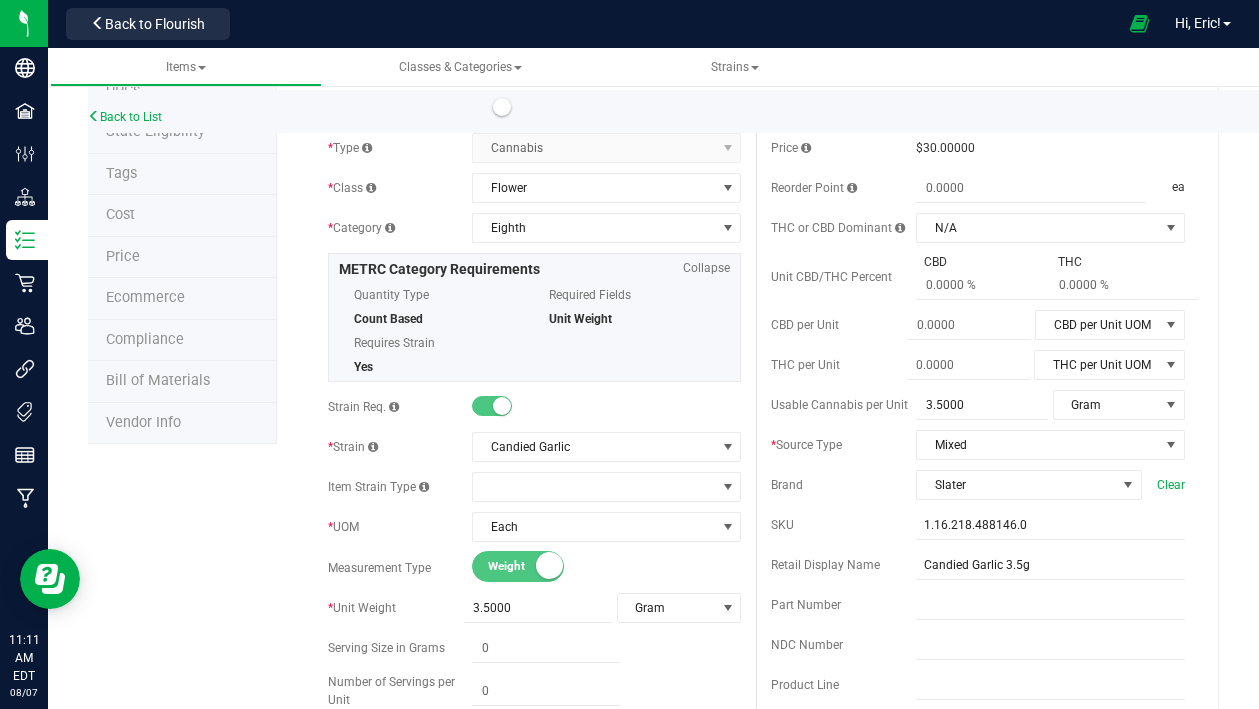 scroll, scrollTop: 0, scrollLeft: 0, axis: both 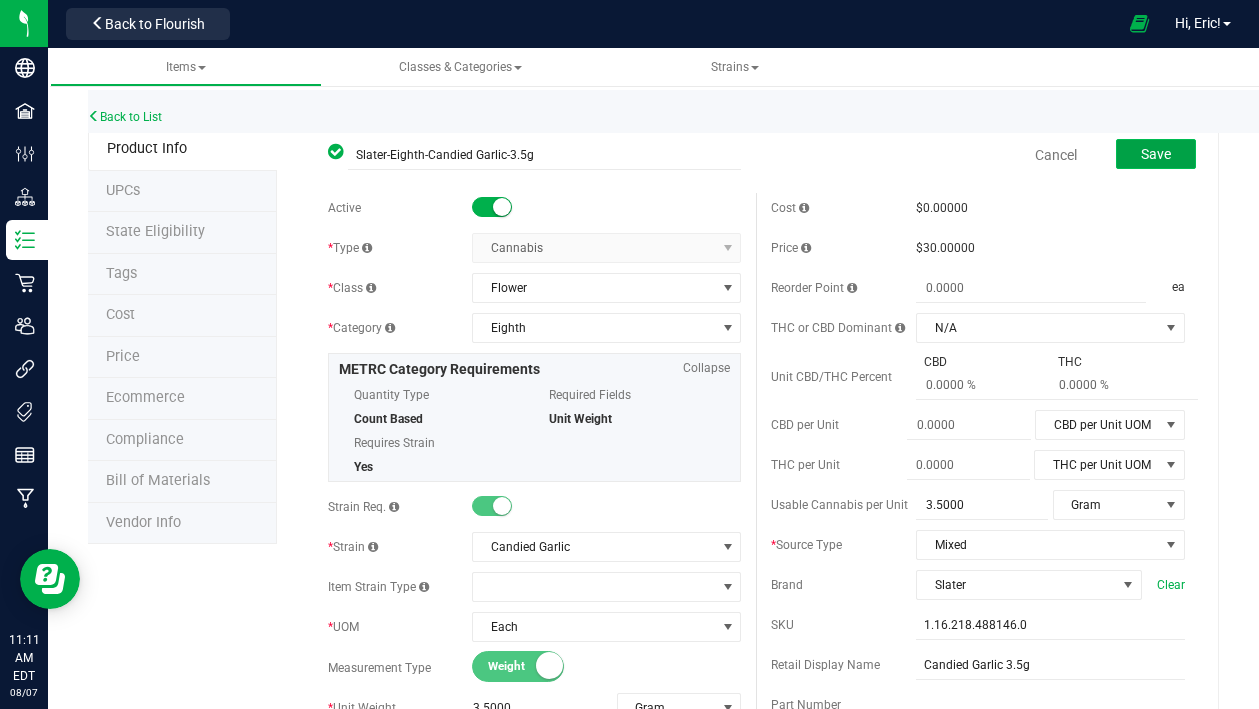 click on "Save" at bounding box center (1156, 154) 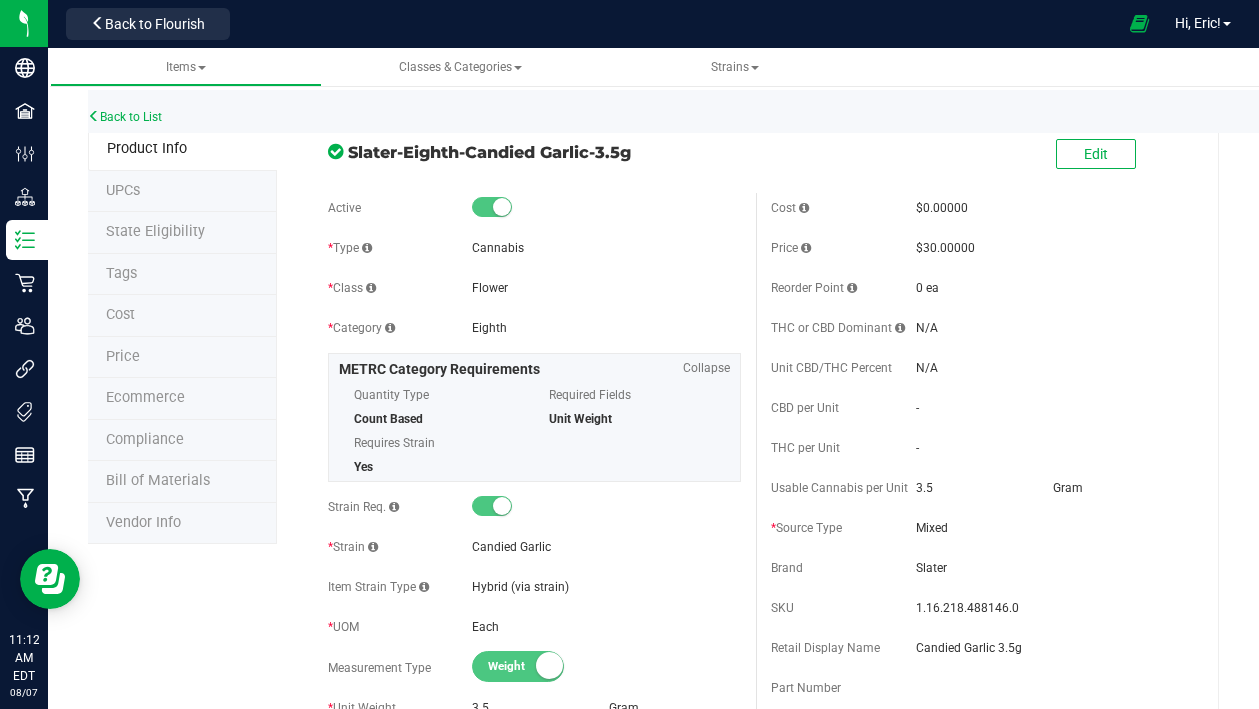 click on "Back to List" at bounding box center (717, 111) 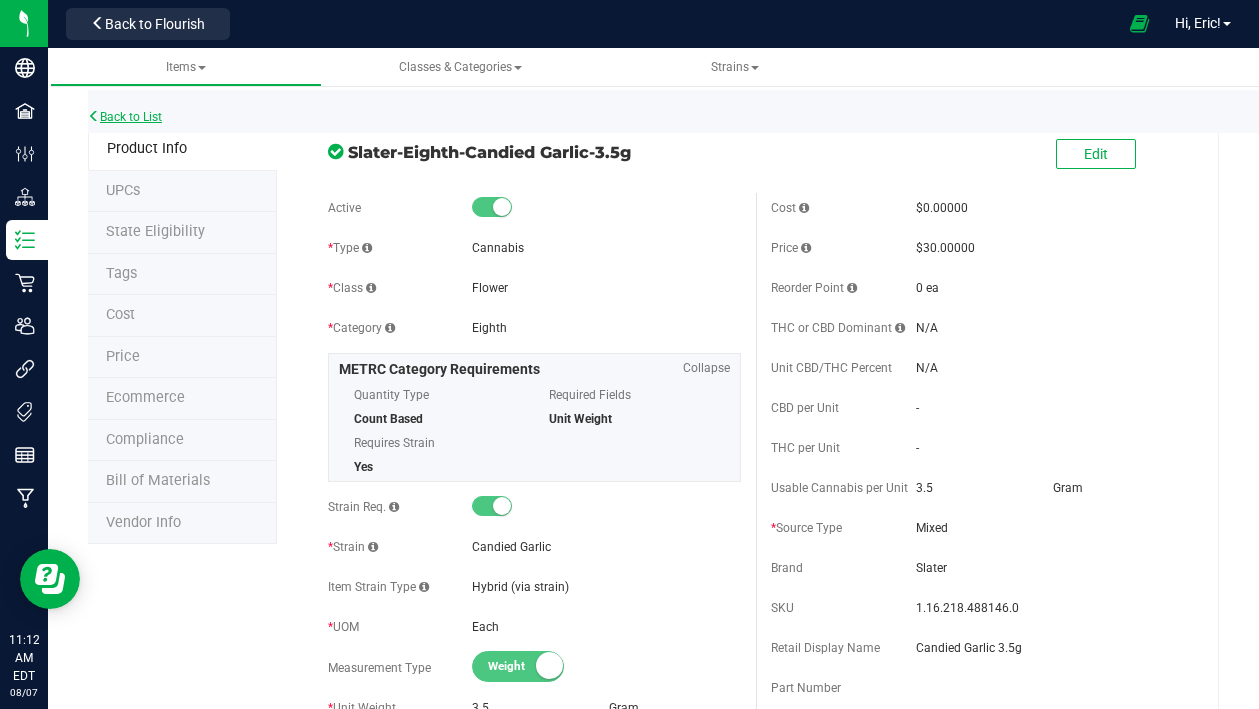 click on "Back to List" at bounding box center (125, 117) 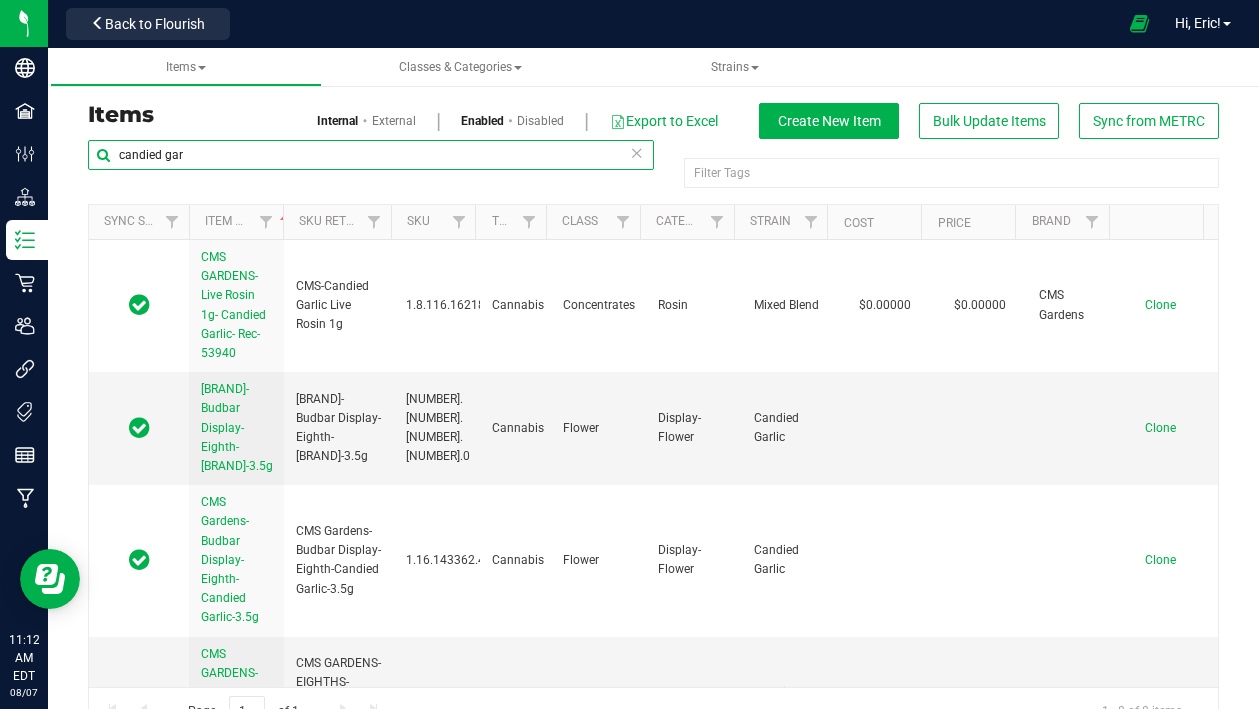 click on "candied gar" at bounding box center [371, 155] 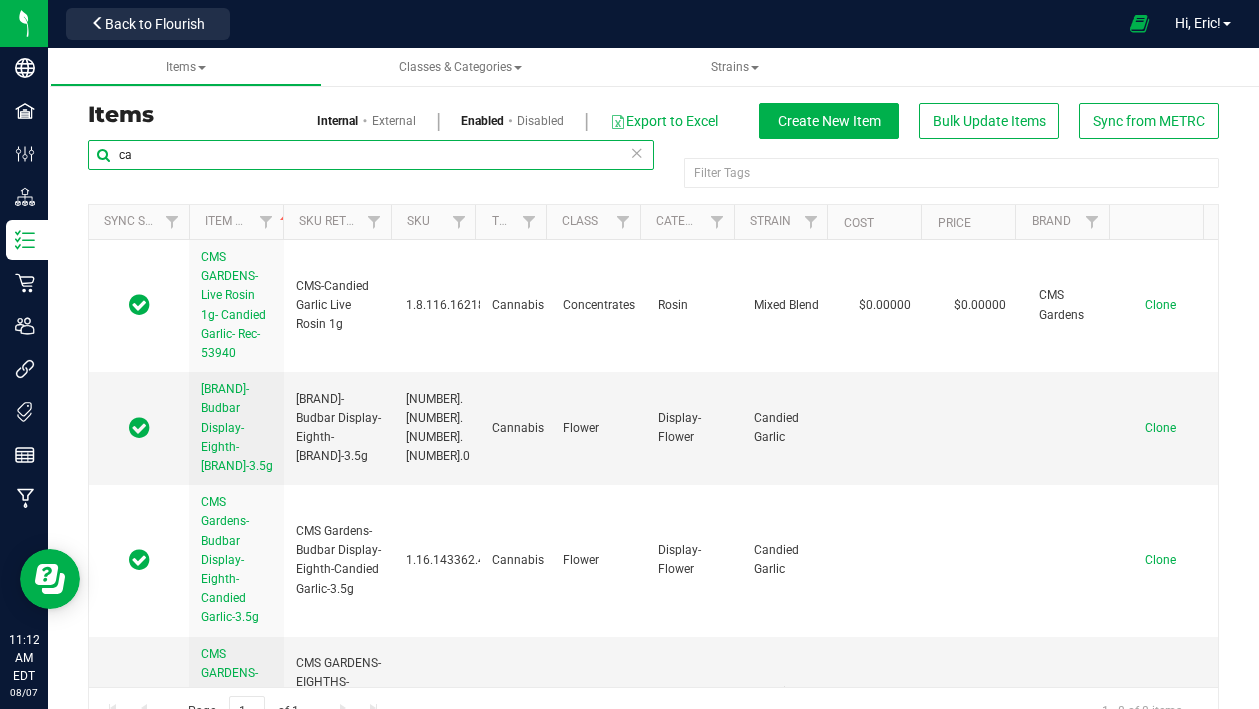 type on "c" 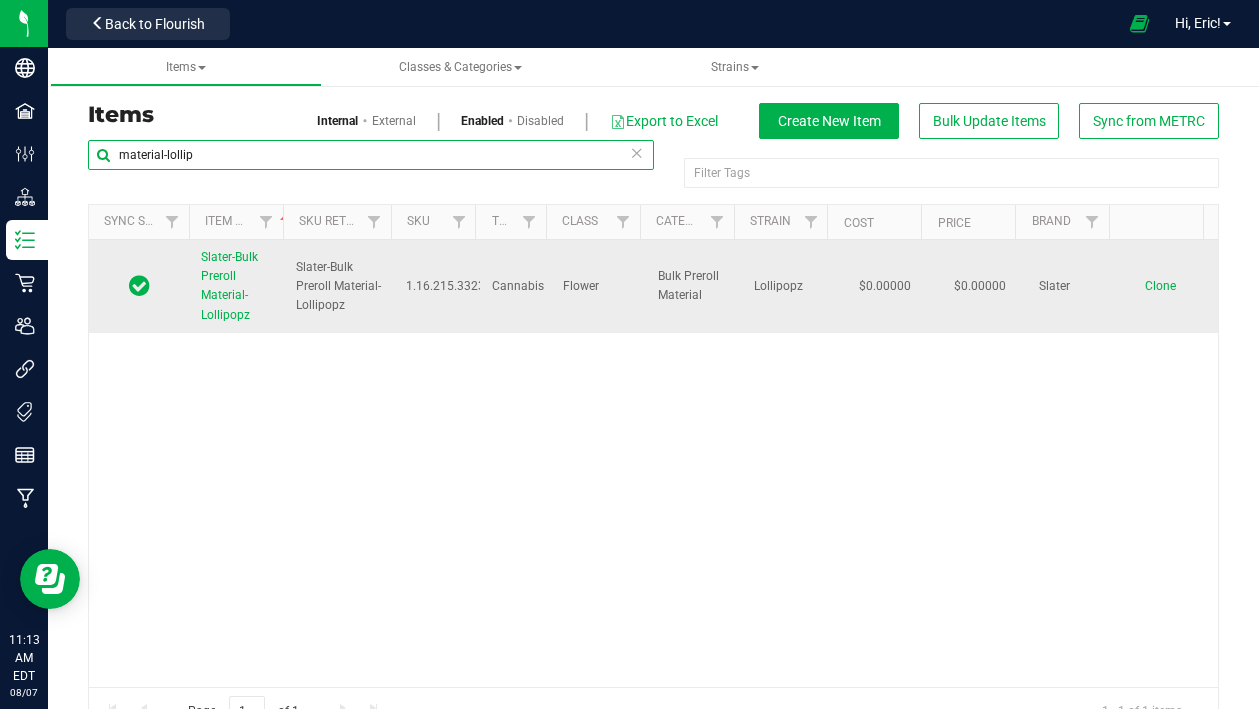 type on "material-lollip" 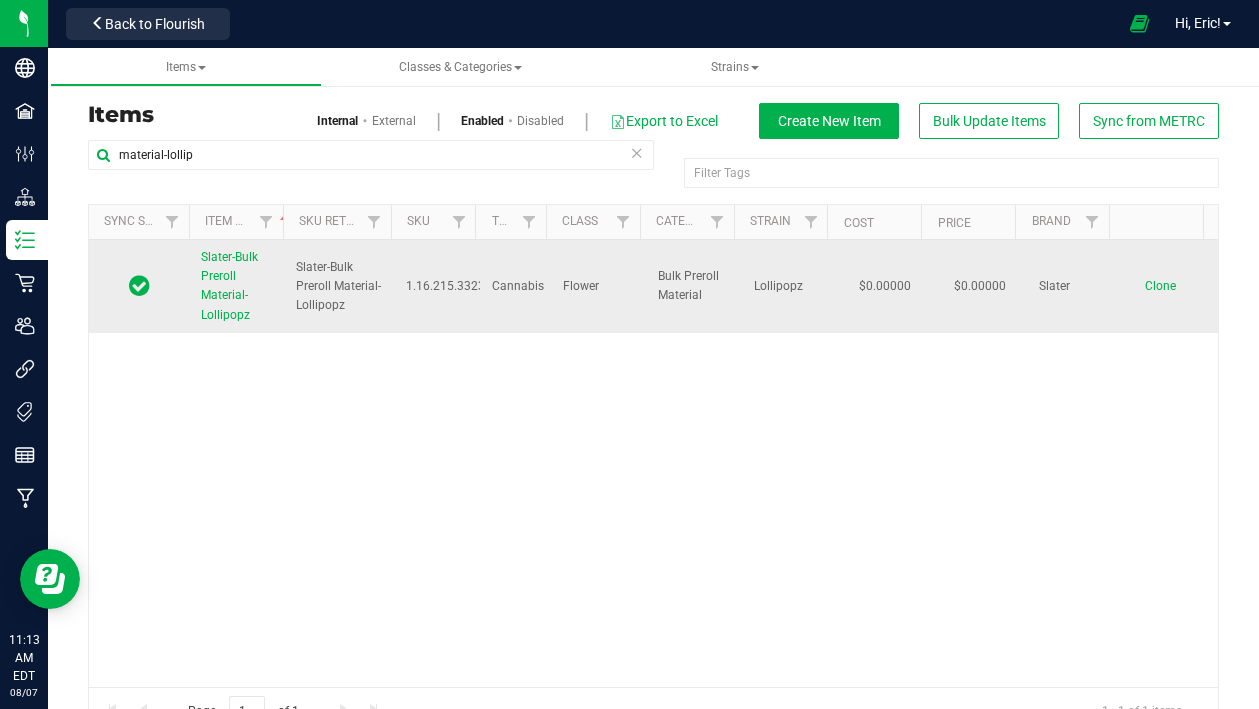 drag, startPoint x: 198, startPoint y: 246, endPoint x: 269, endPoint y: 310, distance: 95.587654 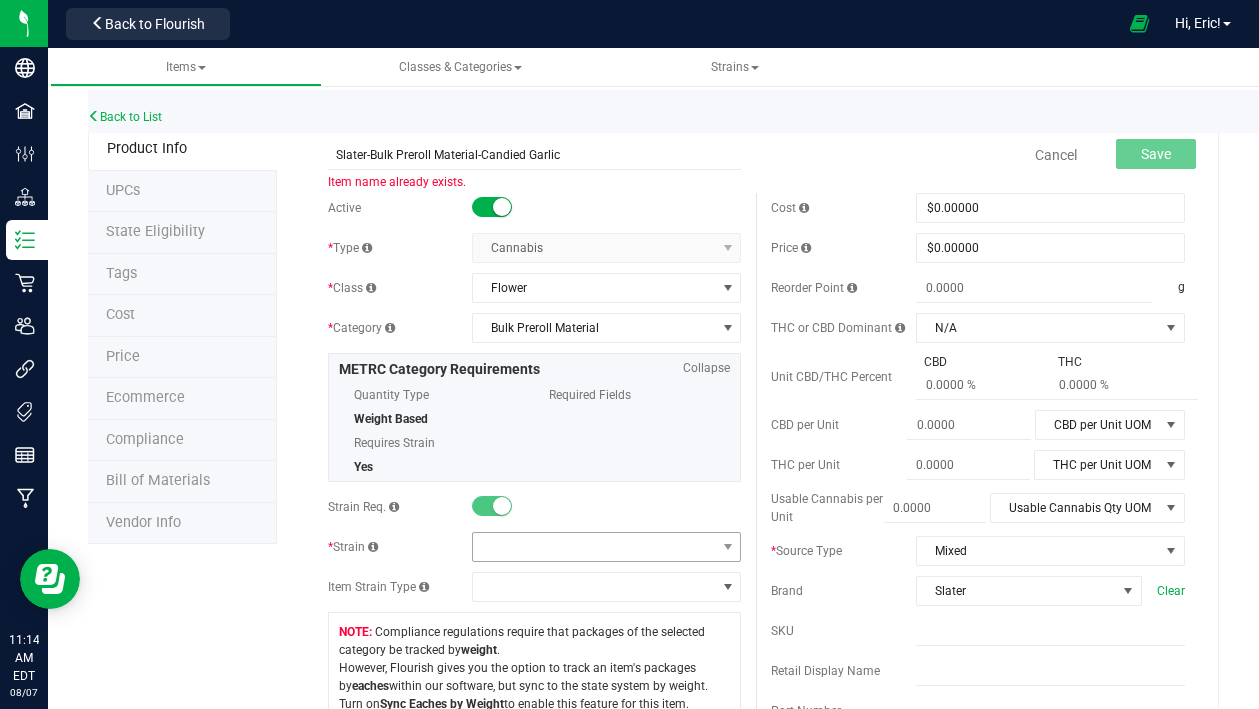 type on "Slater-Bulk Preroll Material-Candied Garlic" 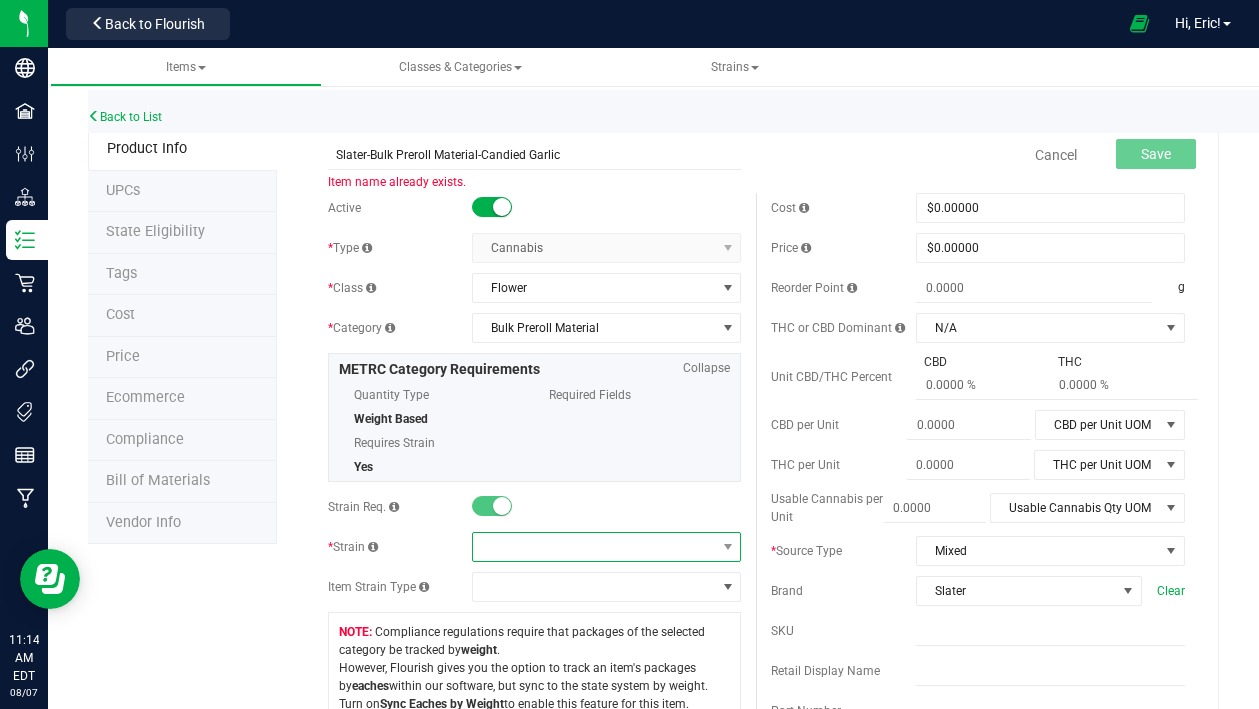 click at bounding box center [594, 547] 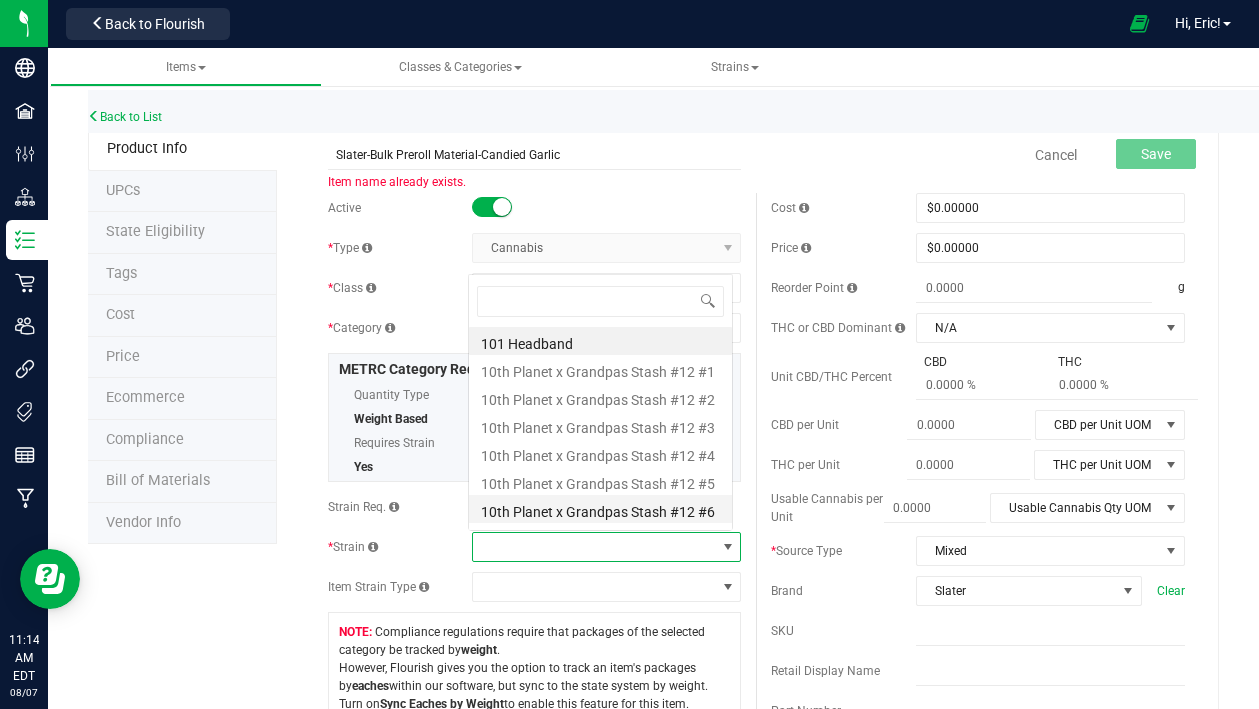 scroll, scrollTop: 0, scrollLeft: 0, axis: both 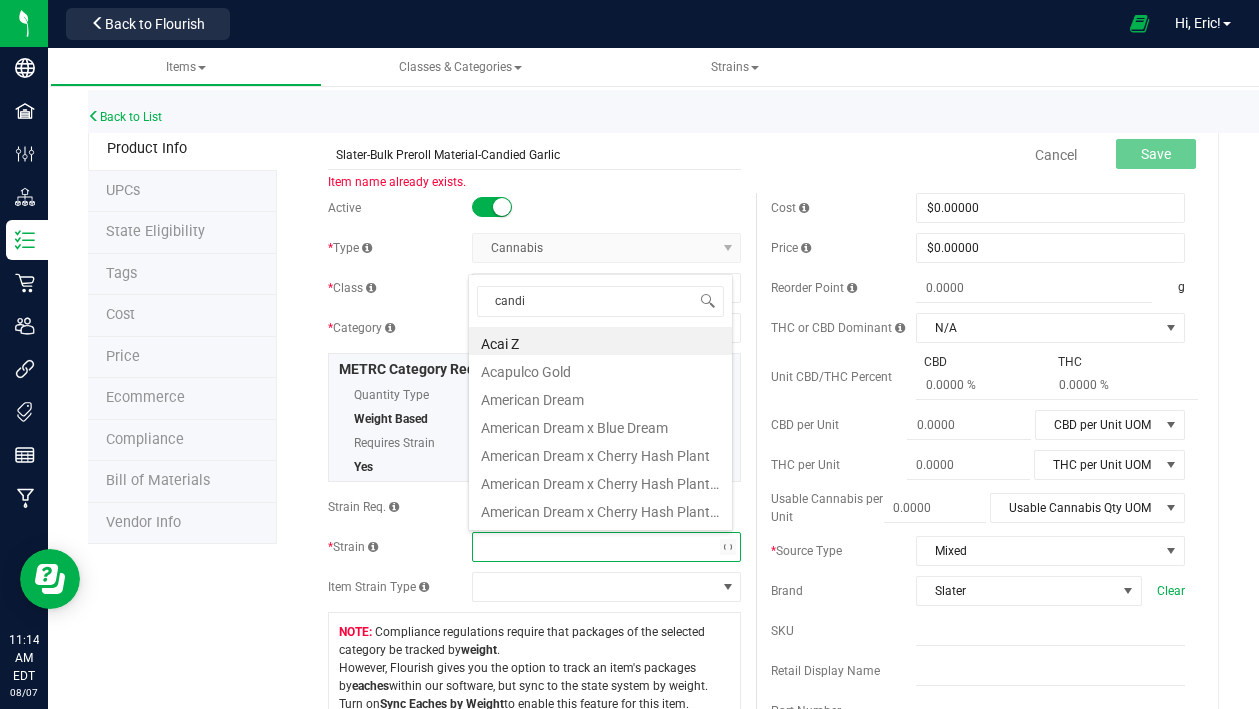 type on "candie" 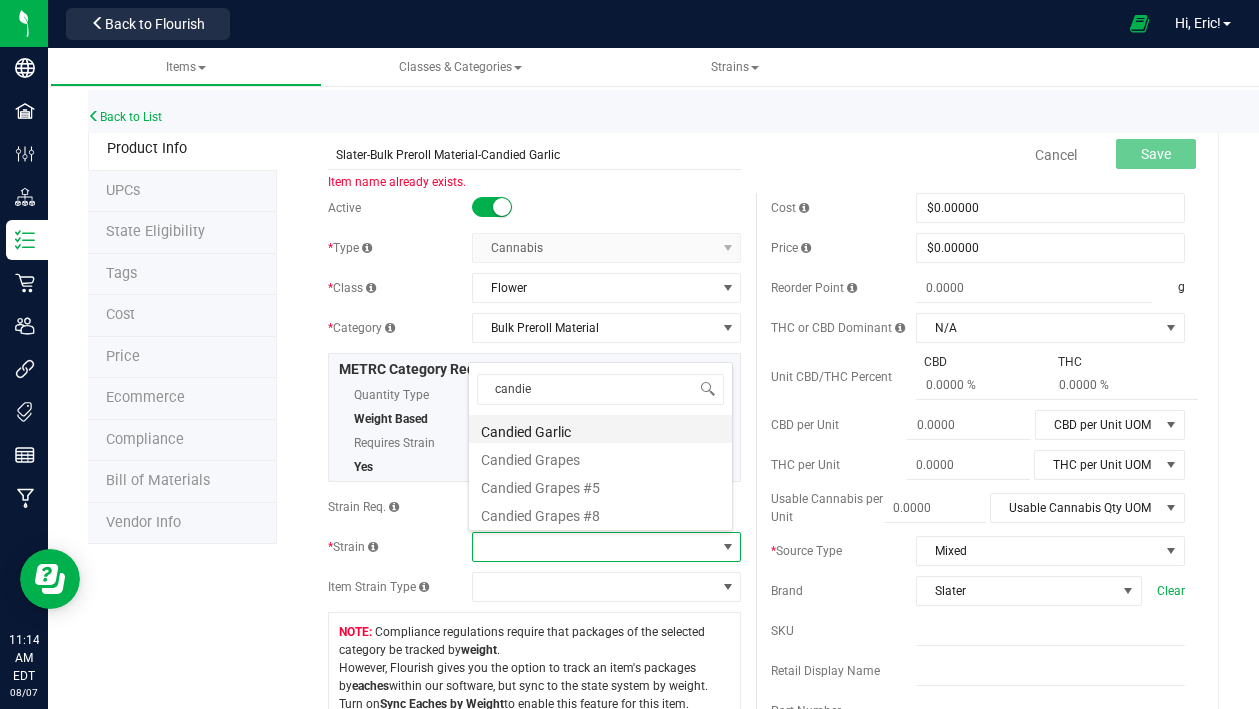 click on "Candied Garlic" at bounding box center [600, 429] 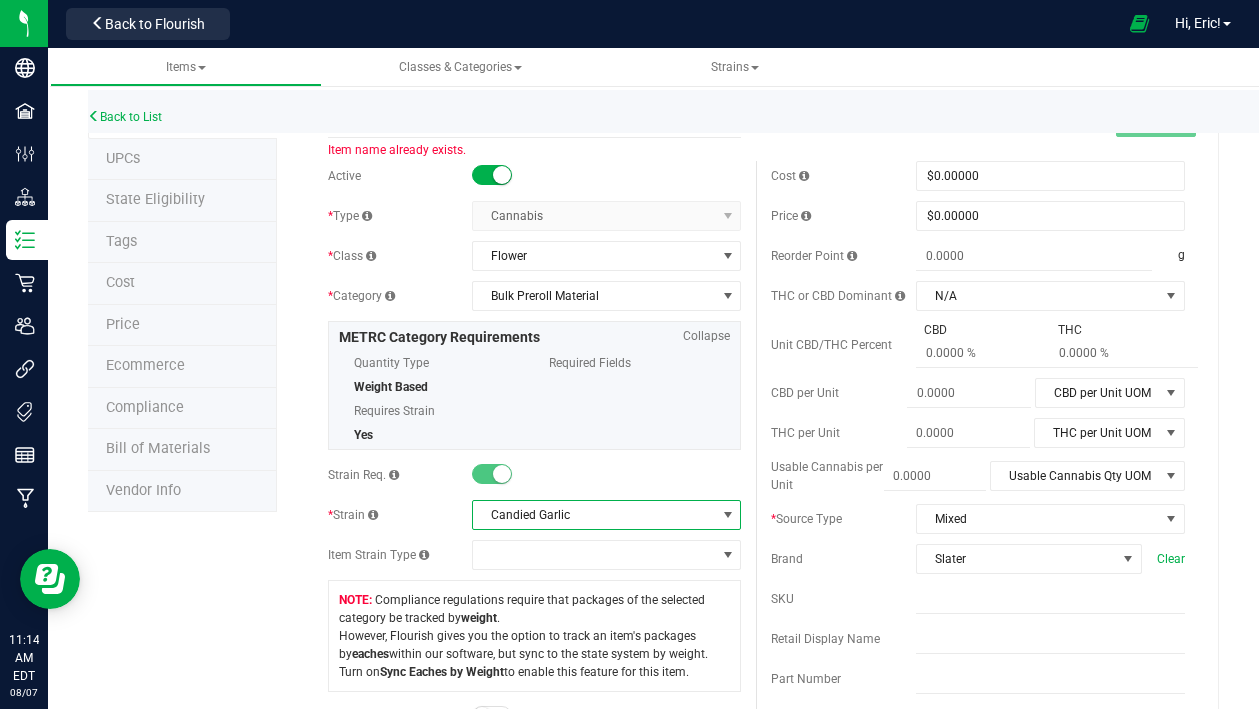 scroll, scrollTop: 0, scrollLeft: 0, axis: both 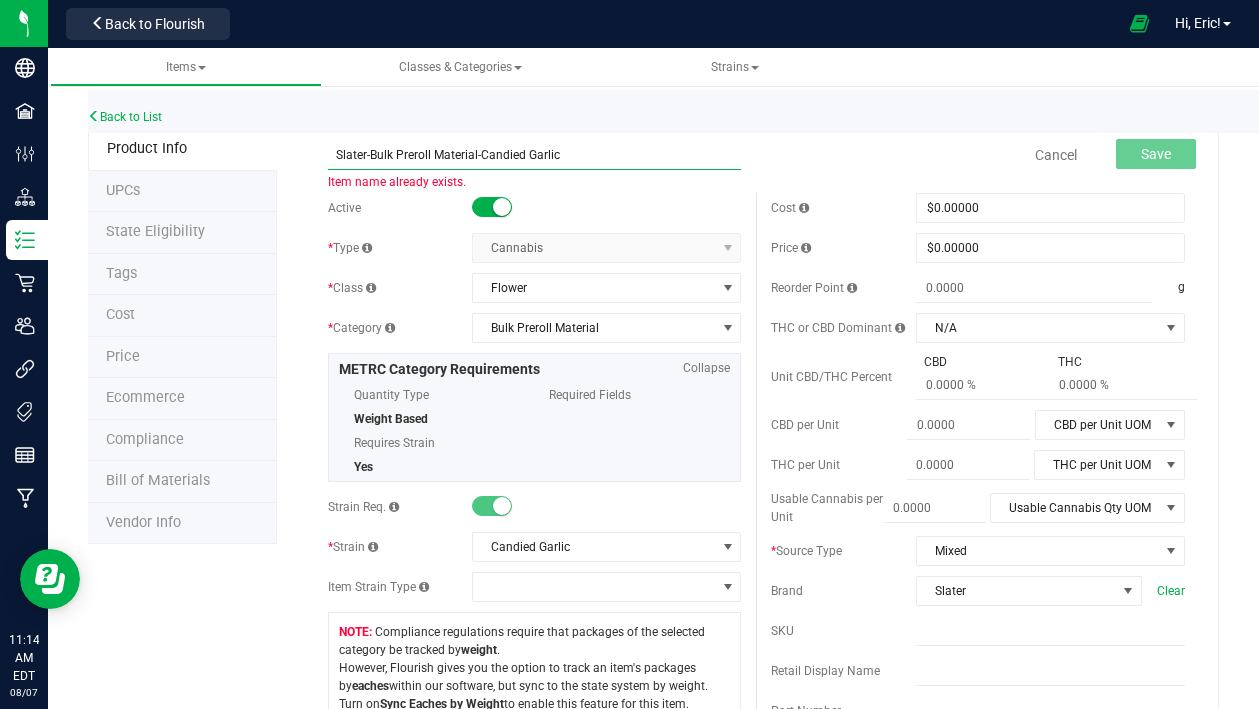 drag, startPoint x: 566, startPoint y: 154, endPoint x: 232, endPoint y: 164, distance: 334.14966 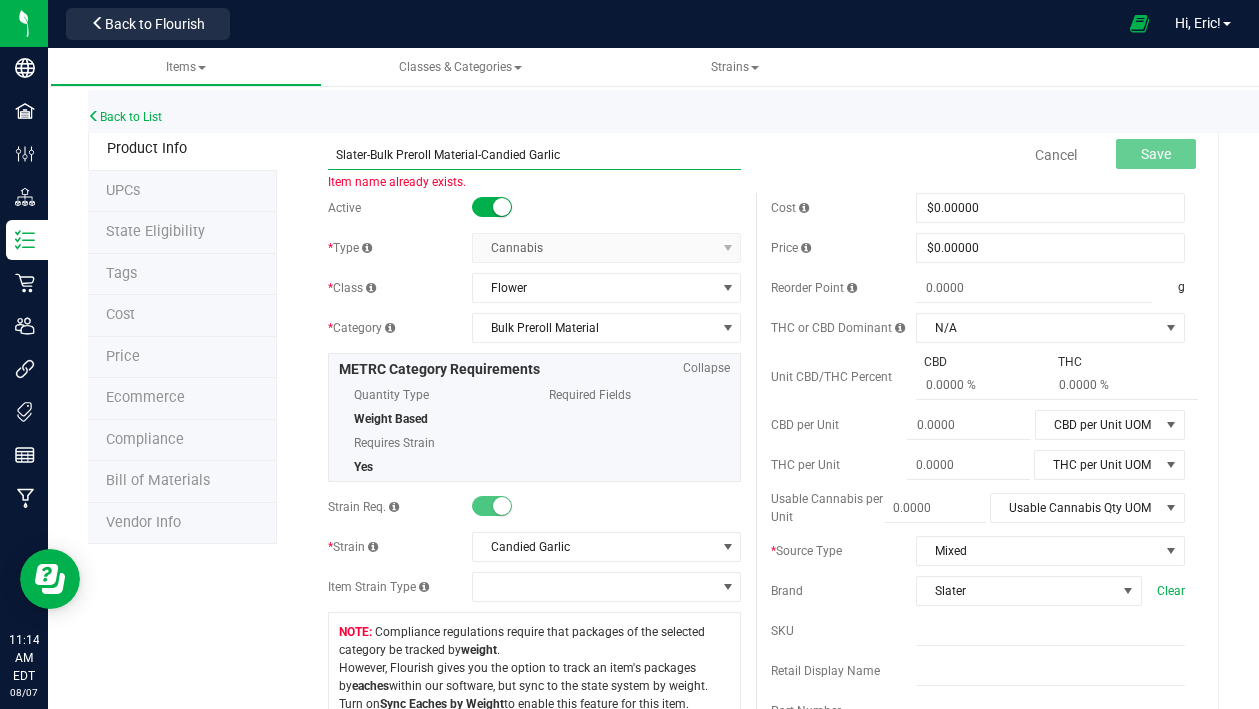 scroll, scrollTop: 300, scrollLeft: 0, axis: vertical 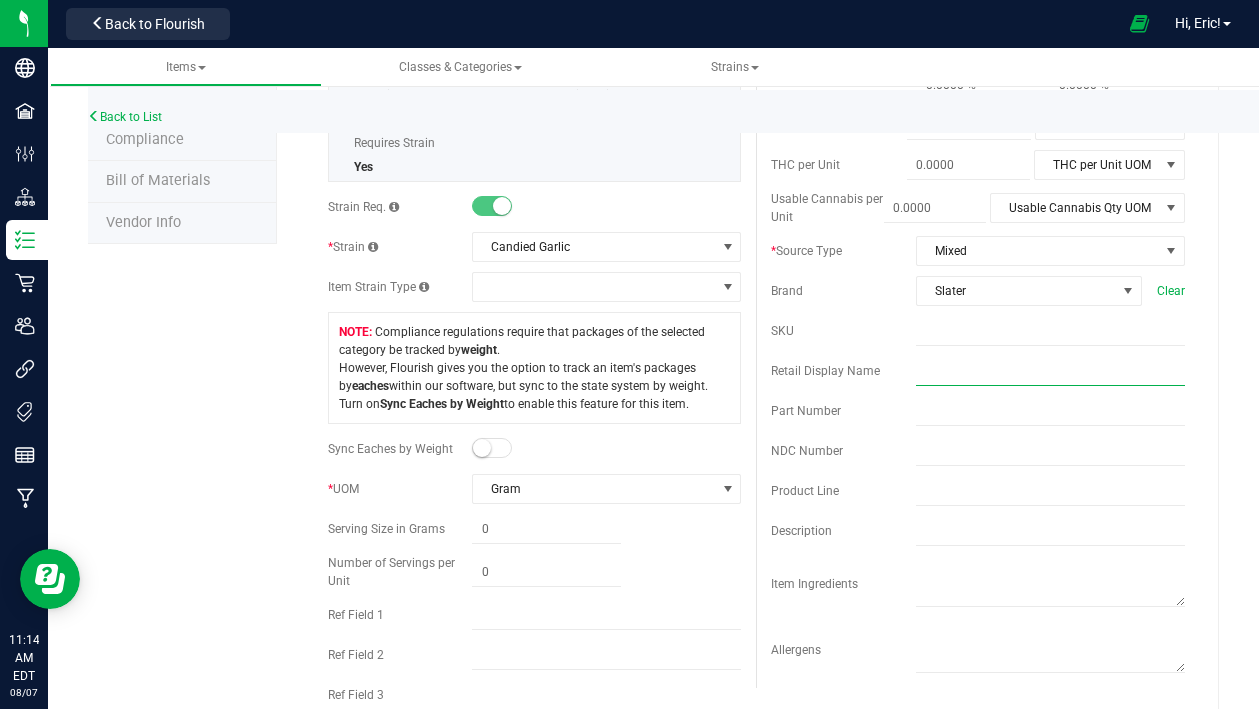 paste on "Slater-Bulk Preroll Material-Candied Garlic" 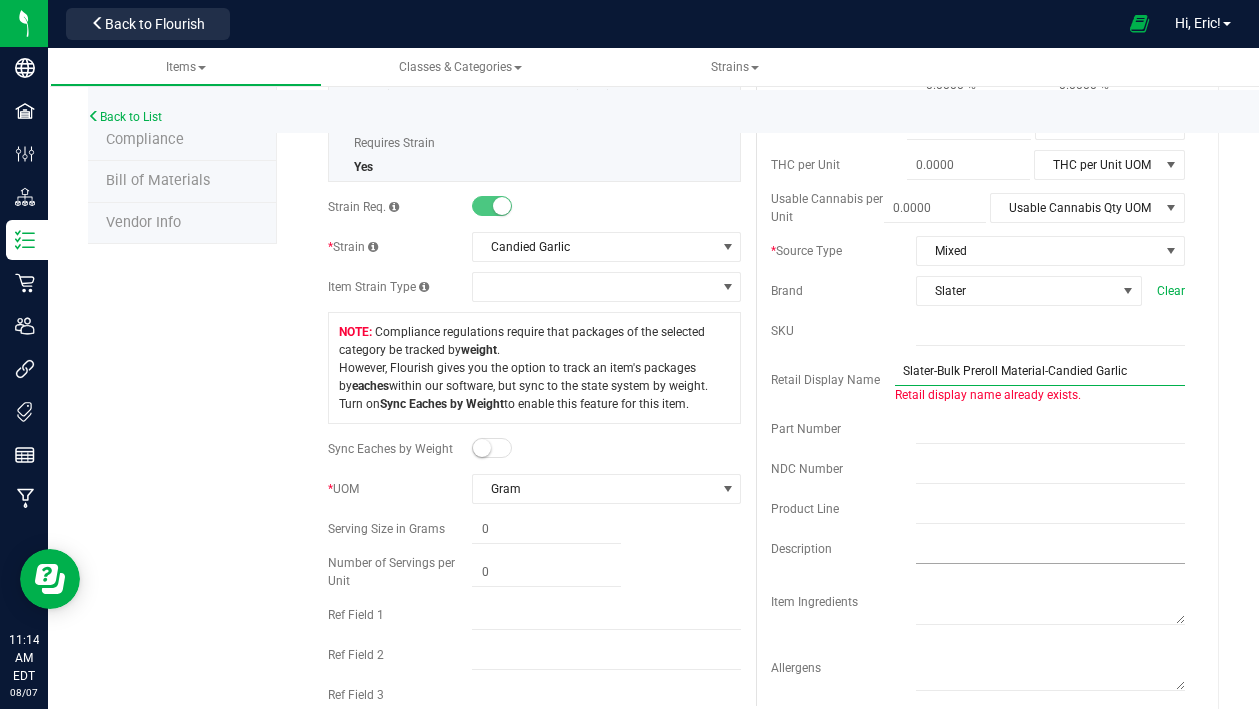 type on "Slater-Bulk Preroll Material-Candied Garlic" 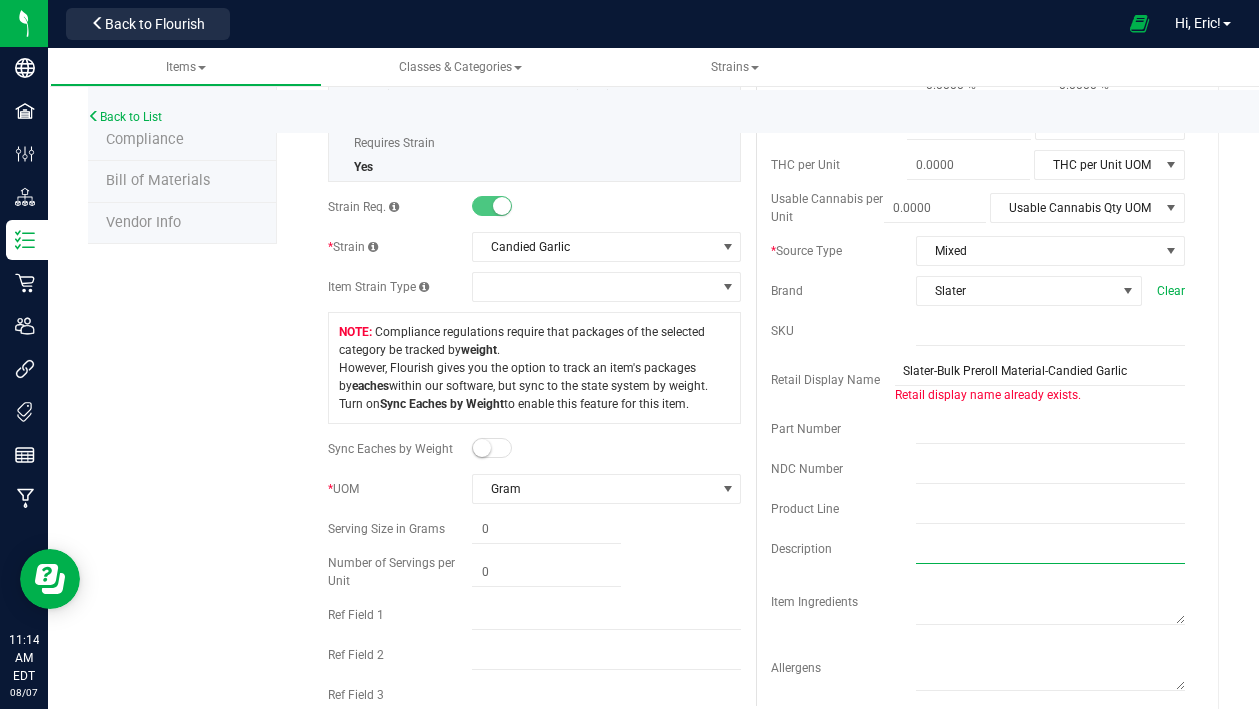 click at bounding box center [1050, 549] 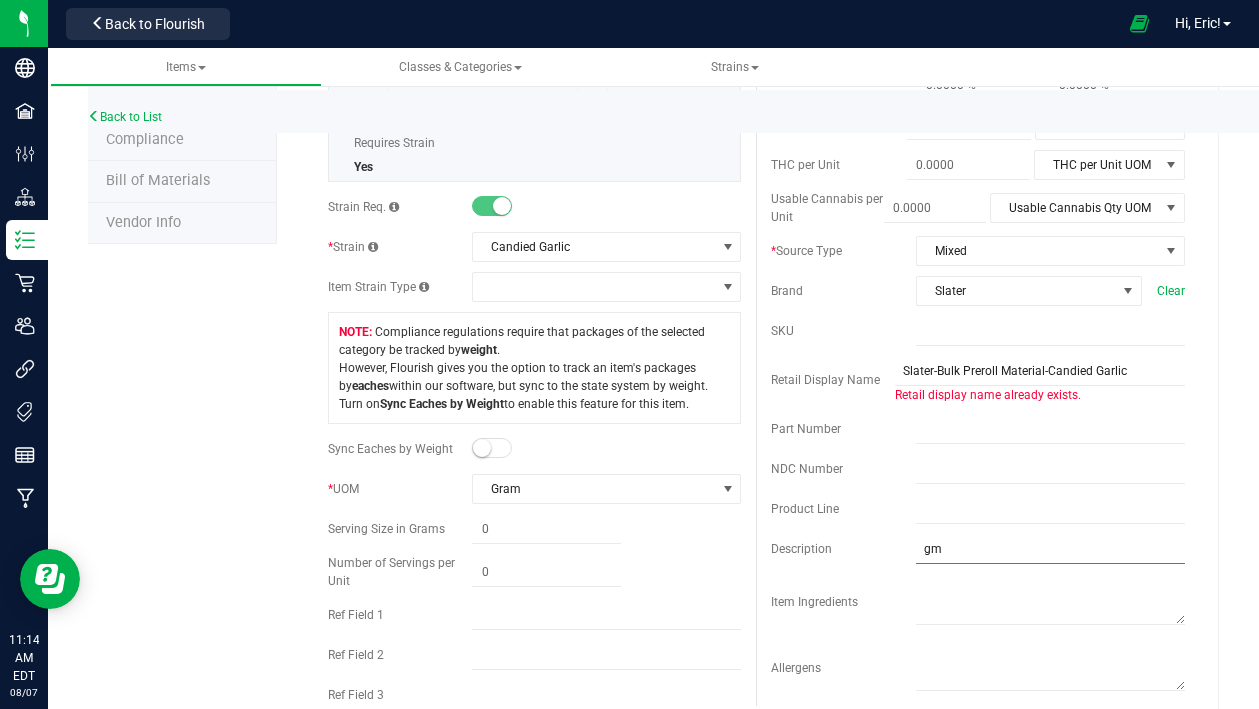 type on "GMO x Artifcial Red" 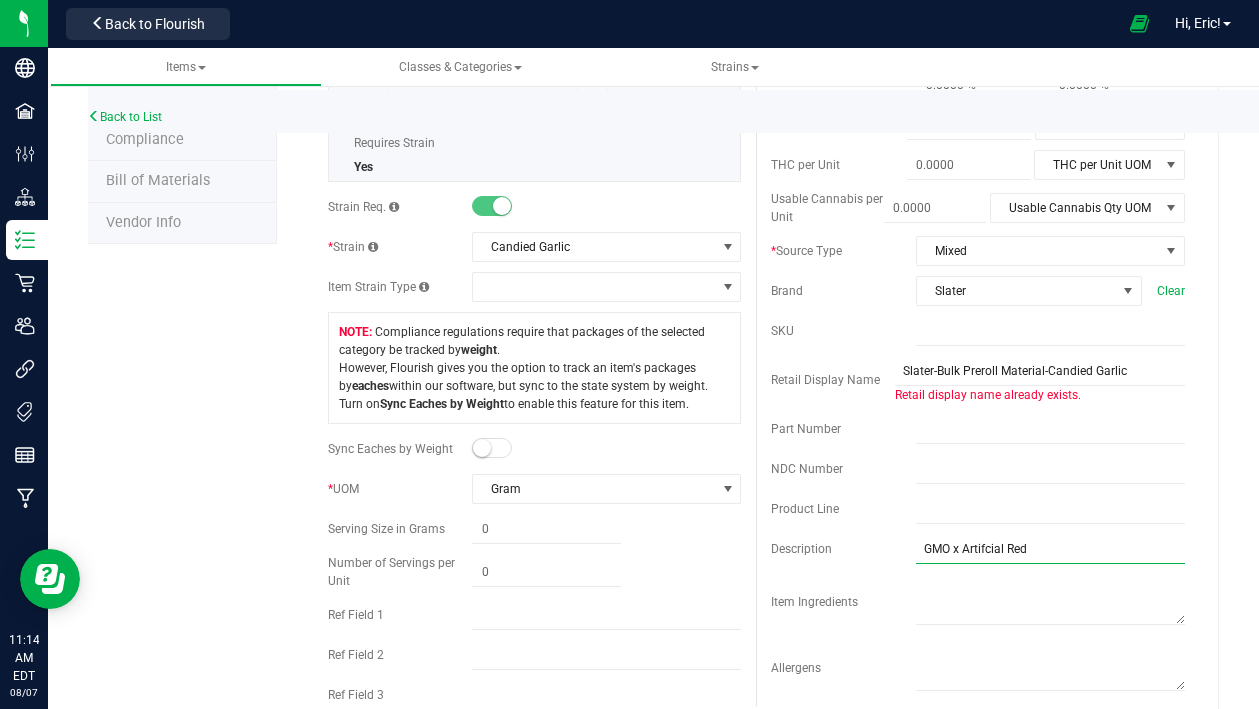 scroll, scrollTop: 0, scrollLeft: 0, axis: both 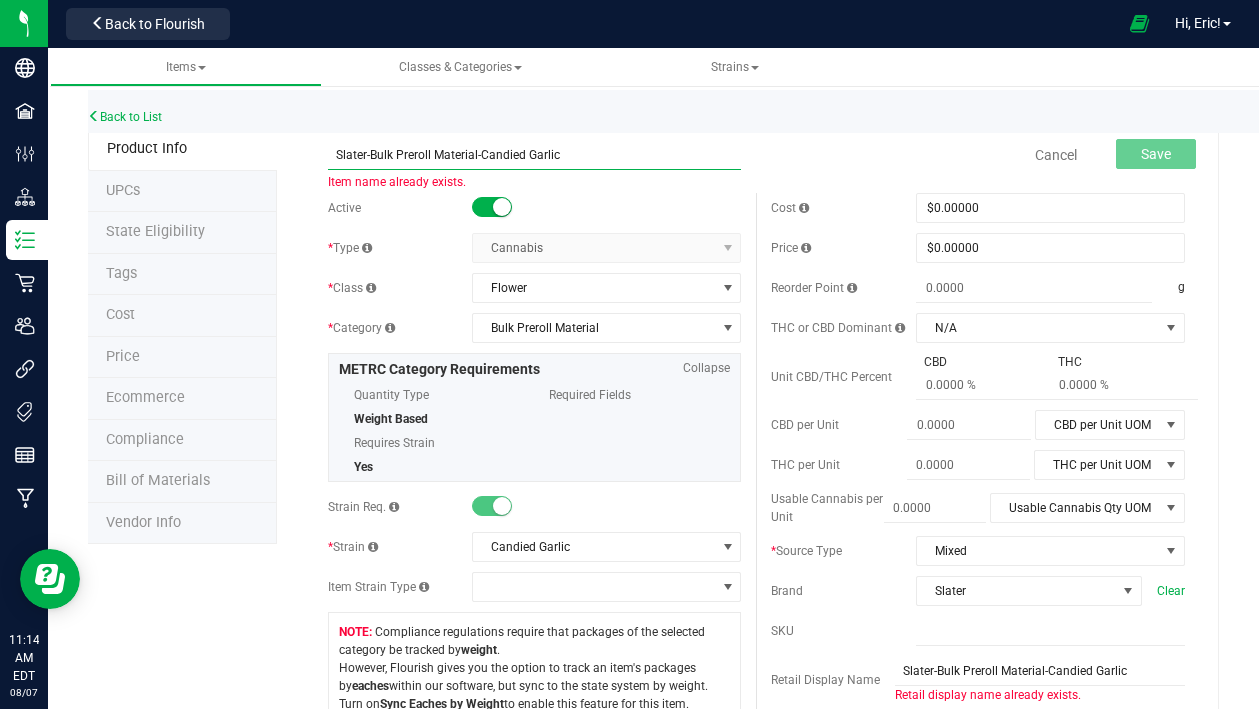 click on "Slater-Bulk Preroll Material-Candied Garlic" at bounding box center [535, 155] 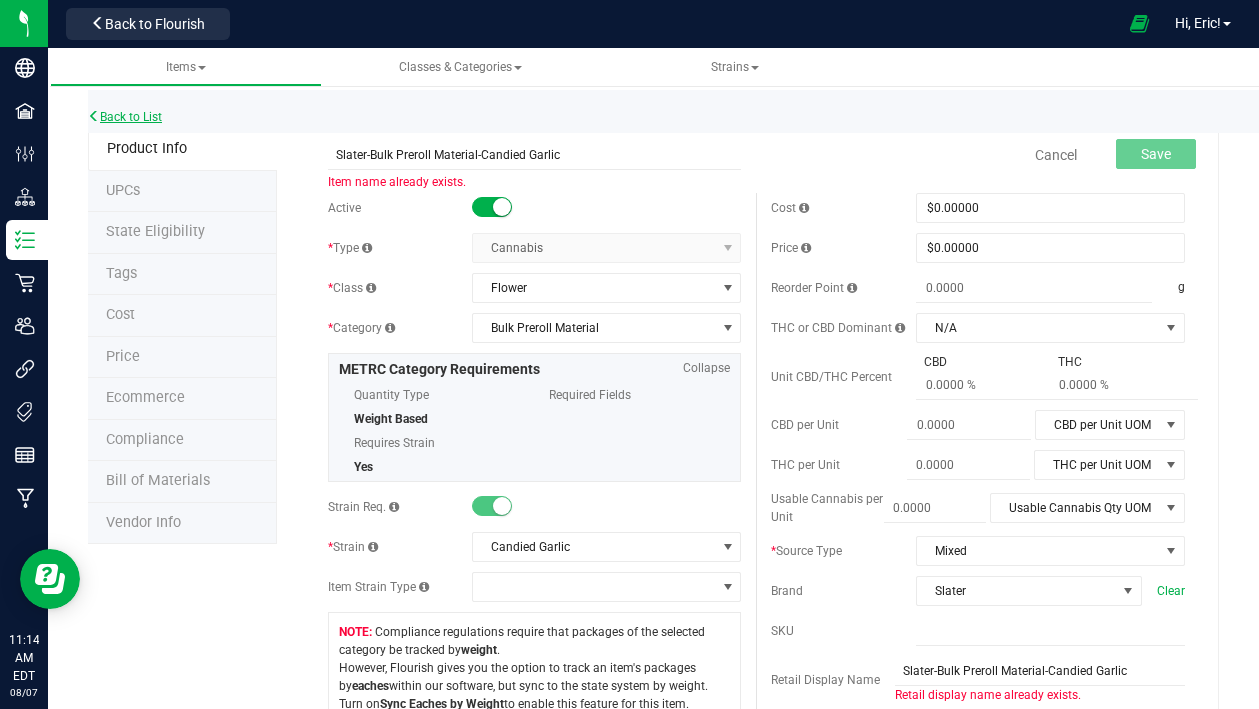 click on "Back to List" at bounding box center [125, 117] 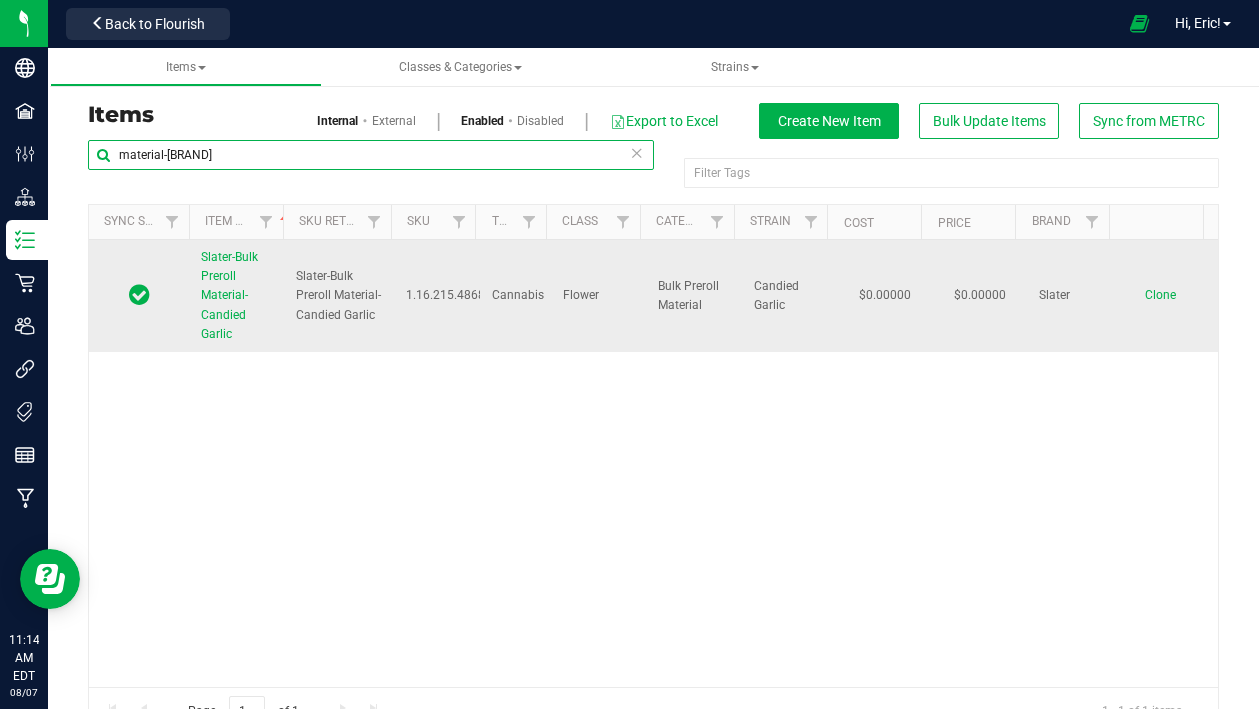 type on "material-[BRAND]" 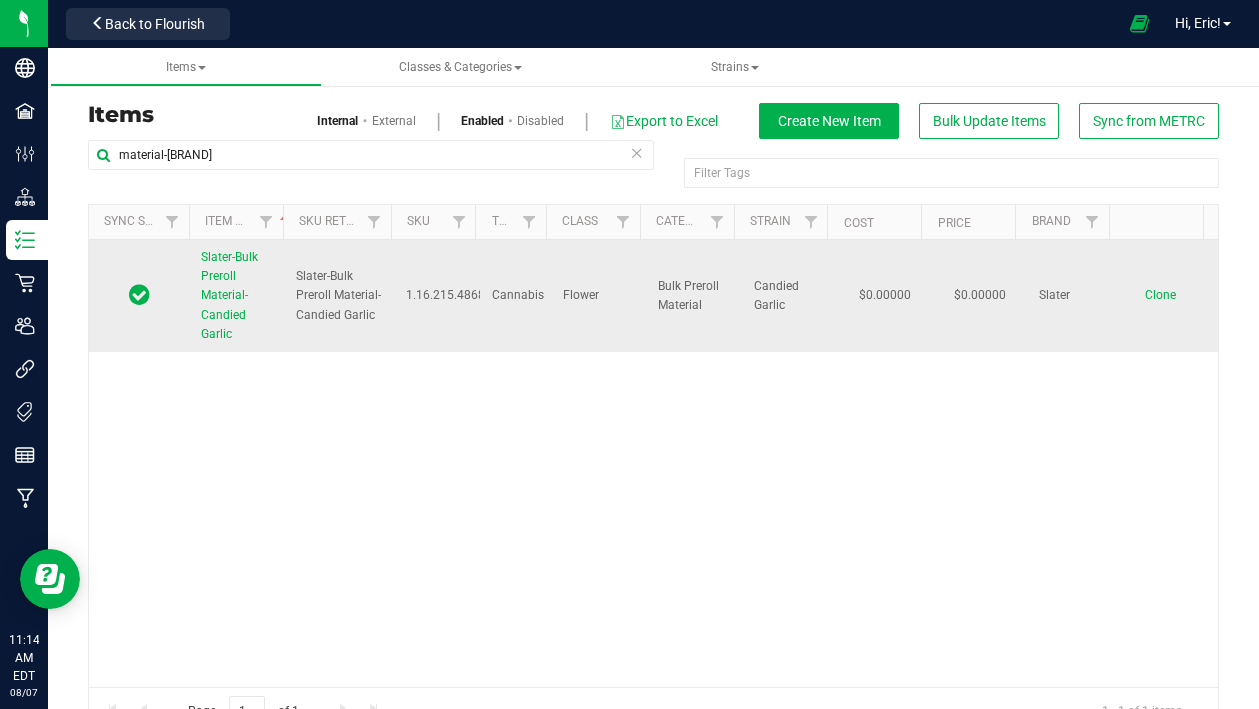 click on "Slater-Bulk Preroll Material-Candied Garlic" at bounding box center (229, 295) 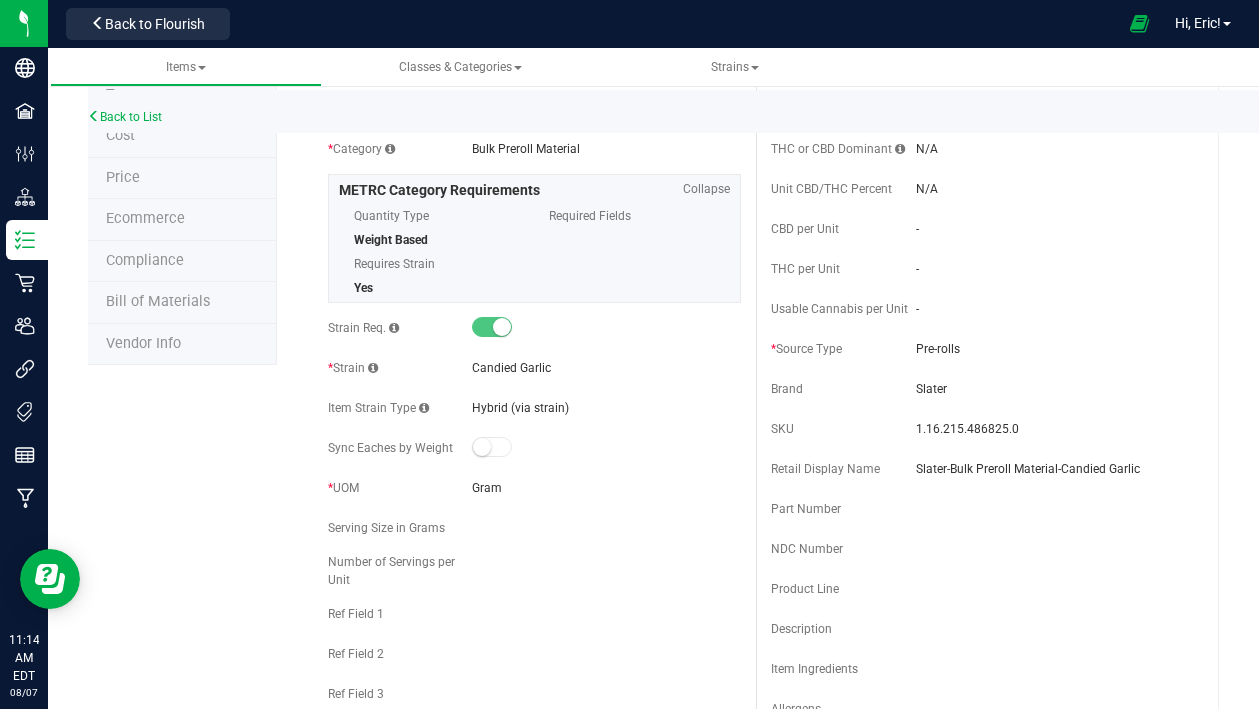 scroll, scrollTop: 0, scrollLeft: 0, axis: both 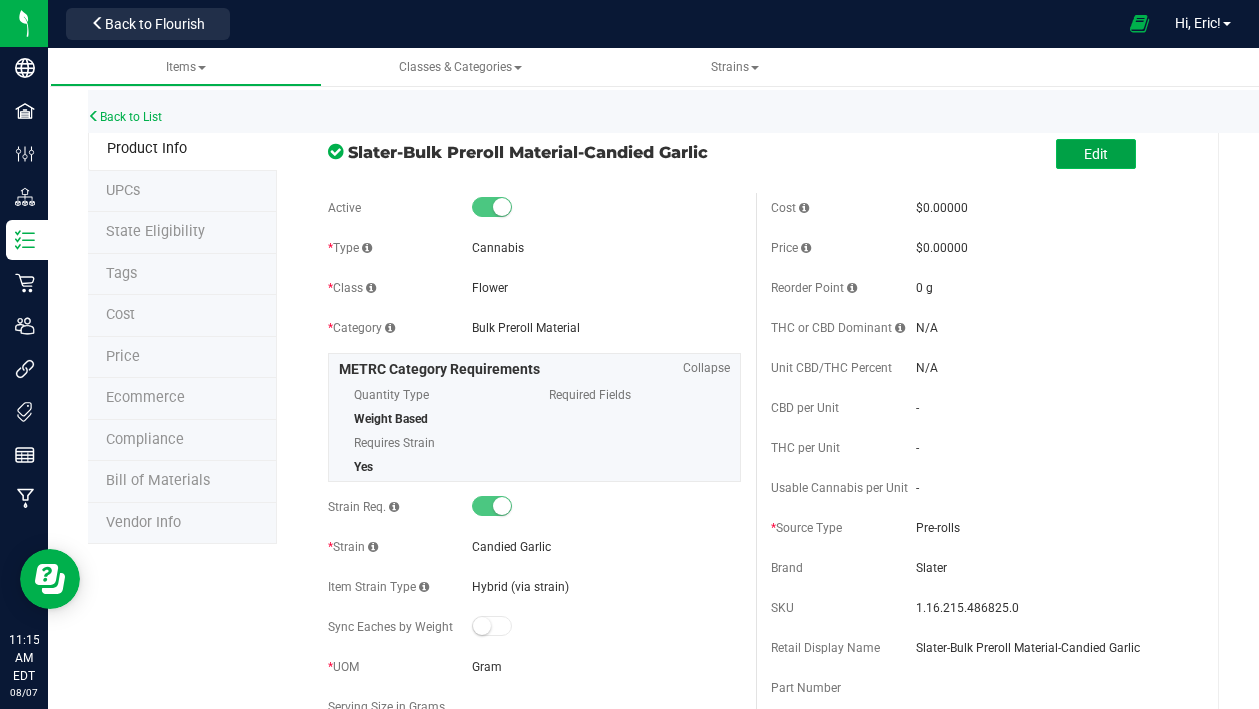 click on "Edit" at bounding box center (1096, 154) 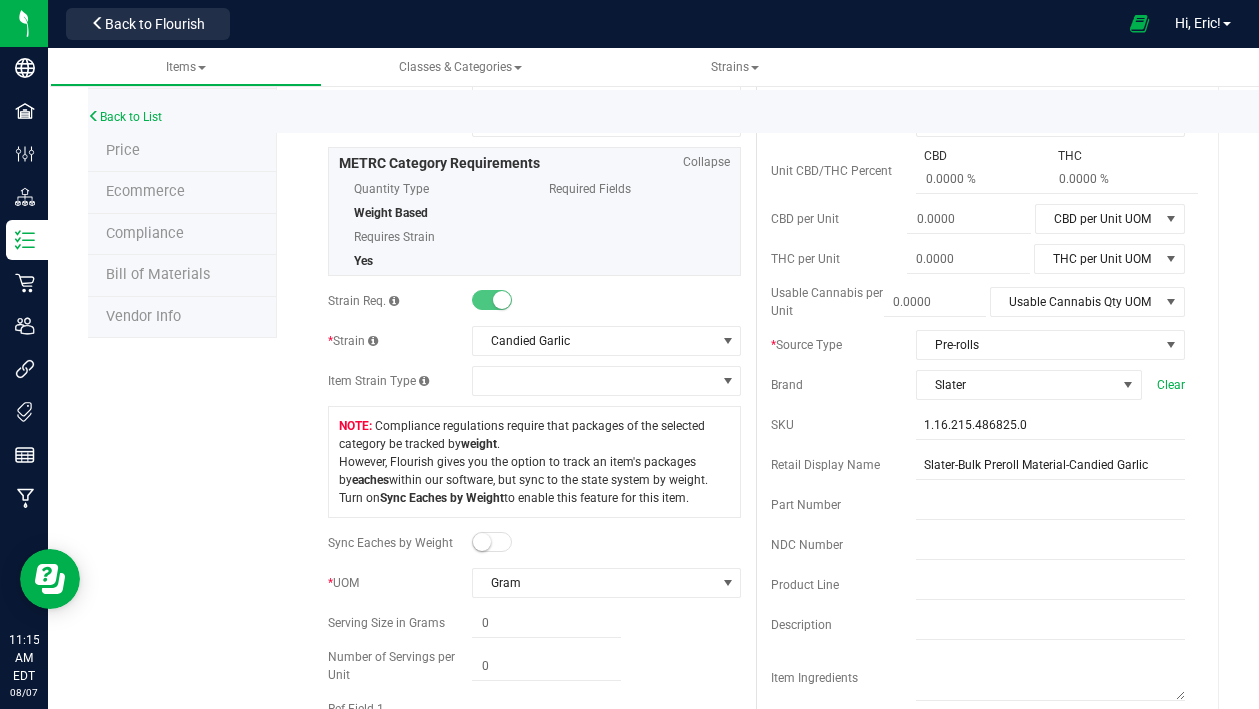 scroll, scrollTop: 400, scrollLeft: 0, axis: vertical 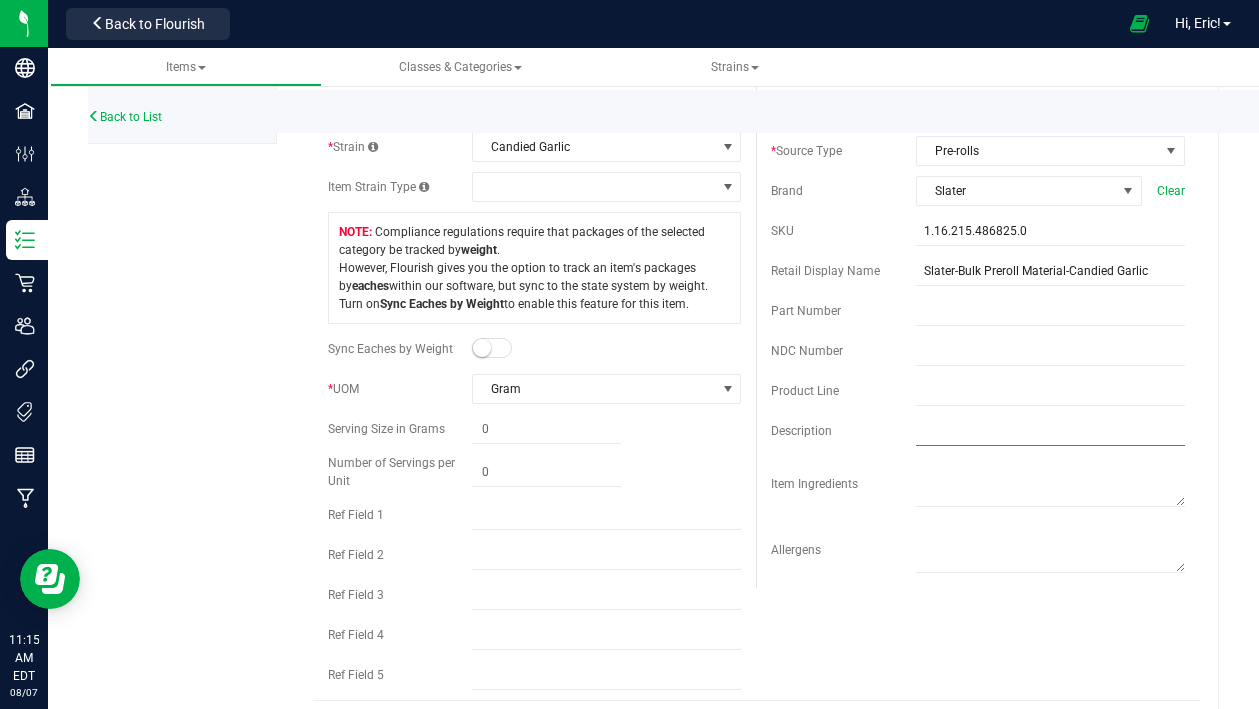 click at bounding box center [1050, 431] 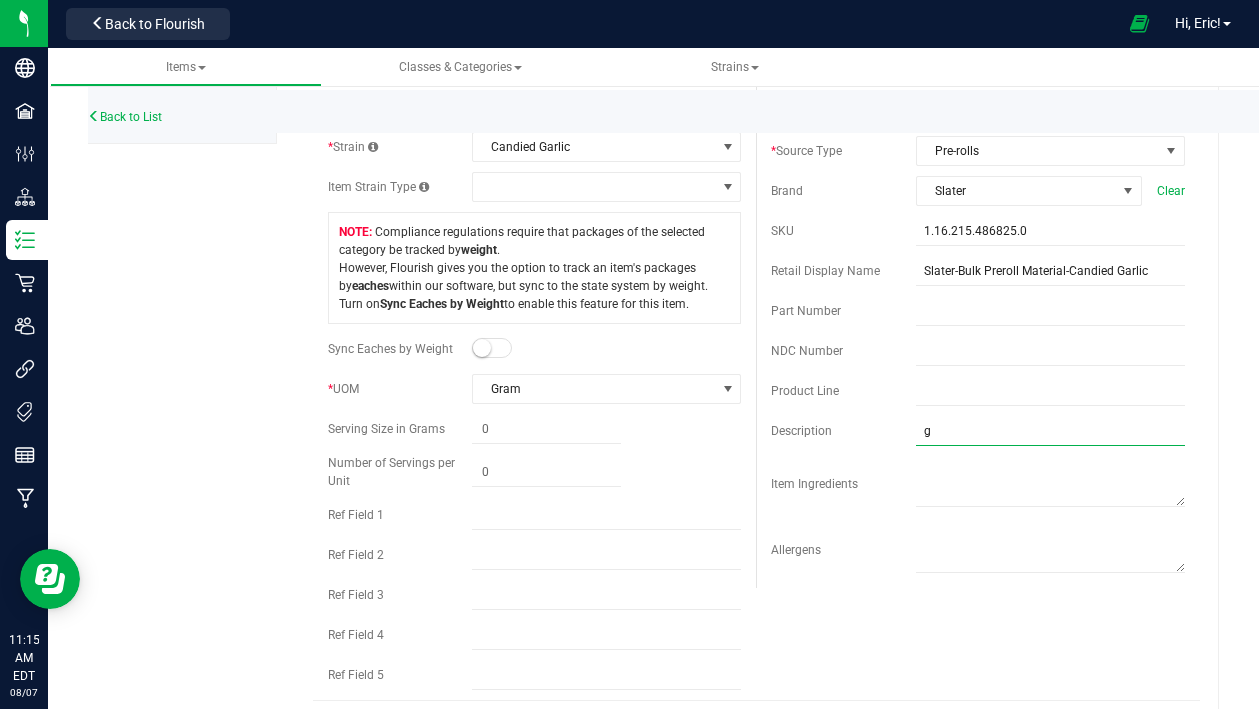 type on "GMO x Artifcial Red" 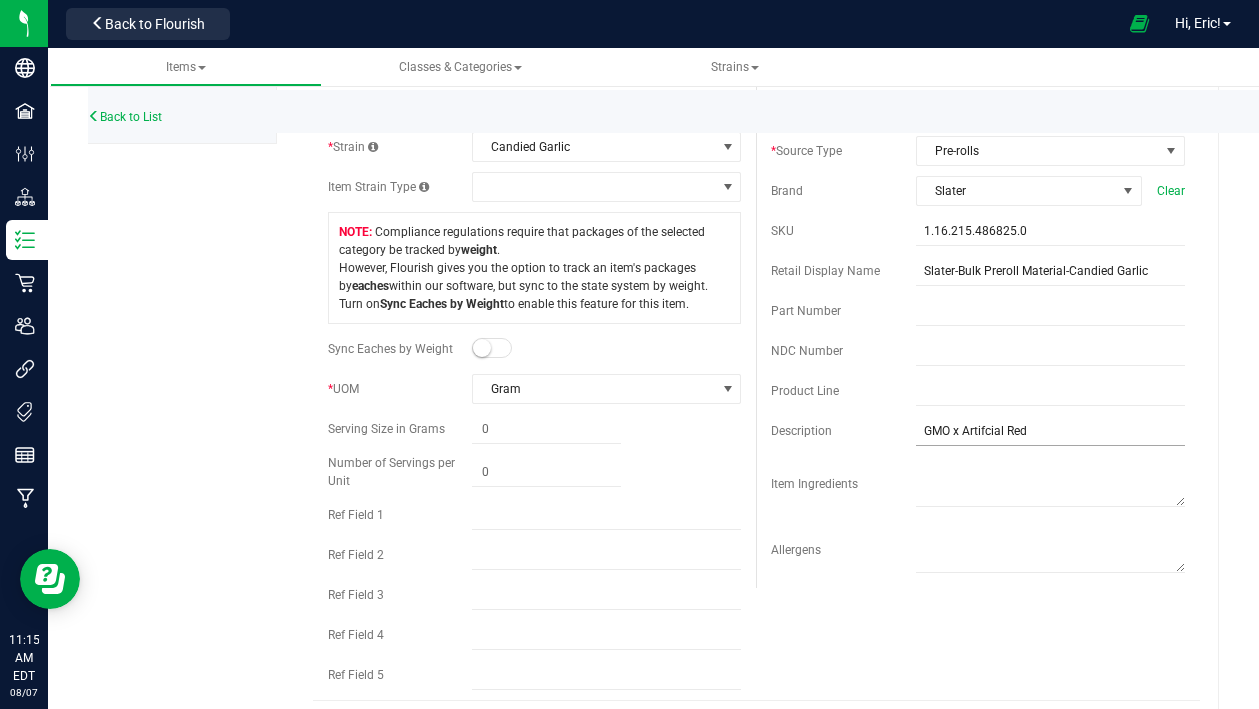 type on "0.0000" 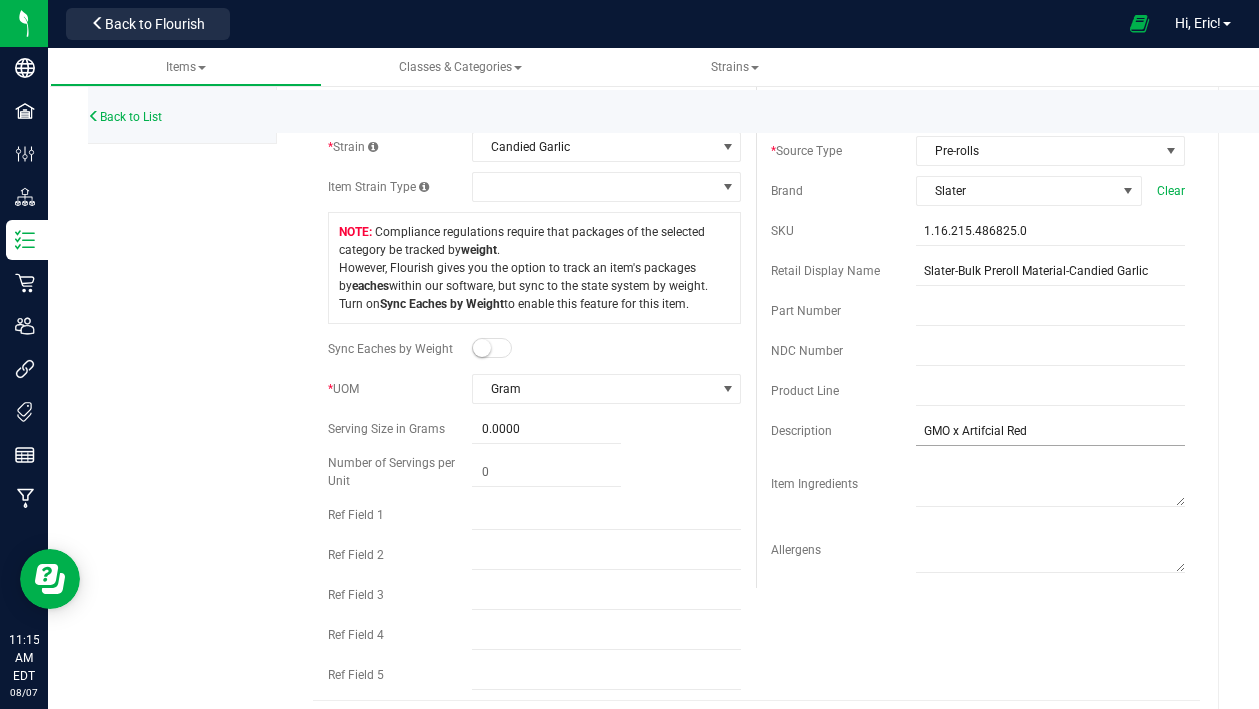 scroll, scrollTop: 1345, scrollLeft: 0, axis: vertical 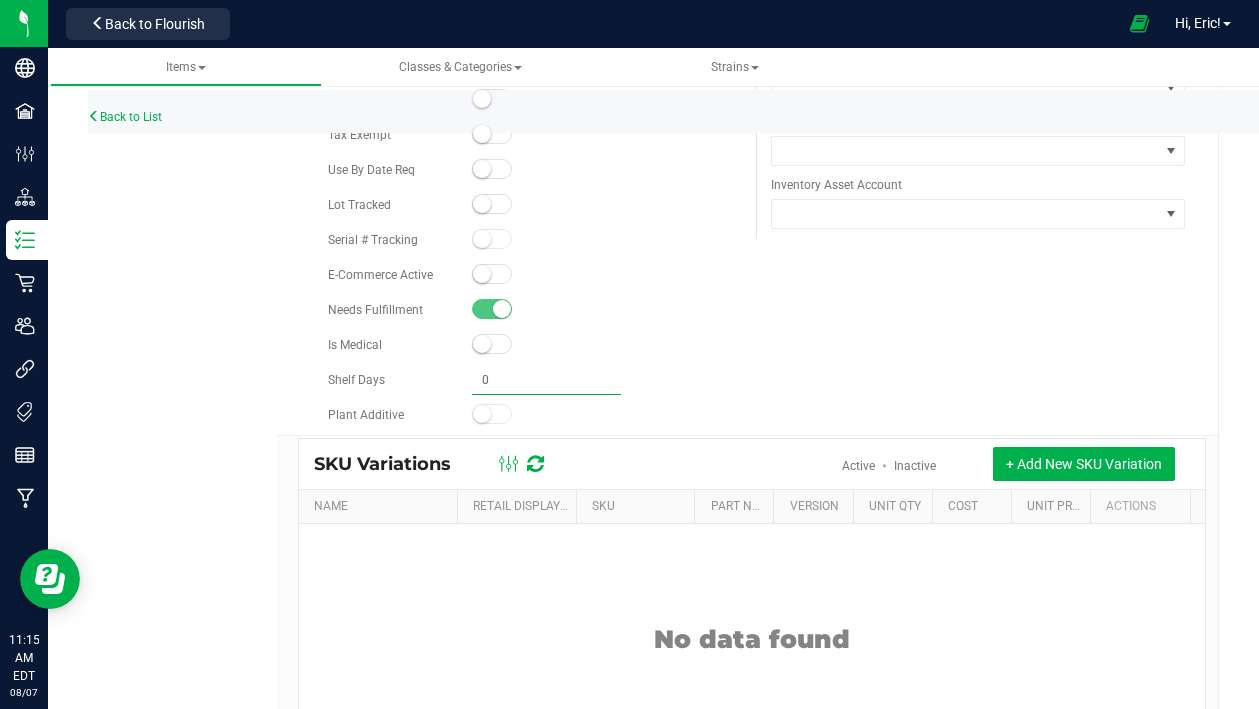 type 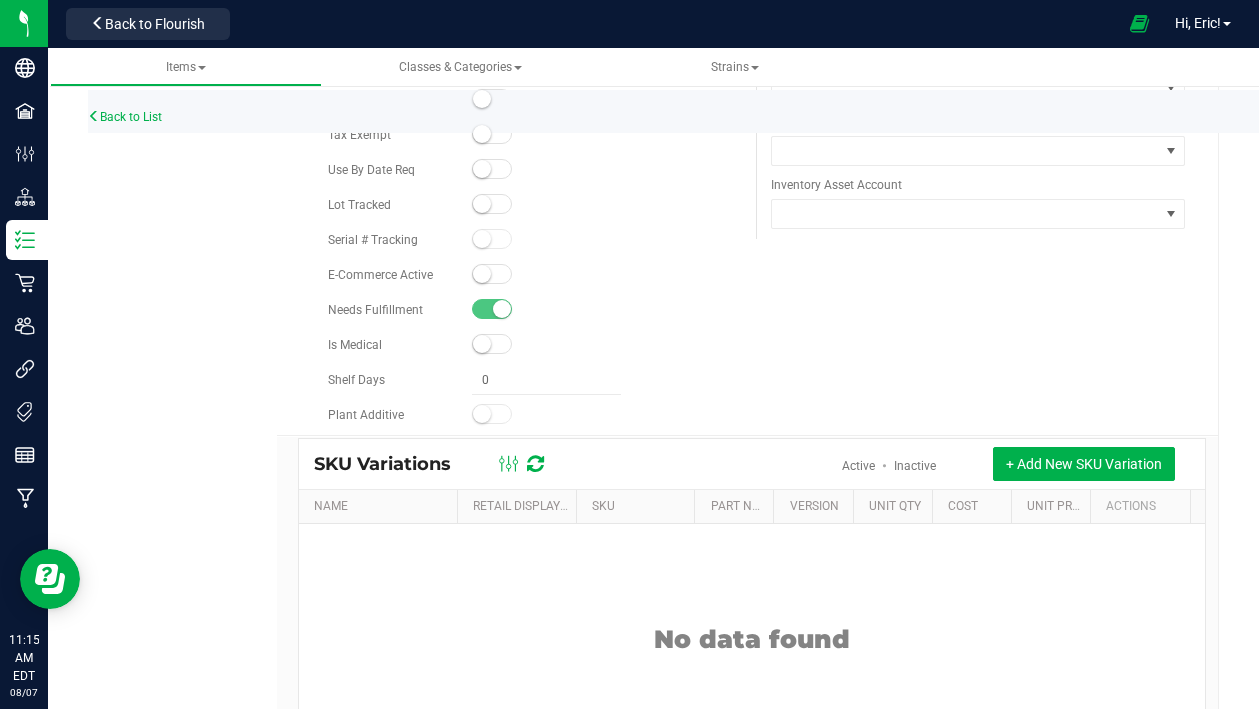 scroll, scrollTop: 0, scrollLeft: 0, axis: both 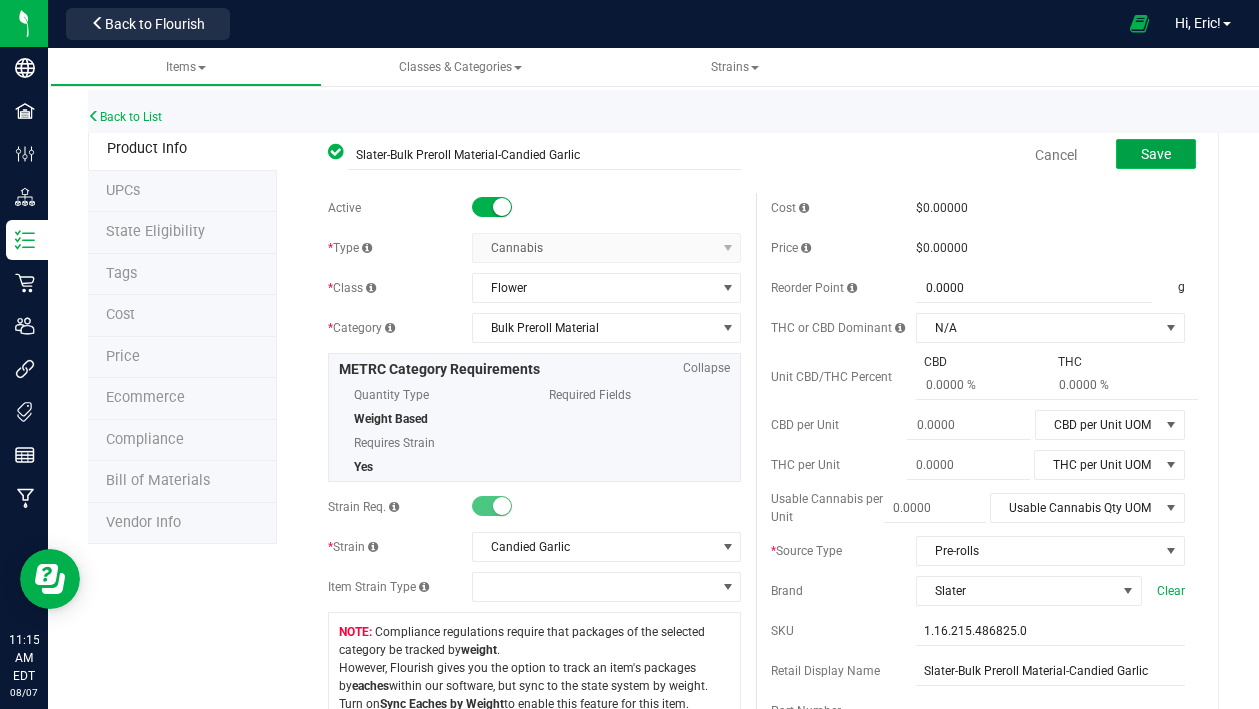 click on "Save" at bounding box center (1156, 154) 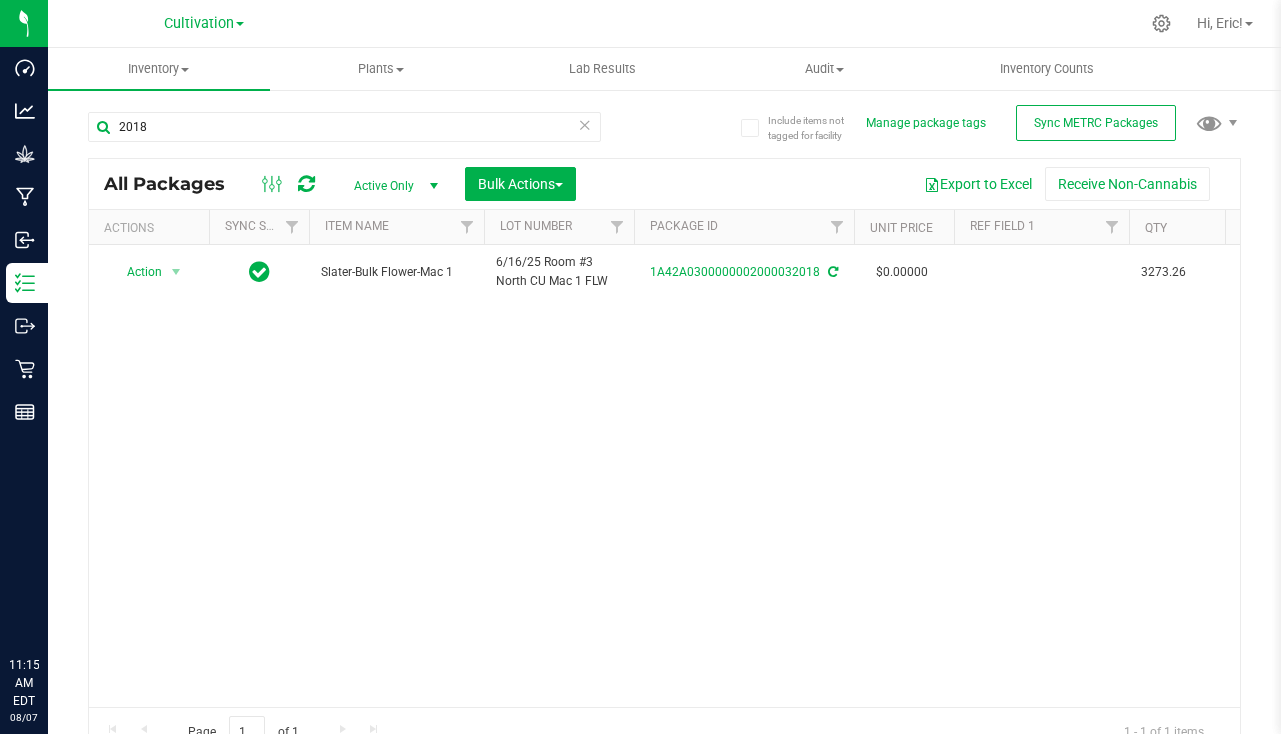 scroll, scrollTop: 0, scrollLeft: 0, axis: both 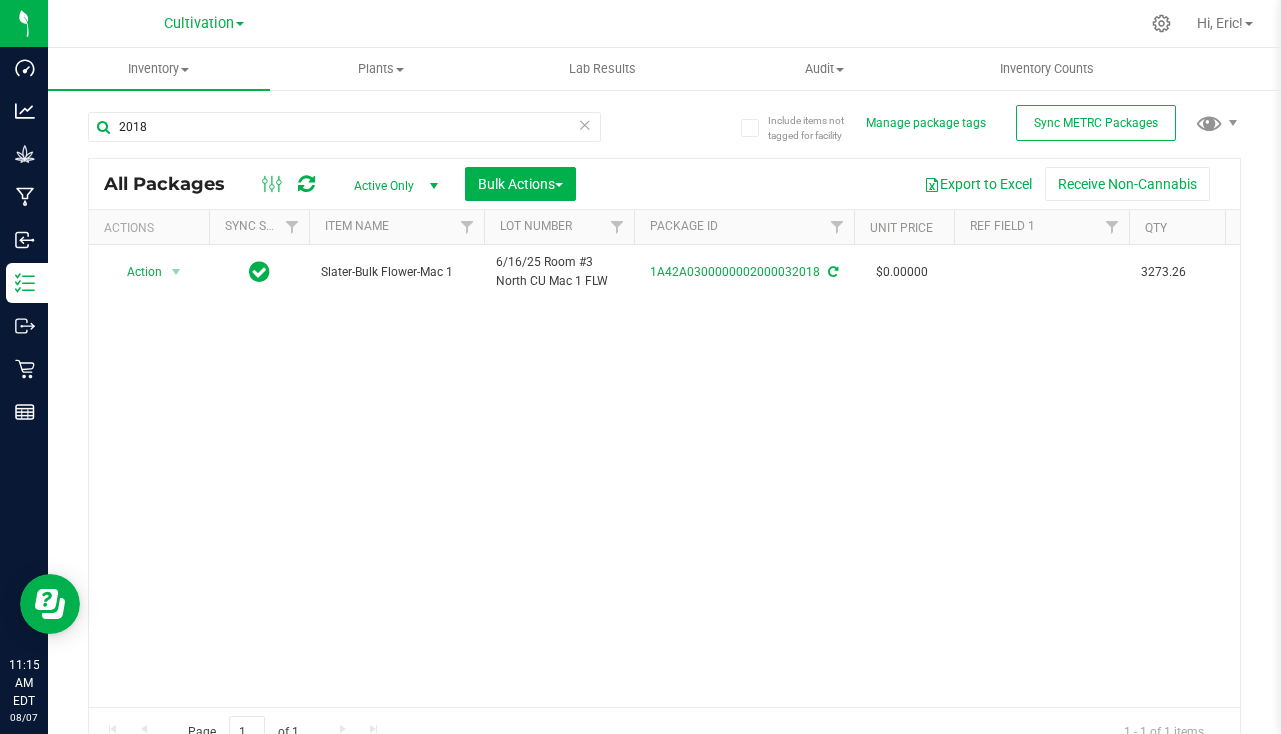 click at bounding box center [585, 124] 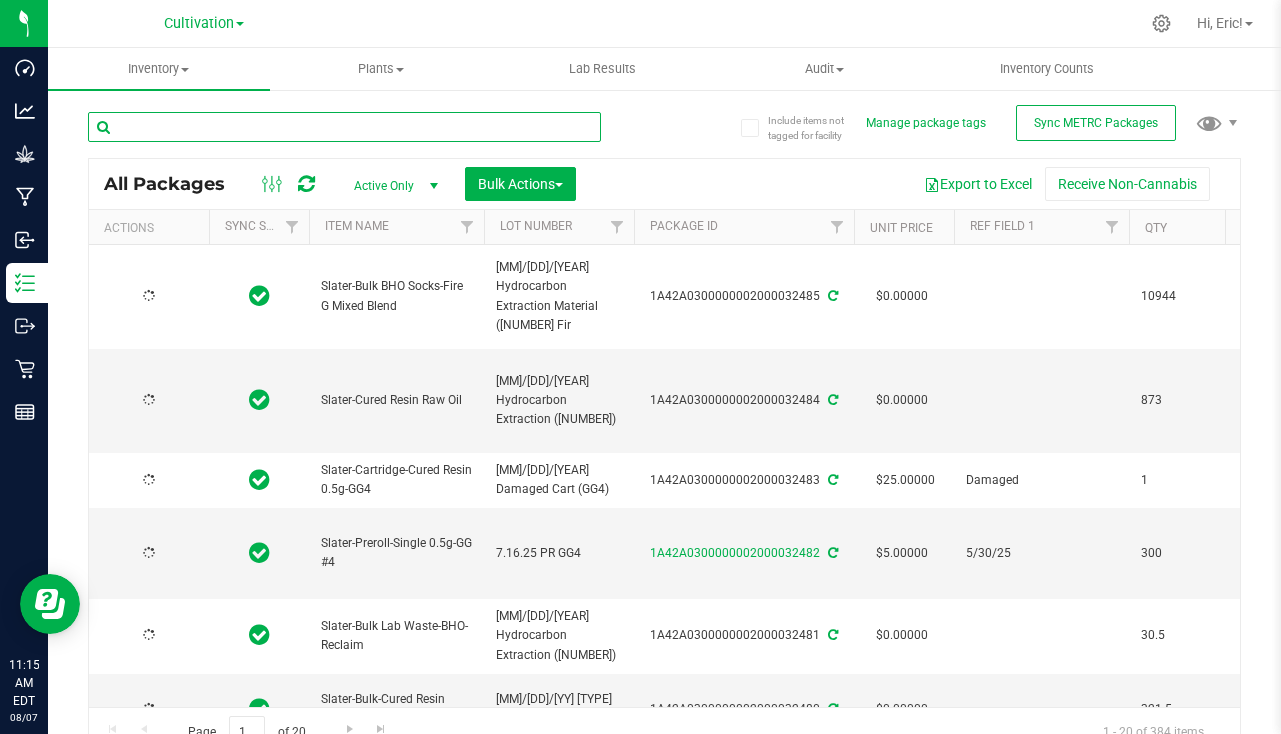 click at bounding box center (344, 127) 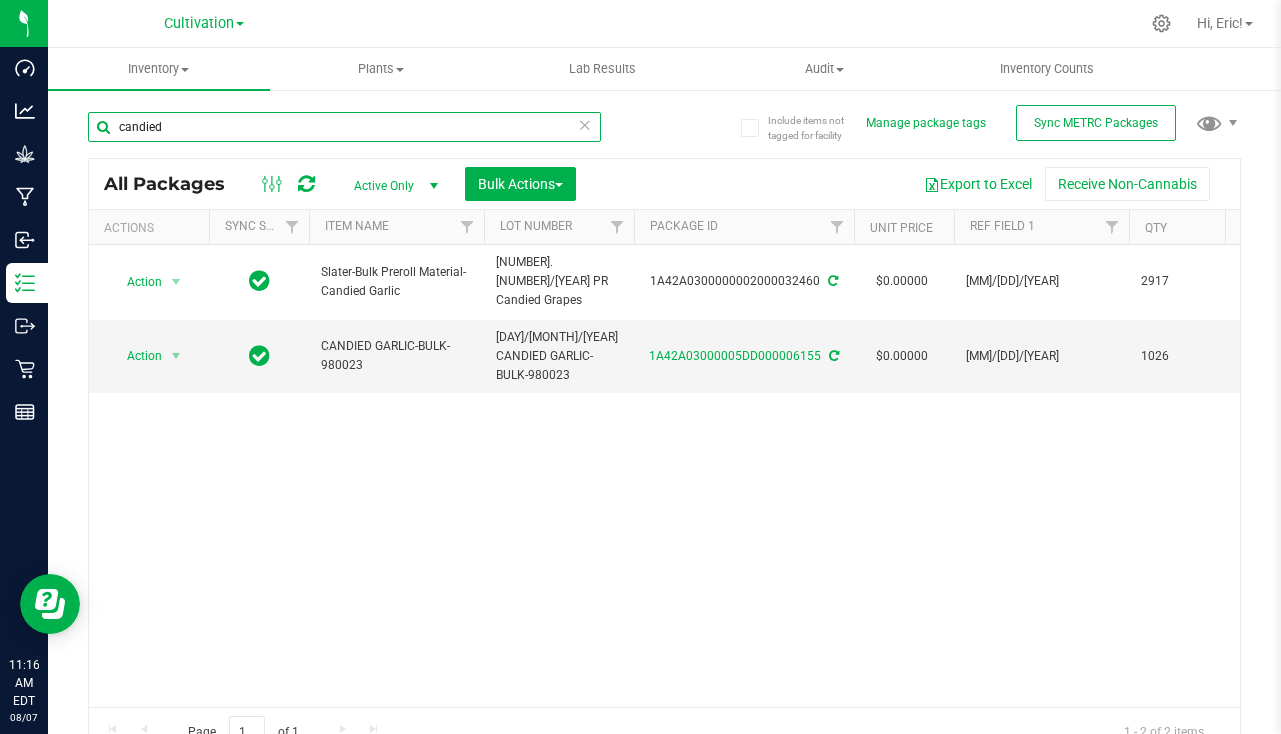 type on "candied" 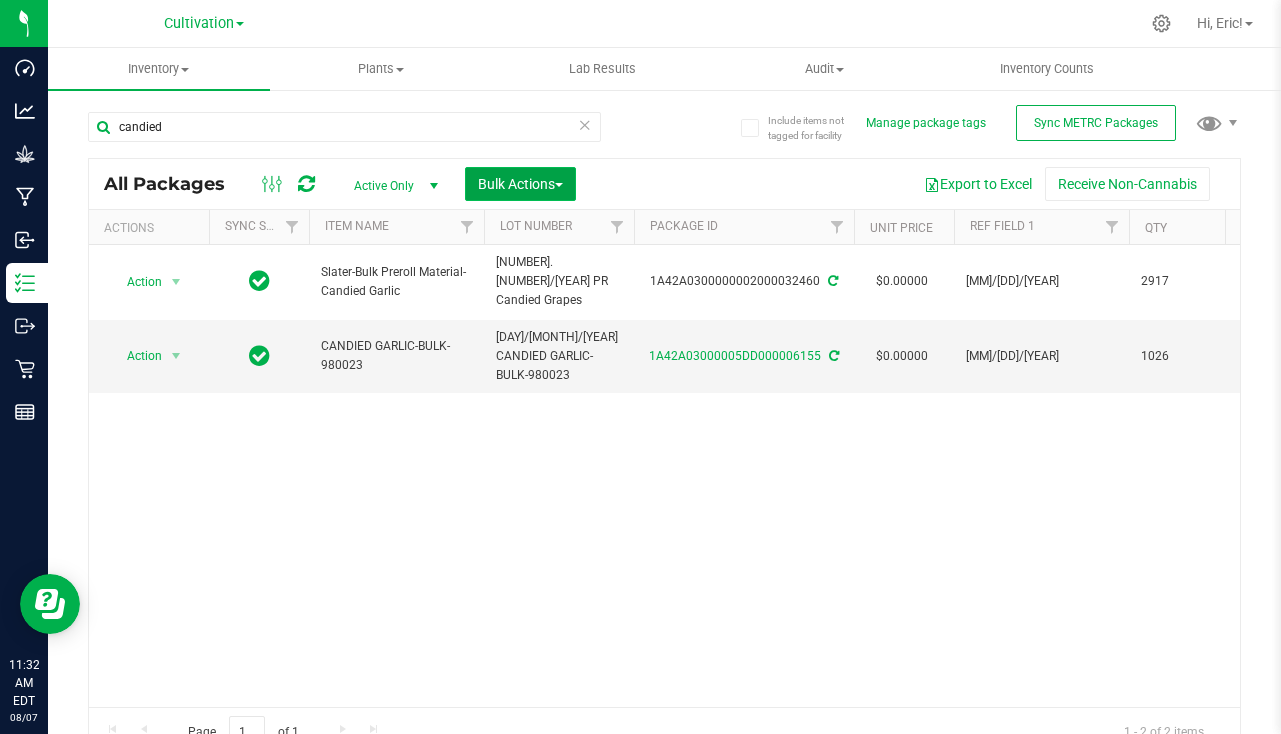 click on "Bulk Actions" at bounding box center (520, 184) 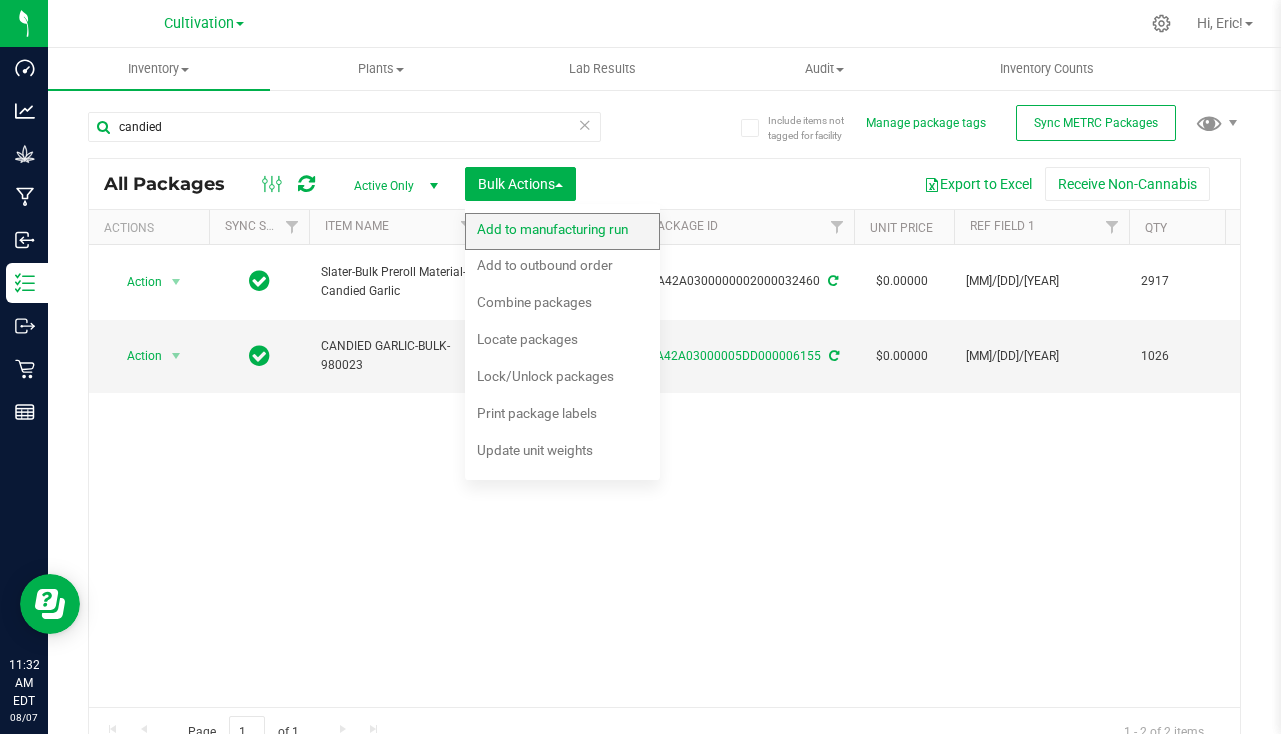 click on "Add to manufacturing run" at bounding box center [552, 229] 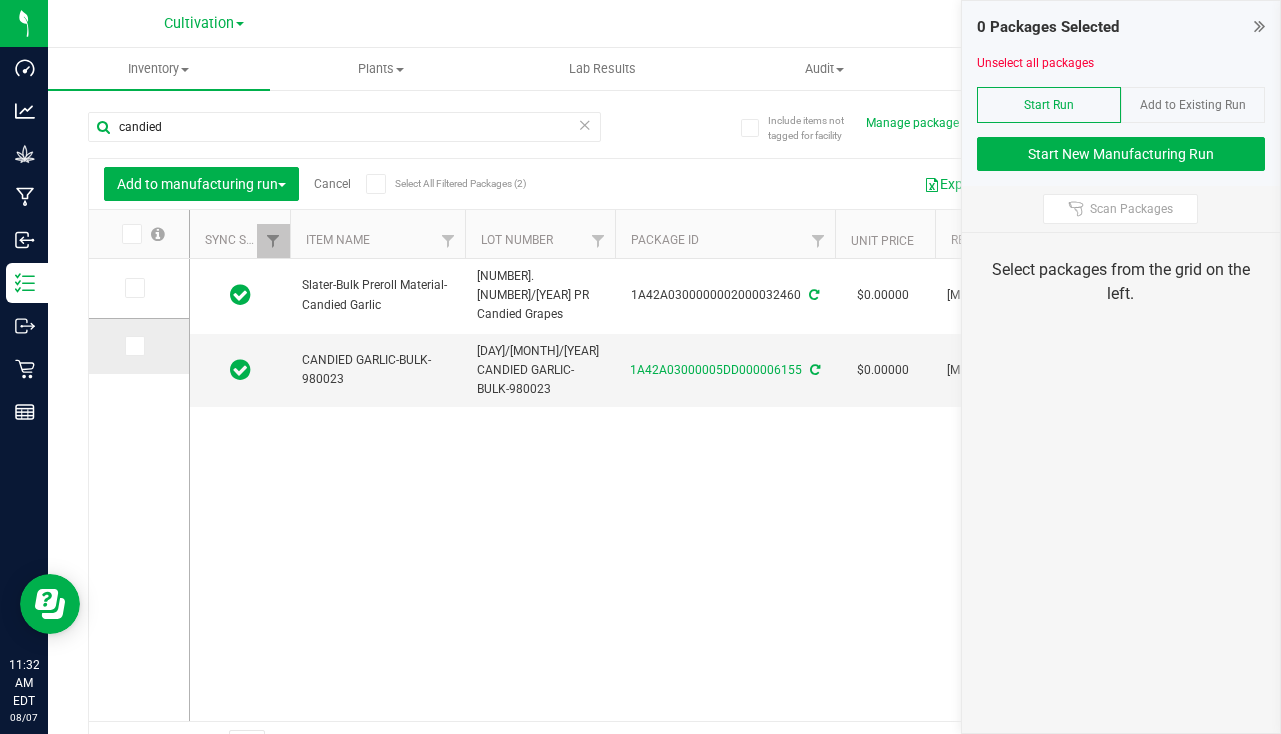 click at bounding box center [135, 346] 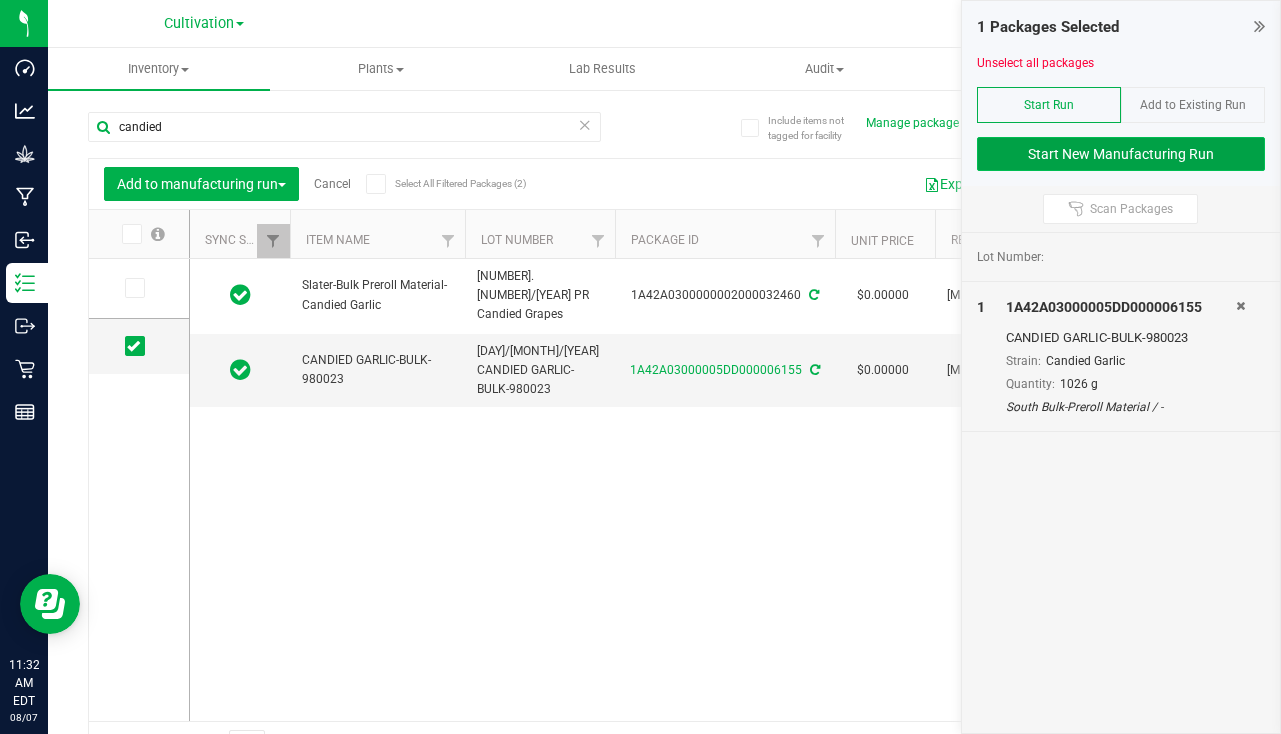 click on "Start New Manufacturing Run" at bounding box center [1121, 154] 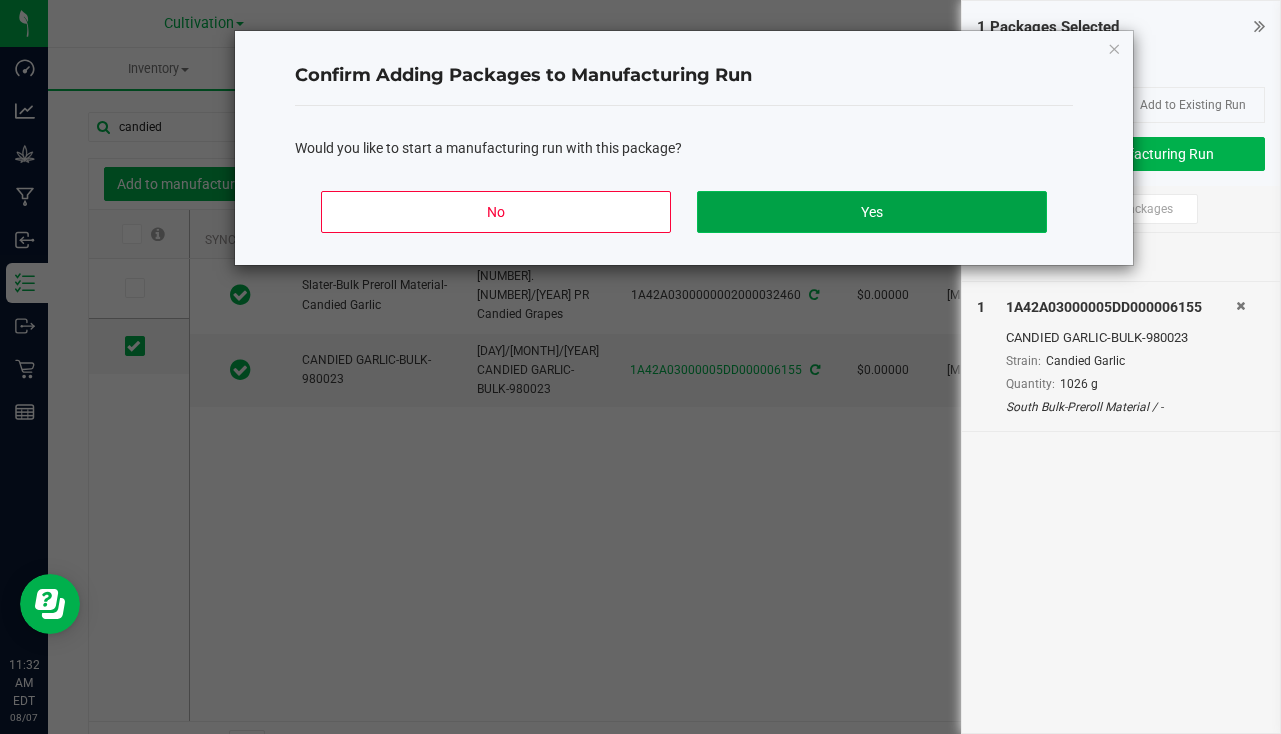 click on "Yes" 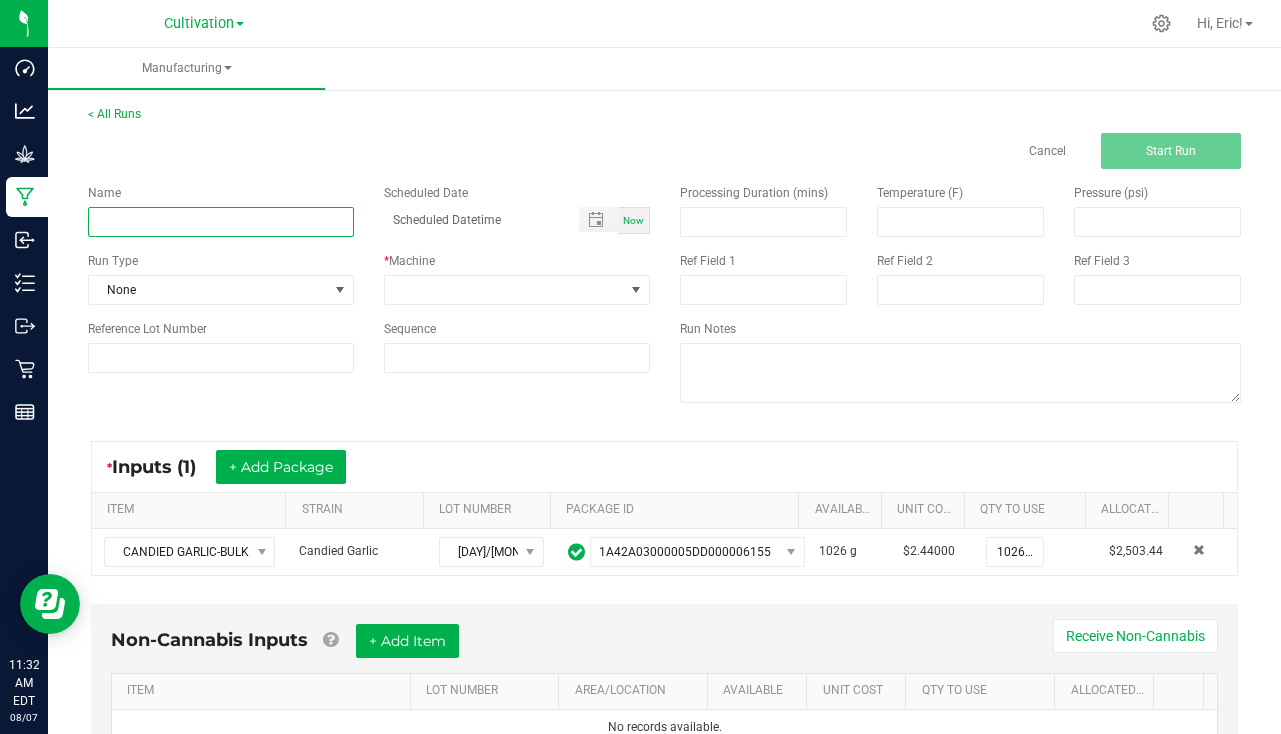 click at bounding box center [221, 222] 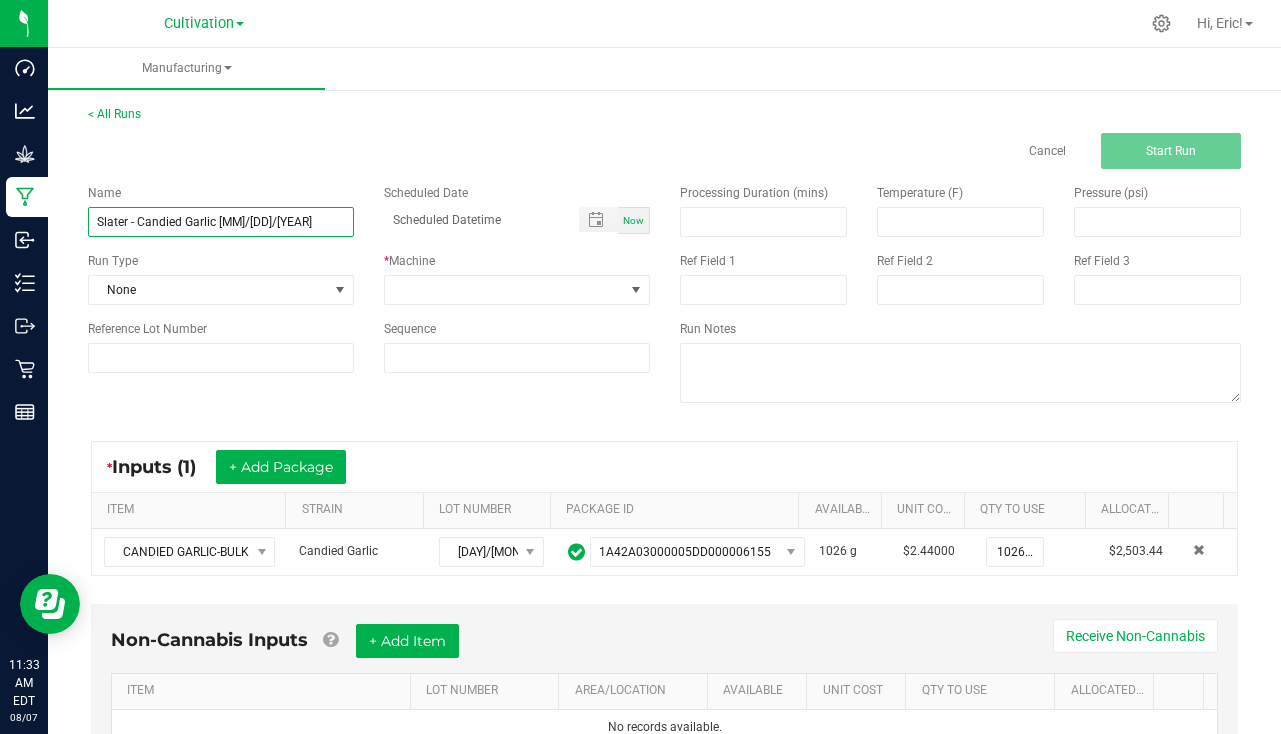 type on "Slater - Candied Garlic 8/7/25" 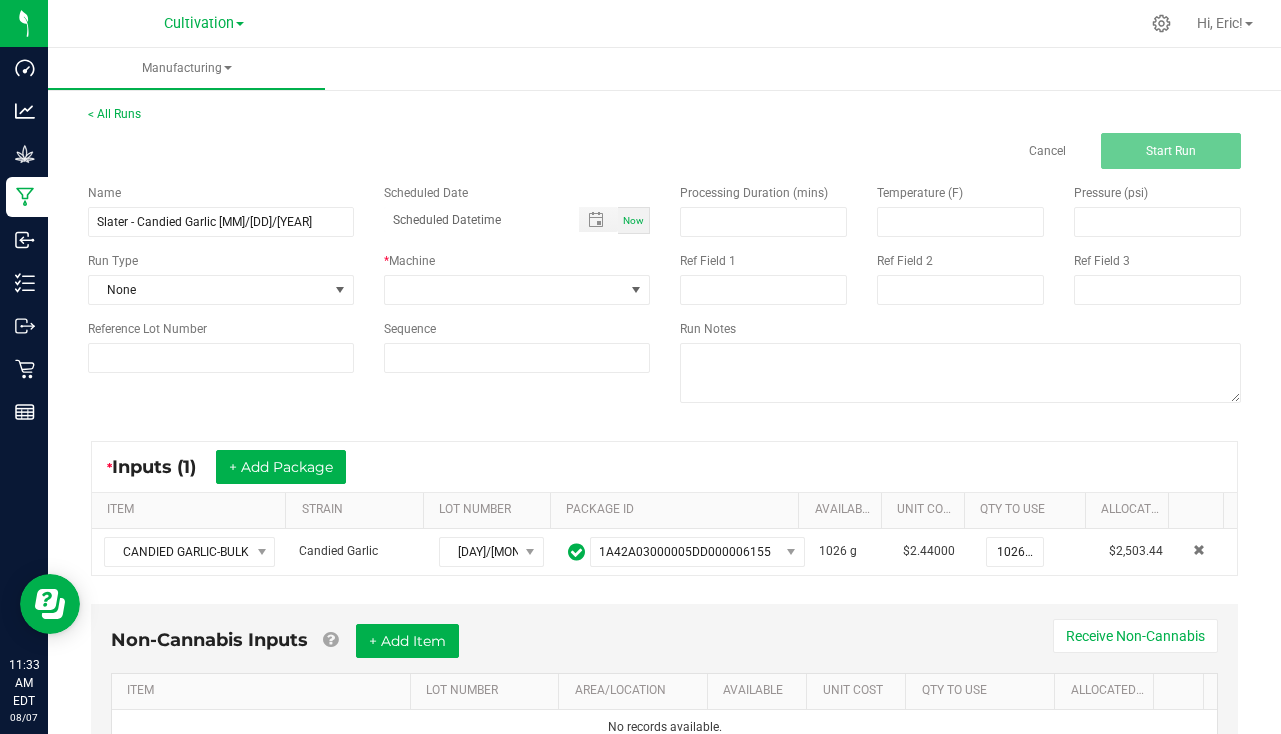 click on "Now" at bounding box center (633, 220) 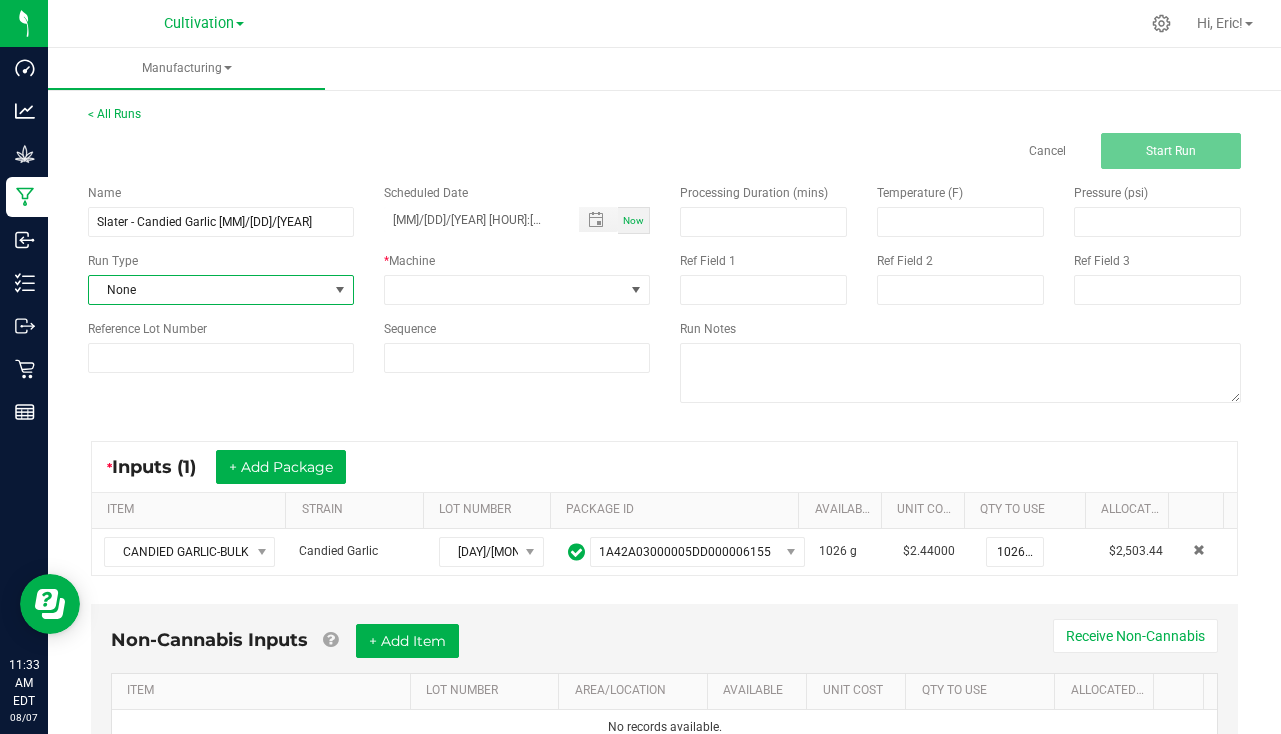 click on "None" at bounding box center (208, 290) 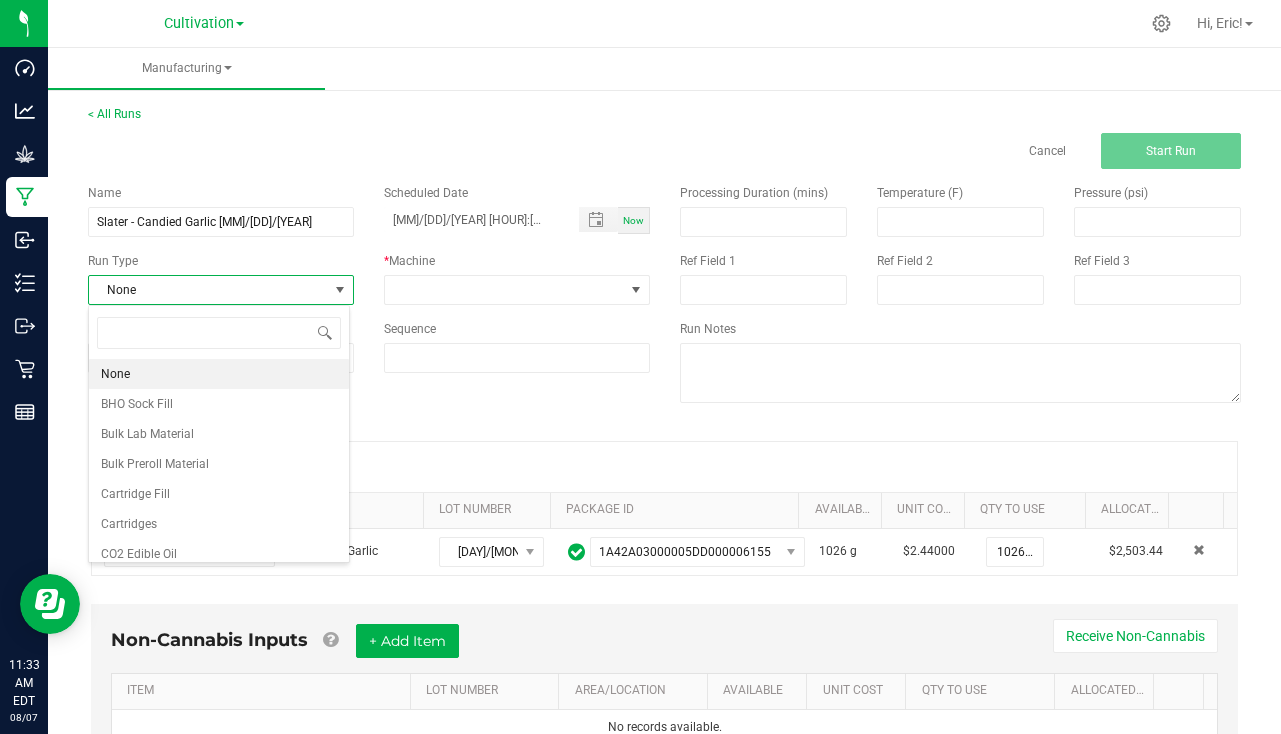 scroll, scrollTop: 99970, scrollLeft: 99738, axis: both 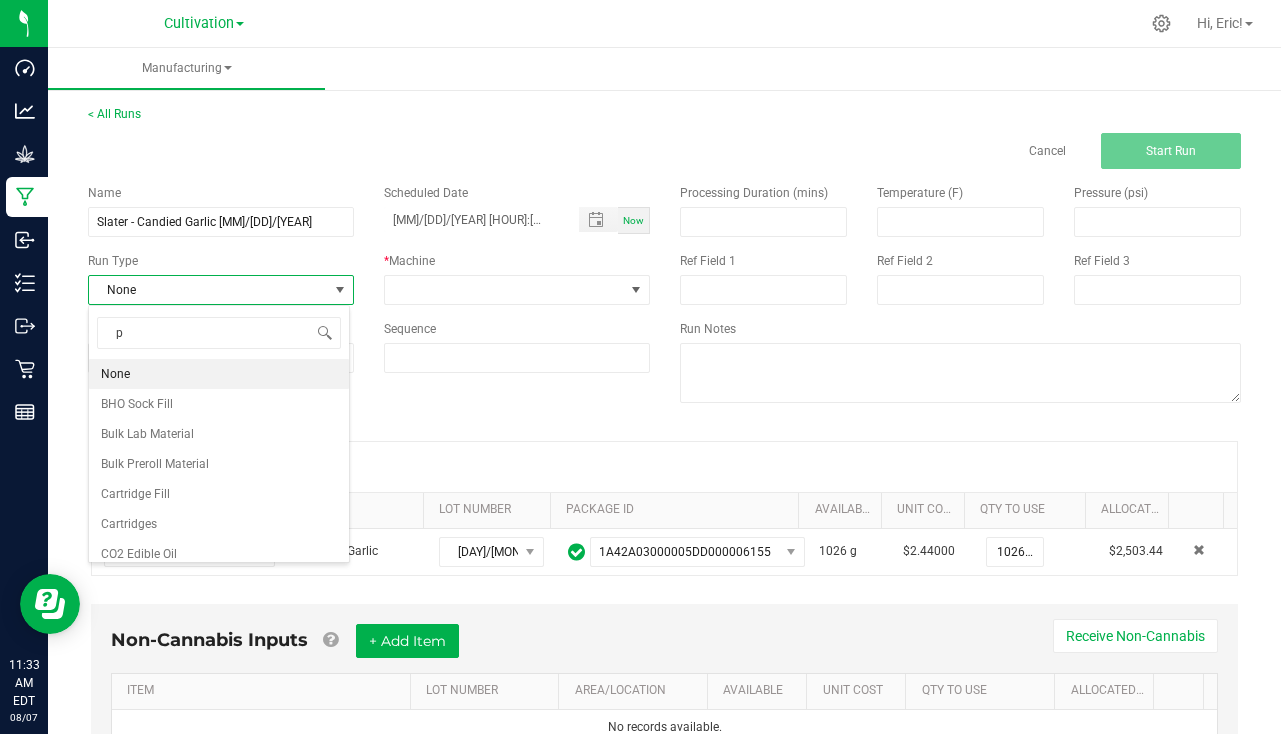 type on "pa" 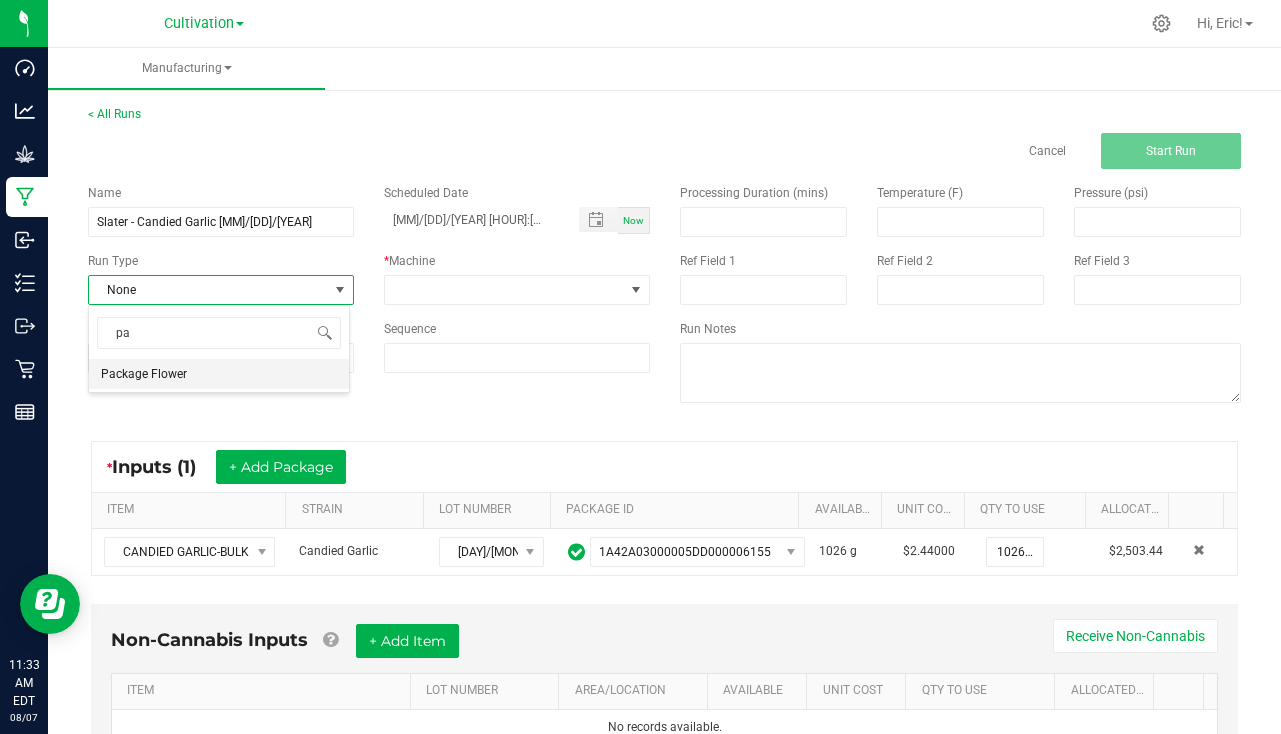 click on "Package Flower" at bounding box center (219, 374) 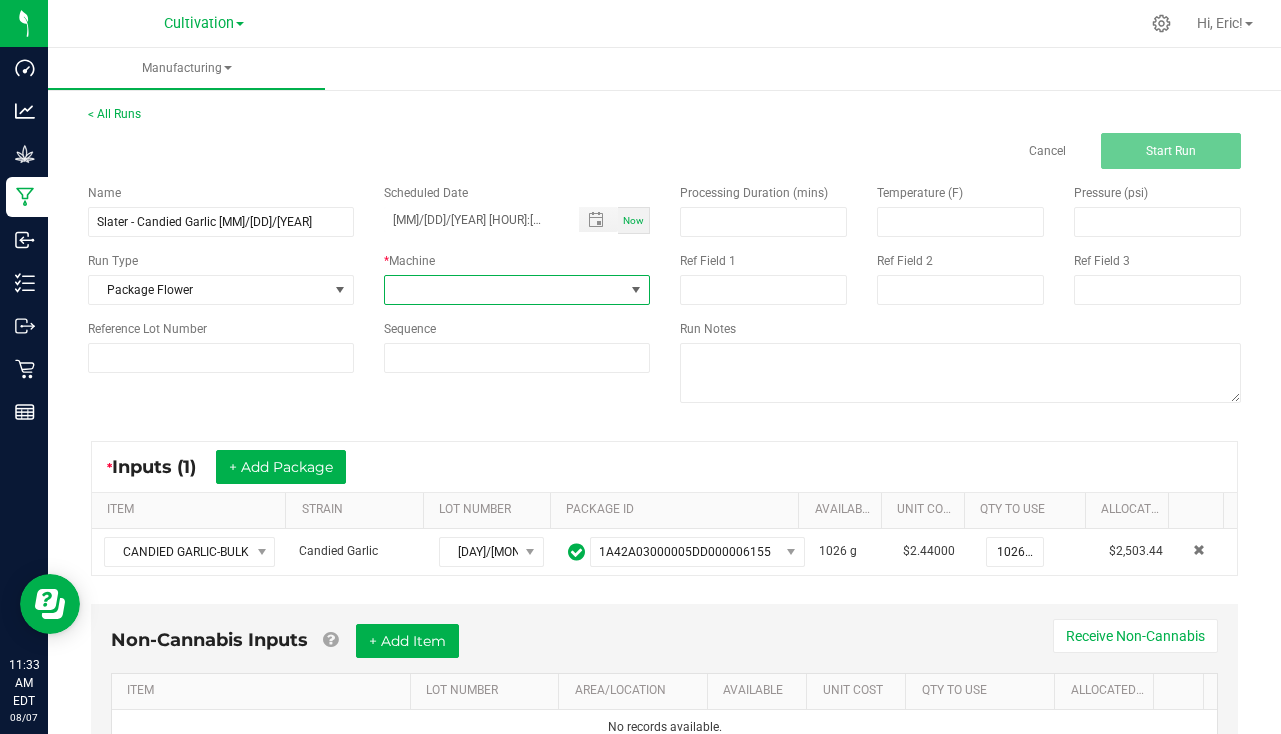 click at bounding box center (504, 290) 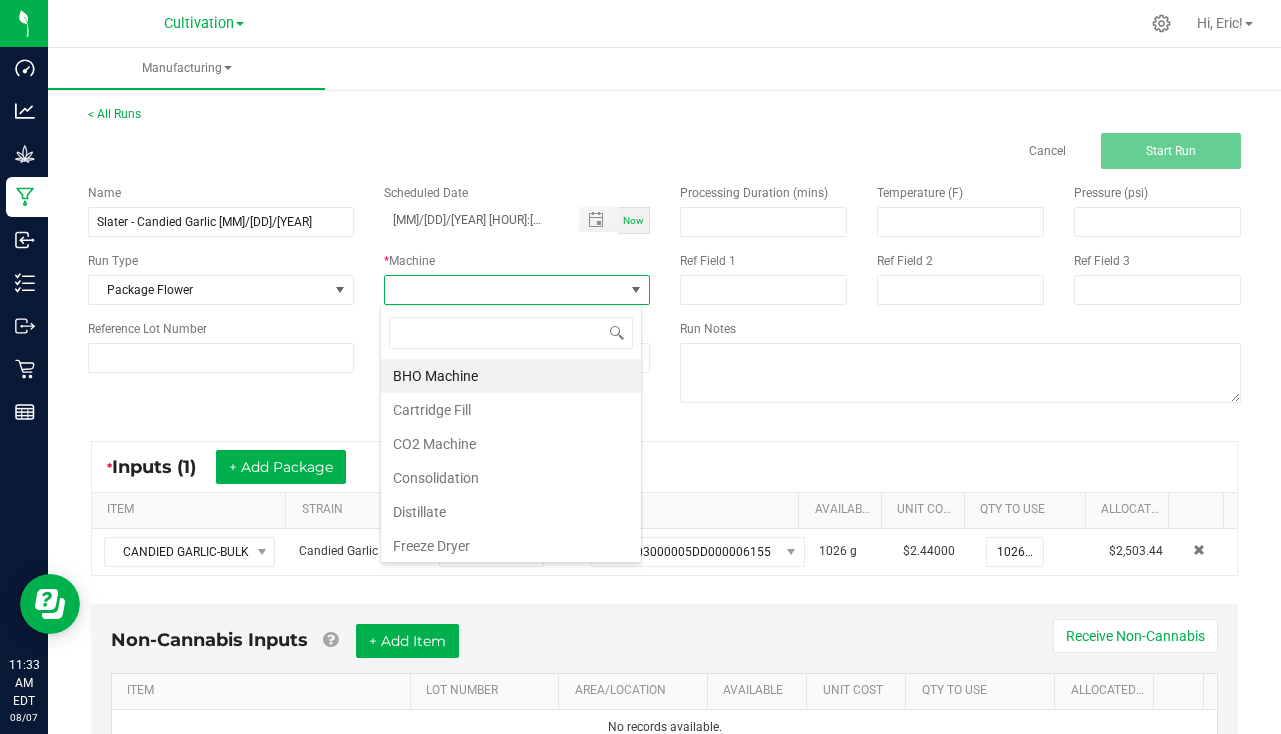 scroll, scrollTop: 99970, scrollLeft: 99738, axis: both 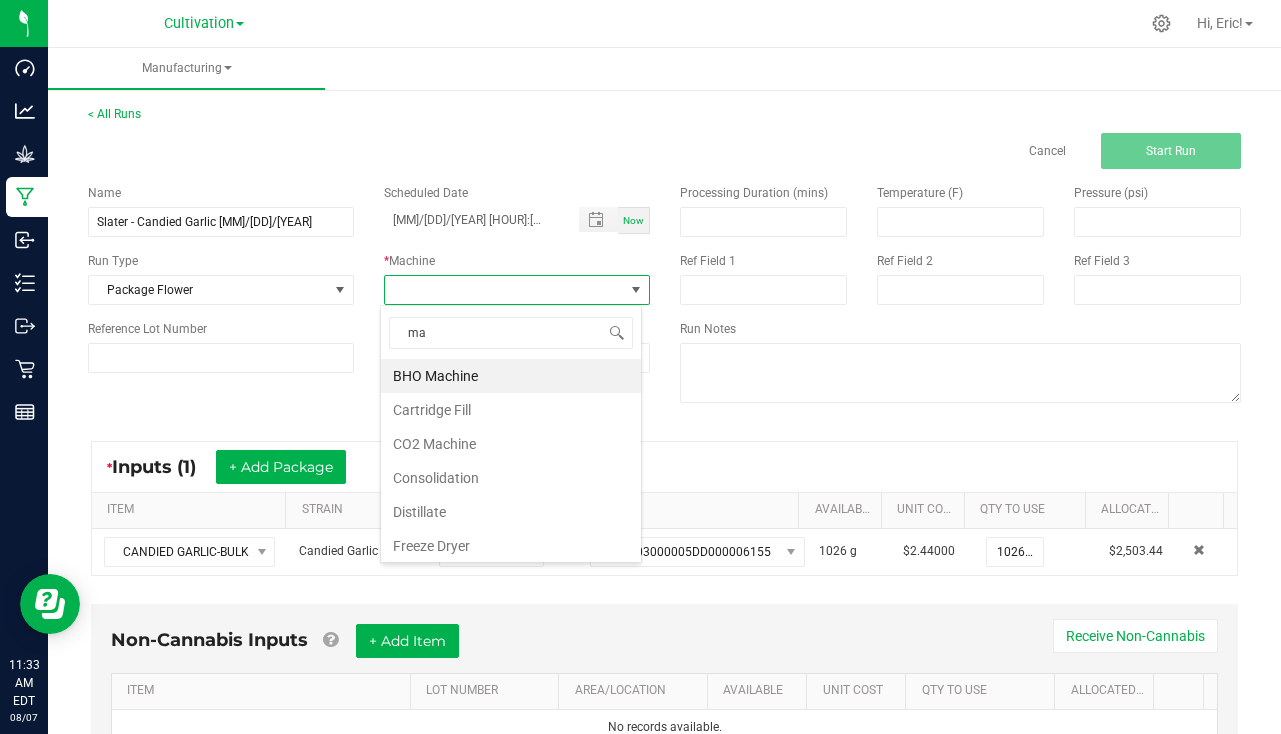 type on "man" 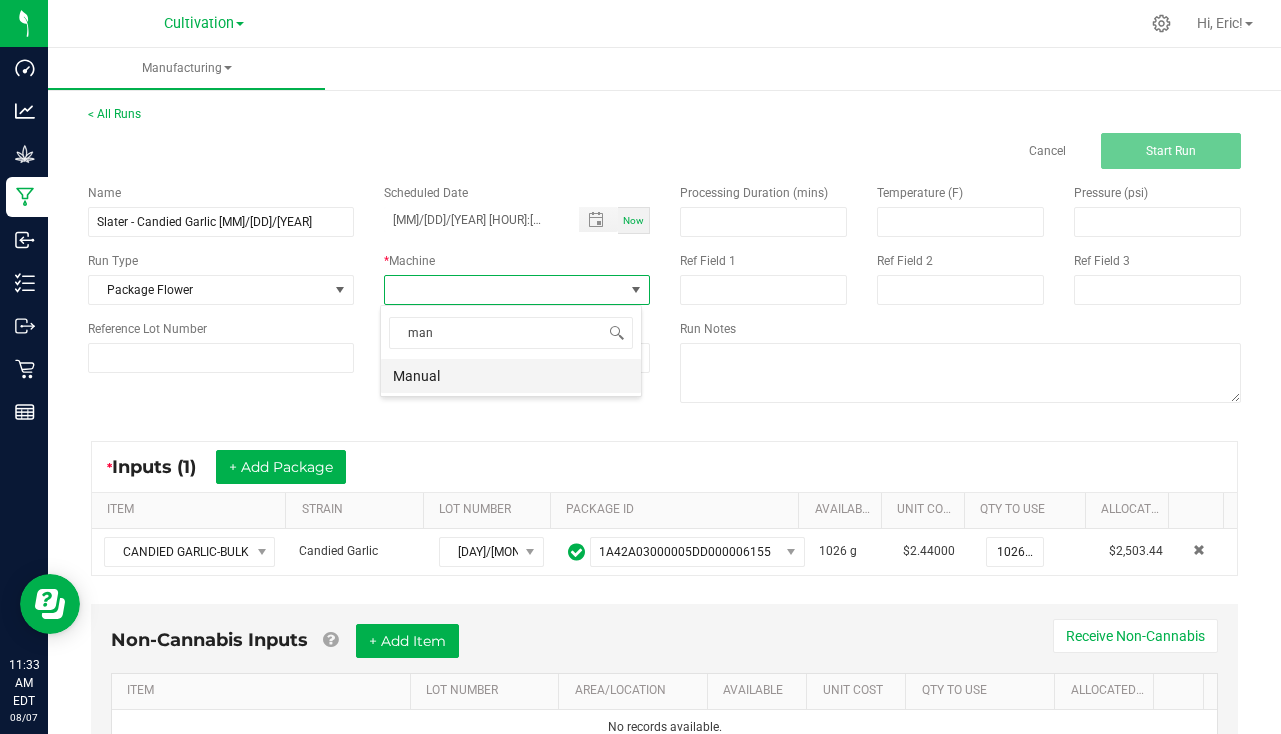 click on "Manual" at bounding box center (511, 376) 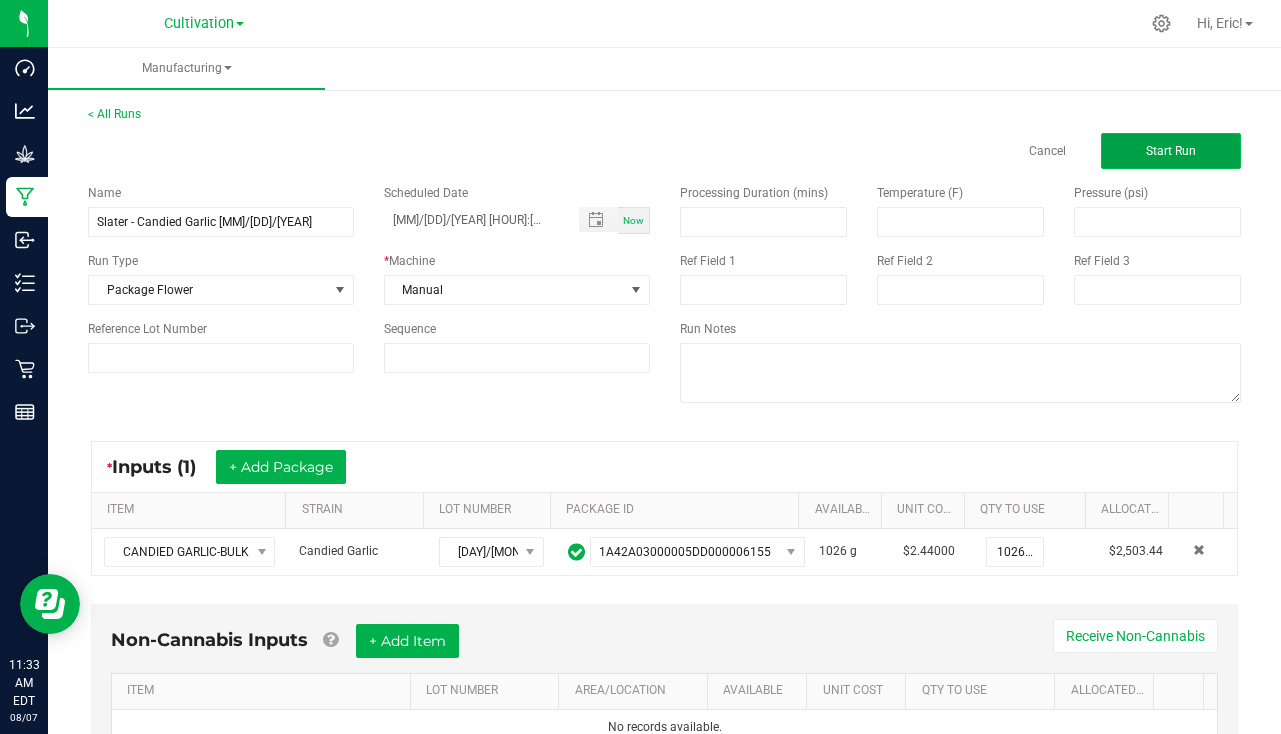 click on "Start Run" 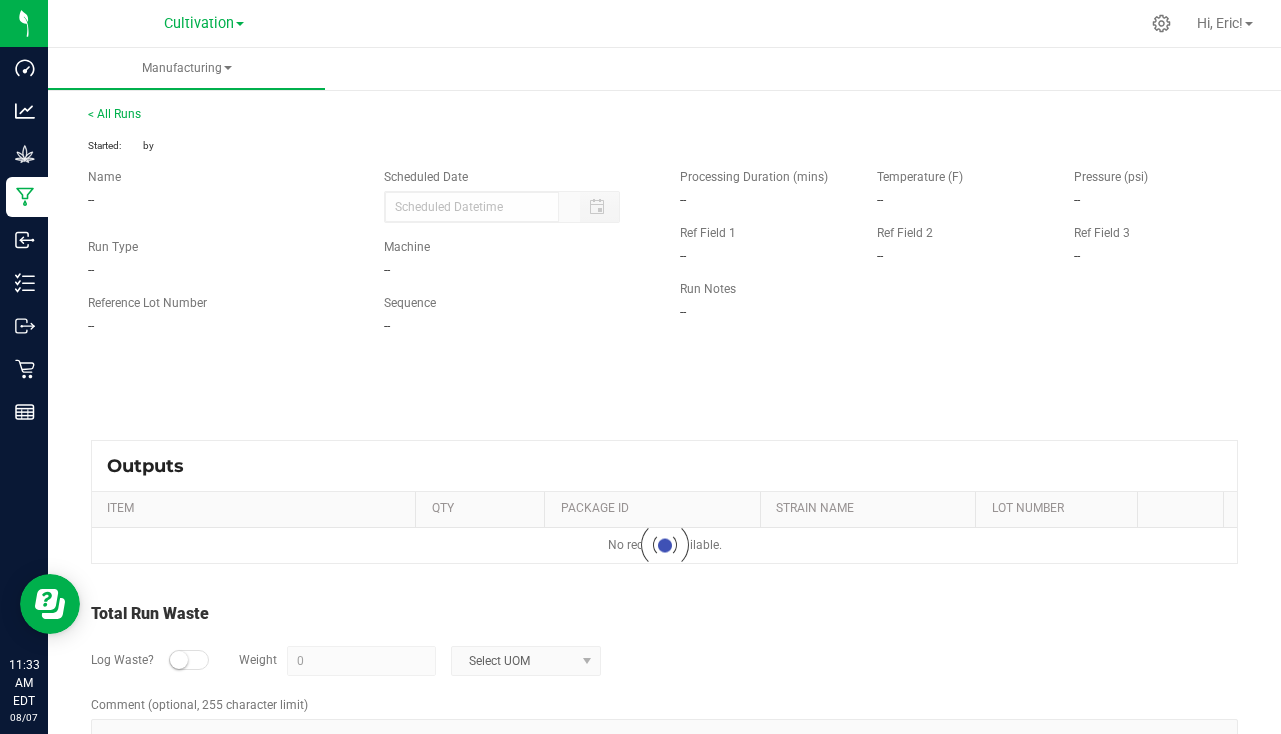 type on "08/07/2025 11:33 AM" 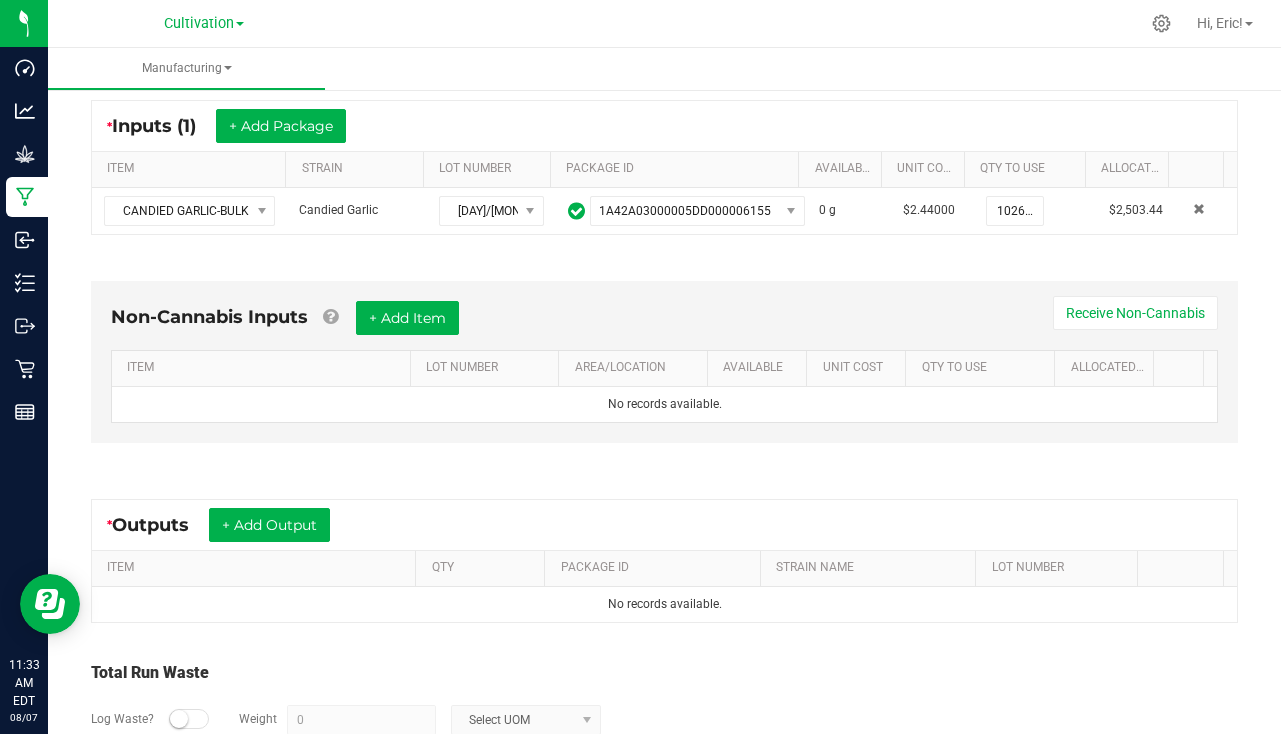 scroll, scrollTop: 484, scrollLeft: 0, axis: vertical 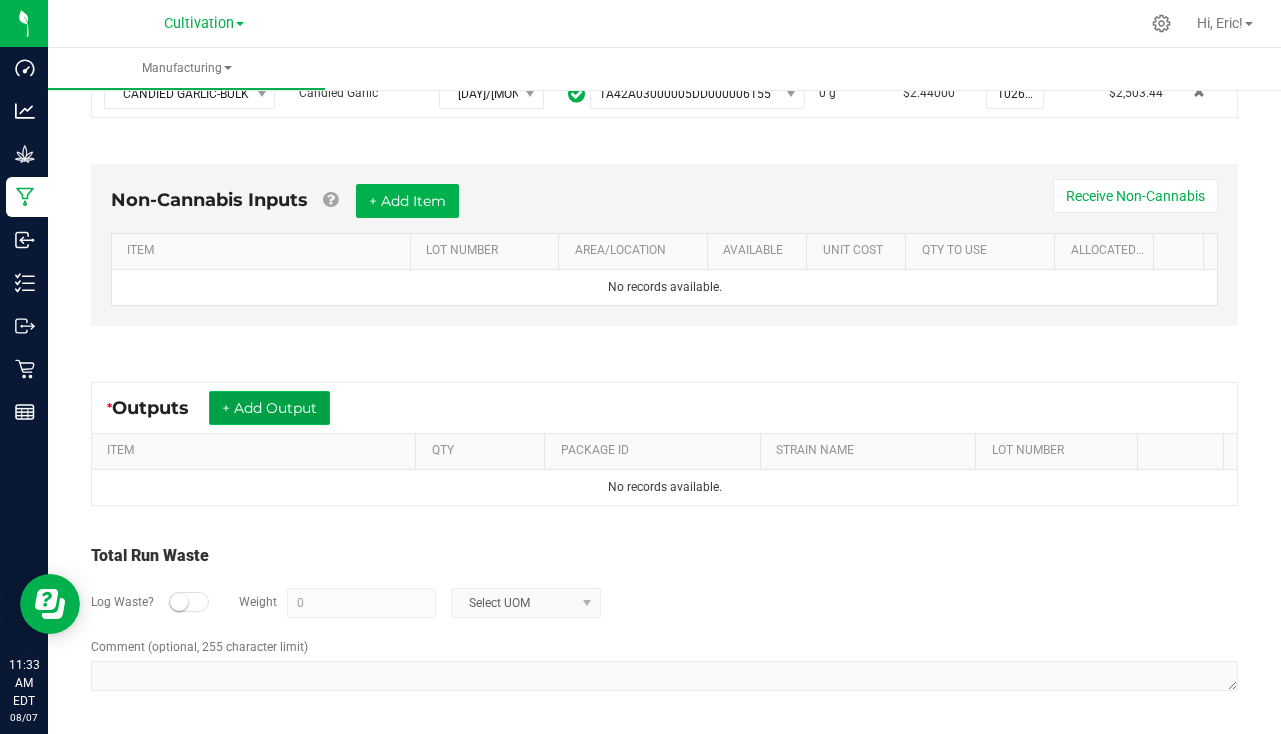 click on "+ Add Output" at bounding box center (269, 408) 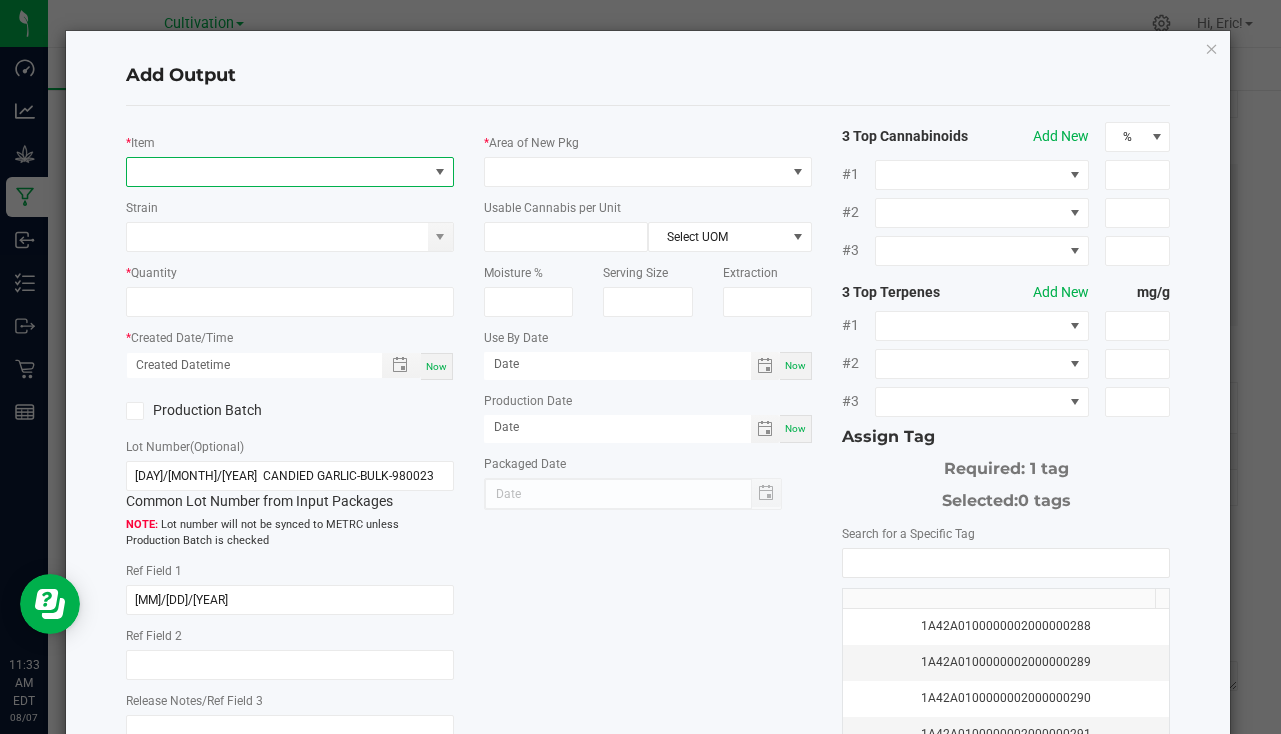click at bounding box center (277, 172) 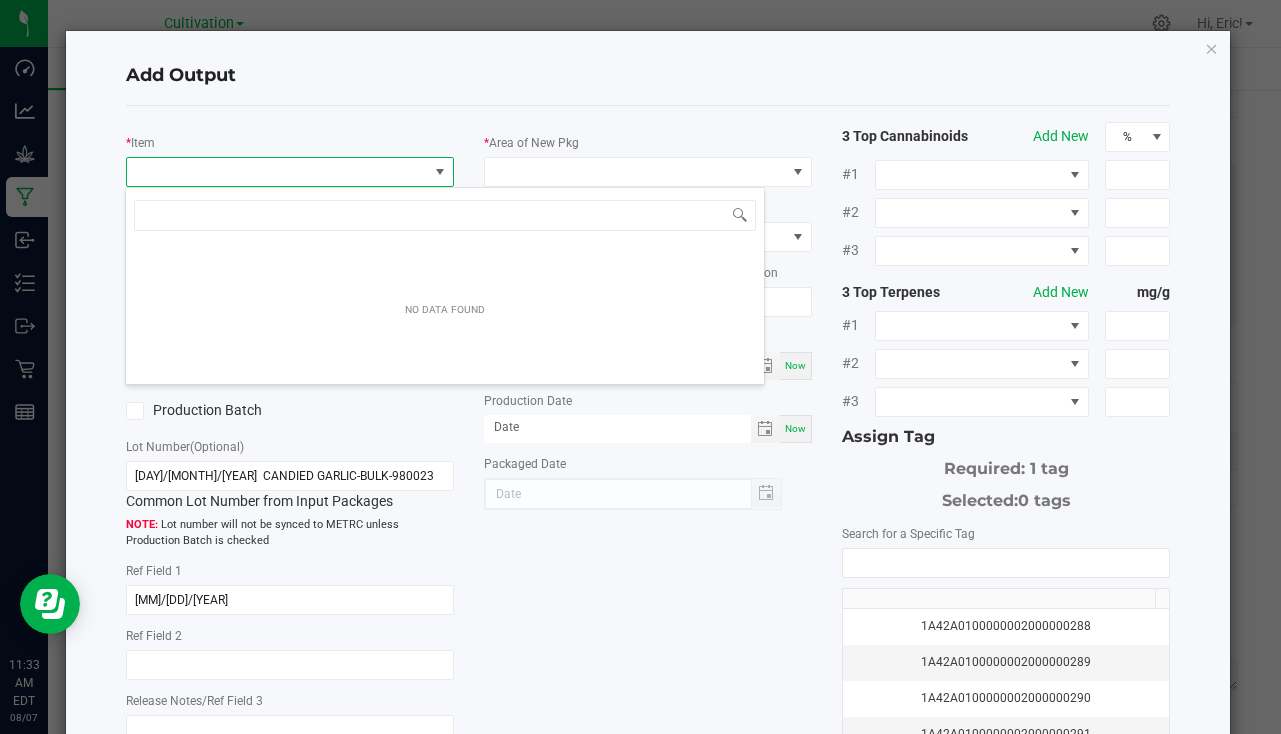 scroll, scrollTop: 99970, scrollLeft: 99676, axis: both 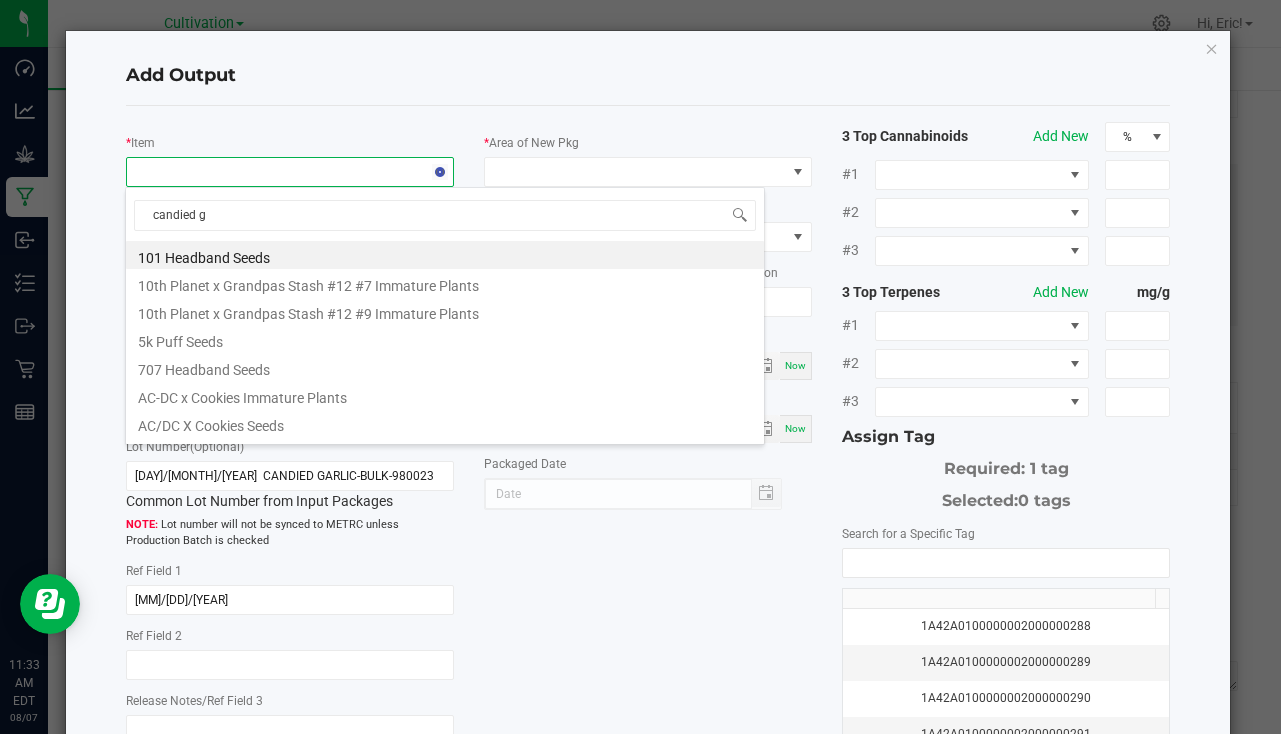 type on "candied ga" 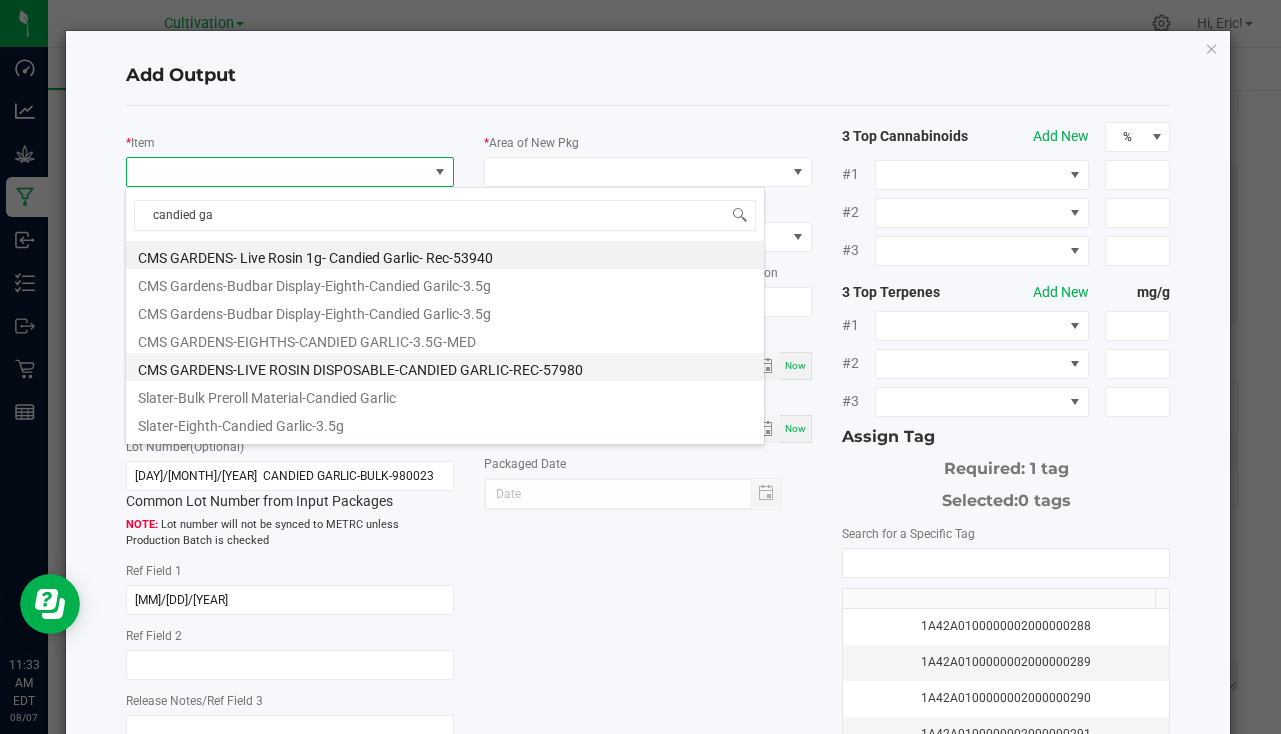 scroll, scrollTop: 24, scrollLeft: 0, axis: vertical 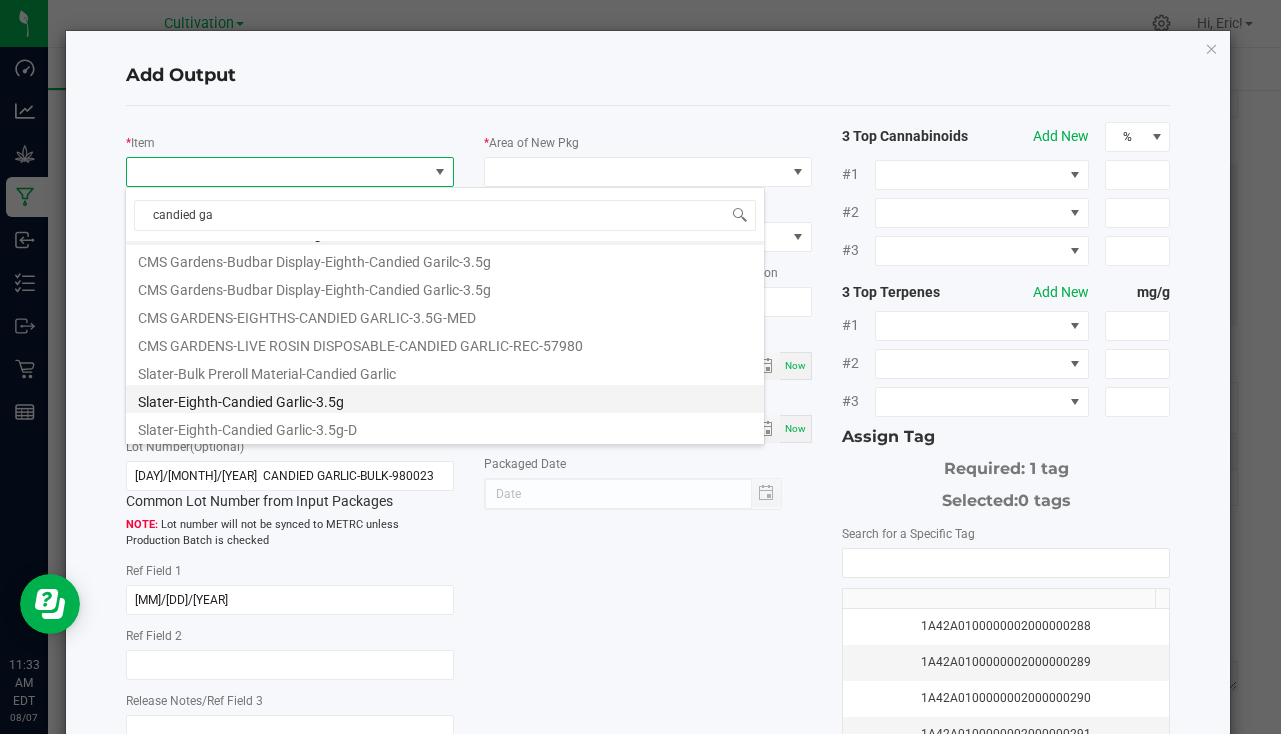 click on "Slater-Eighth-Candied Garlic-3.5g" at bounding box center [445, 399] 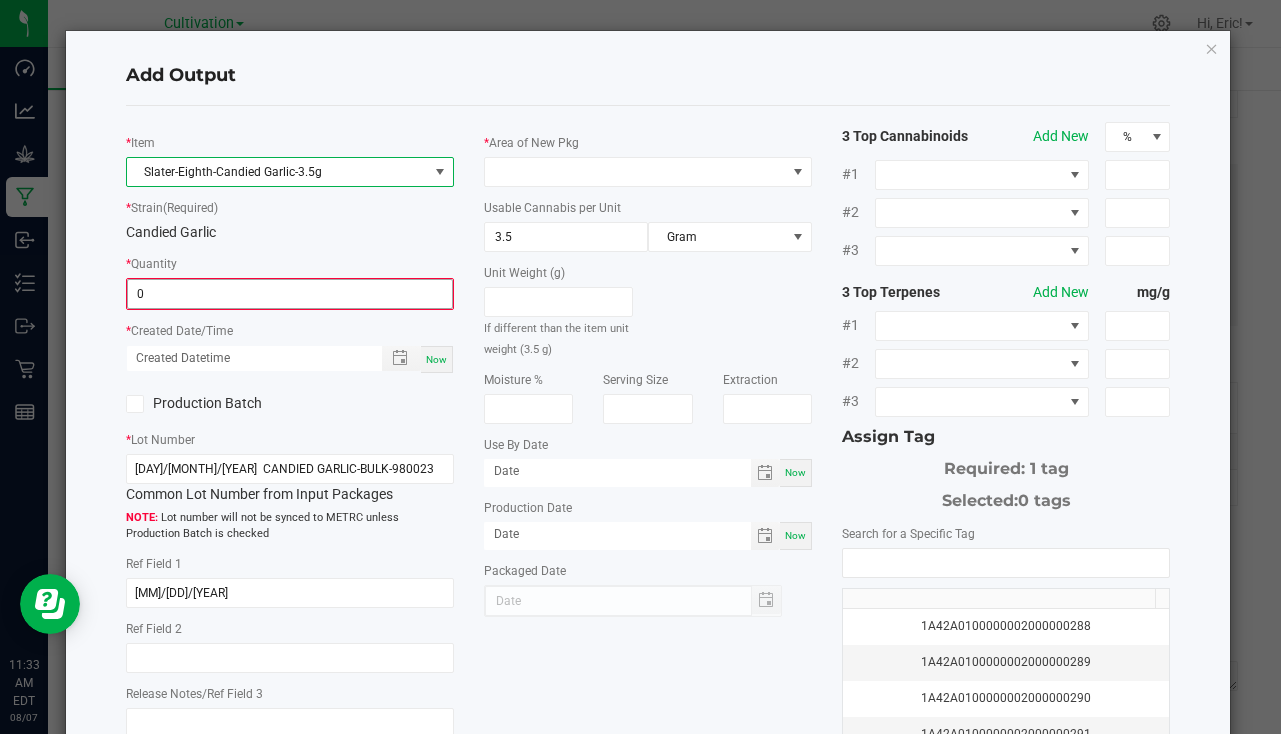 click on "0" at bounding box center (290, 294) 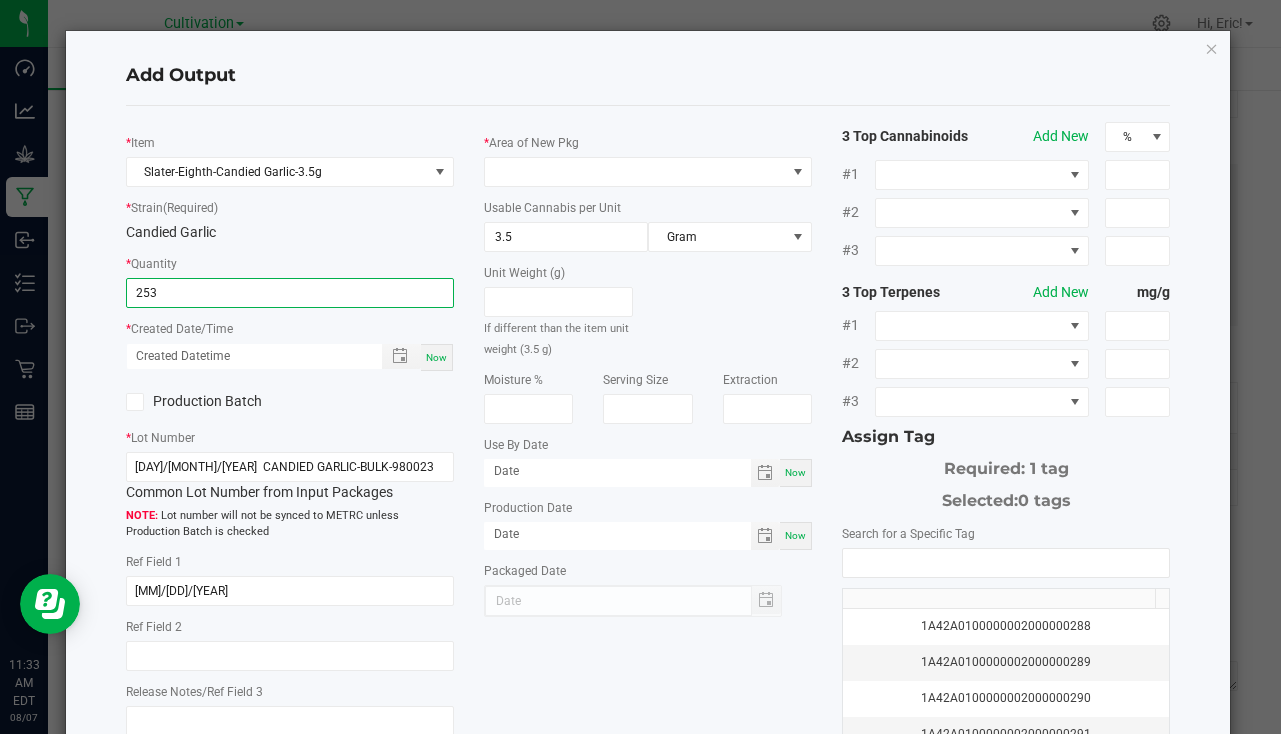 type on "253 ea" 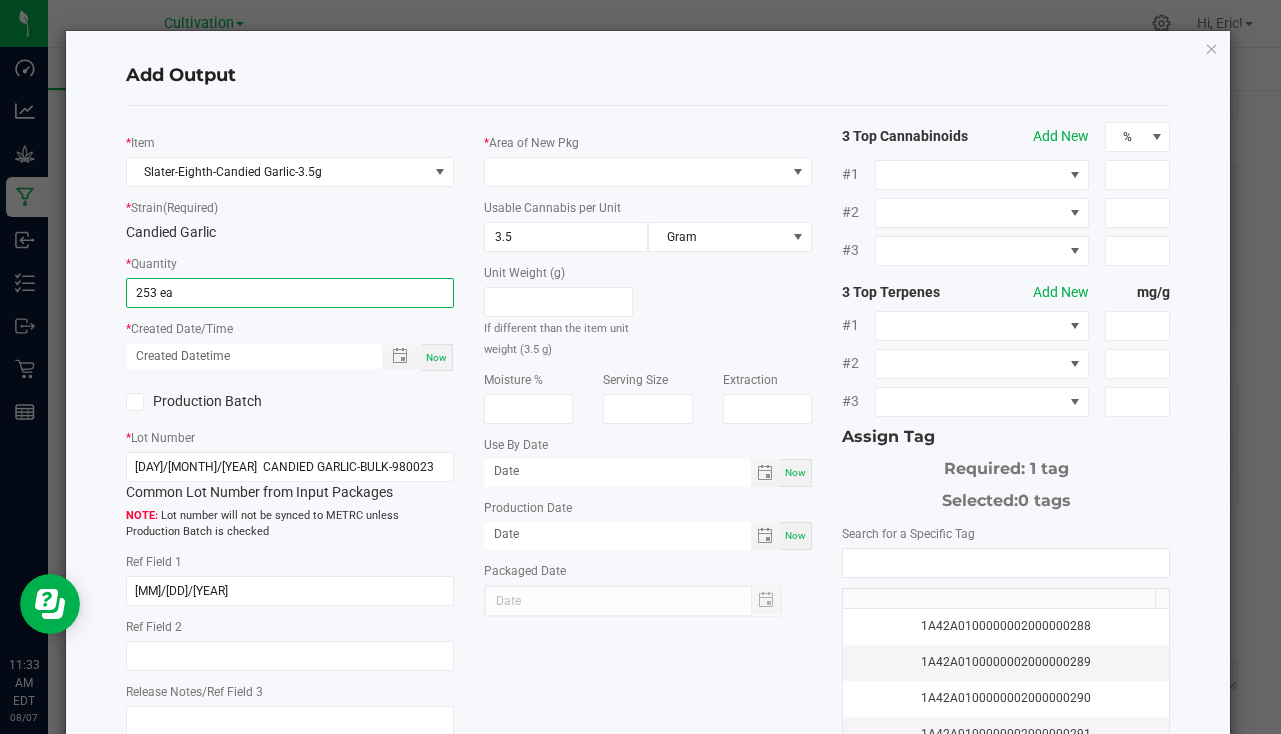 click on "Now" at bounding box center [437, 357] 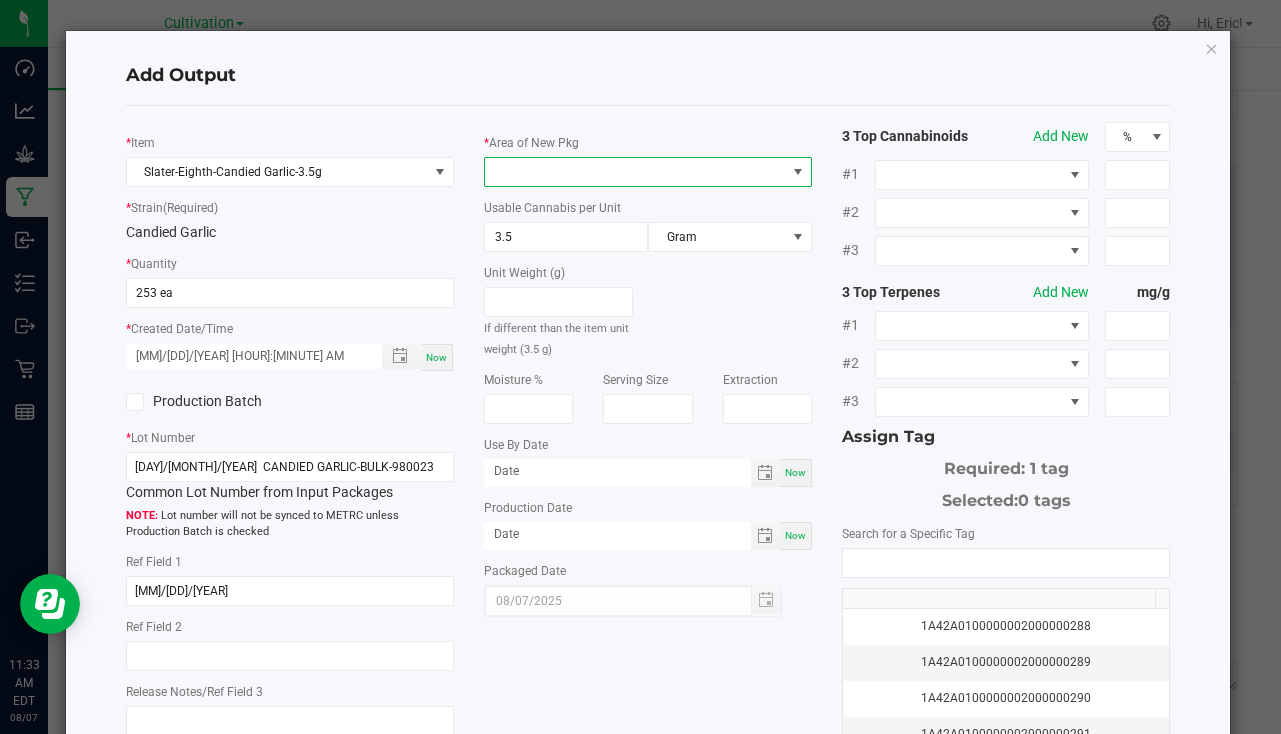 click at bounding box center (635, 172) 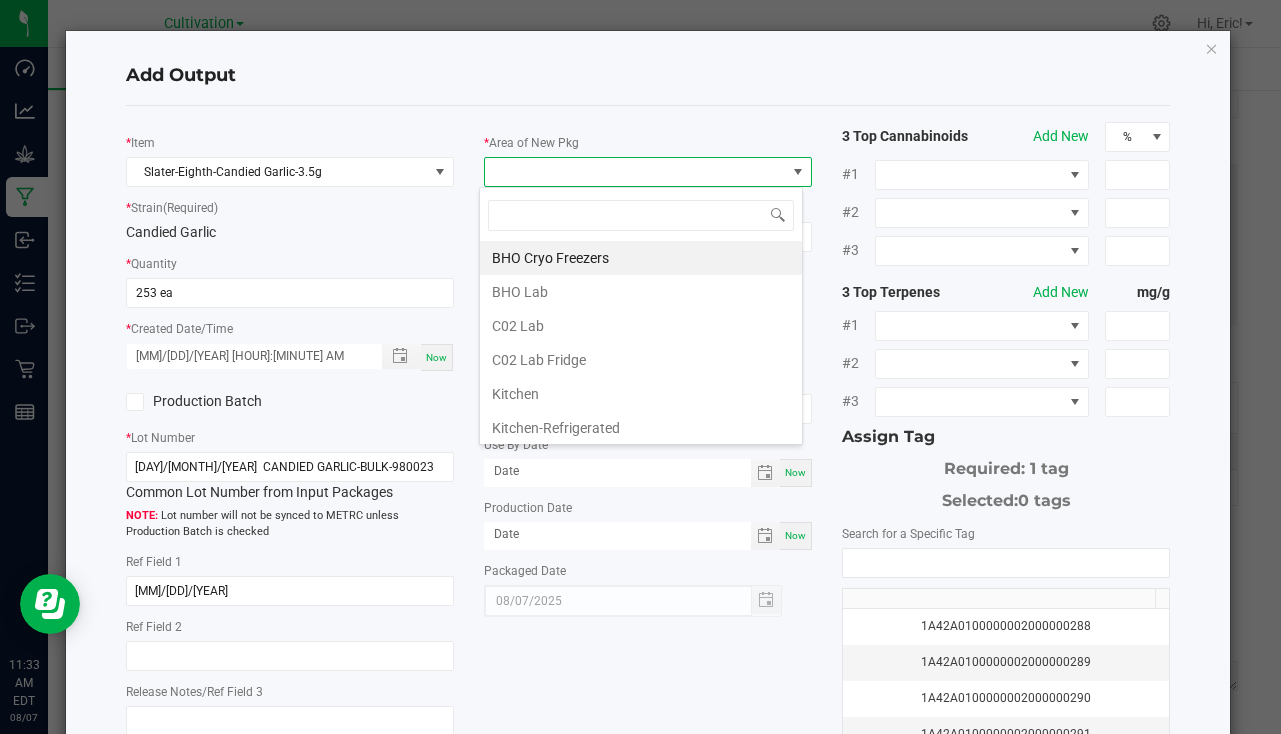 scroll, scrollTop: 99970, scrollLeft: 99676, axis: both 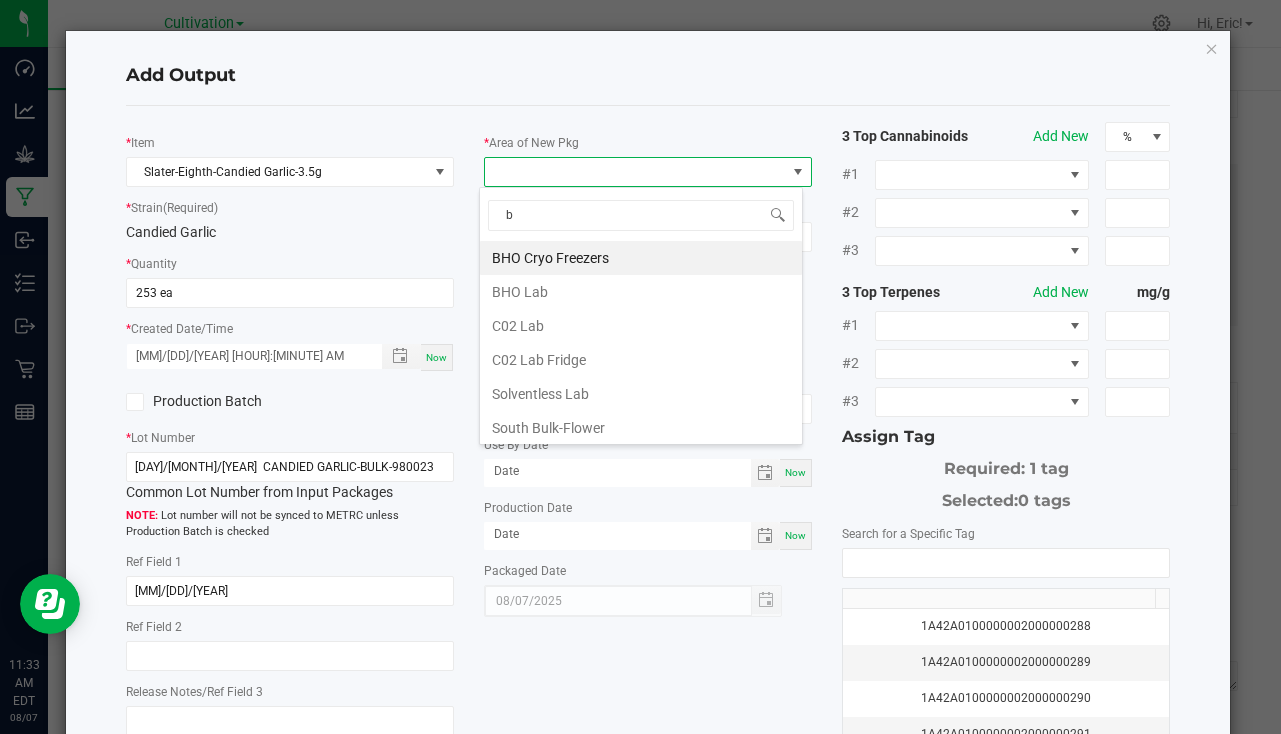 type on "bu" 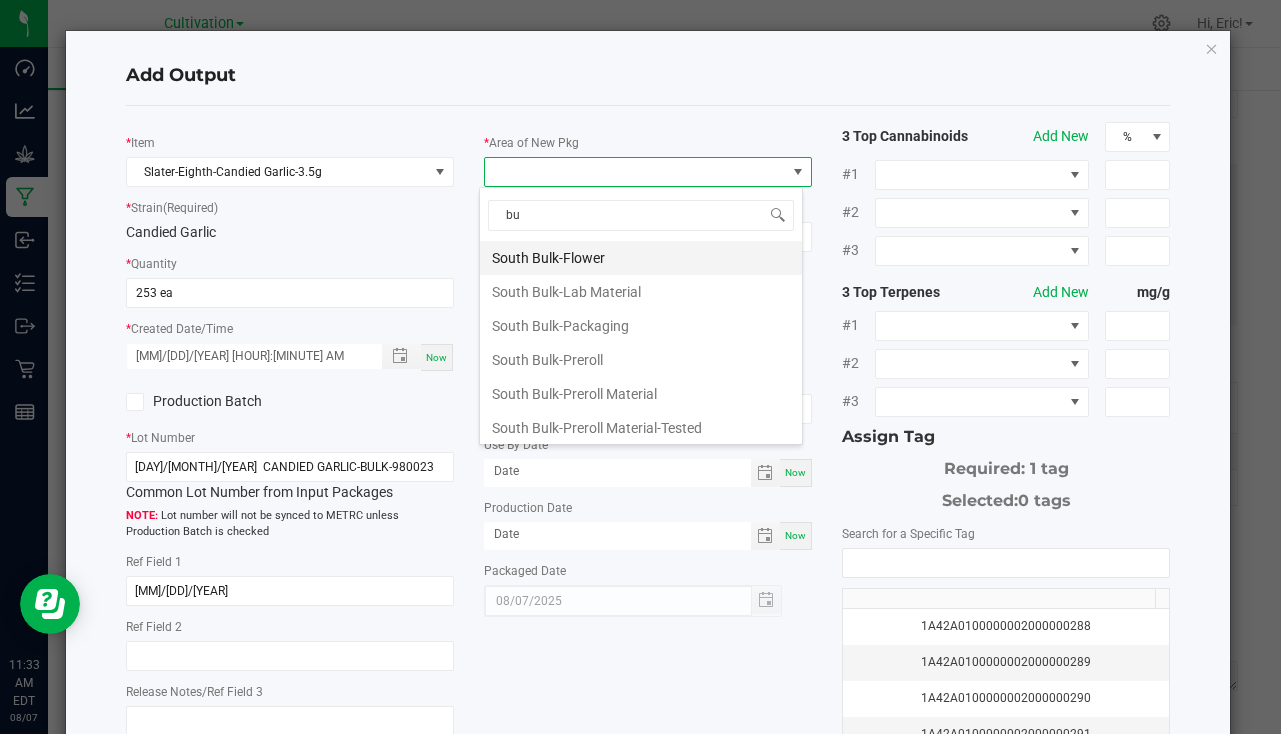 click on "South Bulk-Flower" at bounding box center [641, 258] 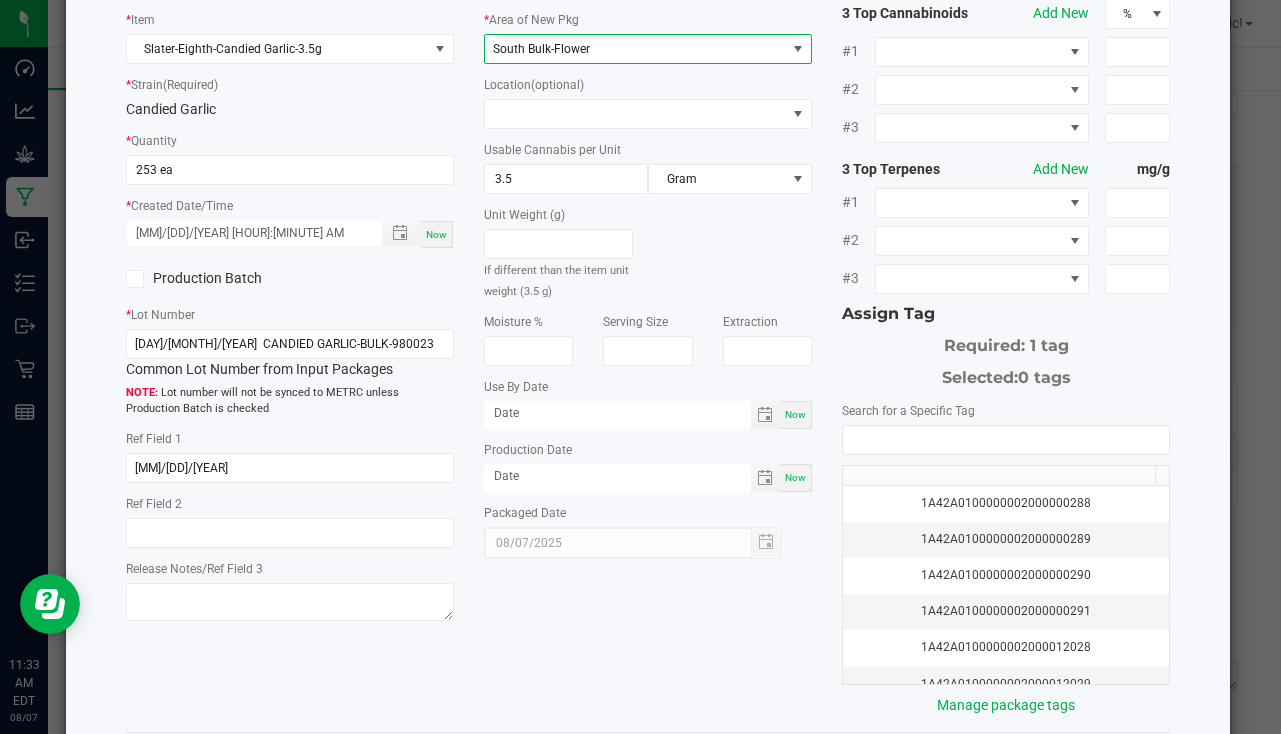 scroll, scrollTop: 221, scrollLeft: 0, axis: vertical 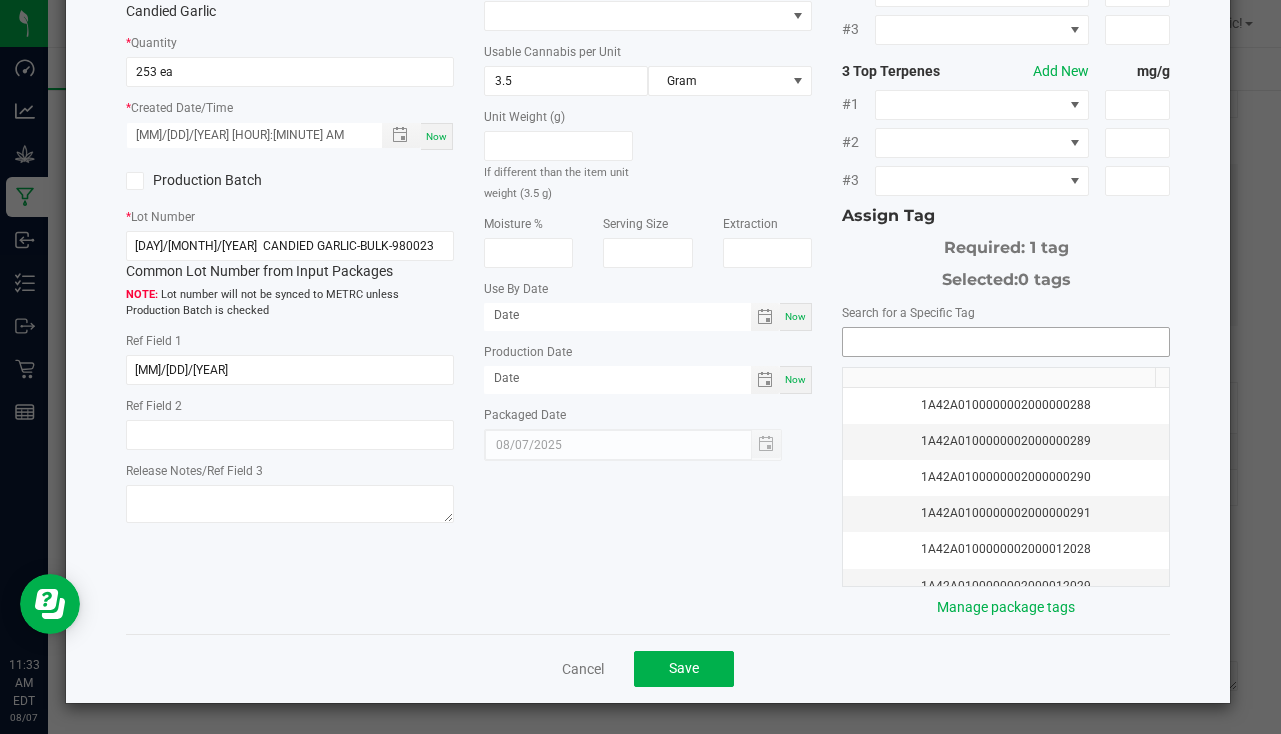 click at bounding box center [1006, 342] 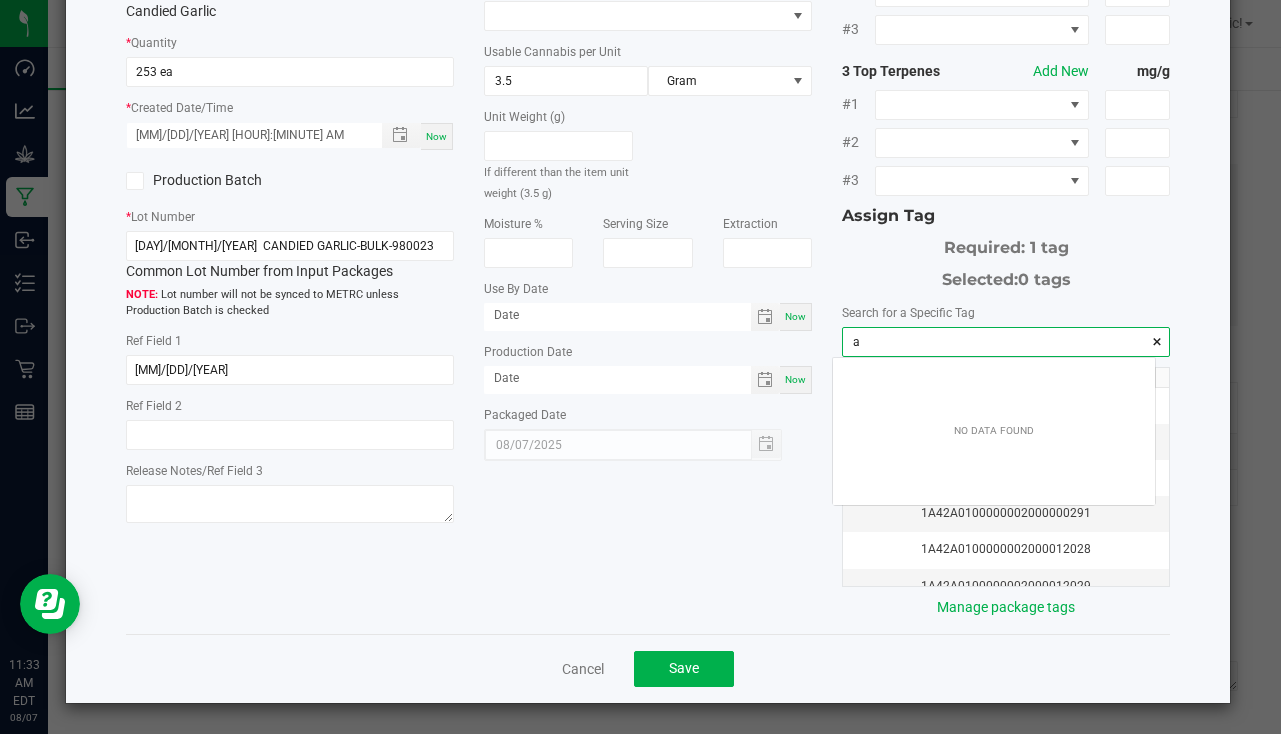 scroll, scrollTop: 99972, scrollLeft: 99678, axis: both 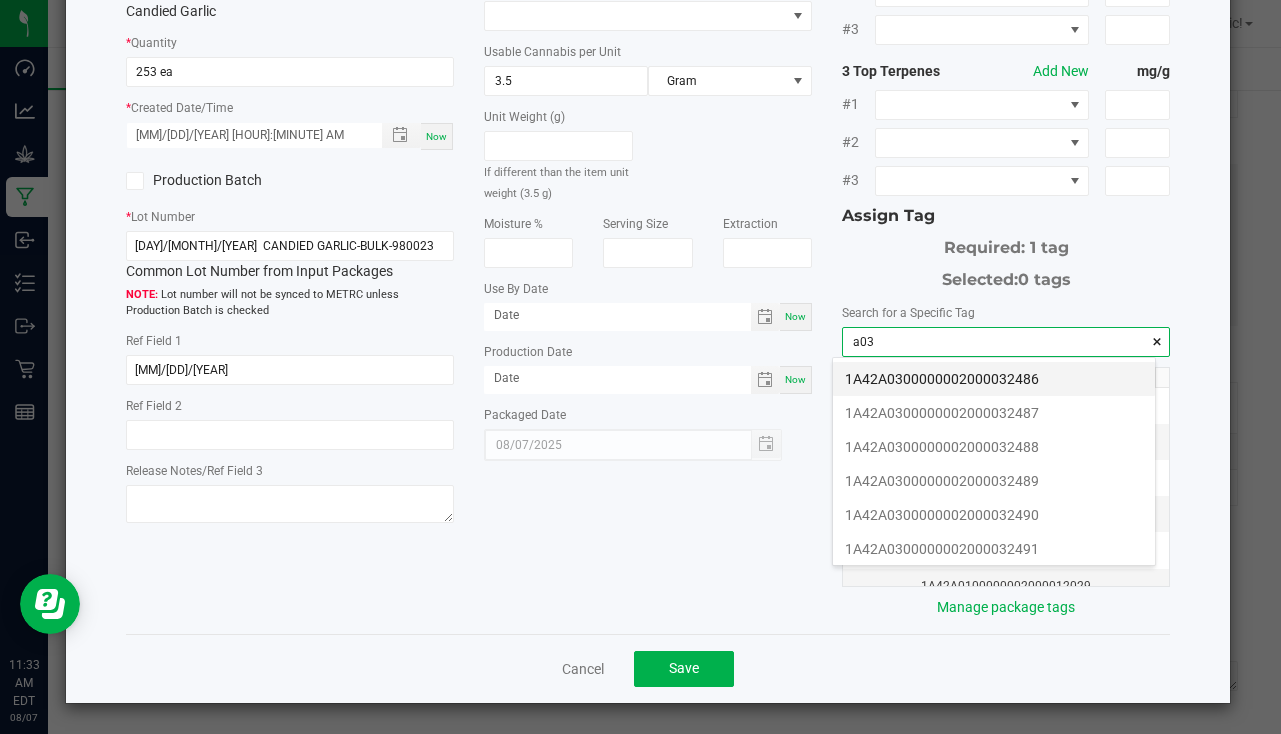 click on "1A42A0300000002000032486" at bounding box center [994, 379] 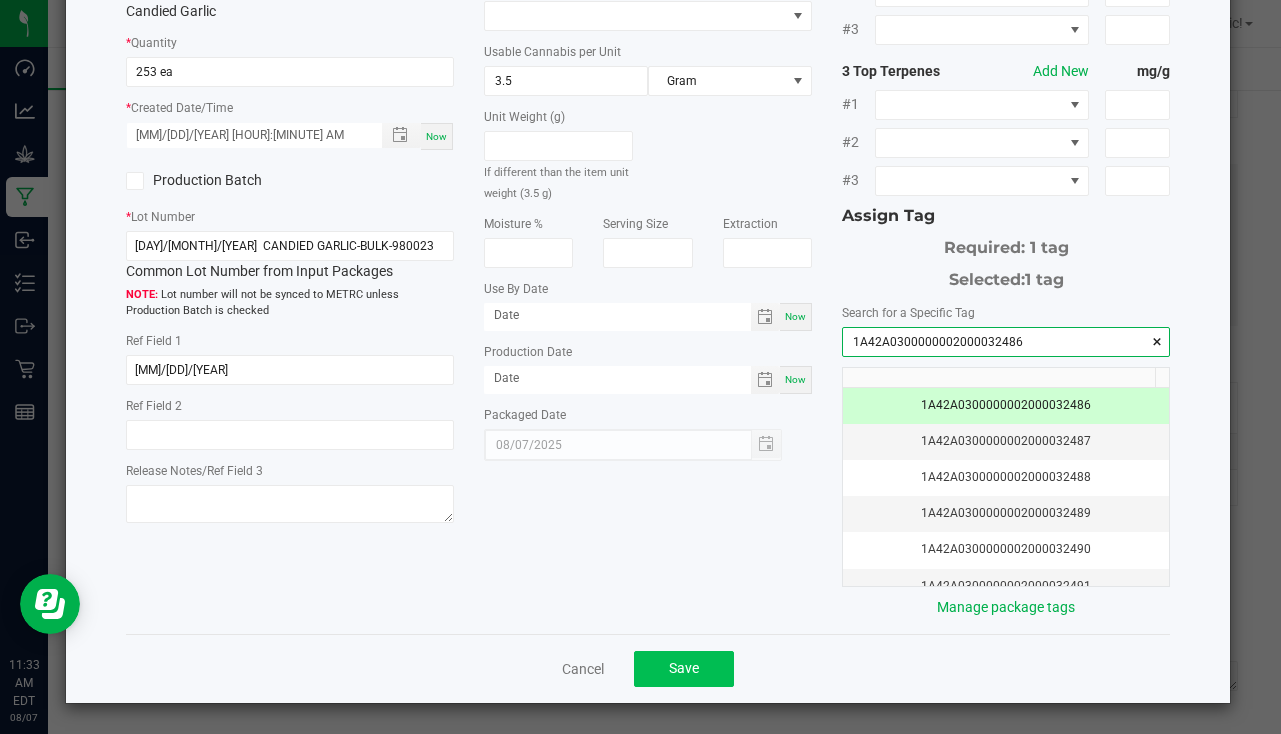 type on "1A42A0300000002000032486" 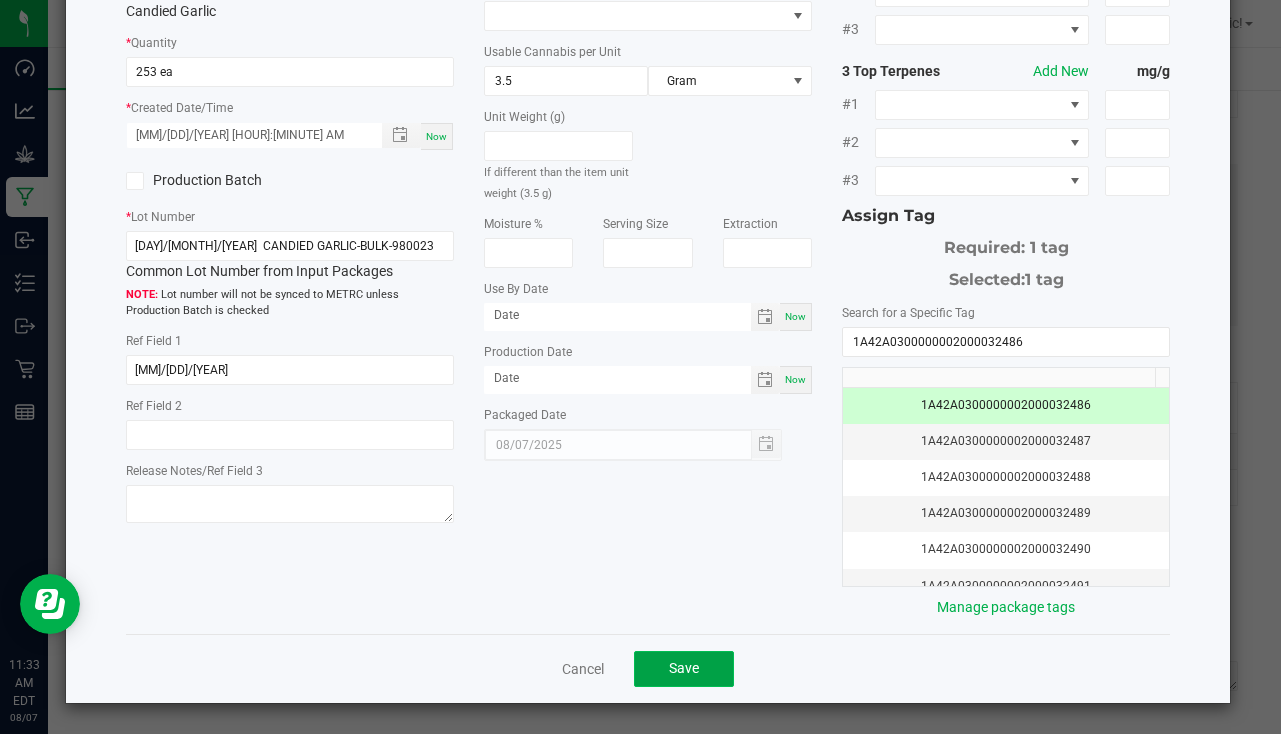 click on "Save" 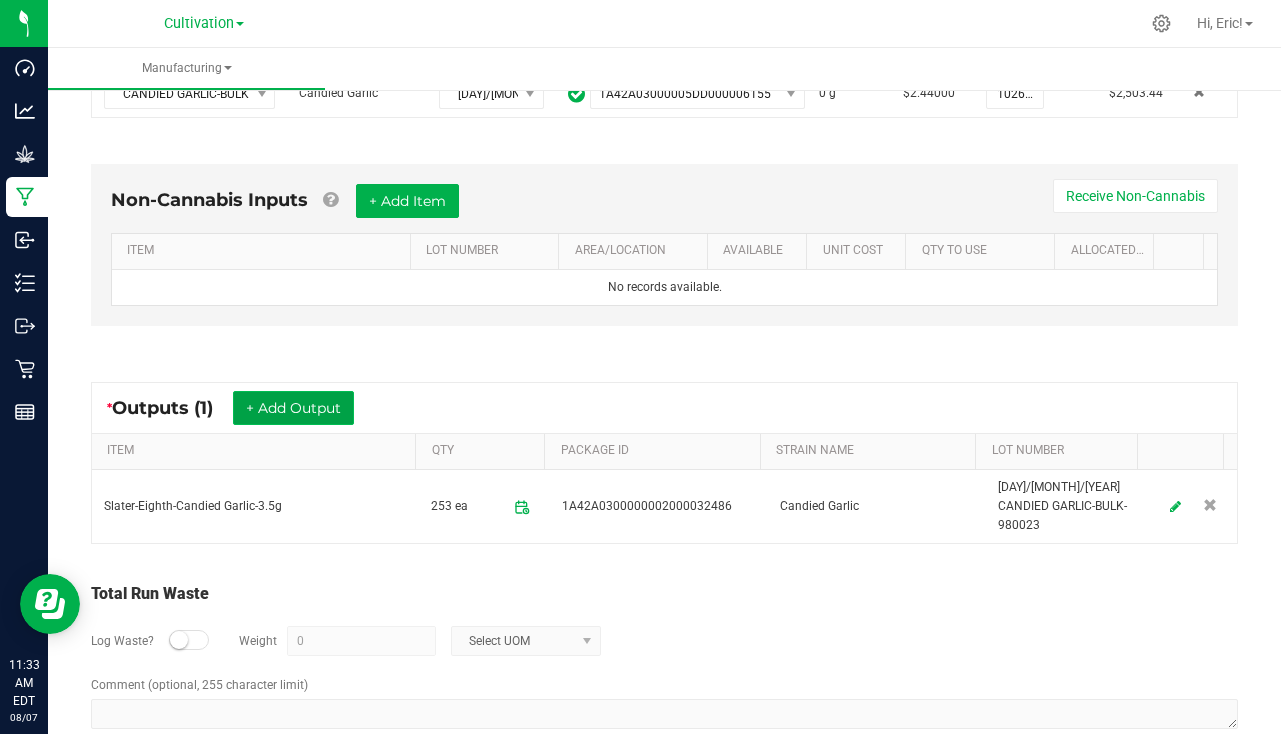 click on "+ Add Output" at bounding box center [293, 408] 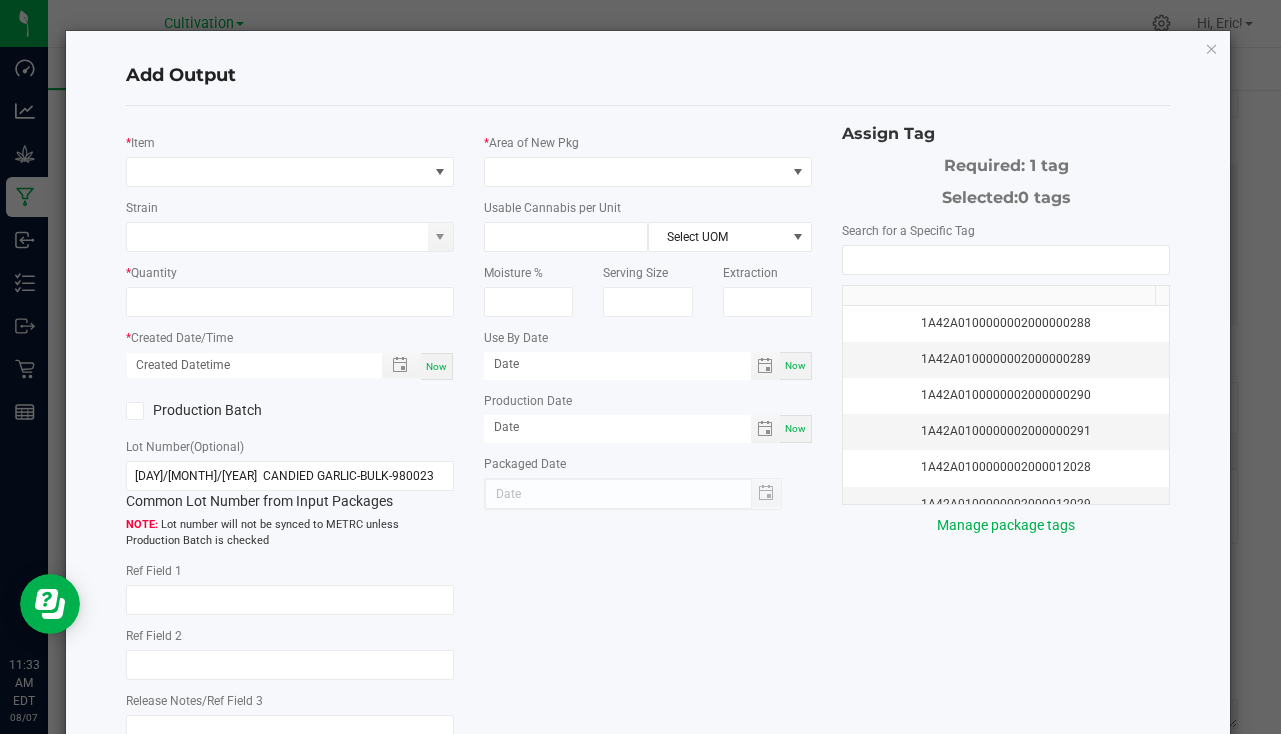 type on "6/11/25" 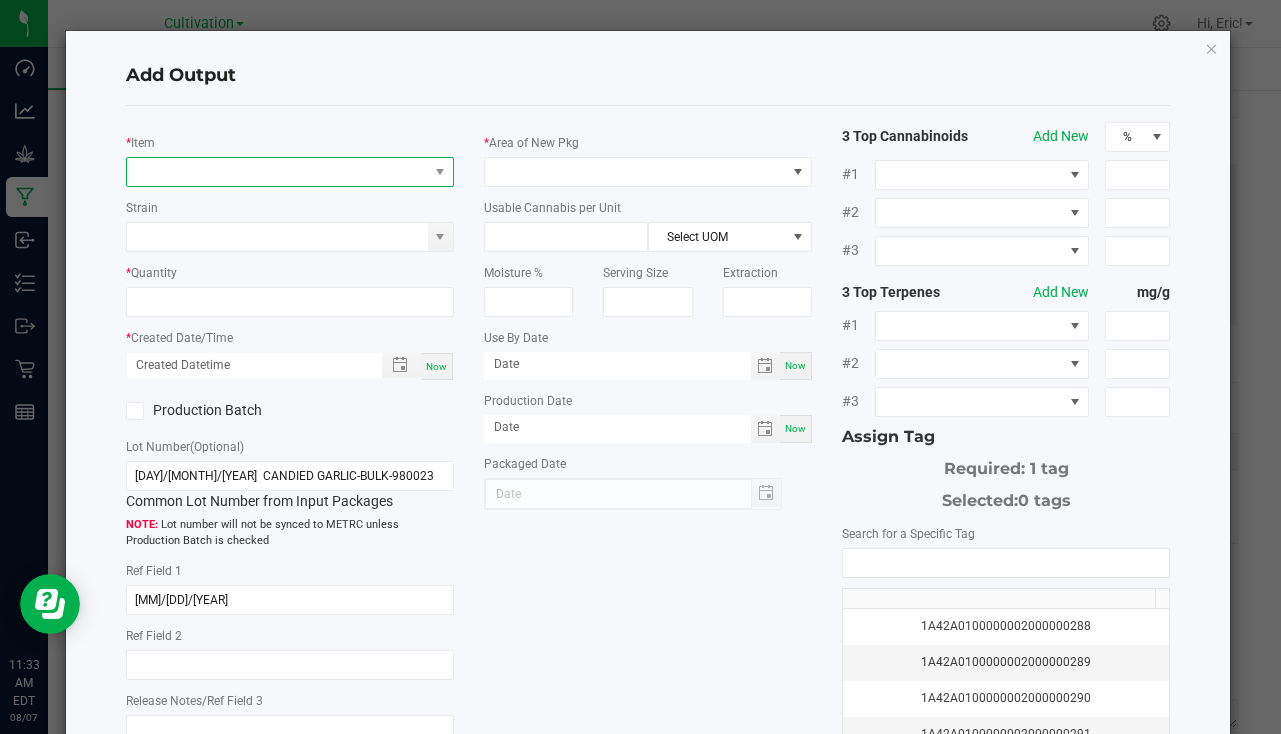 click at bounding box center (277, 172) 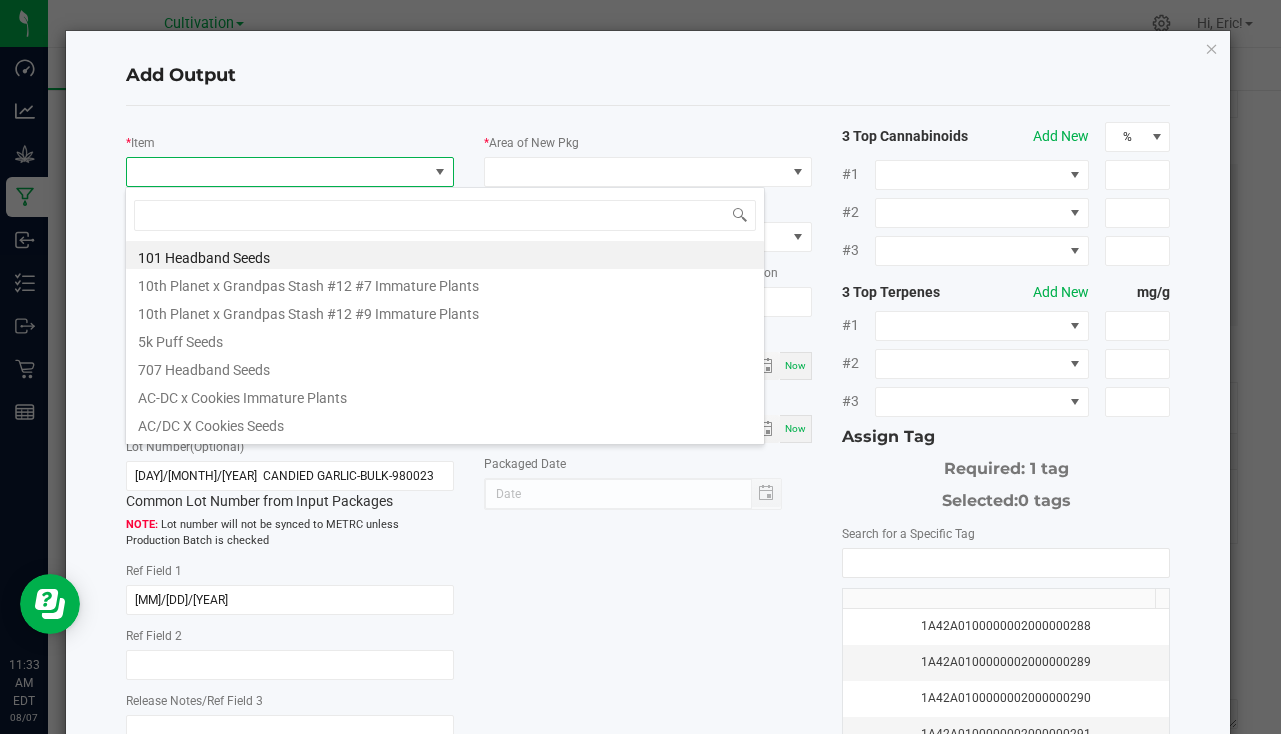 scroll, scrollTop: 99970, scrollLeft: 99676, axis: both 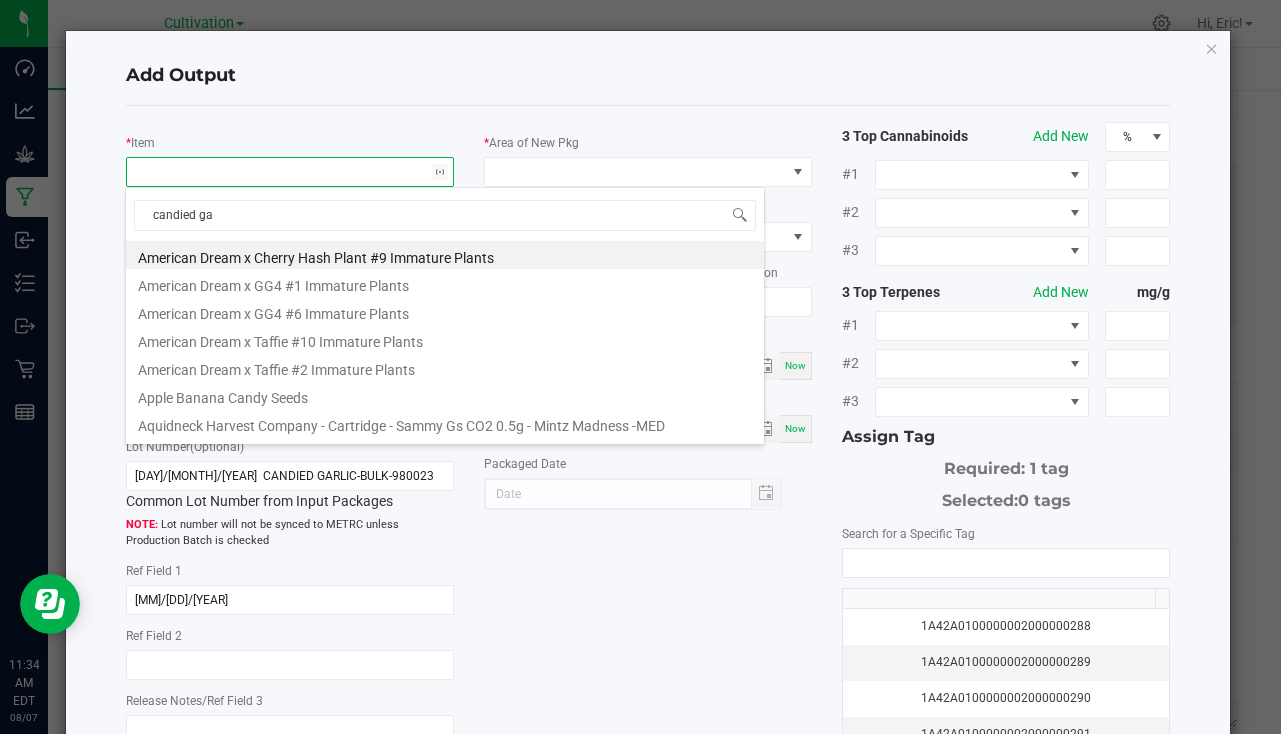 type on "candied gar" 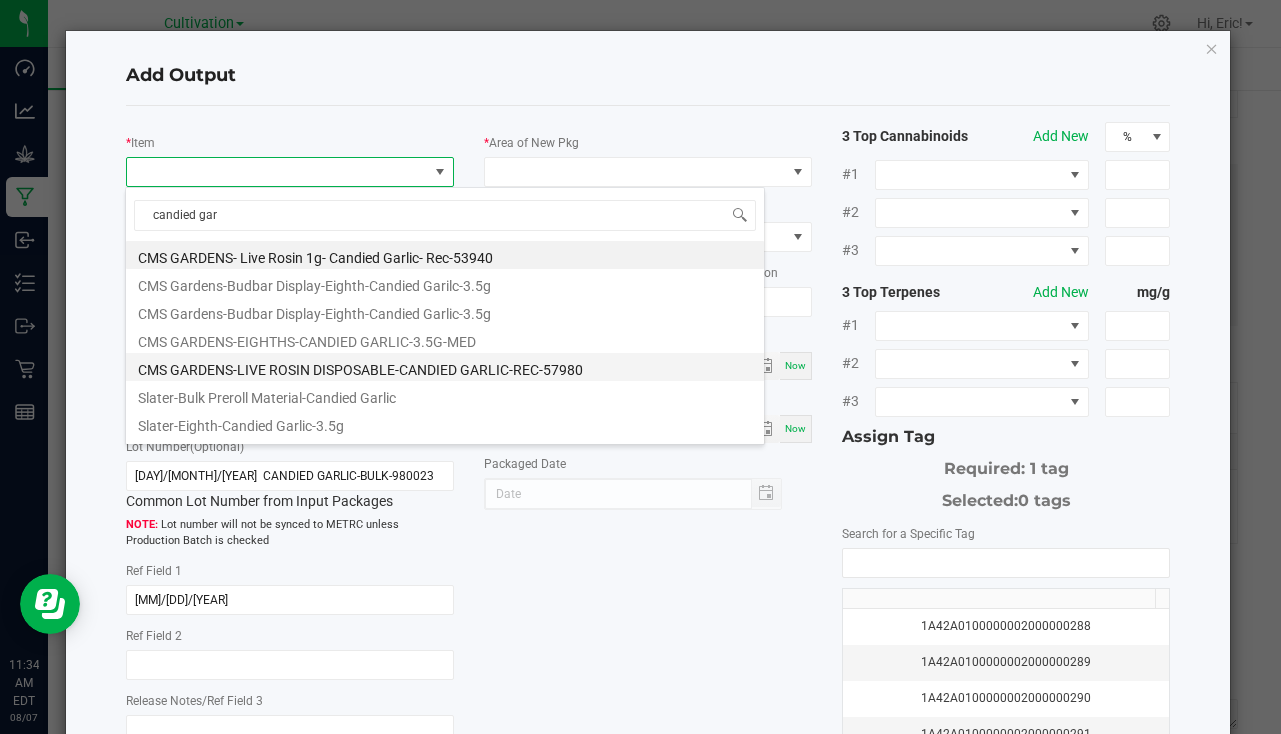 scroll, scrollTop: 24, scrollLeft: 0, axis: vertical 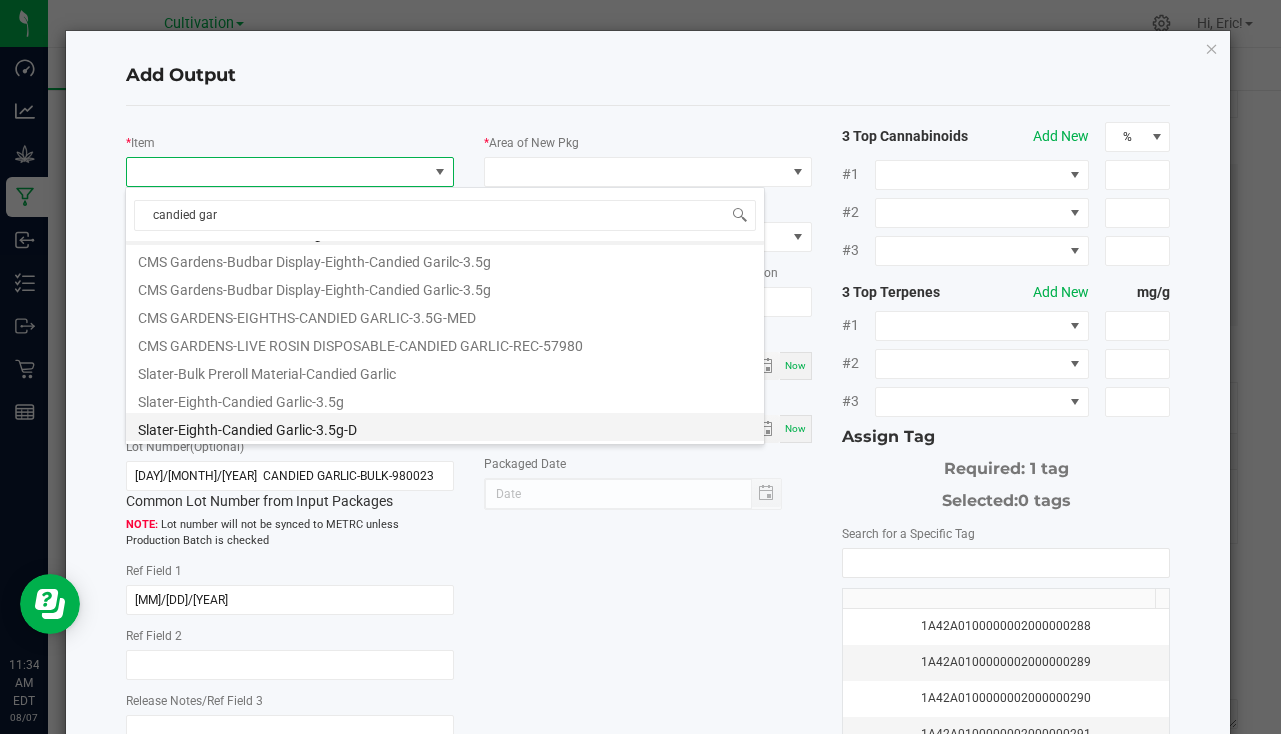 click on "Slater-Eighth-Candied Garlic-3.5g-D" at bounding box center (445, 427) 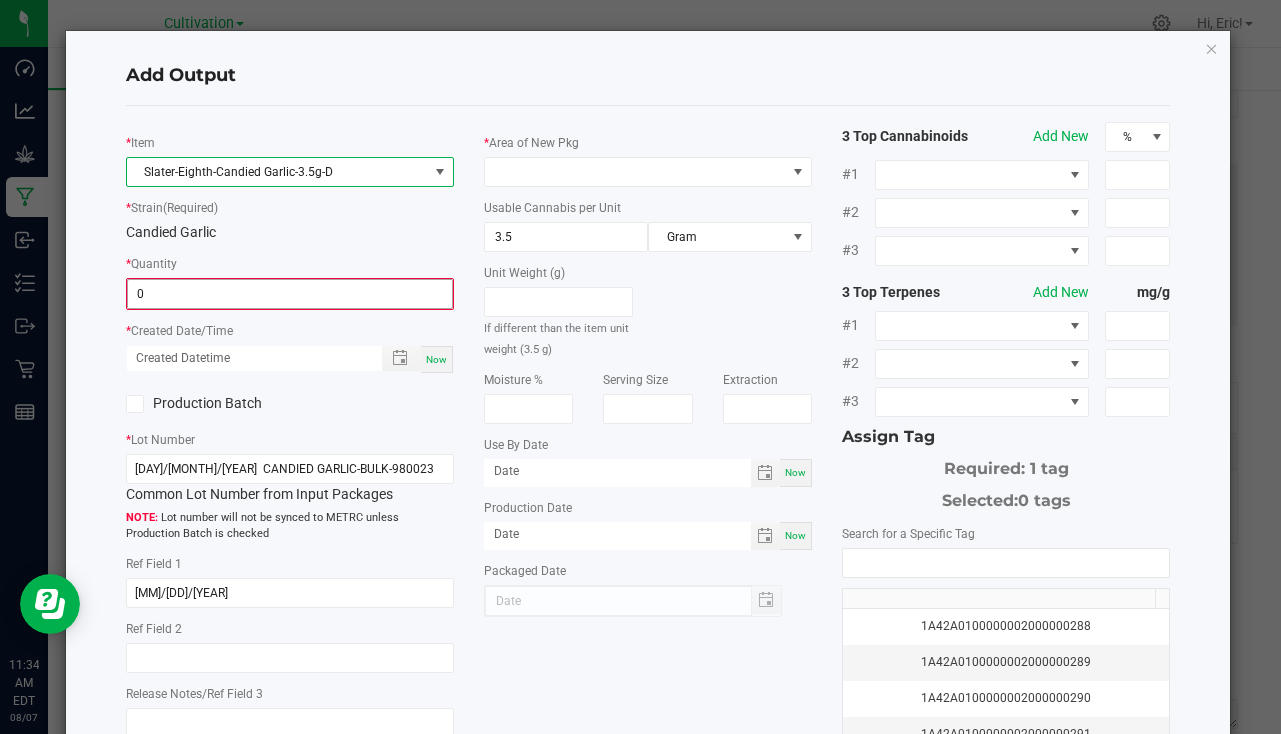 click on "0" at bounding box center [290, 294] 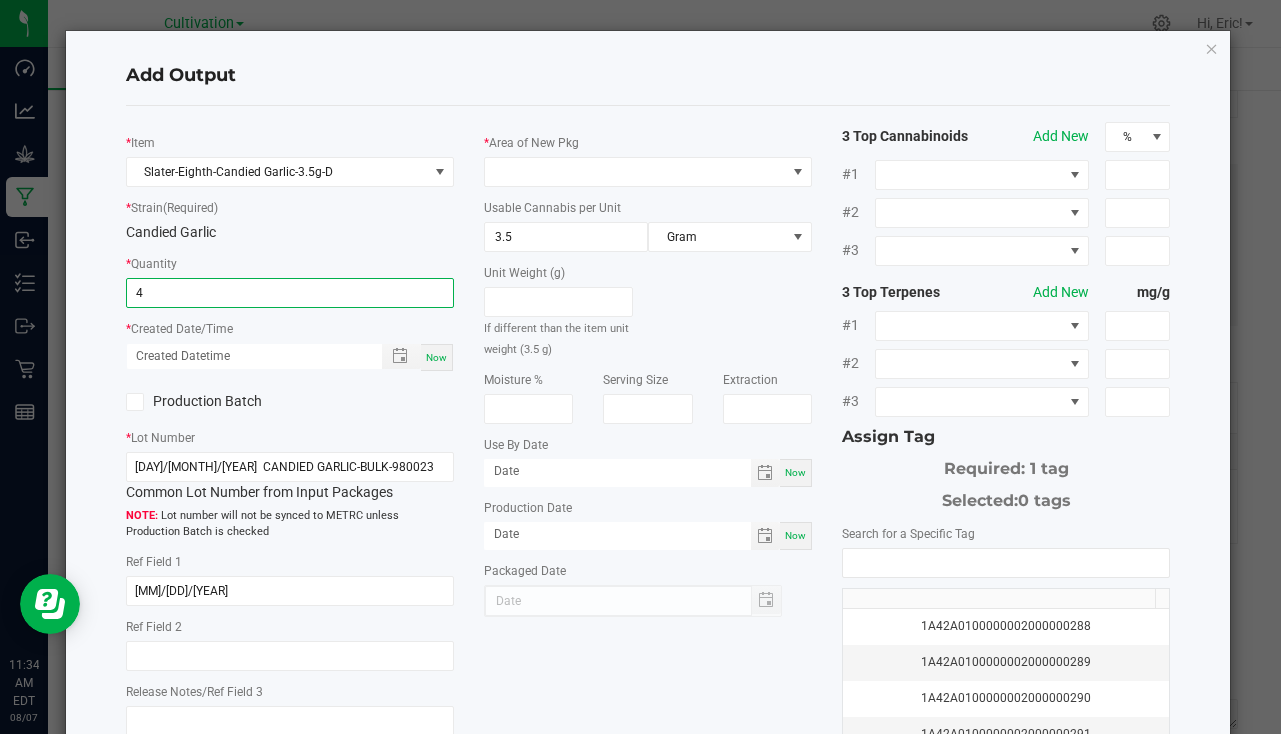 type on "4 ea" 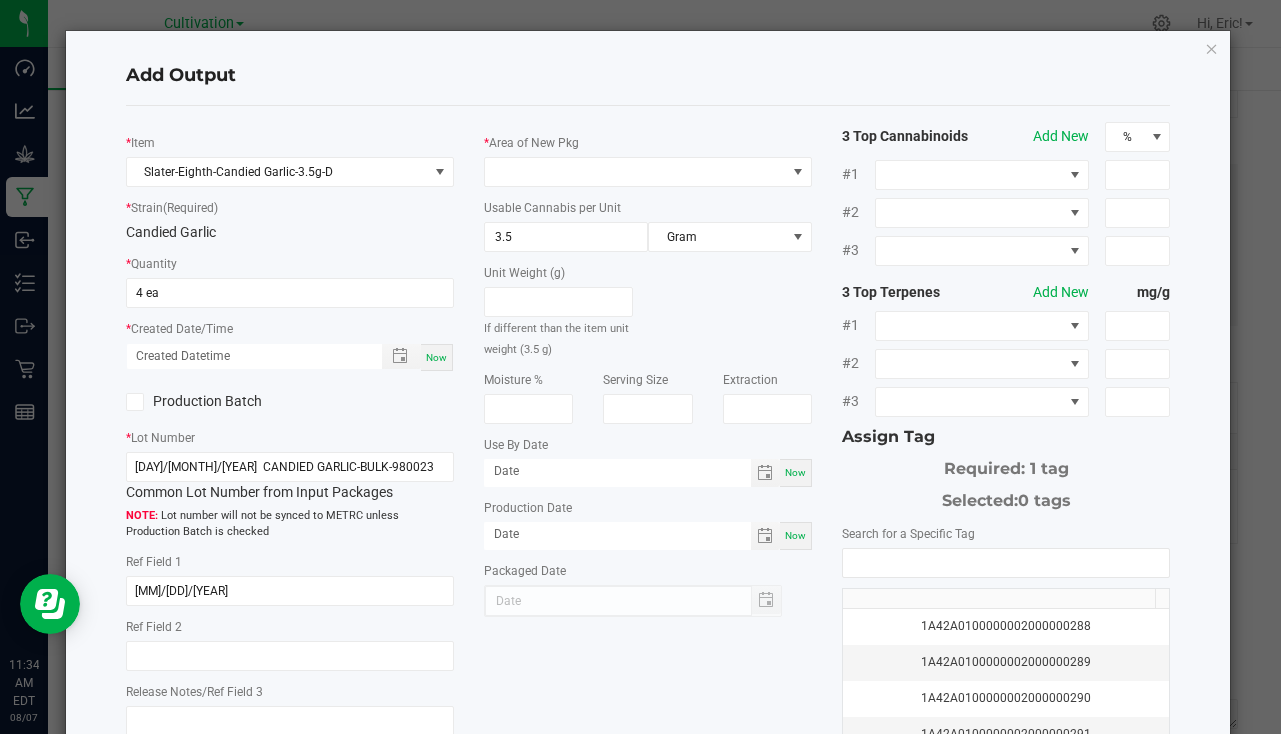 click on "Now" at bounding box center (437, 357) 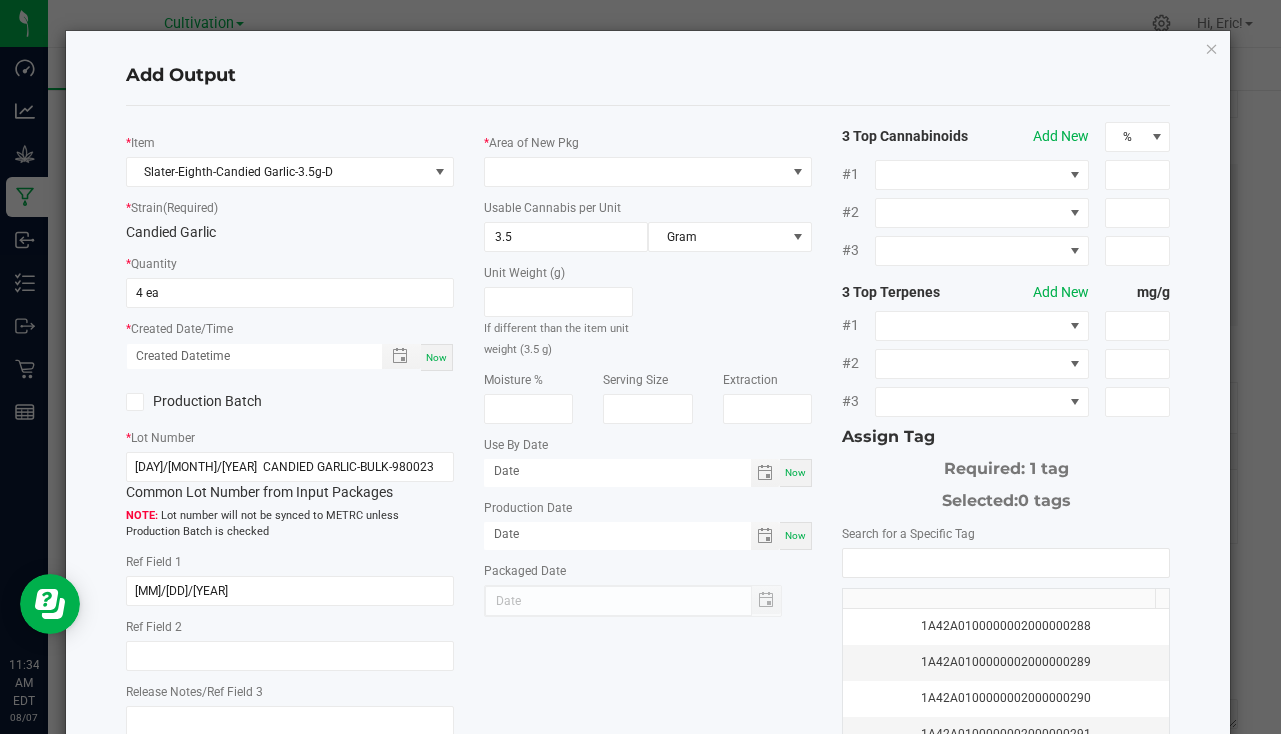 type on "08/07/2025 11:34 AM" 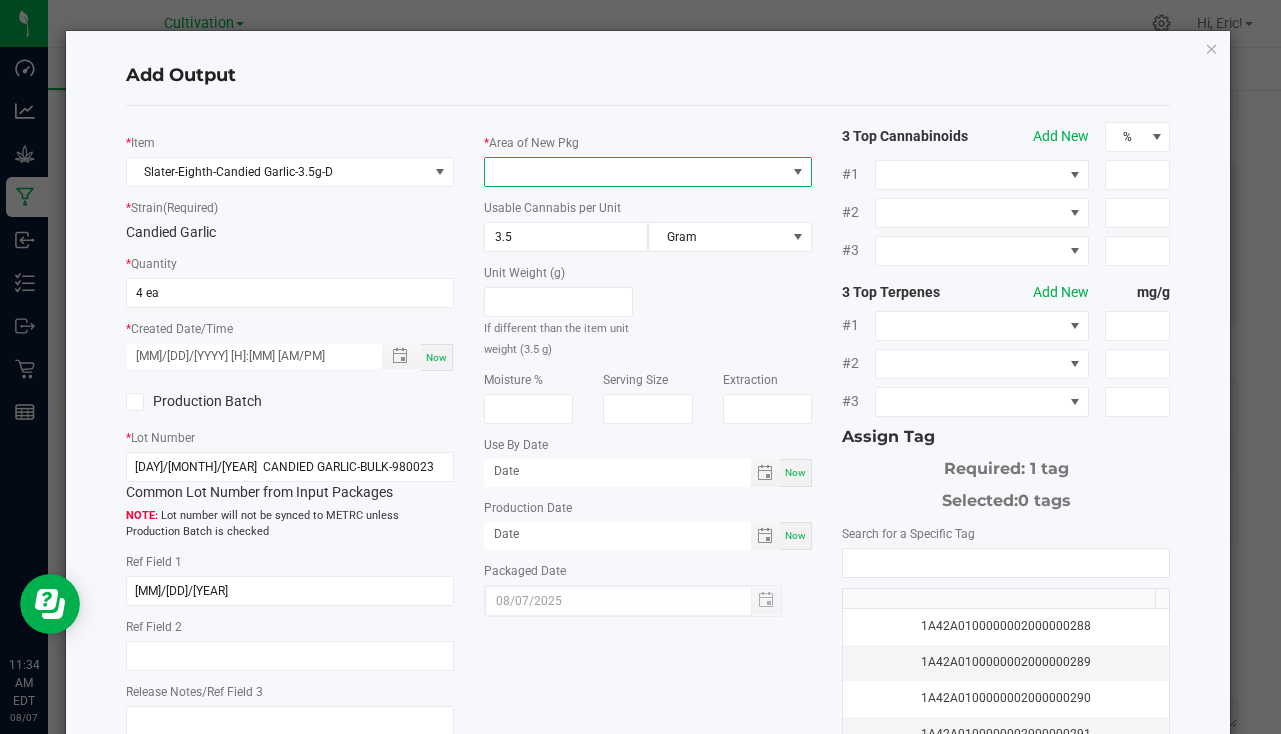 click at bounding box center (635, 172) 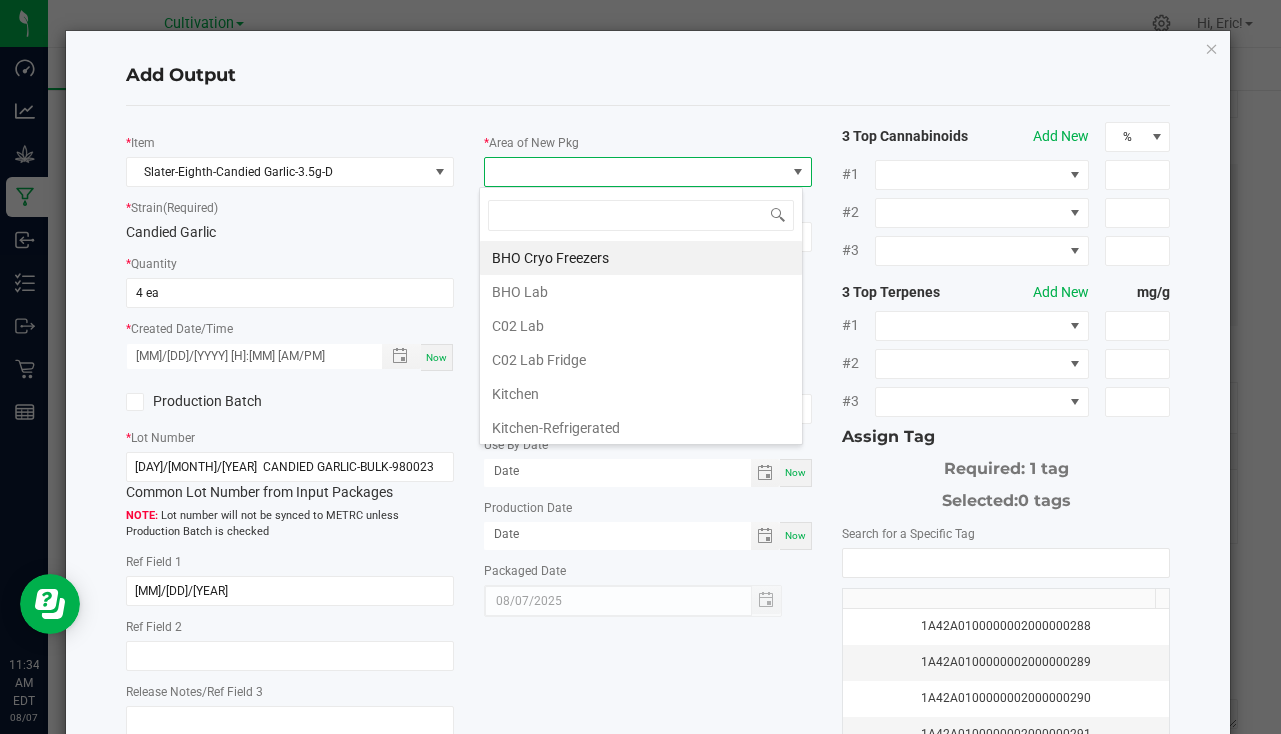 scroll, scrollTop: 99970, scrollLeft: 99676, axis: both 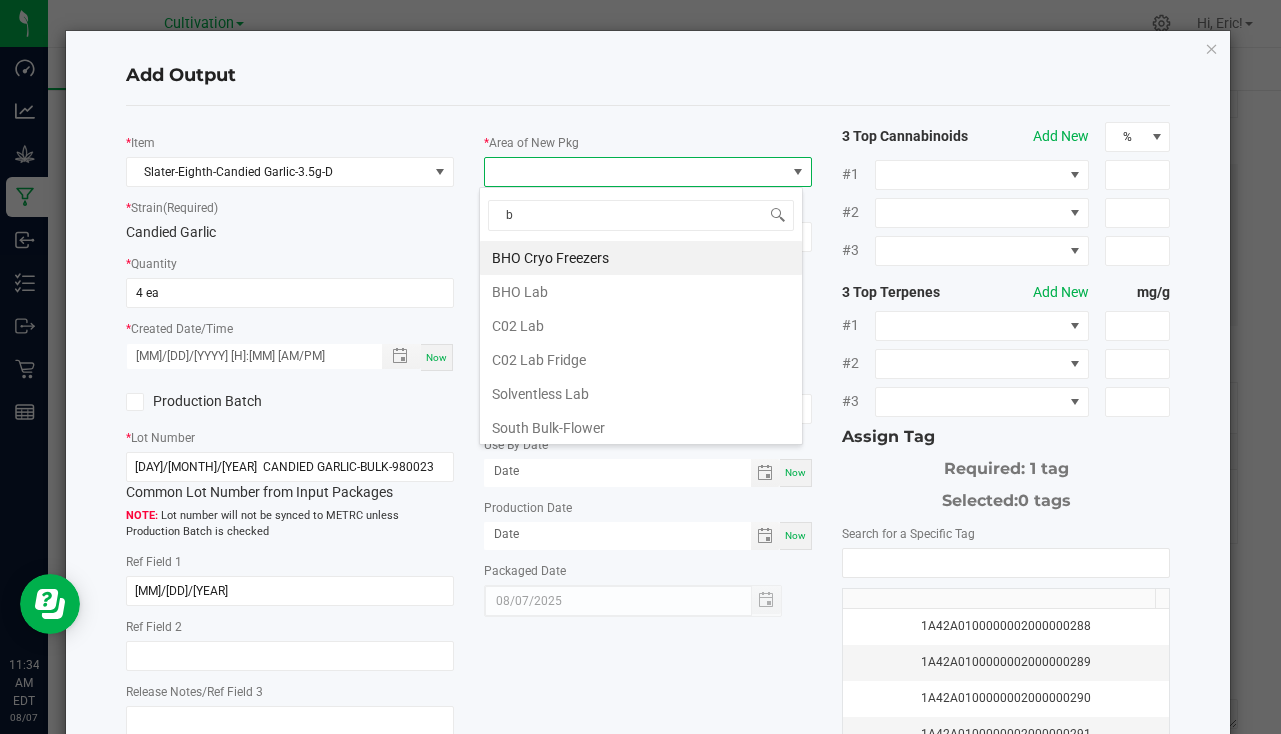 type on "bu" 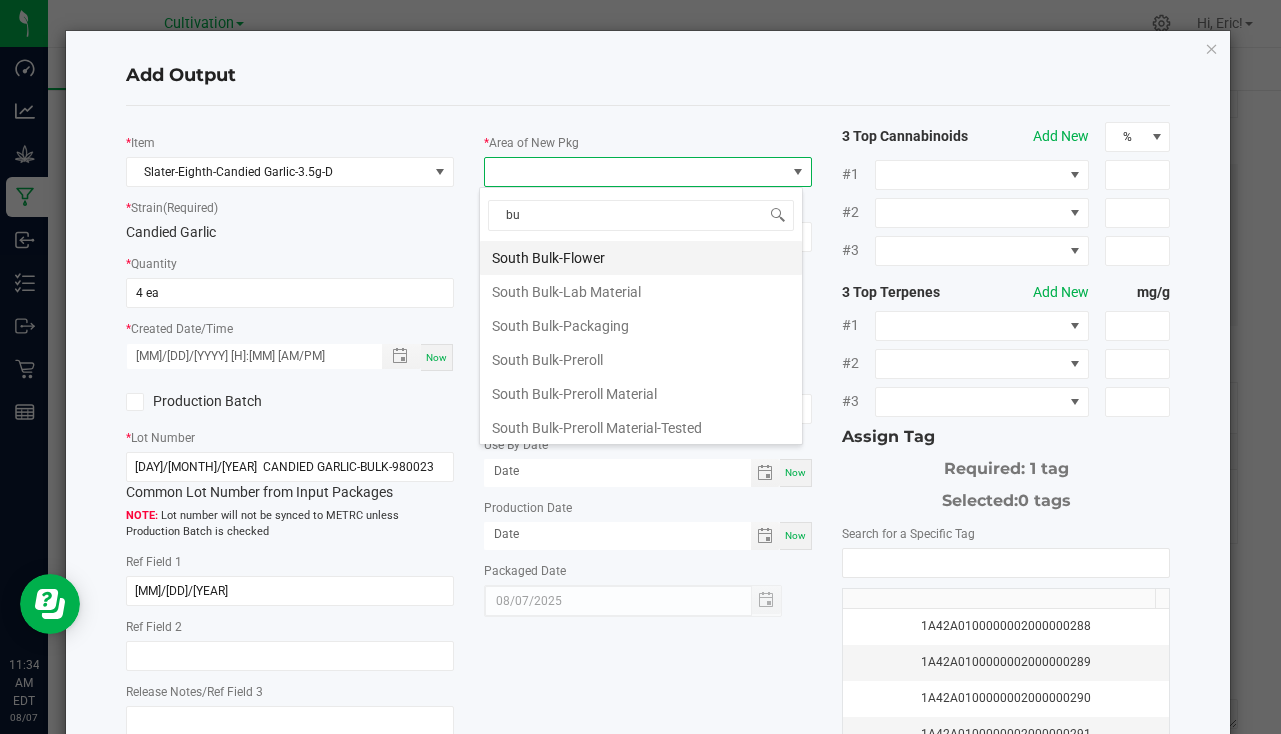 click on "South Bulk-Flower" at bounding box center [641, 258] 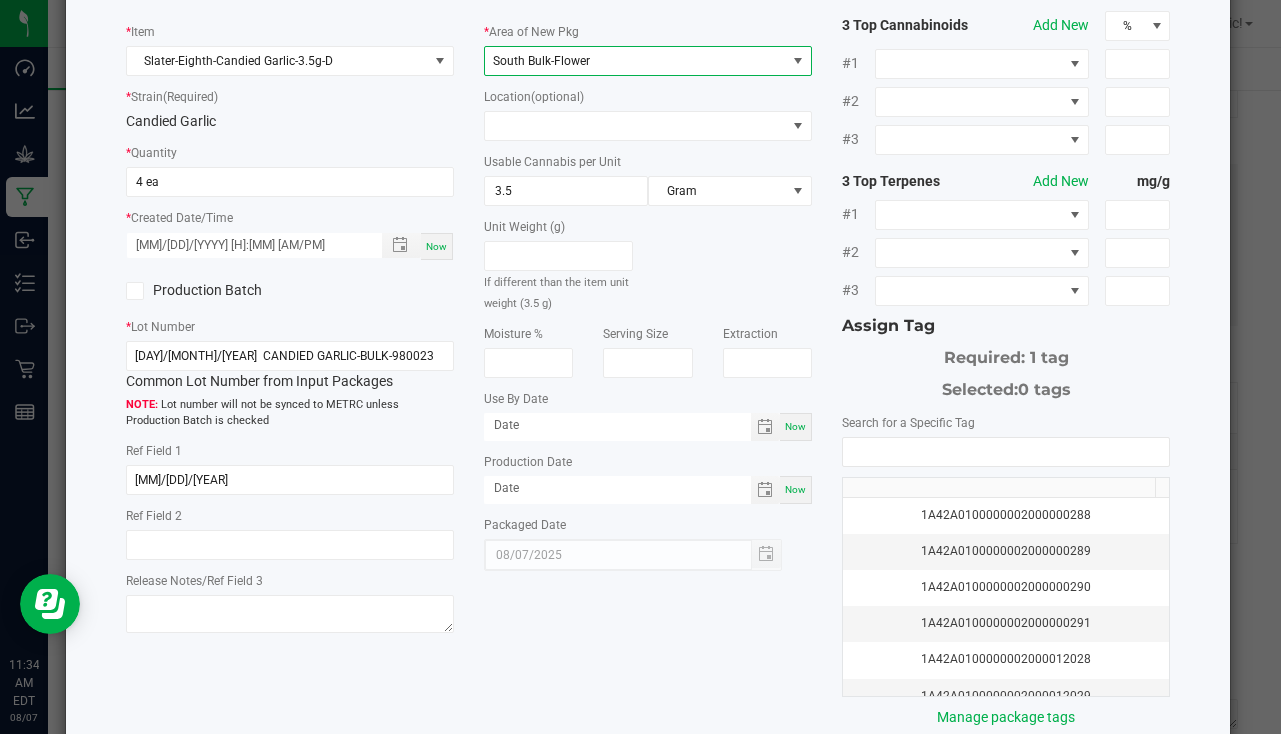 scroll, scrollTop: 221, scrollLeft: 0, axis: vertical 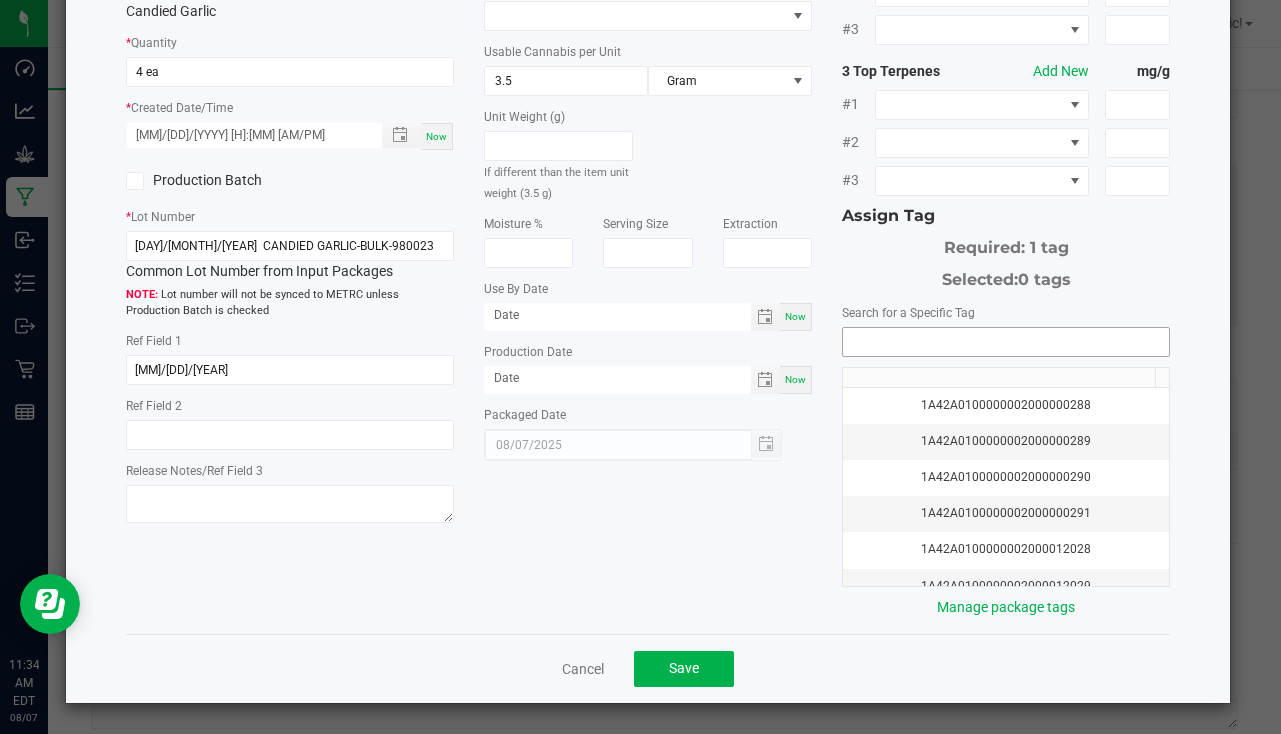 click at bounding box center [1006, 342] 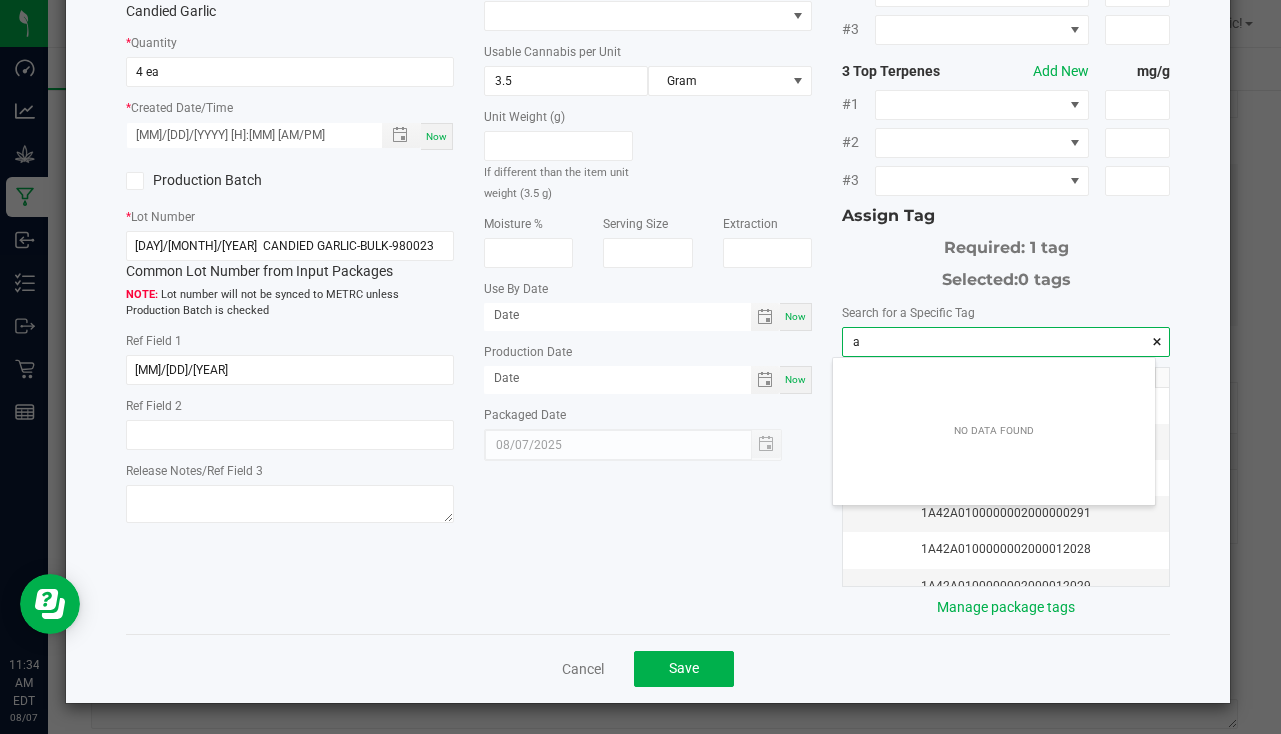 scroll, scrollTop: 99972, scrollLeft: 99678, axis: both 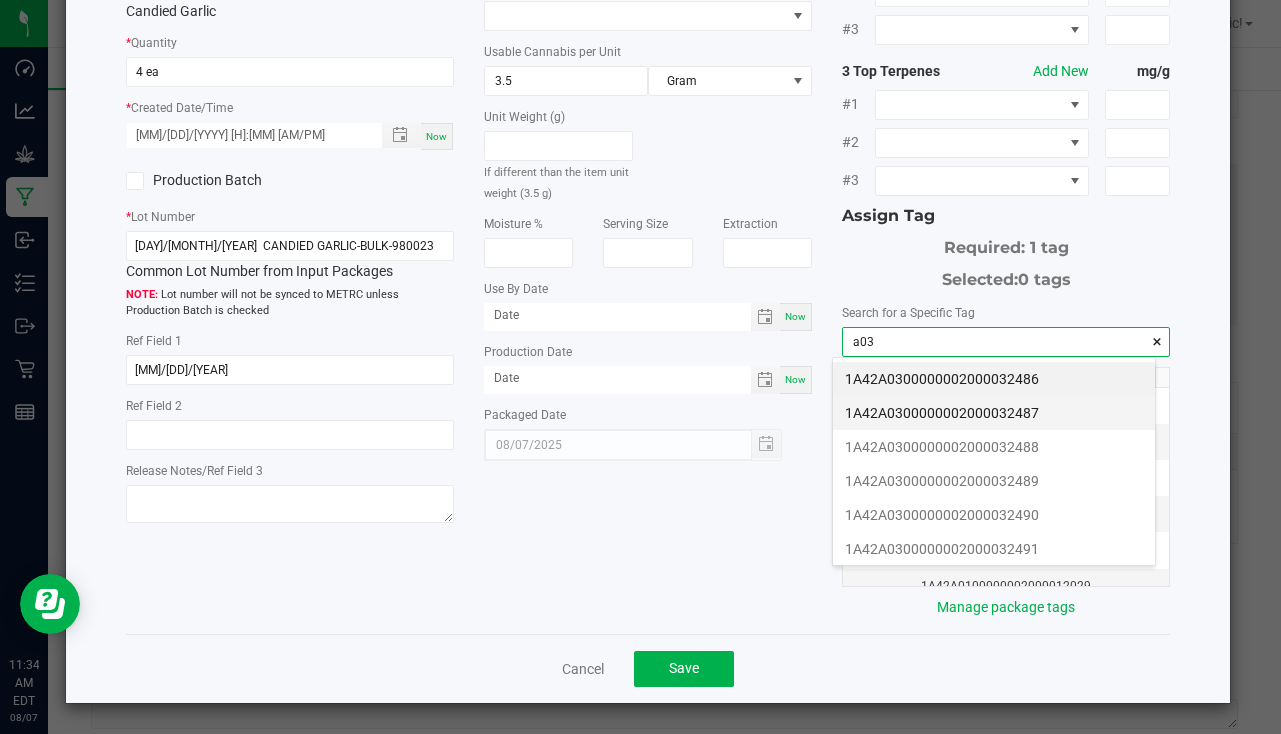 click on "1A42A0300000002000032487" at bounding box center (994, 413) 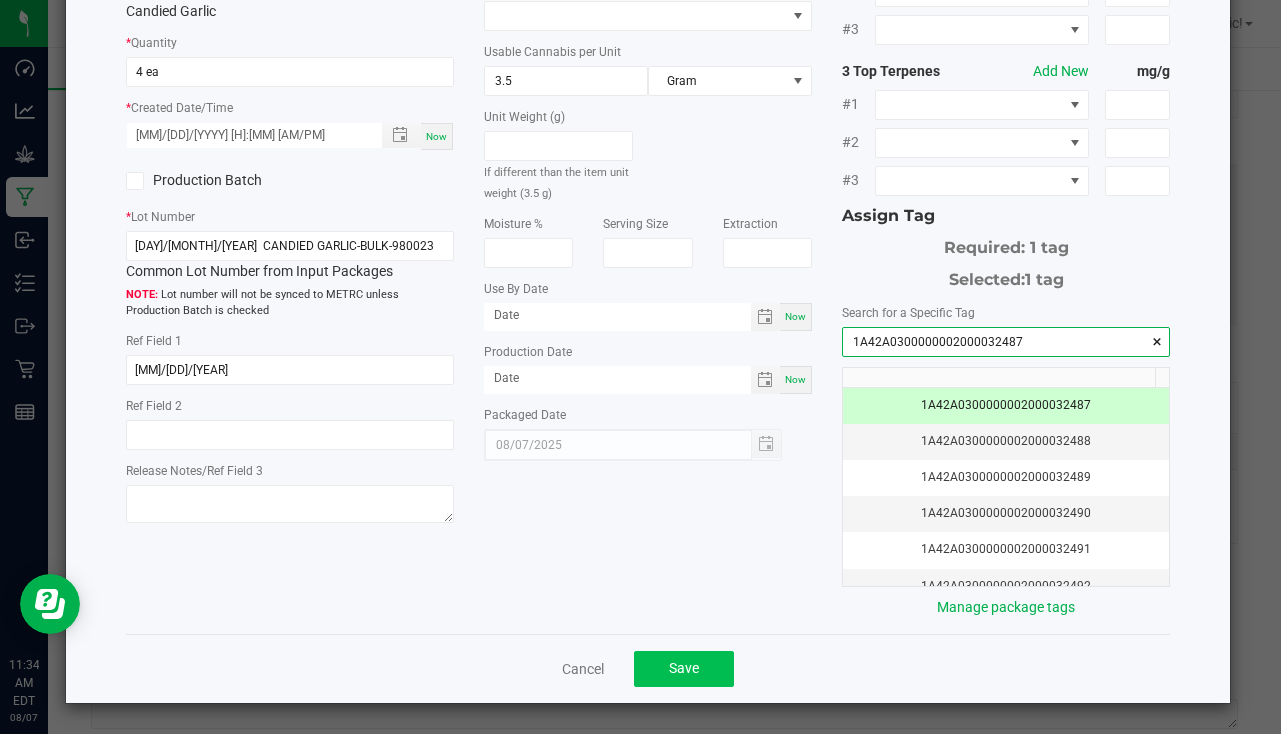type on "1A42A0300000002000032487" 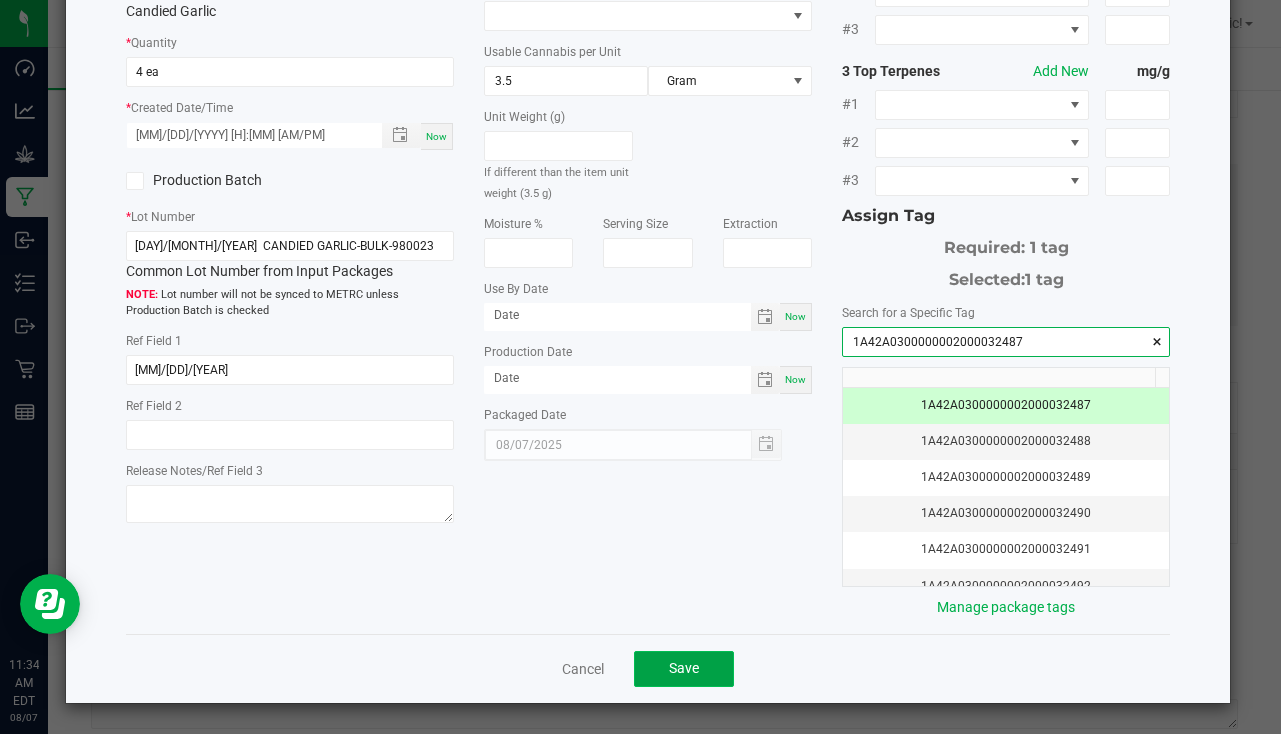 click on "Save" 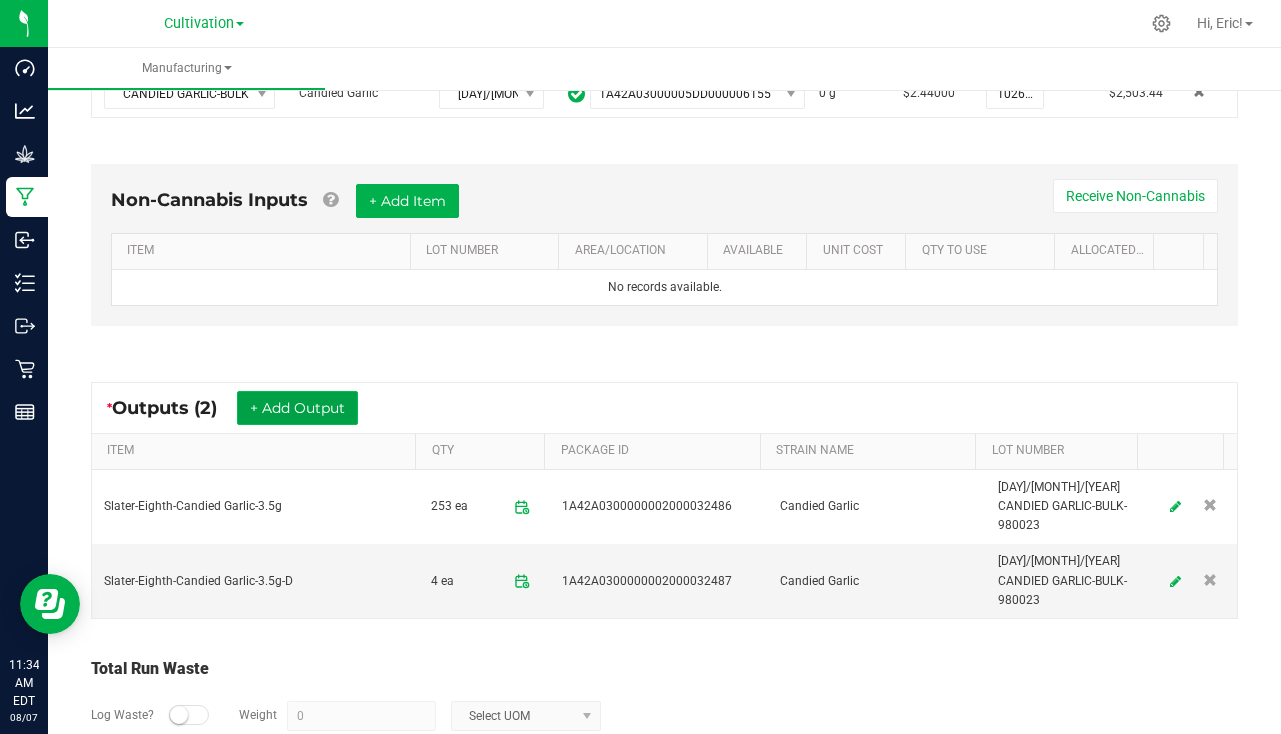 click on "+ Add Output" at bounding box center [297, 408] 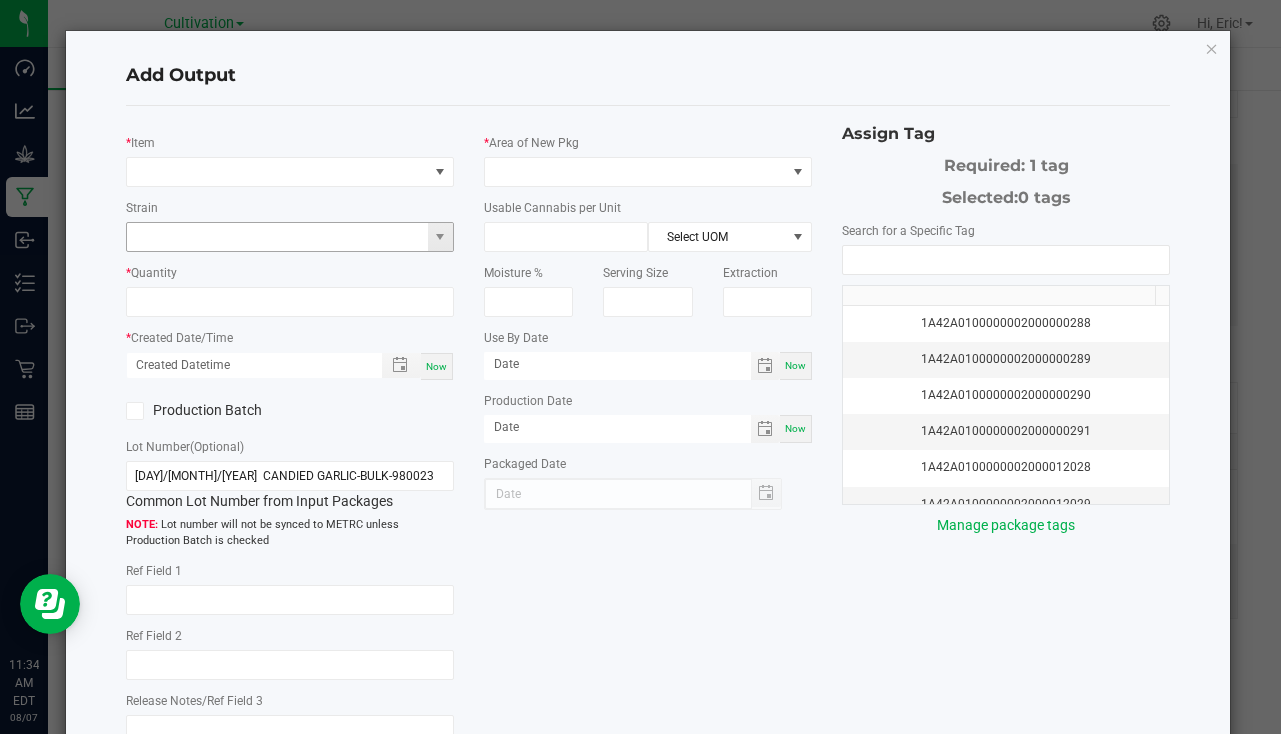 type on "6/11/25" 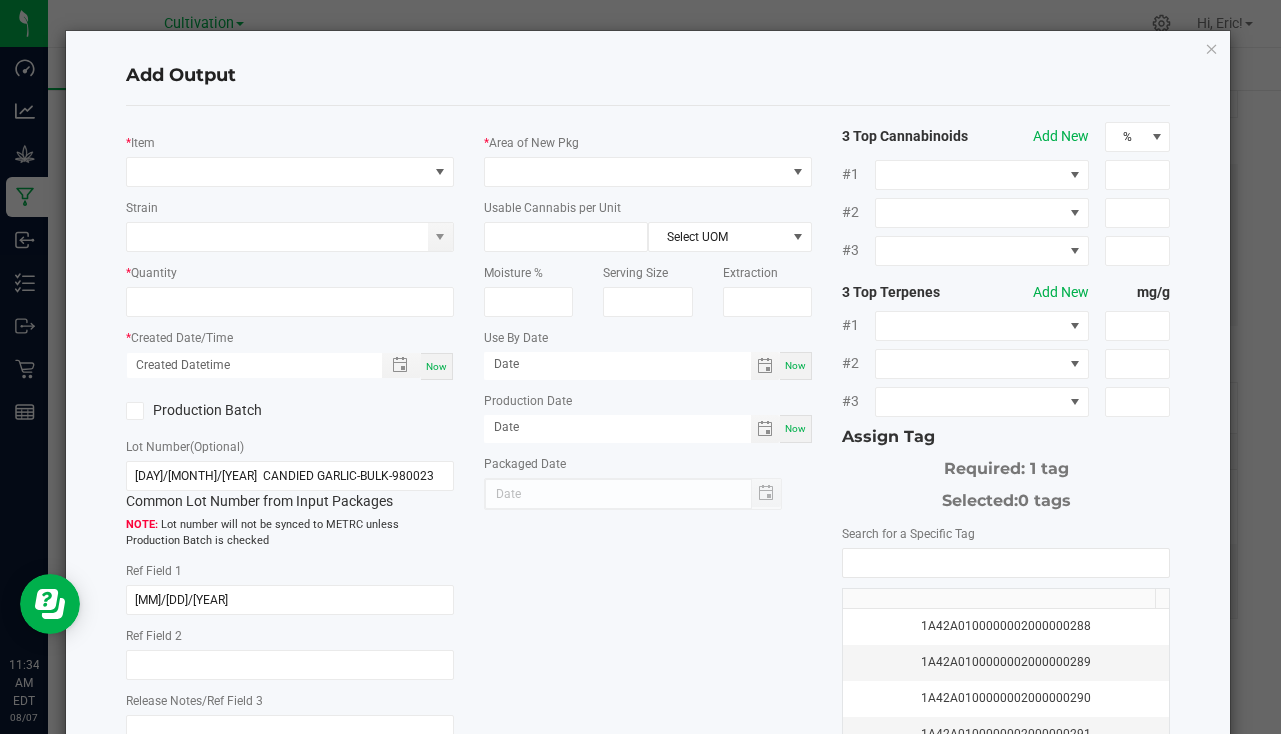 click on "*   Item   Strain   *   Quantity   *   Created Date/Time  Now  Production Batch   Lot Number  (Optional) 6/11/25  CANDIED GARLIC-BULK-980023  Common Lot Number from Input Packages   Lot number will not be synced to METRC unless Production Batch is checked   Ref Field 1  6/11/25  Ref Field 2   Release Notes/Ref Field 3" 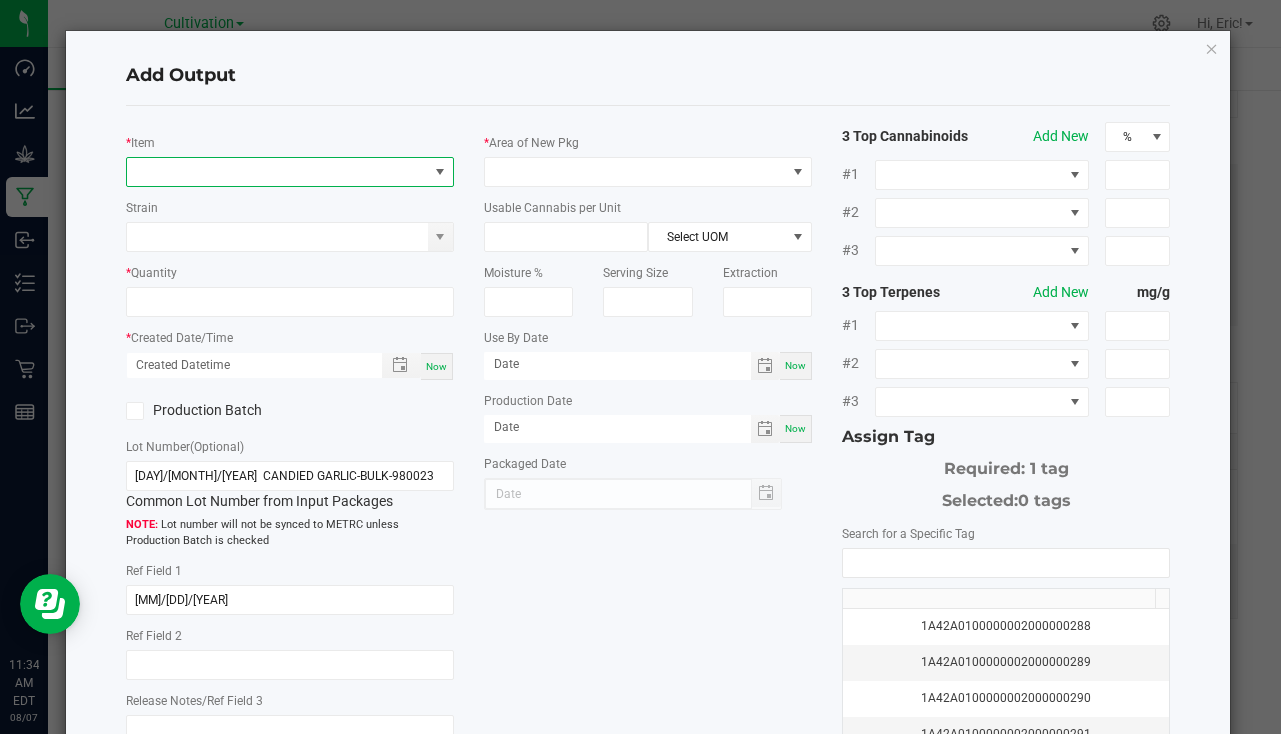 click at bounding box center (277, 172) 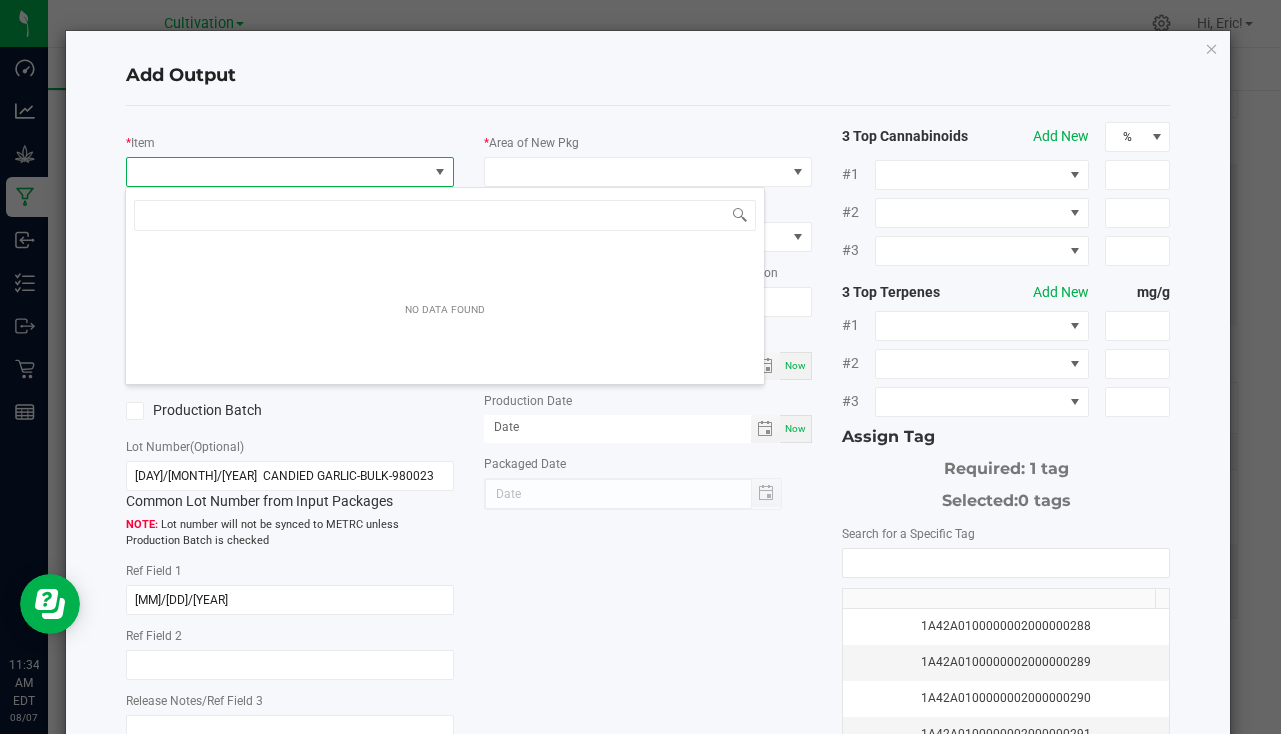 scroll, scrollTop: 99970, scrollLeft: 99676, axis: both 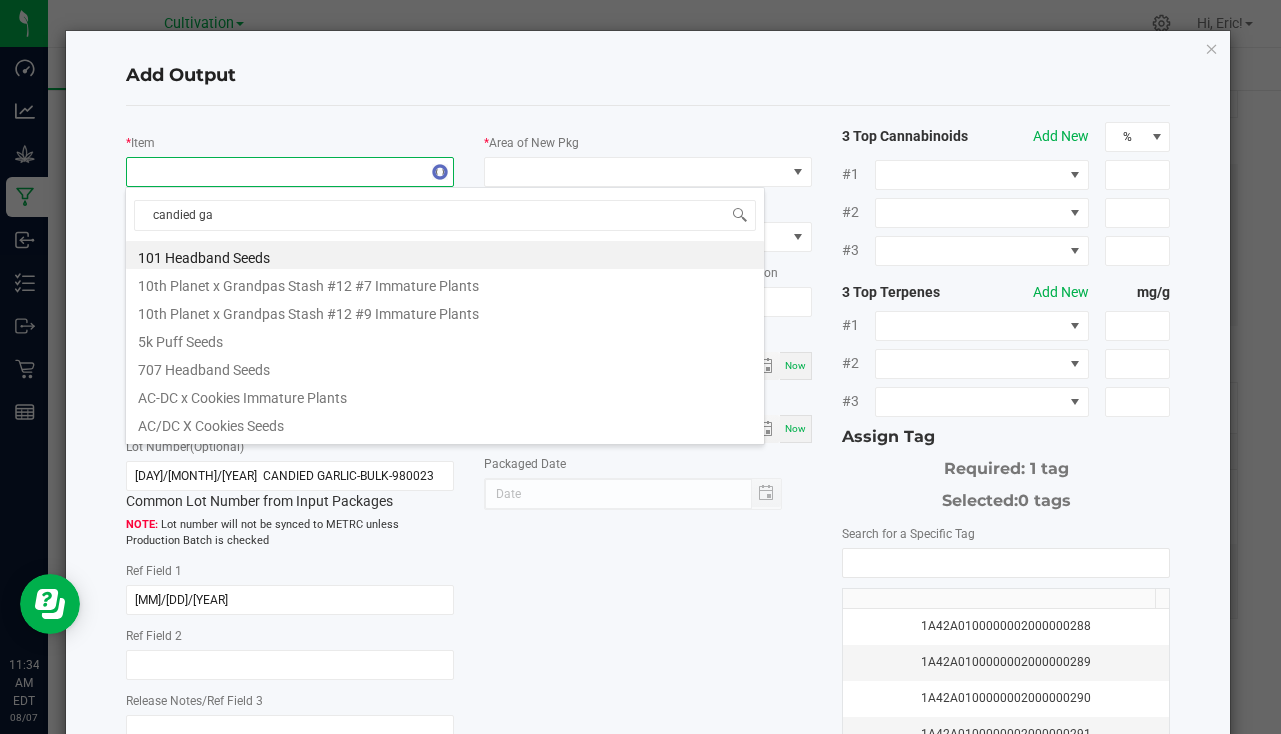 type on "candied gar" 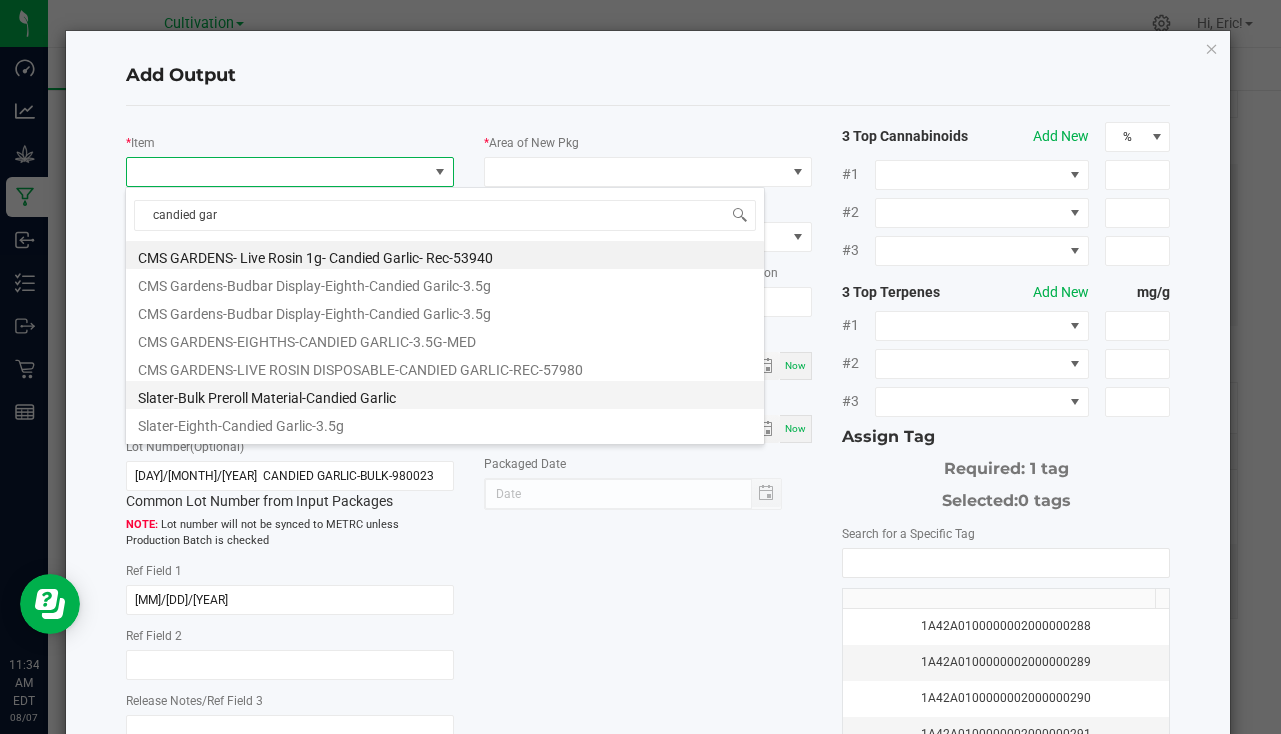 click on "Slater-Bulk Preroll Material-Candied Garlic" at bounding box center [445, 395] 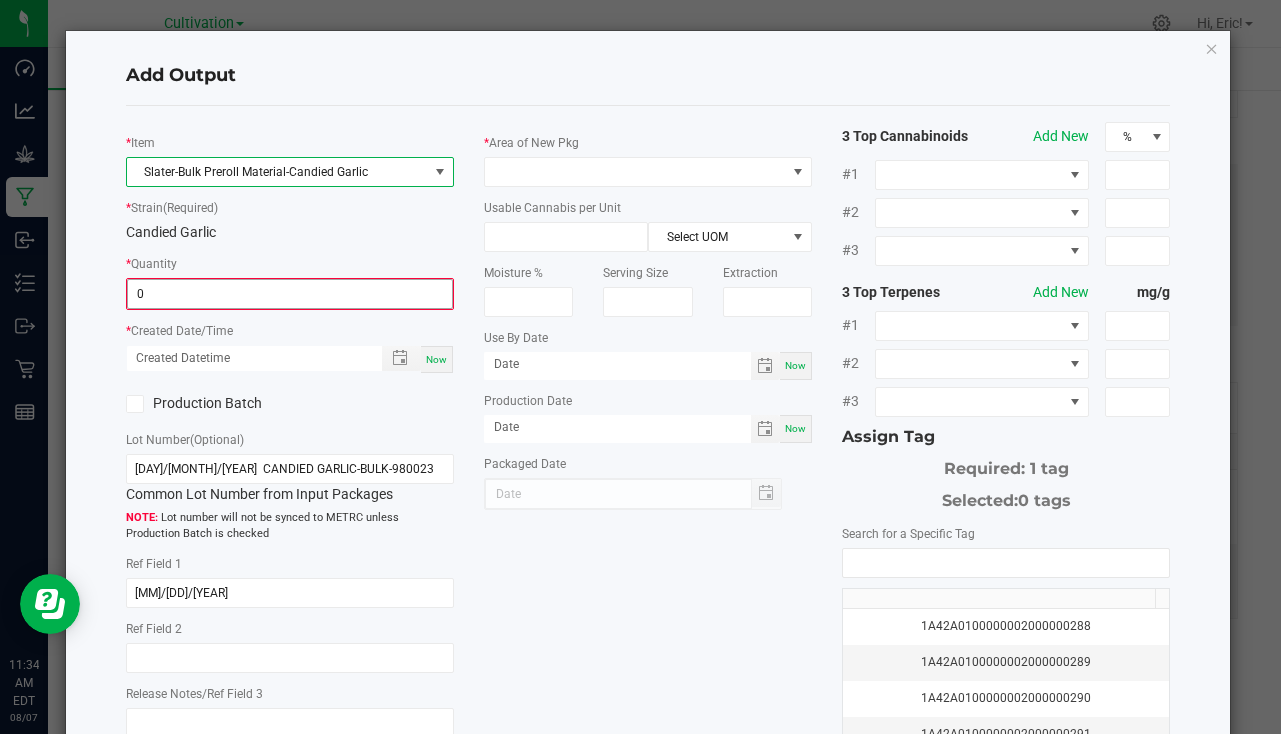 click on "0" at bounding box center [290, 294] 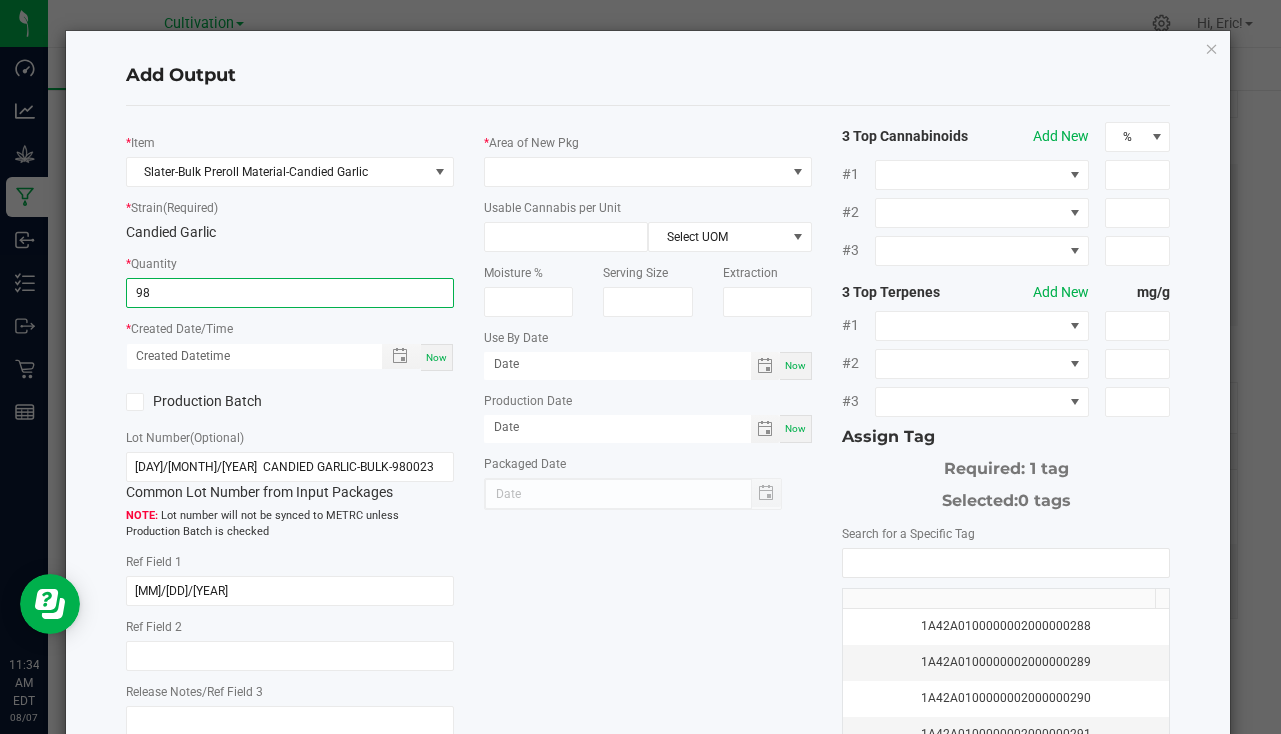 type on "98.0000 g" 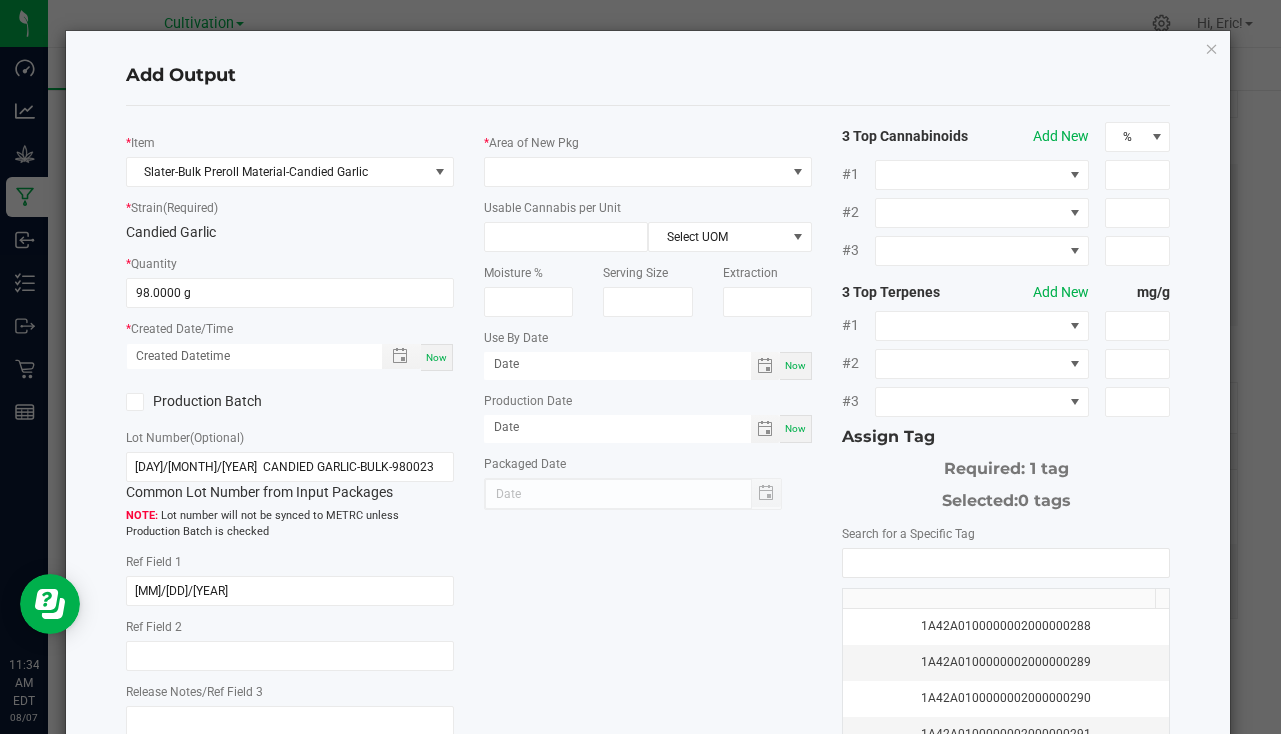 click on "Now" at bounding box center (436, 357) 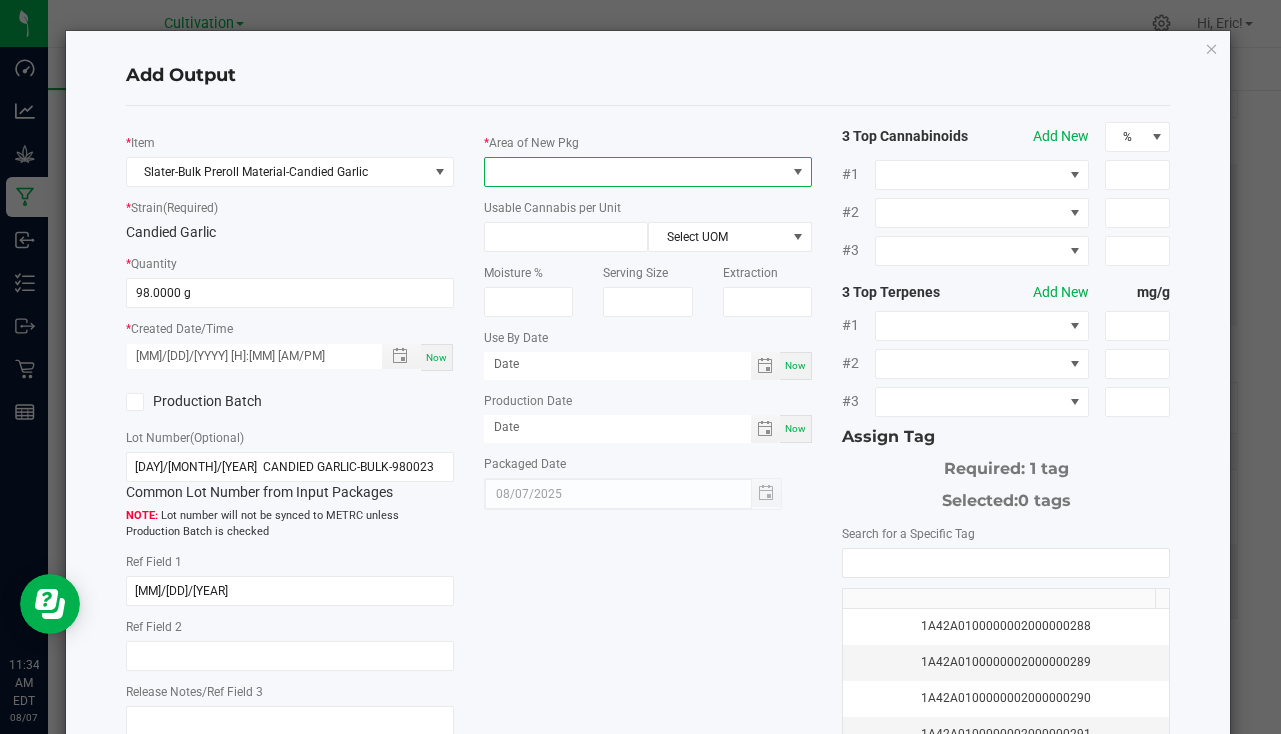 drag, startPoint x: 431, startPoint y: 360, endPoint x: 545, endPoint y: 165, distance: 225.87828 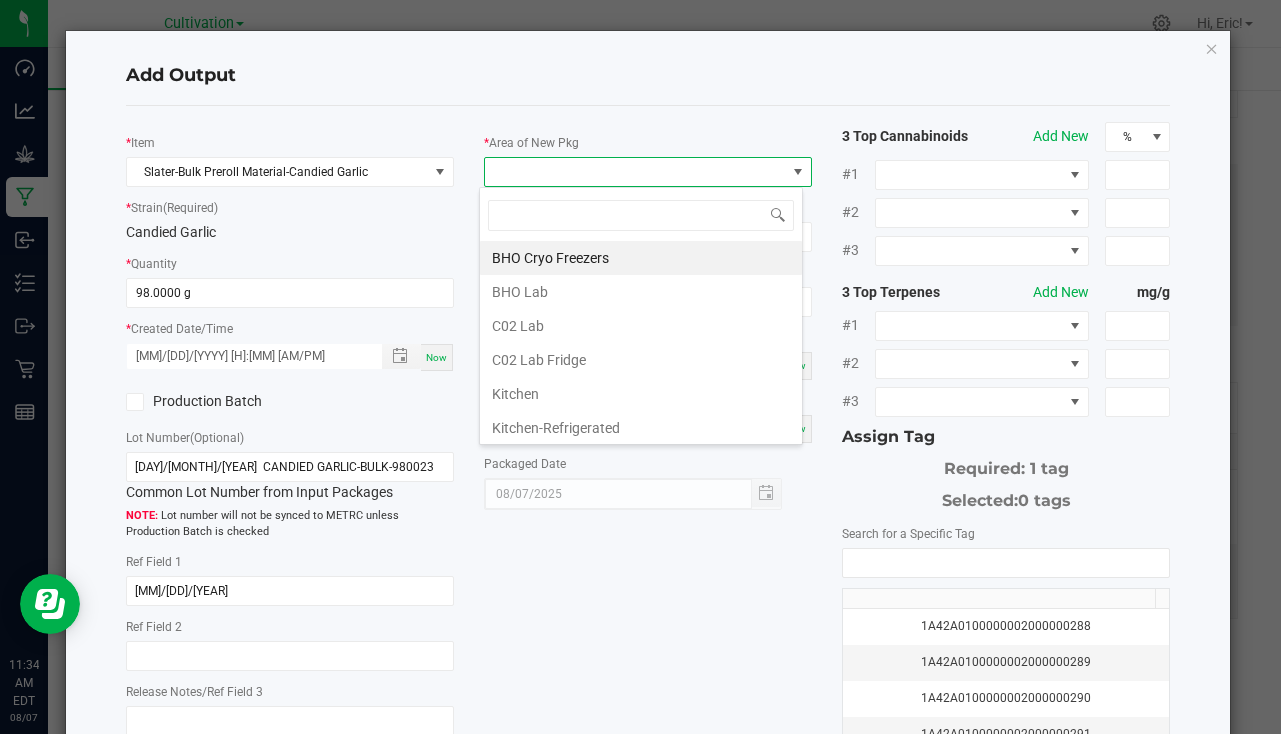 scroll, scrollTop: 99970, scrollLeft: 99676, axis: both 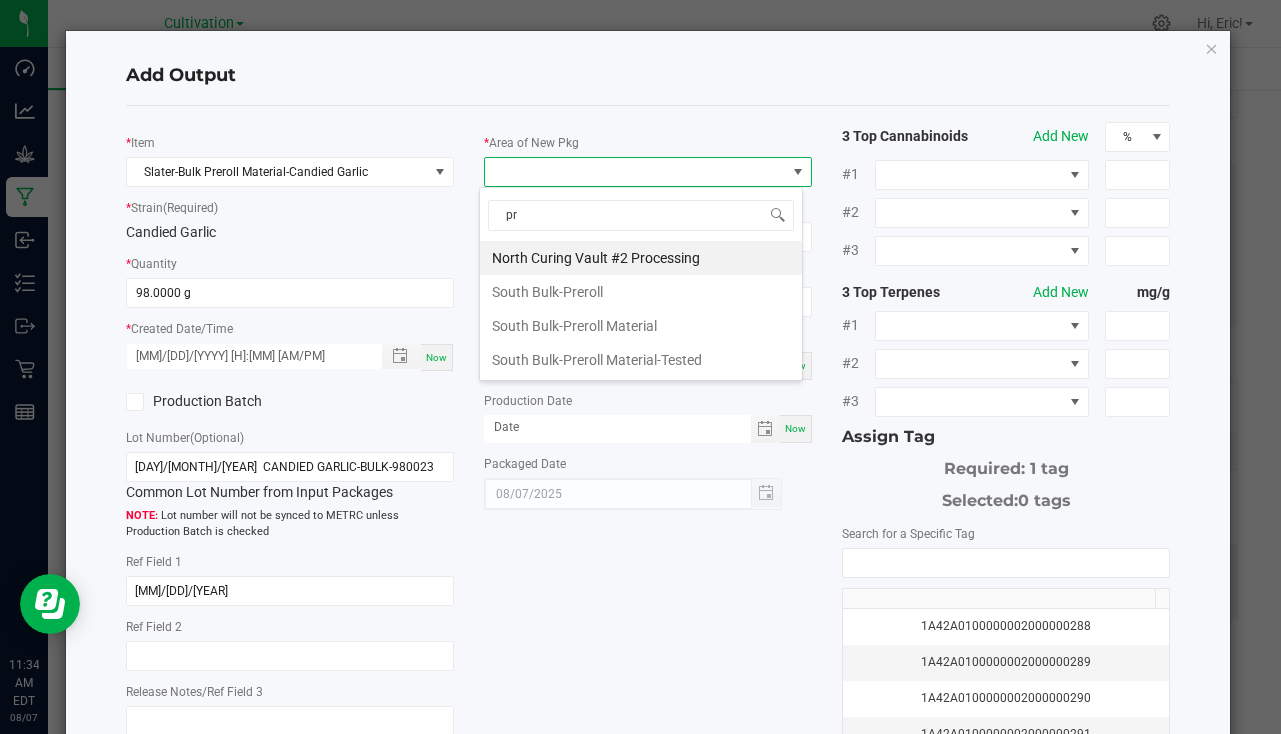 type on "pre" 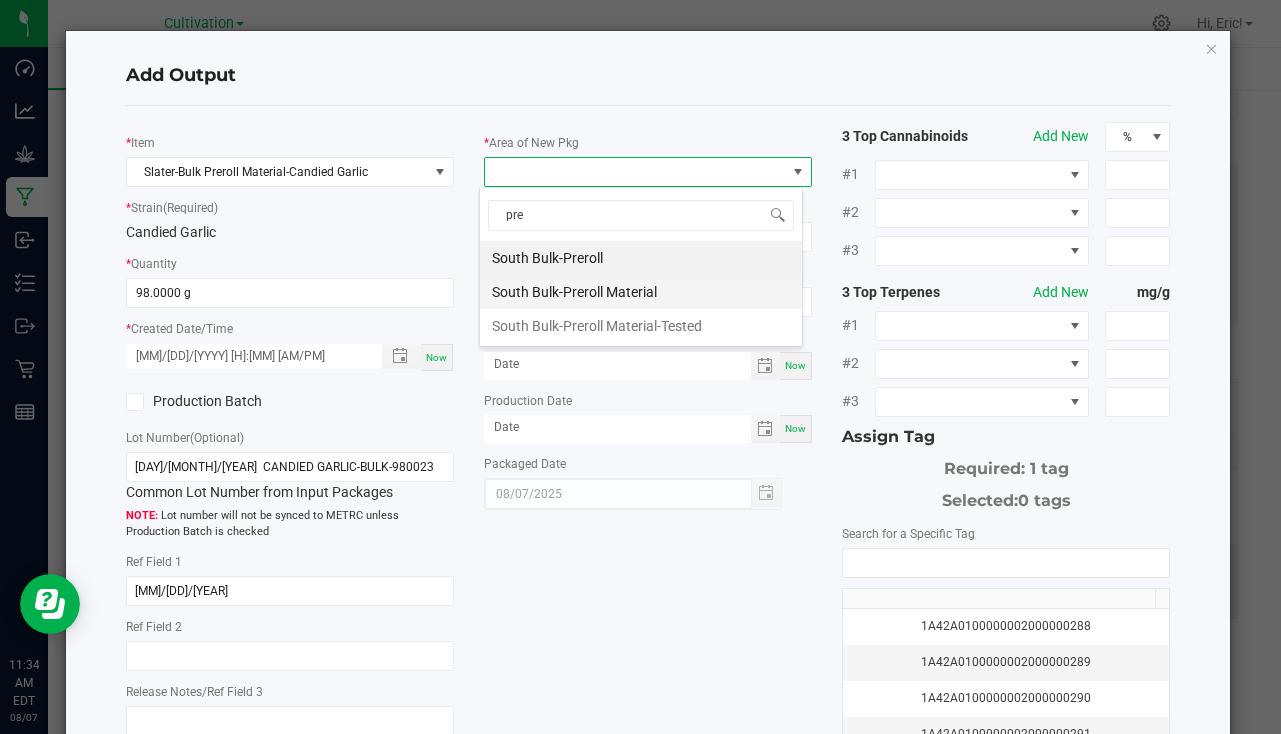 click on "South Bulk-Preroll Material" at bounding box center [641, 292] 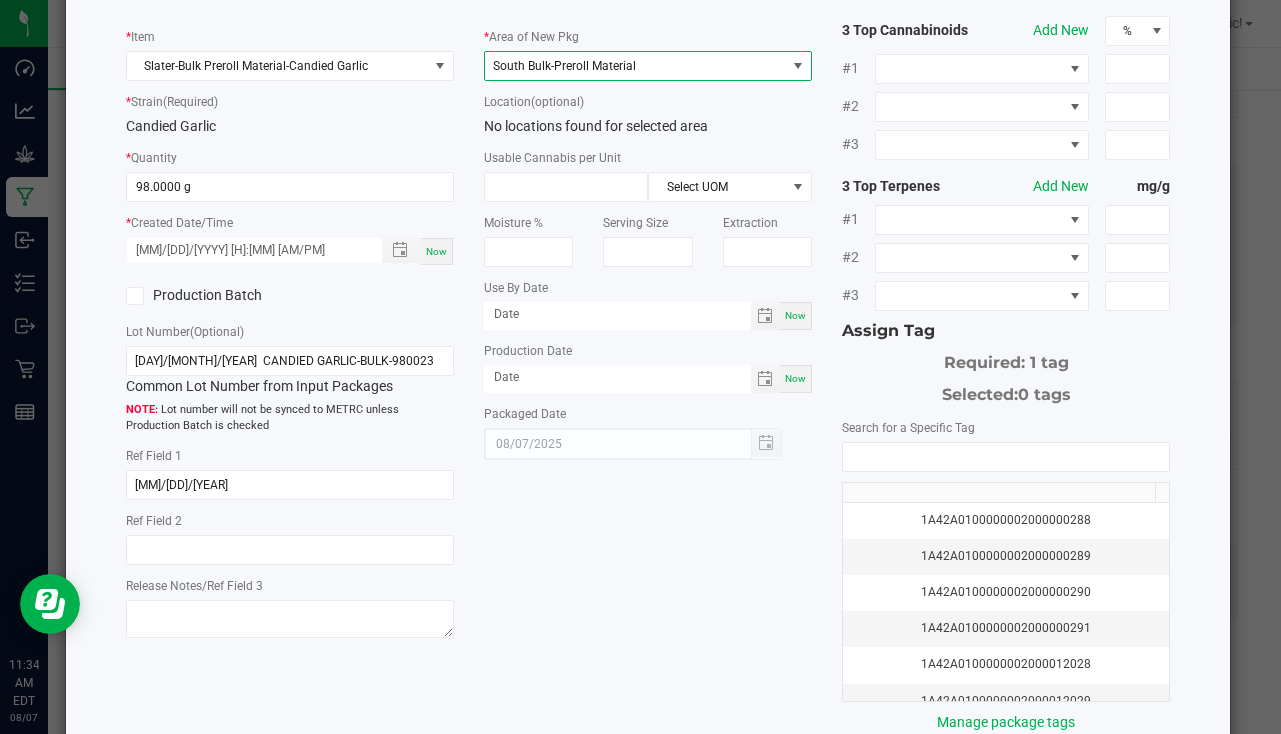 scroll, scrollTop: 221, scrollLeft: 0, axis: vertical 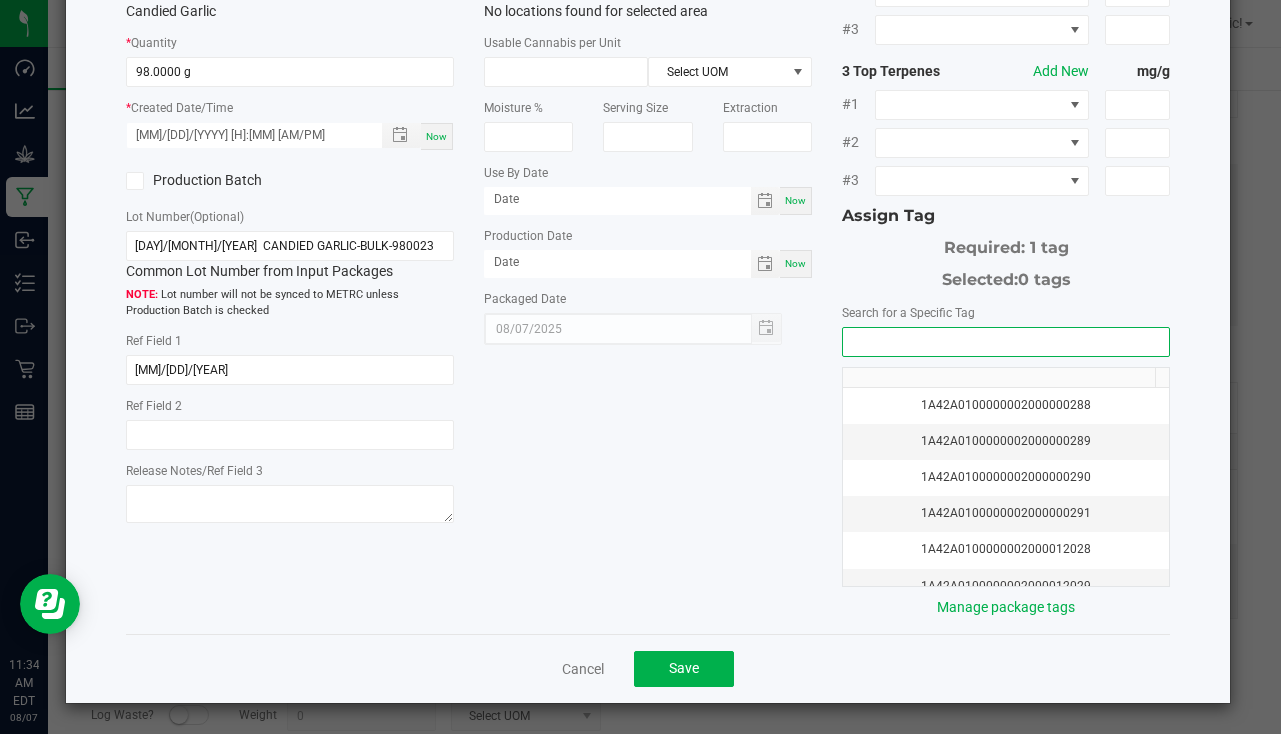 click at bounding box center [1006, 342] 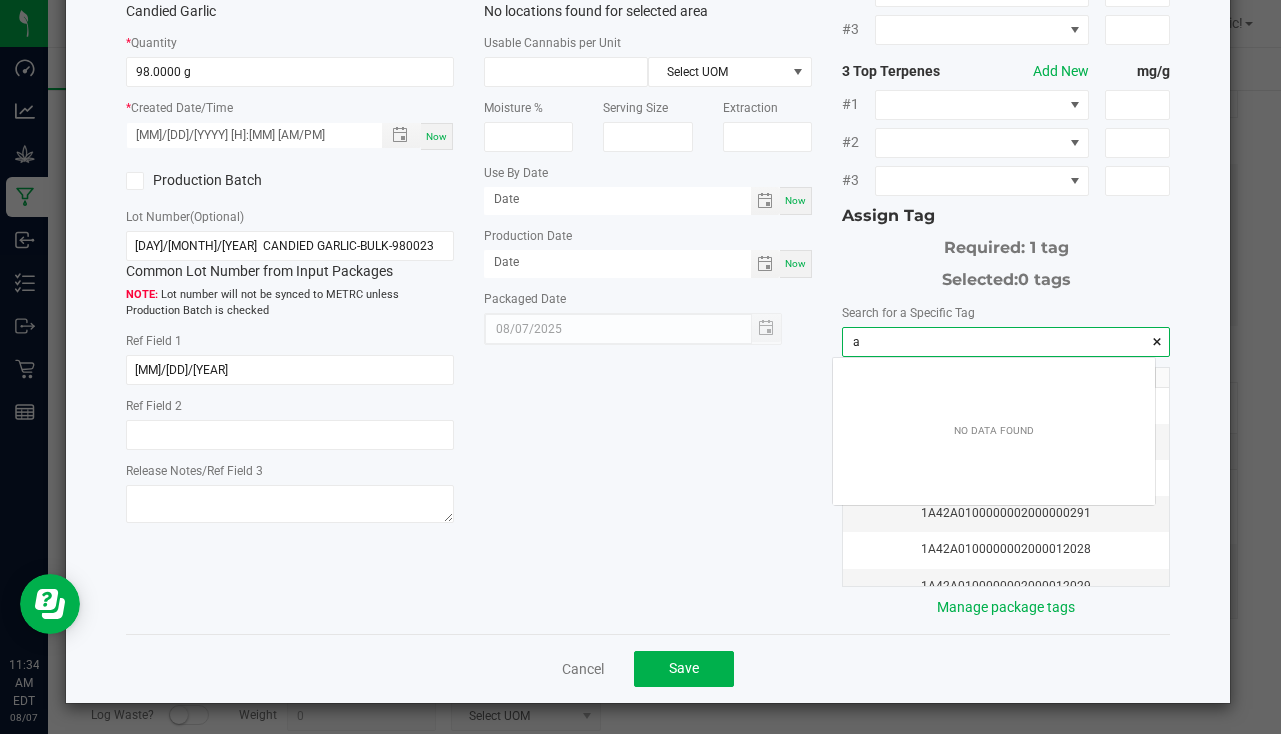 scroll, scrollTop: 99972, scrollLeft: 99678, axis: both 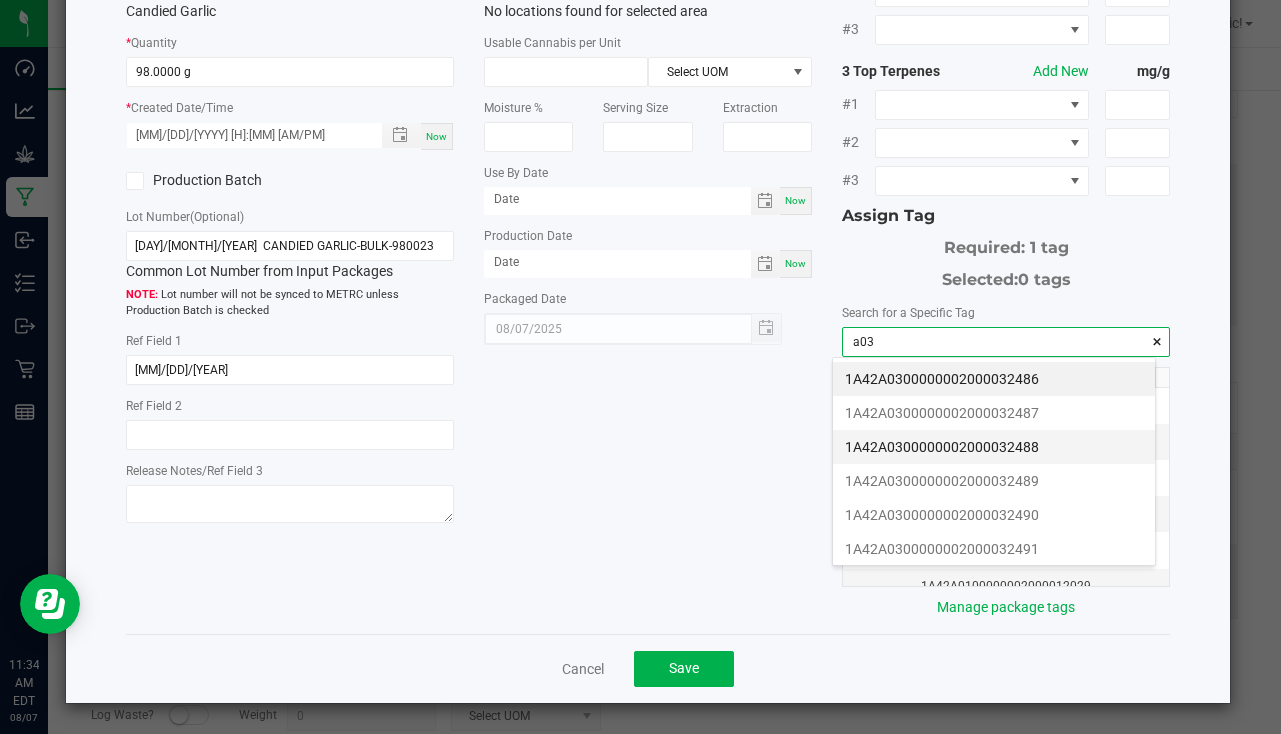 click on "1A42A0300000002000032488" at bounding box center (994, 447) 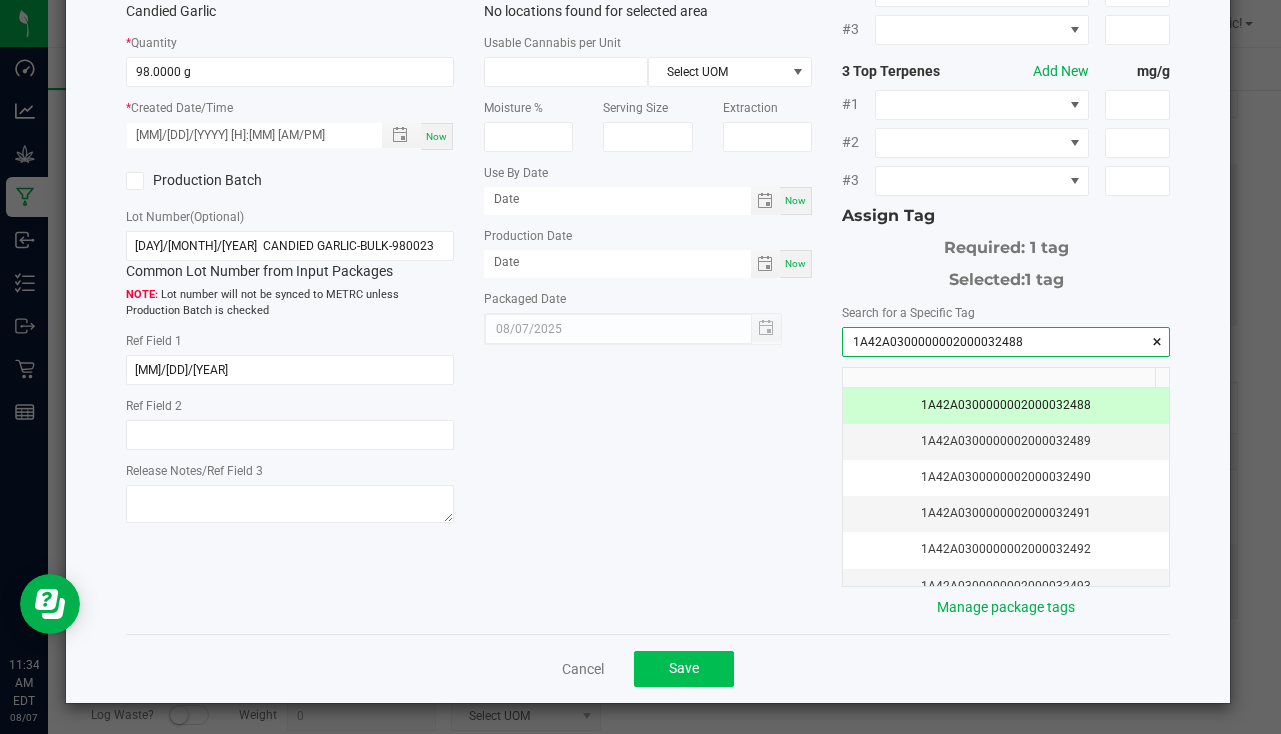 type on "1A42A0300000002000032488" 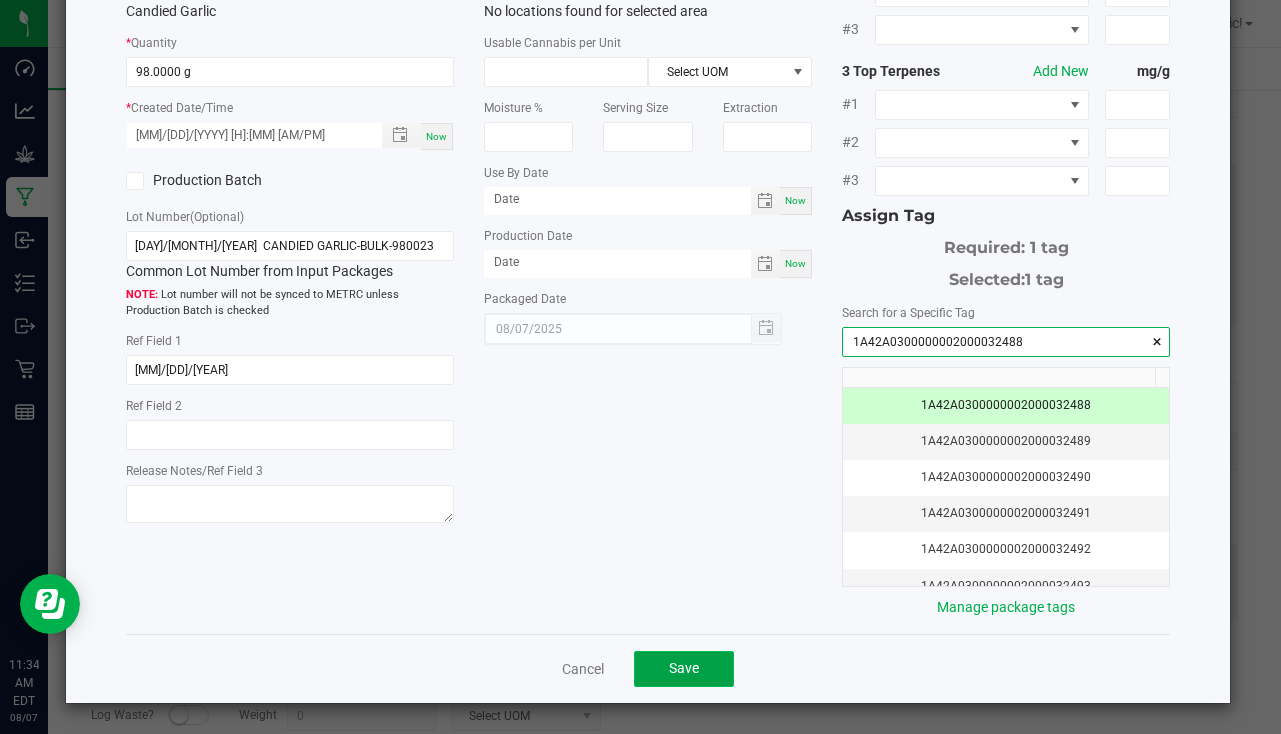 click on "Save" 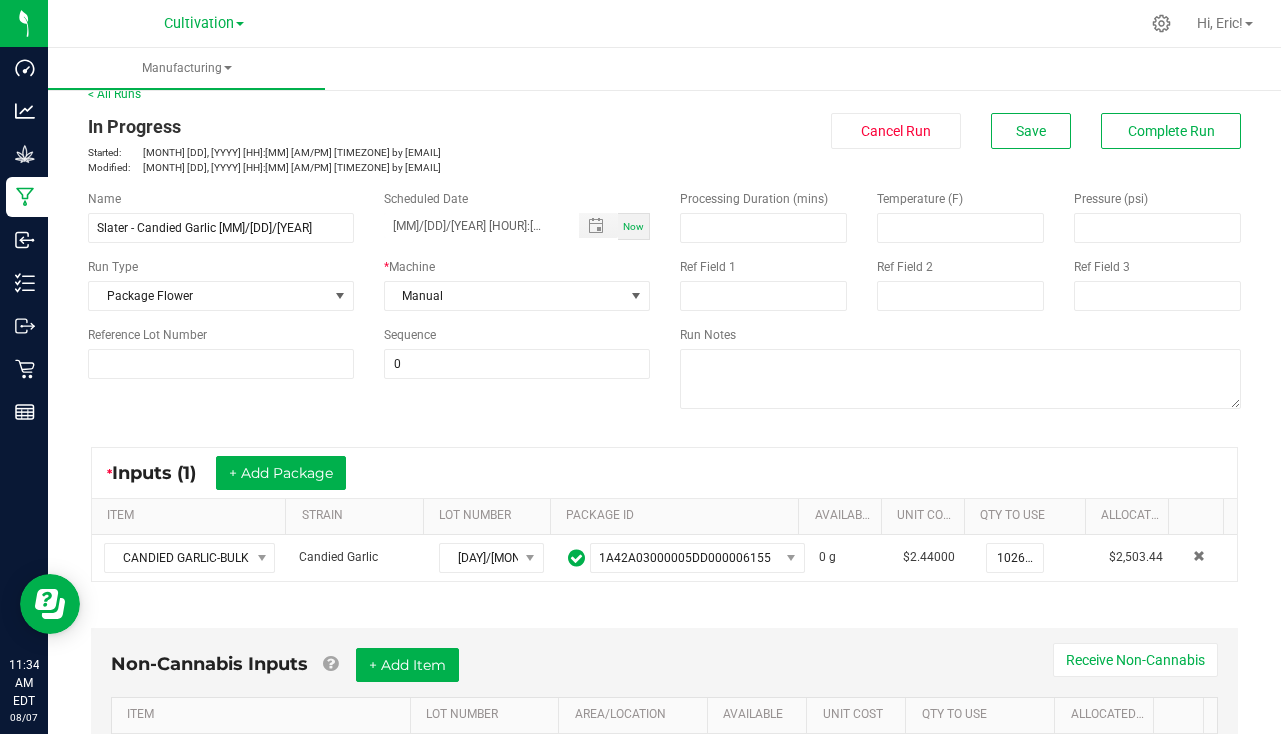 scroll, scrollTop: 0, scrollLeft: 0, axis: both 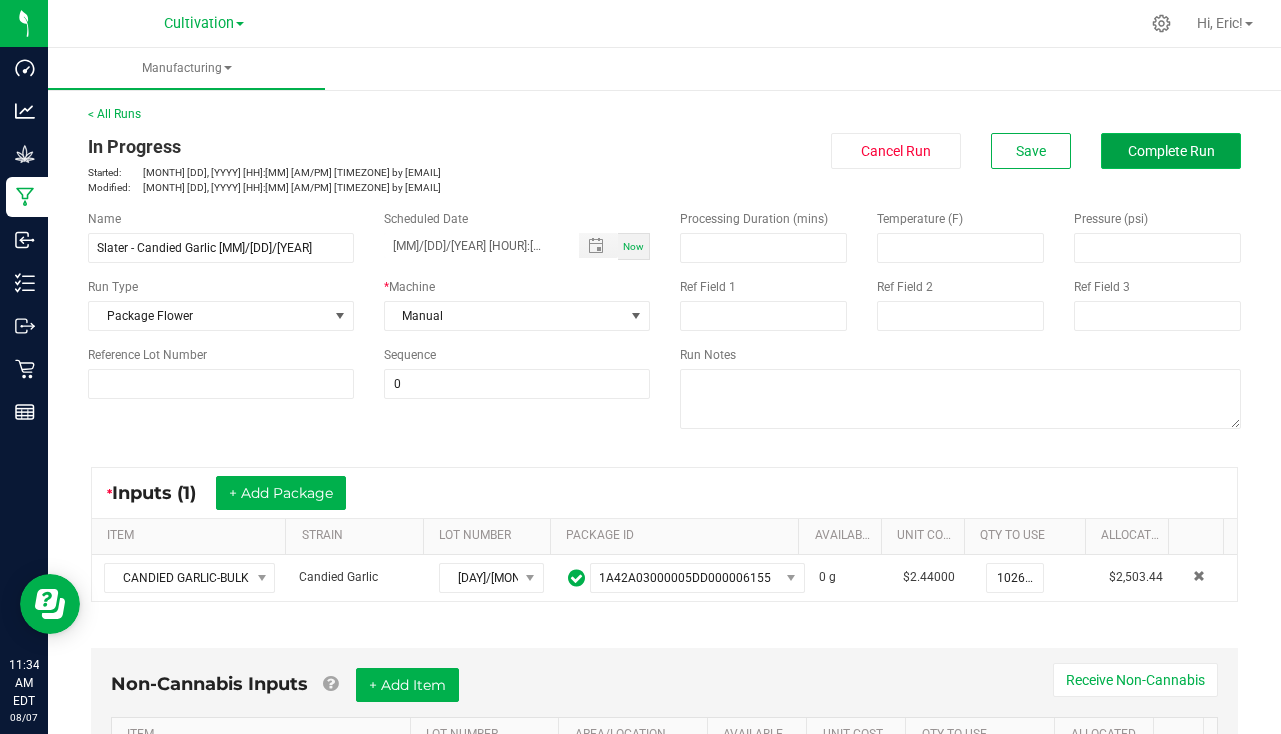 click on "Complete Run" at bounding box center (1171, 151) 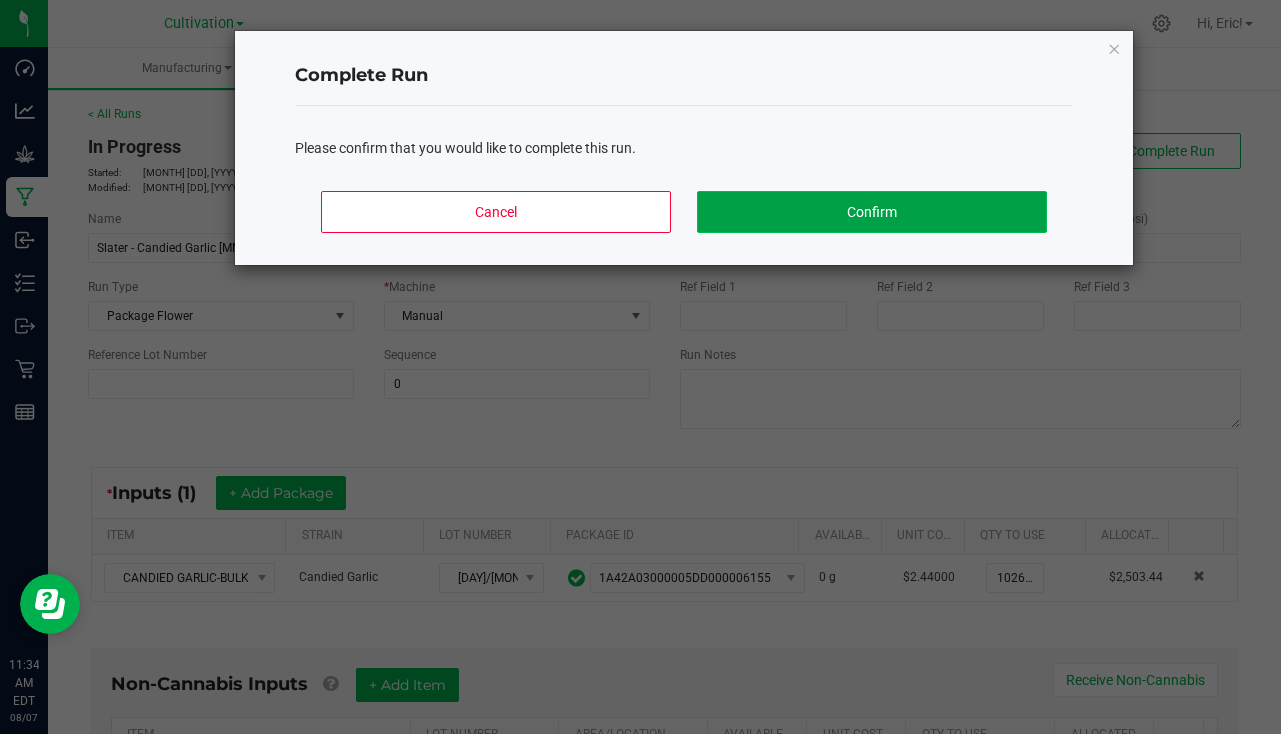 click on "Confirm" 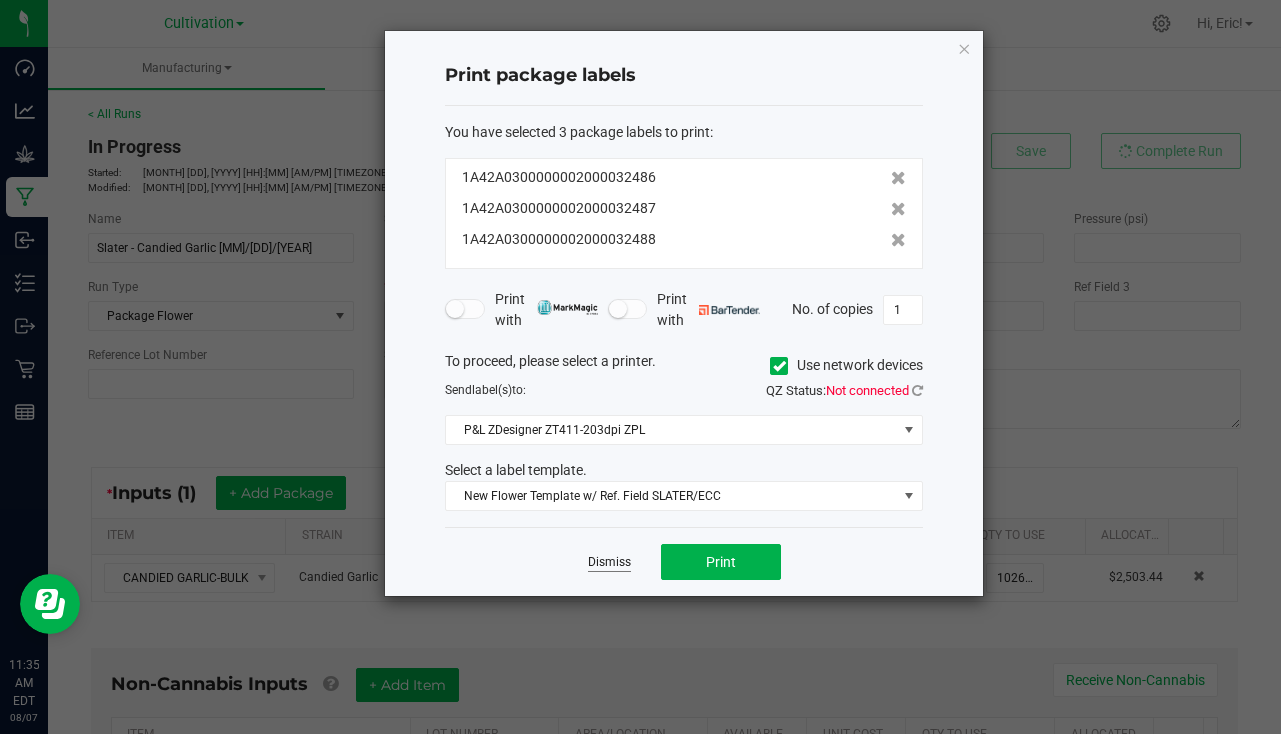click on "Dismiss" 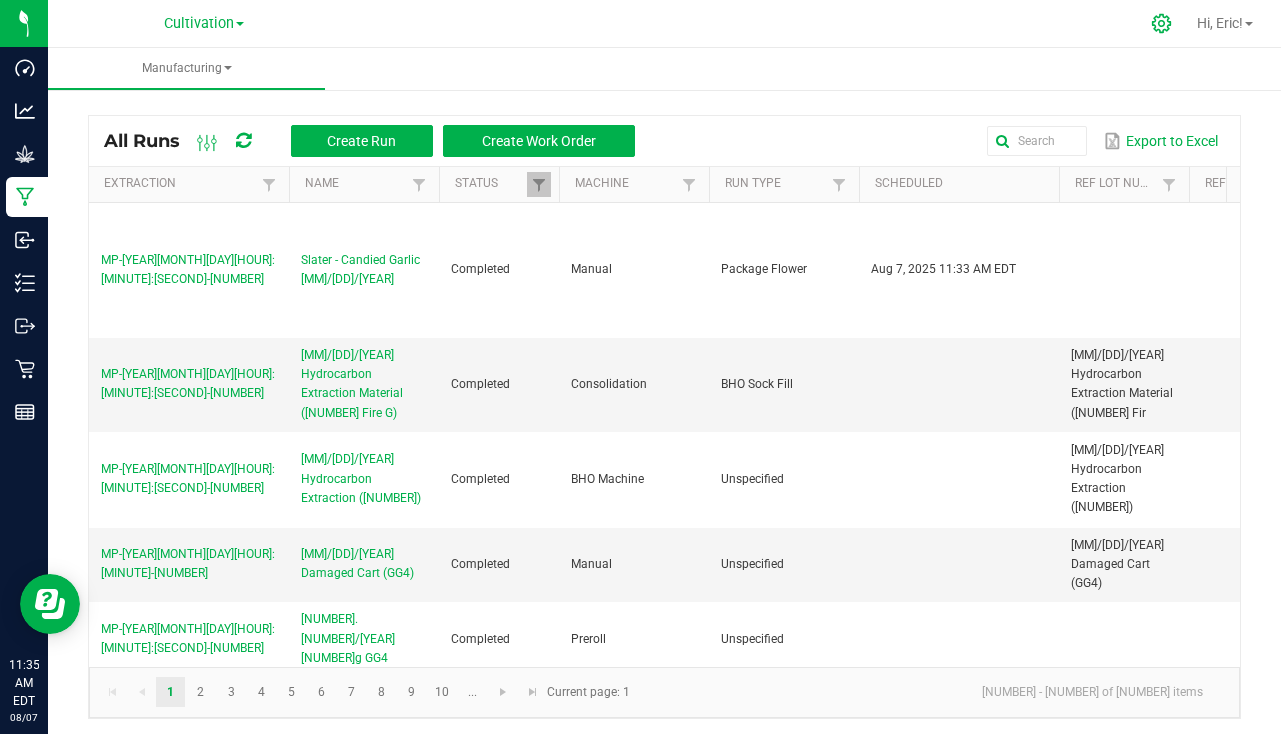 click 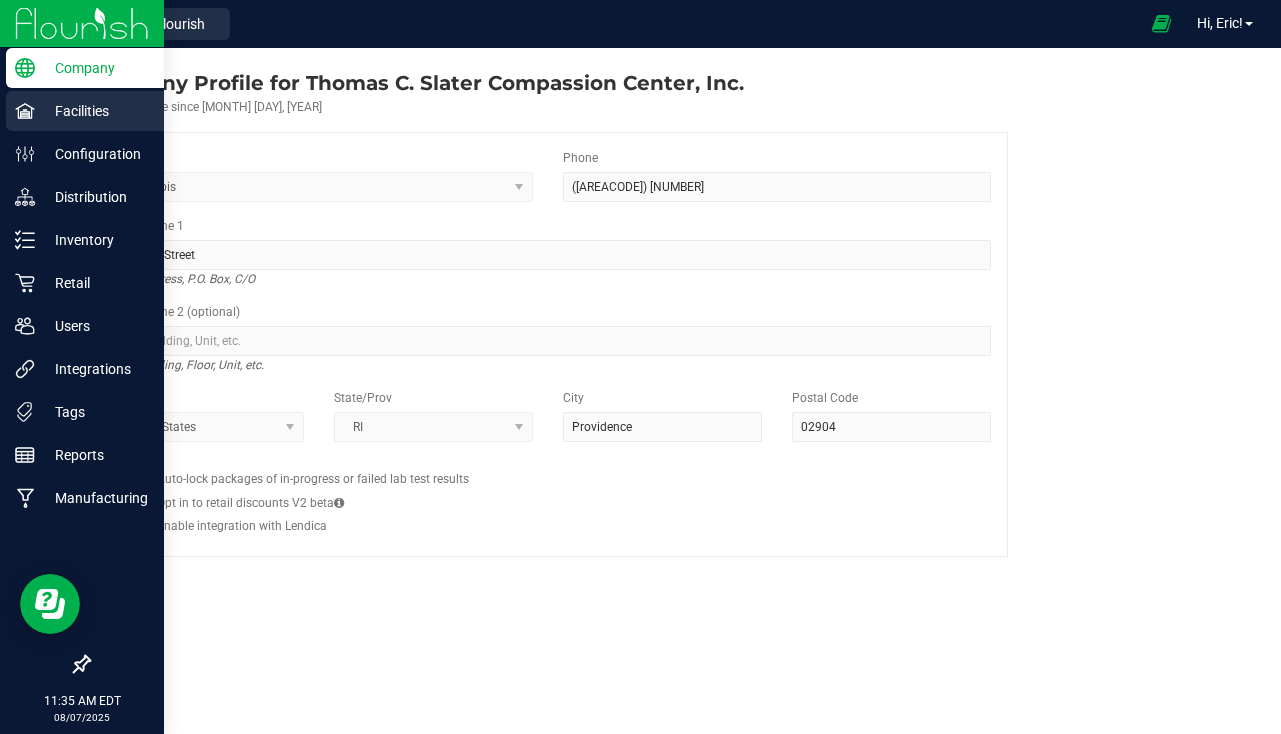 click on "Facilities" at bounding box center (95, 111) 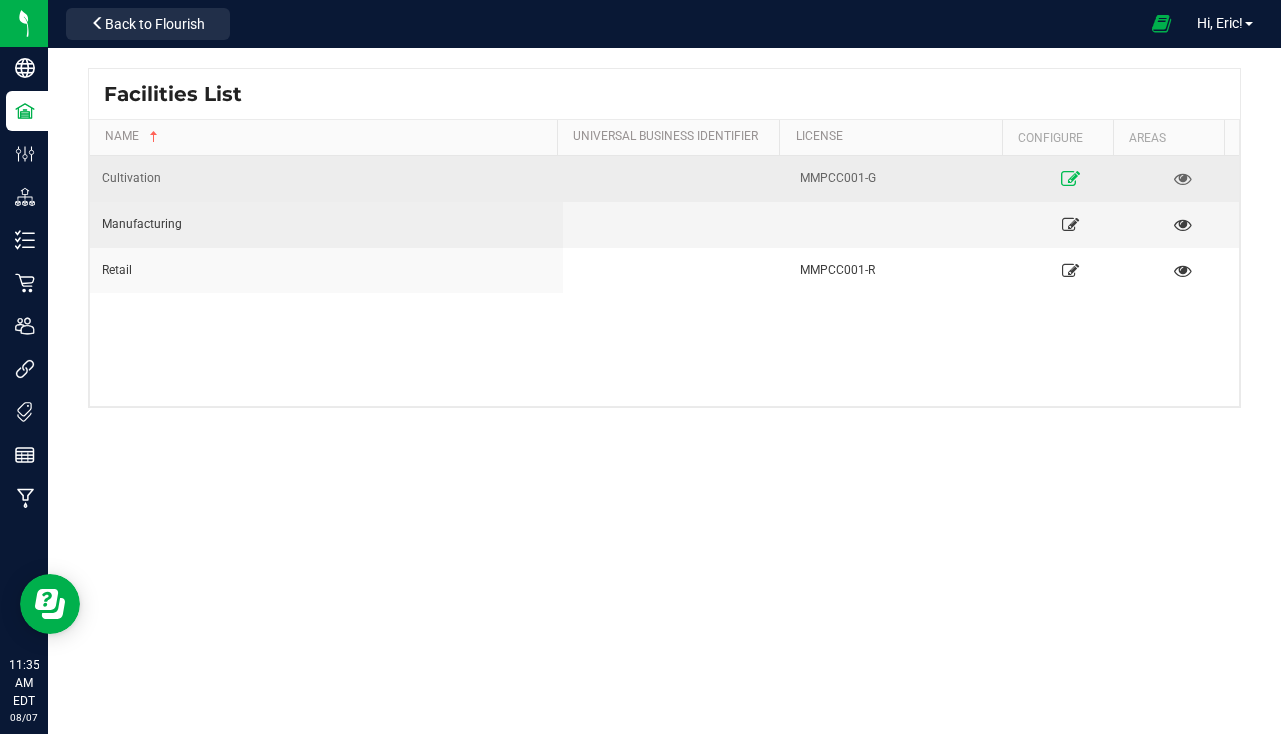 click at bounding box center [1070, 178] 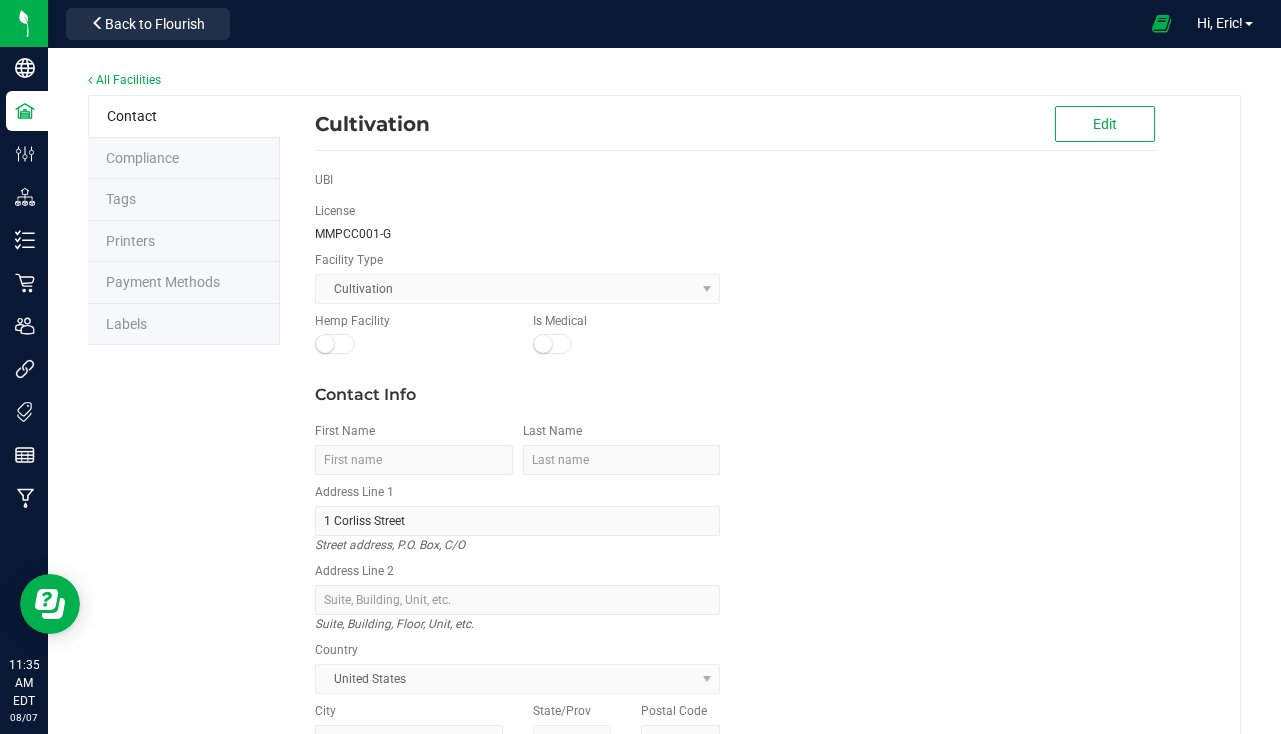 click on "Labels" at bounding box center [184, 325] 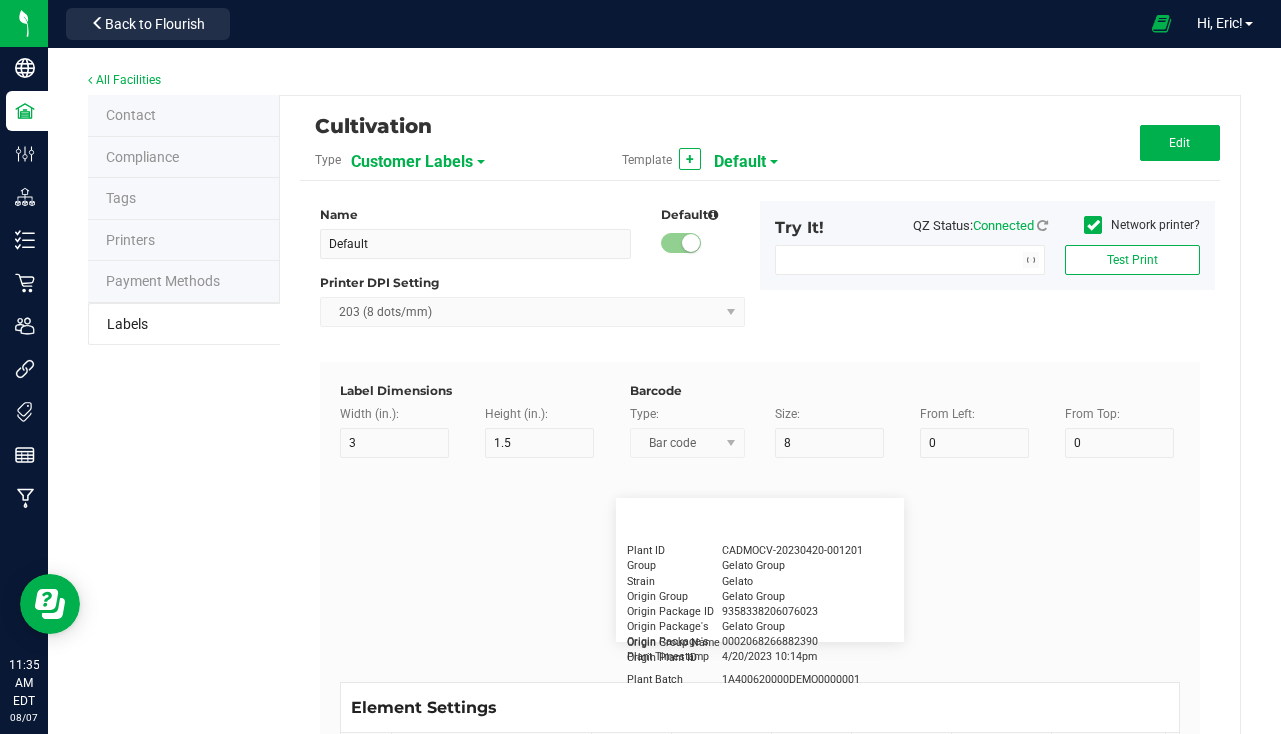 type on "2.25" 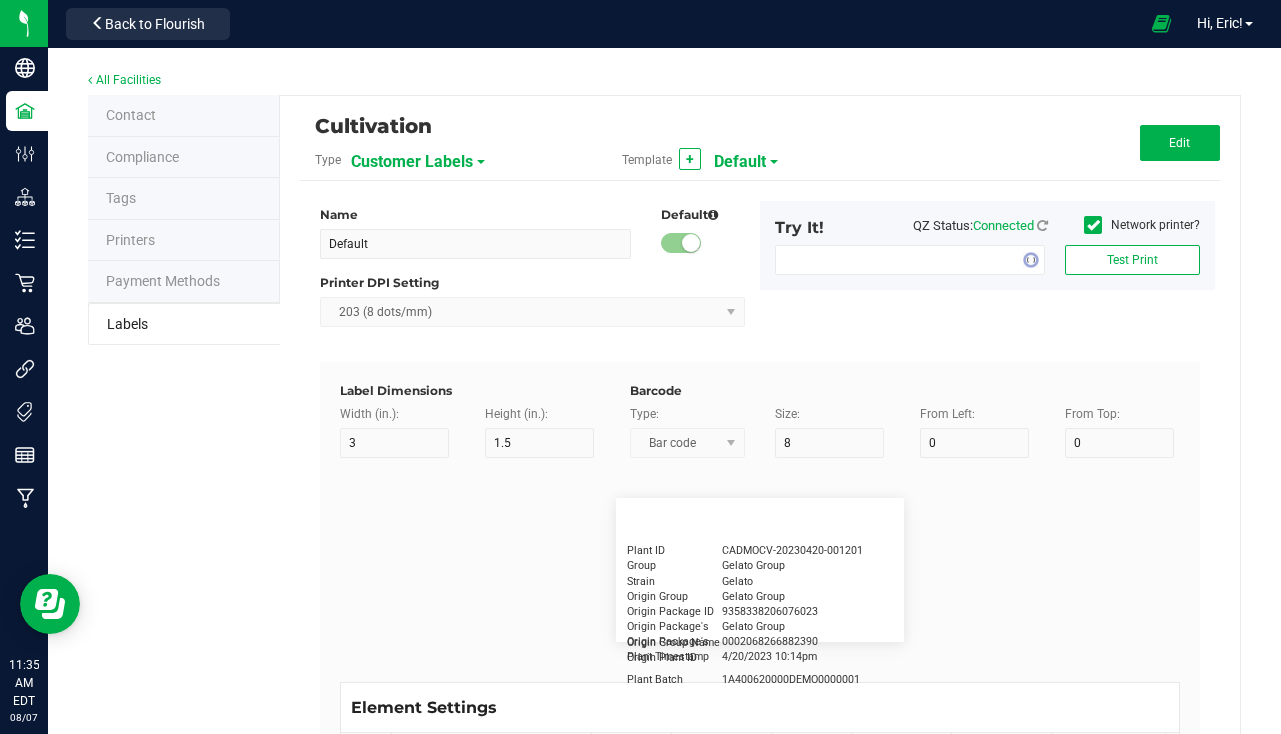 type on "1.25" 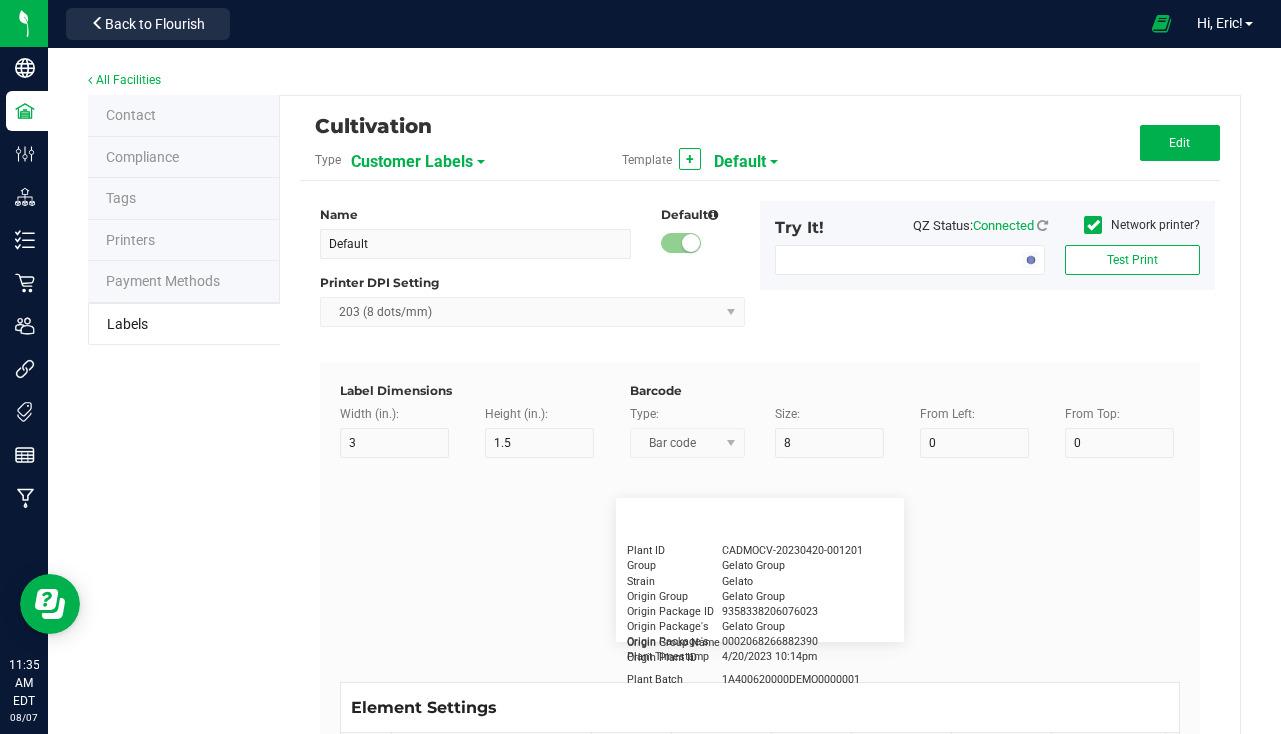 type on "20" 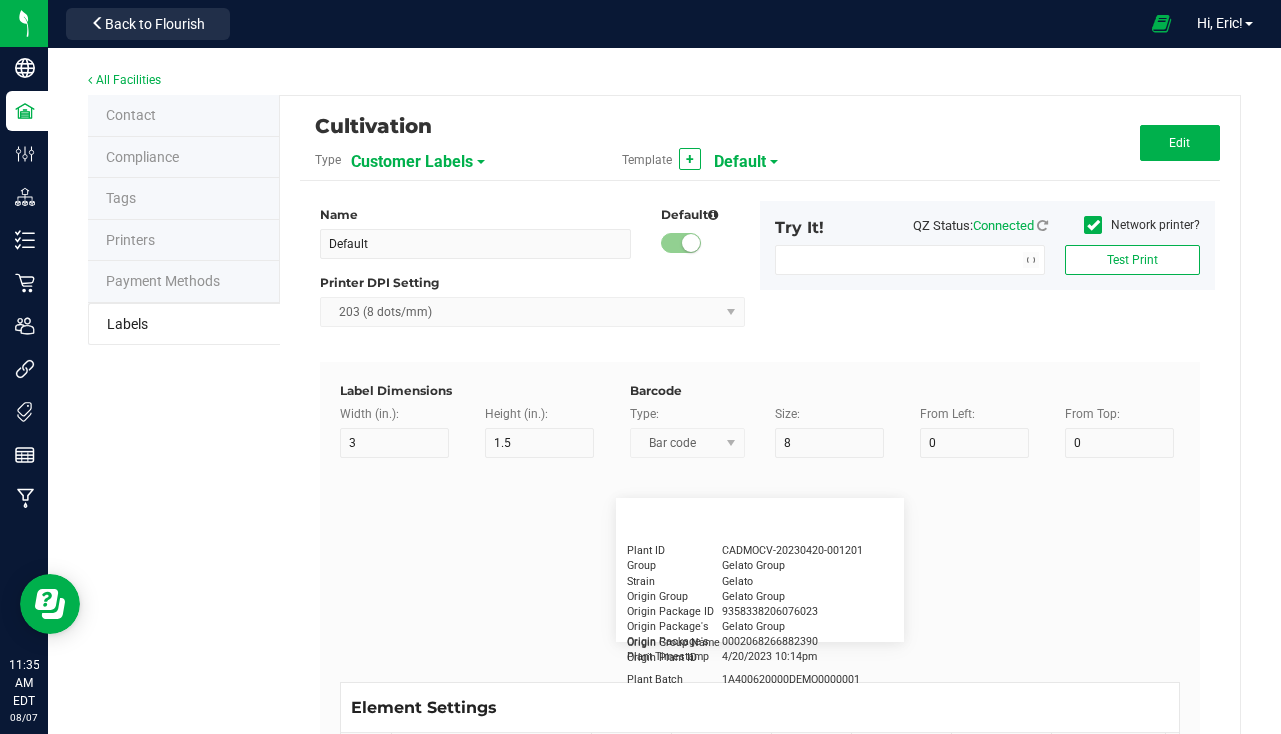 type on "5" 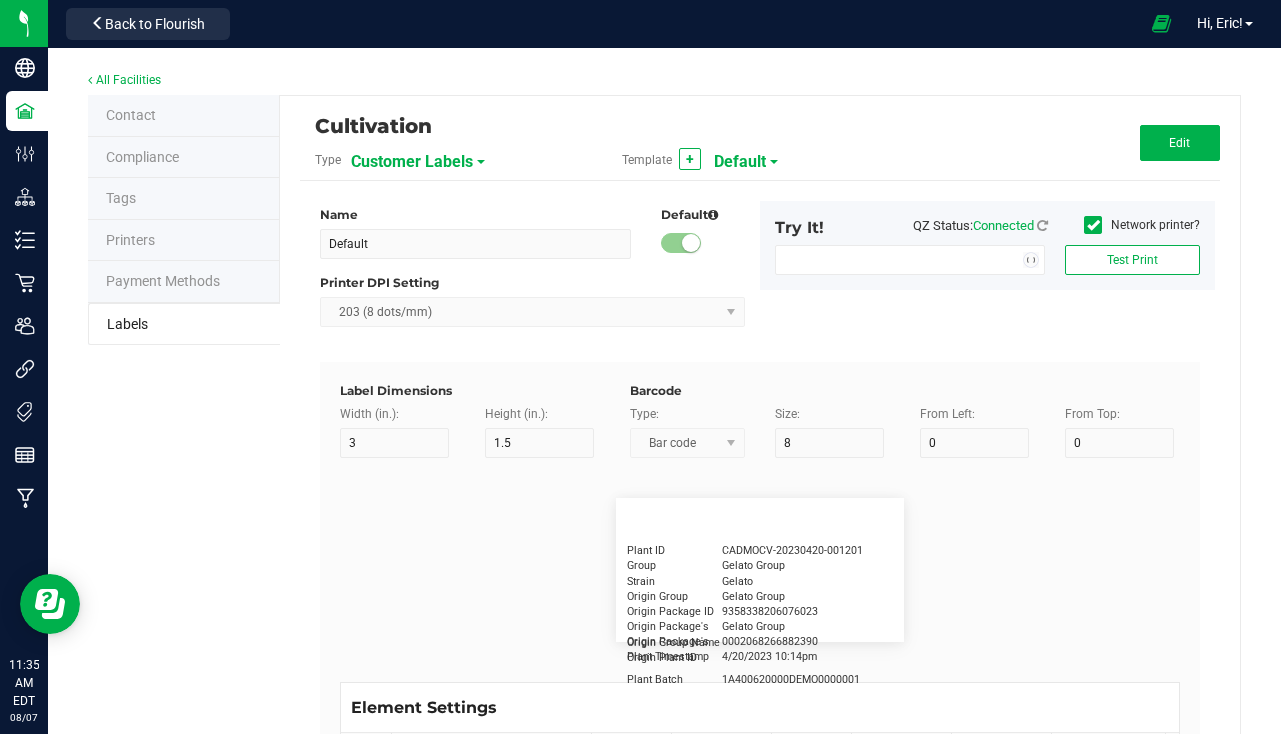 type on "Customer" 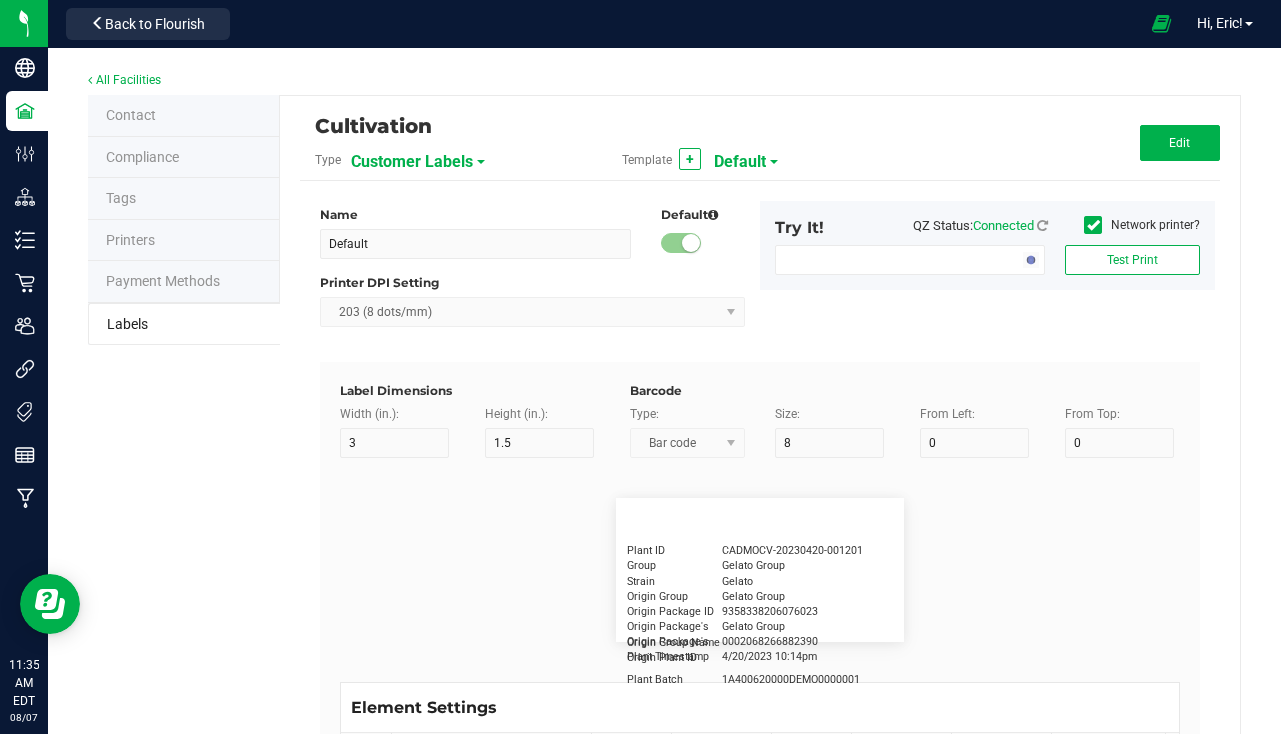 type on "15" 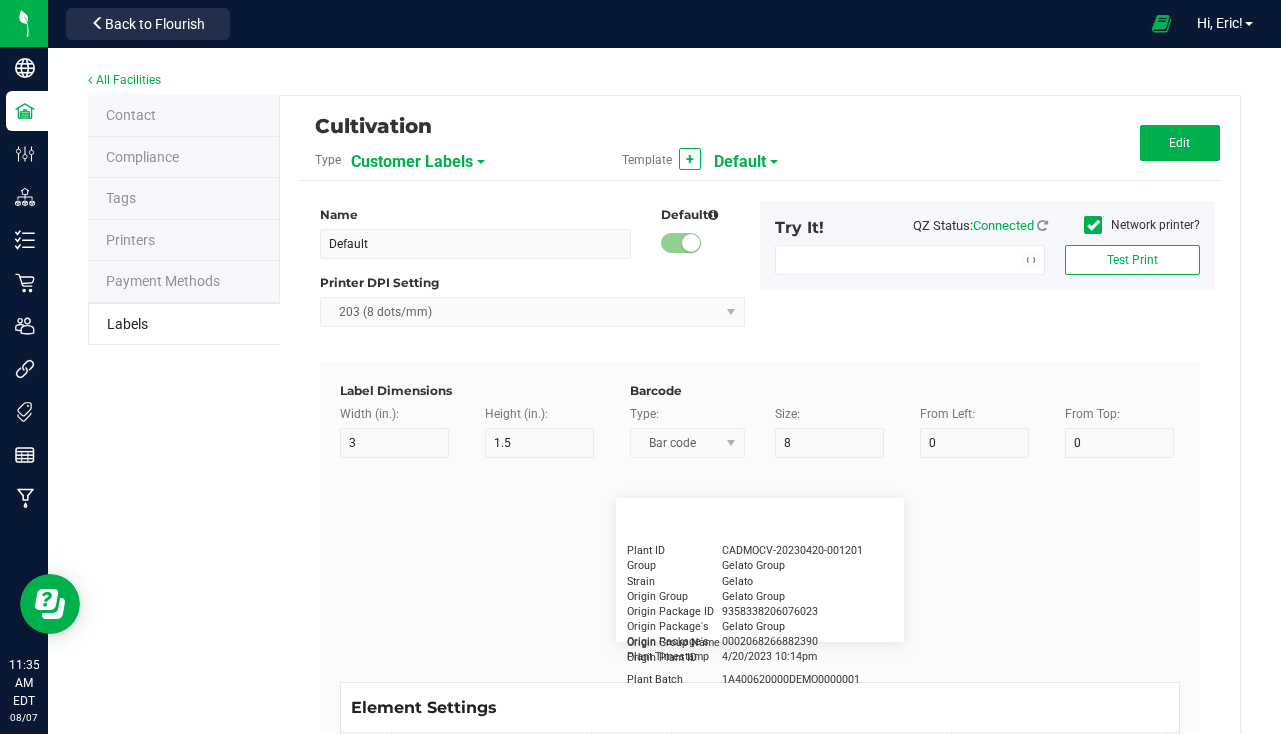 type on "5" 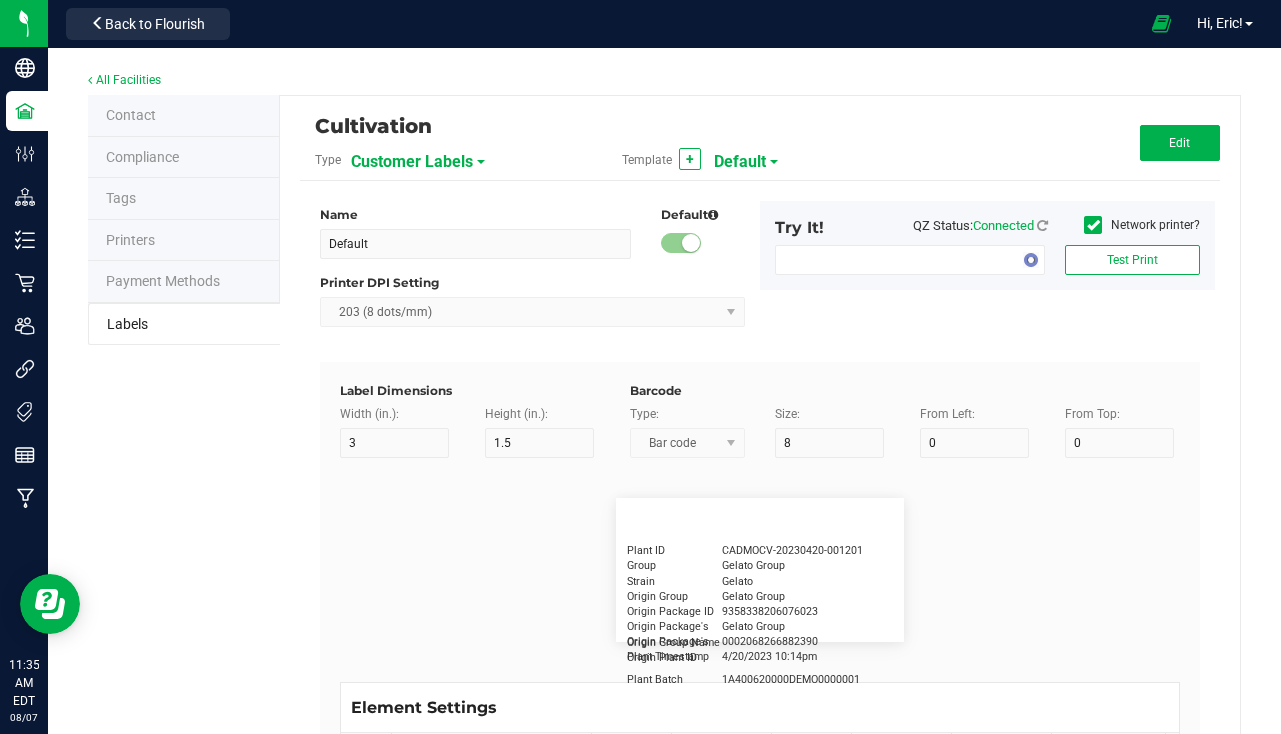 type on "5" 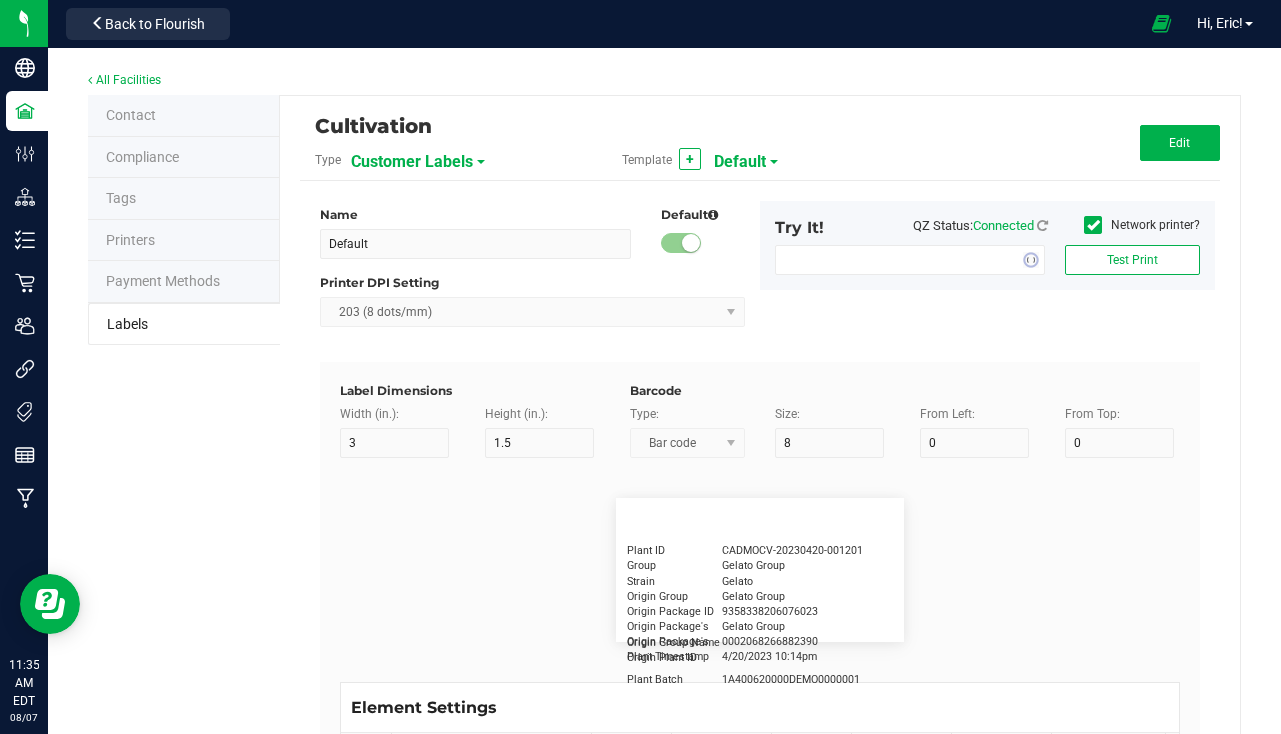 type on "Firstname Lastname" 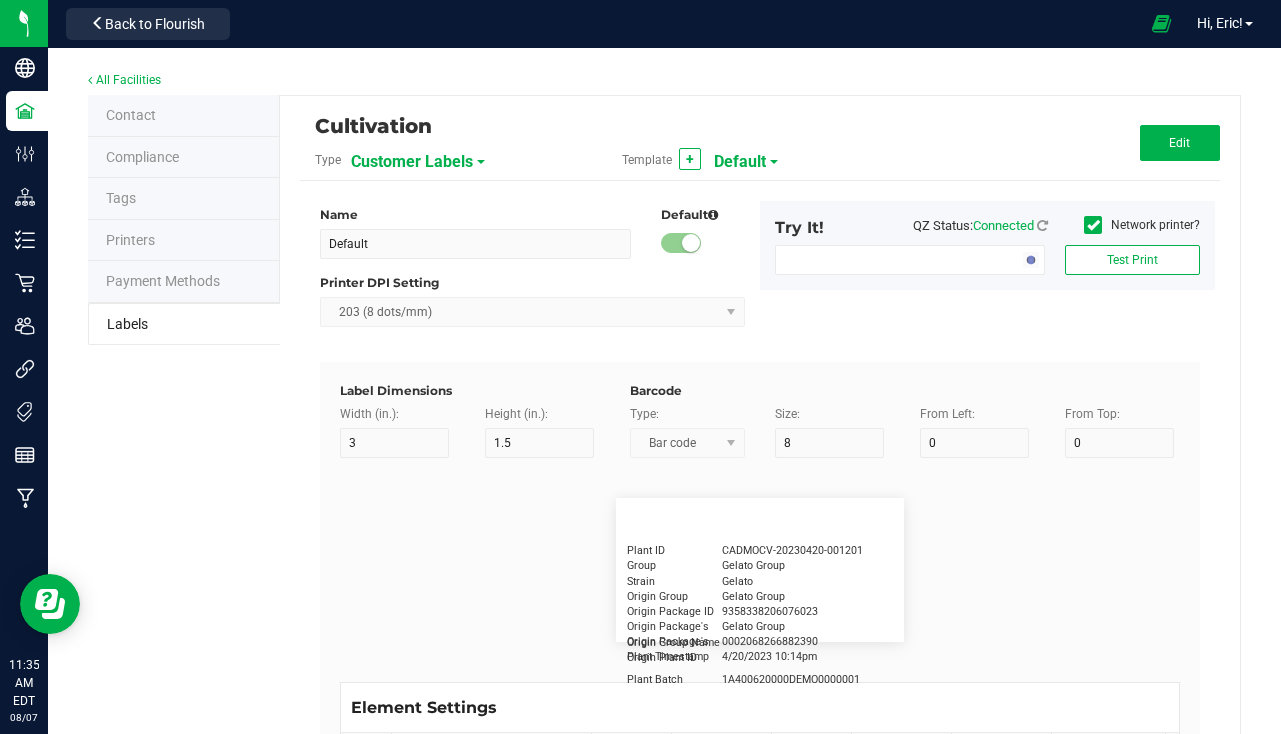 type on "Product" 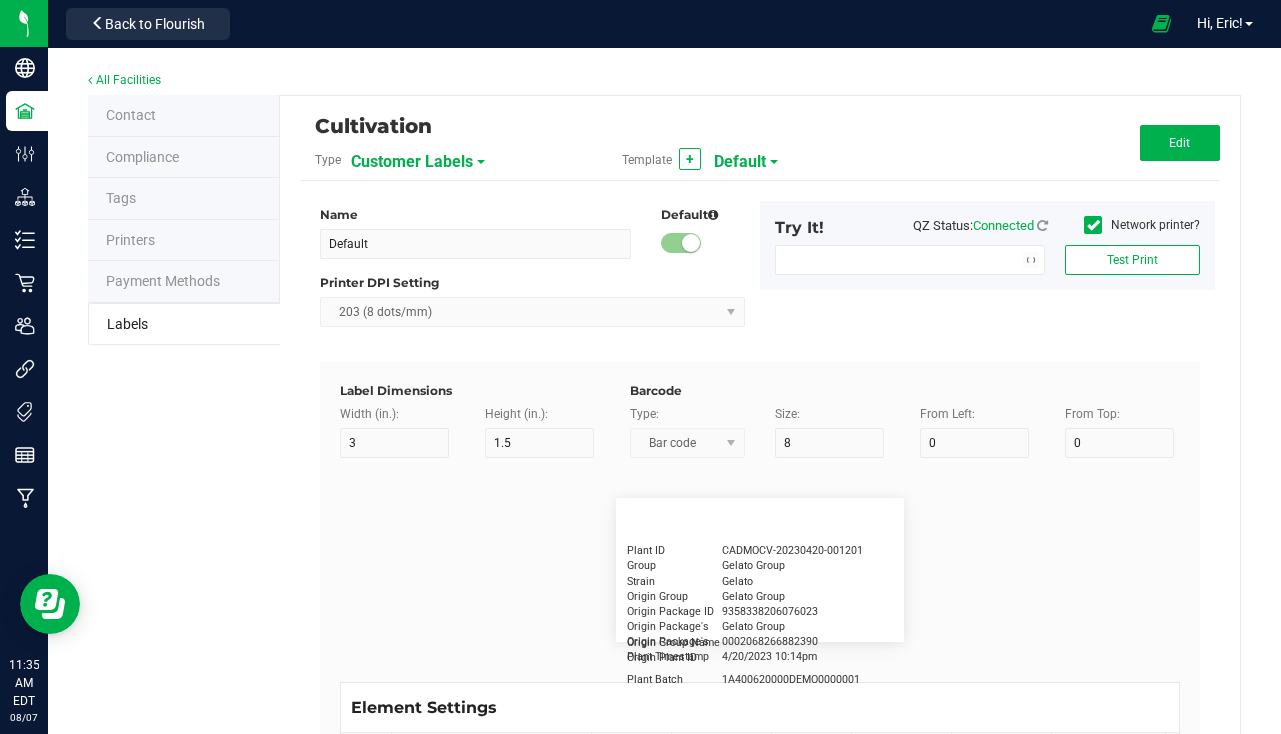 type on "15" 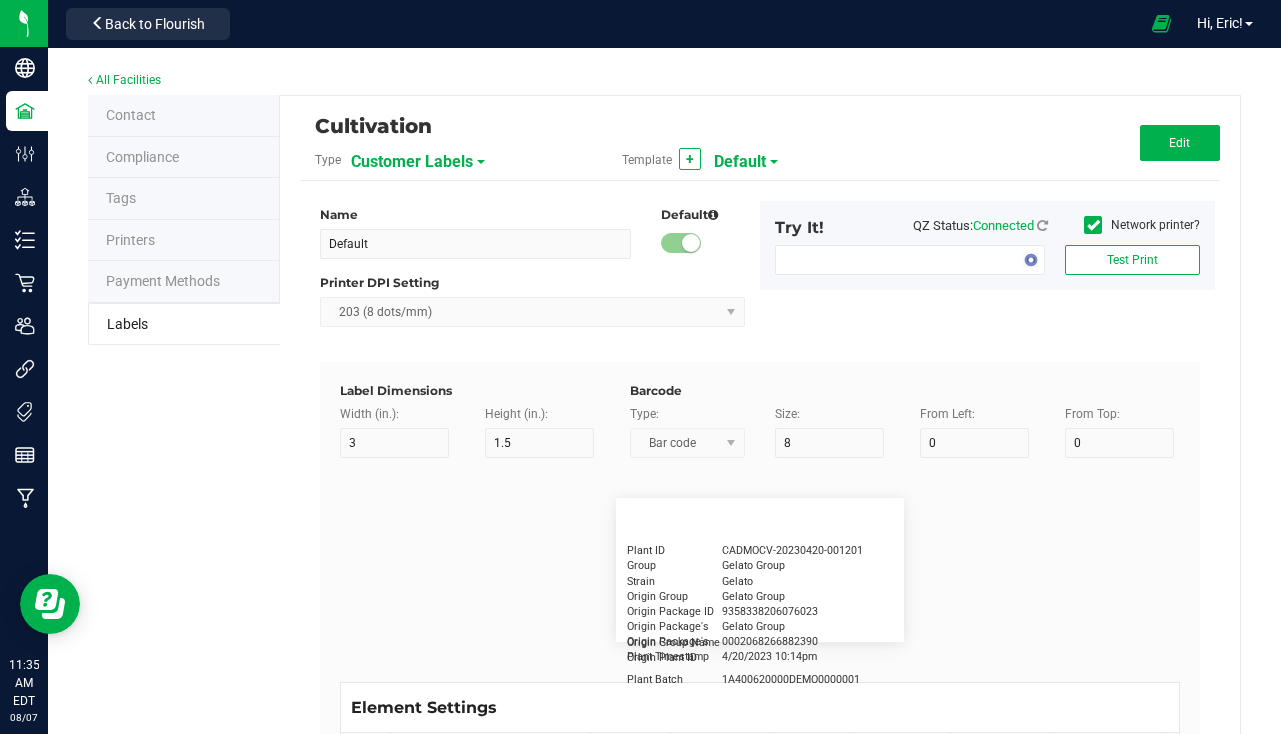 type on "5" 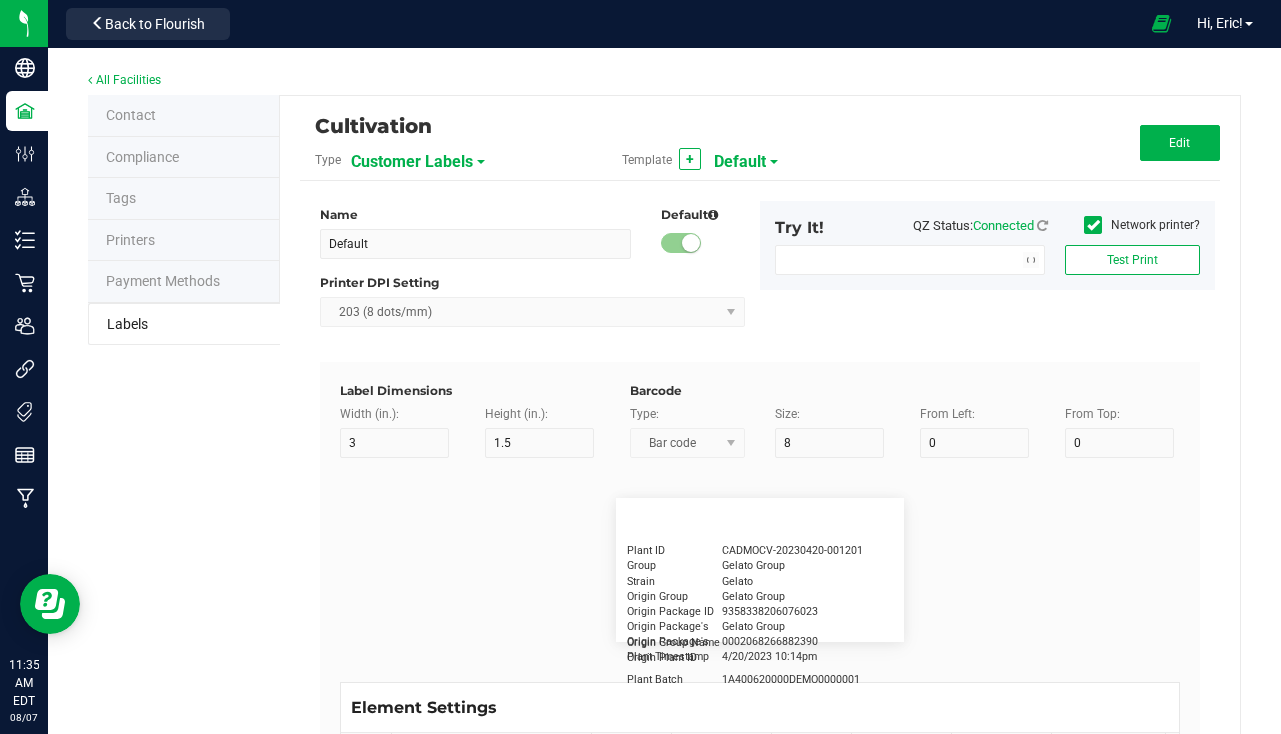 type on "10" 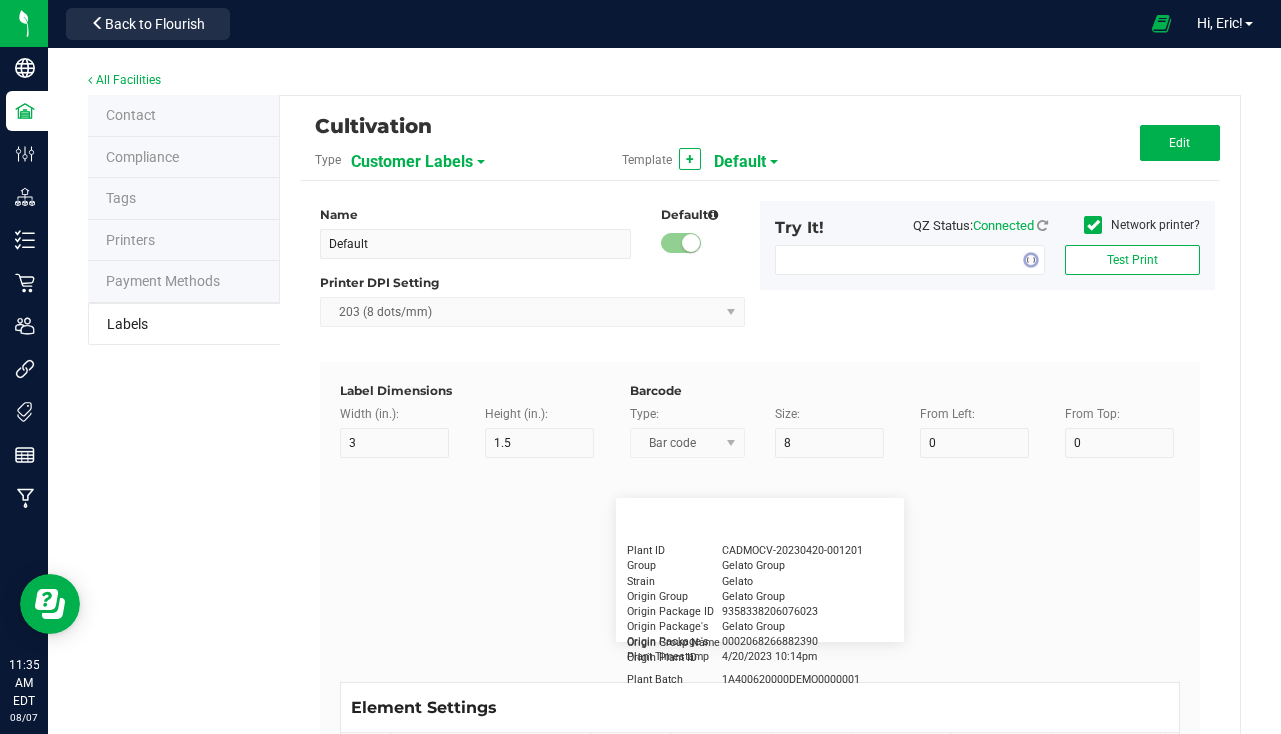 type on "GSC Oil Tincture" 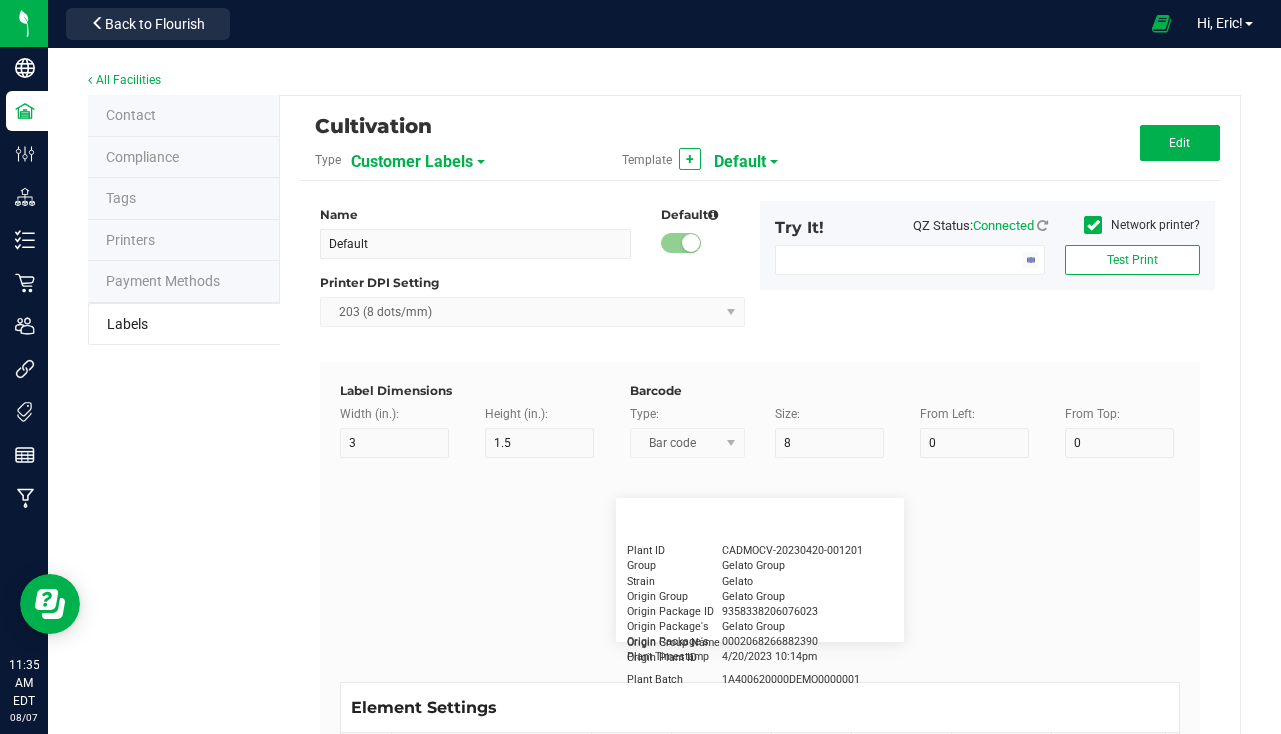 type on "Qty" 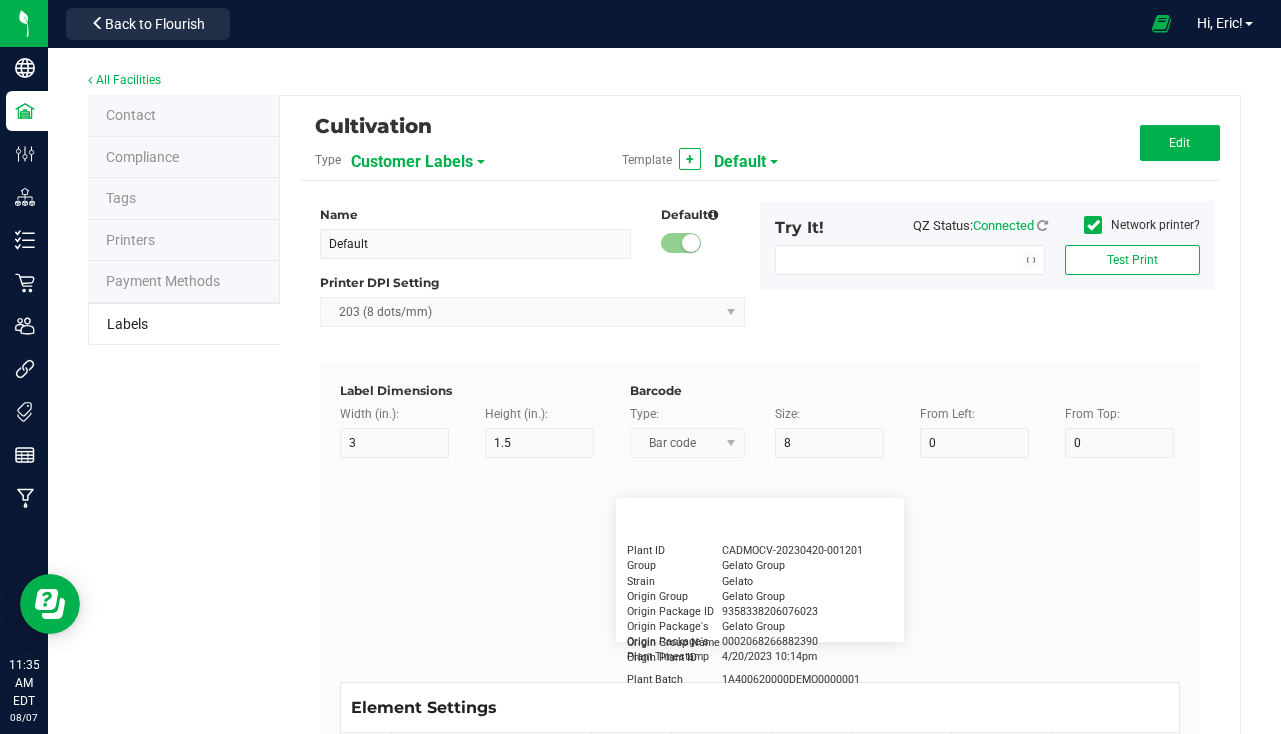 type on "5" 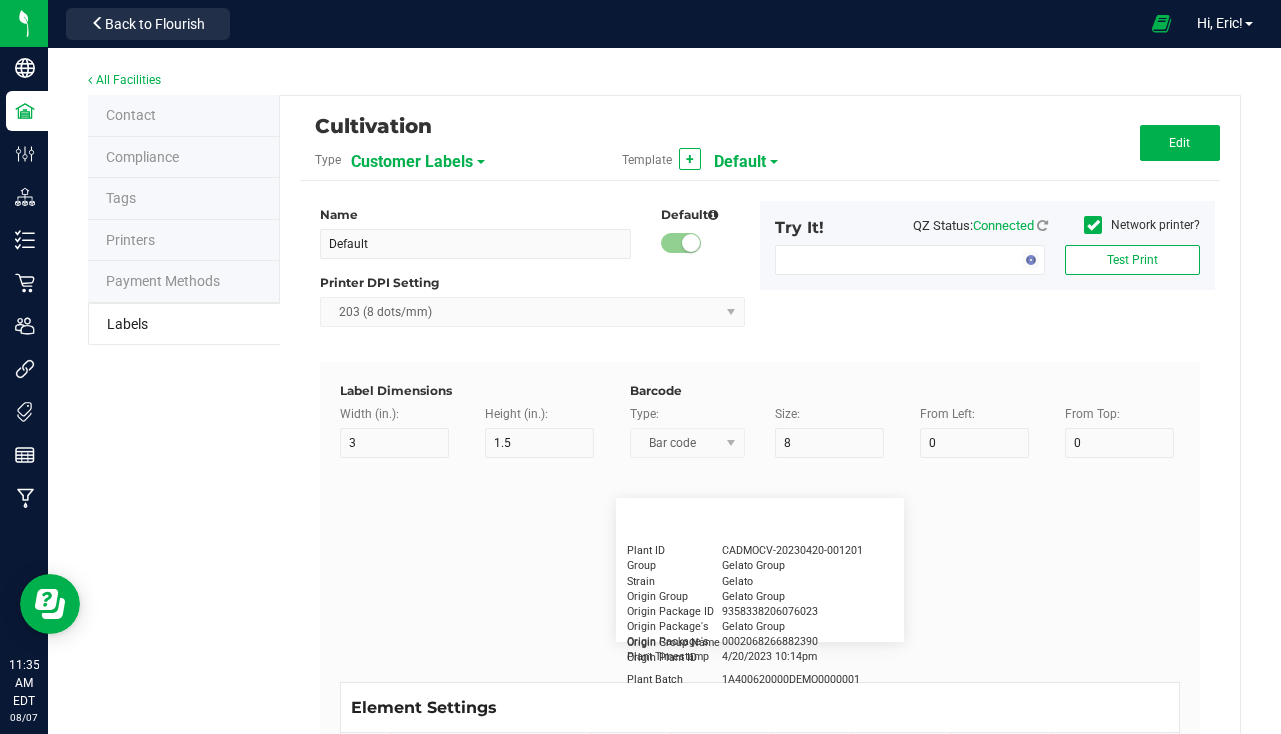 type on "15" 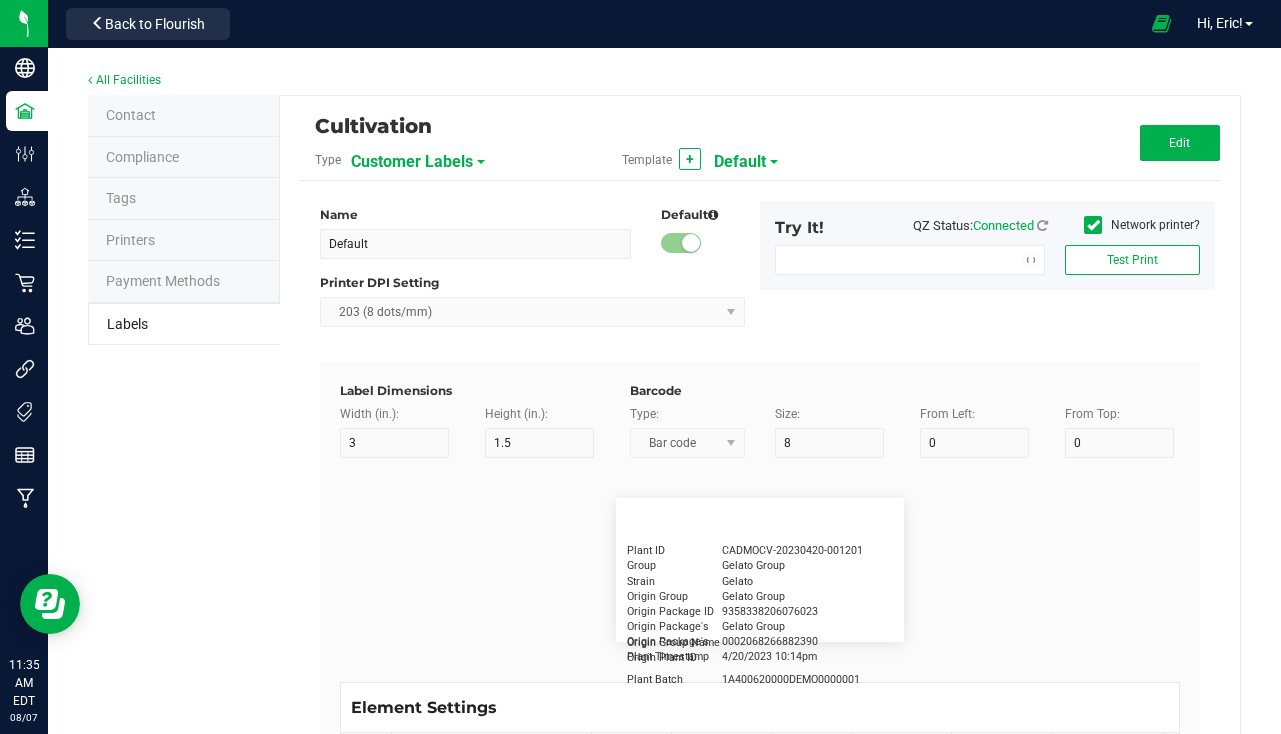 type on "3 ea" 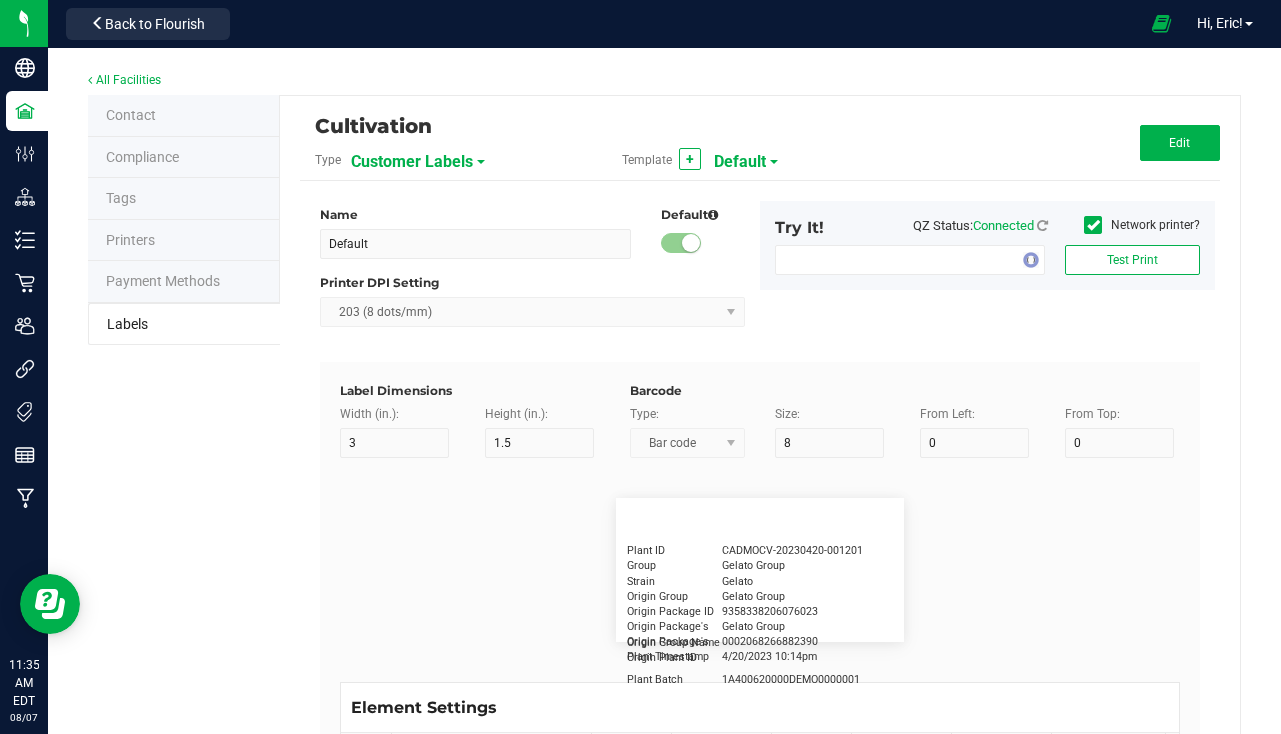 type on "Physician" 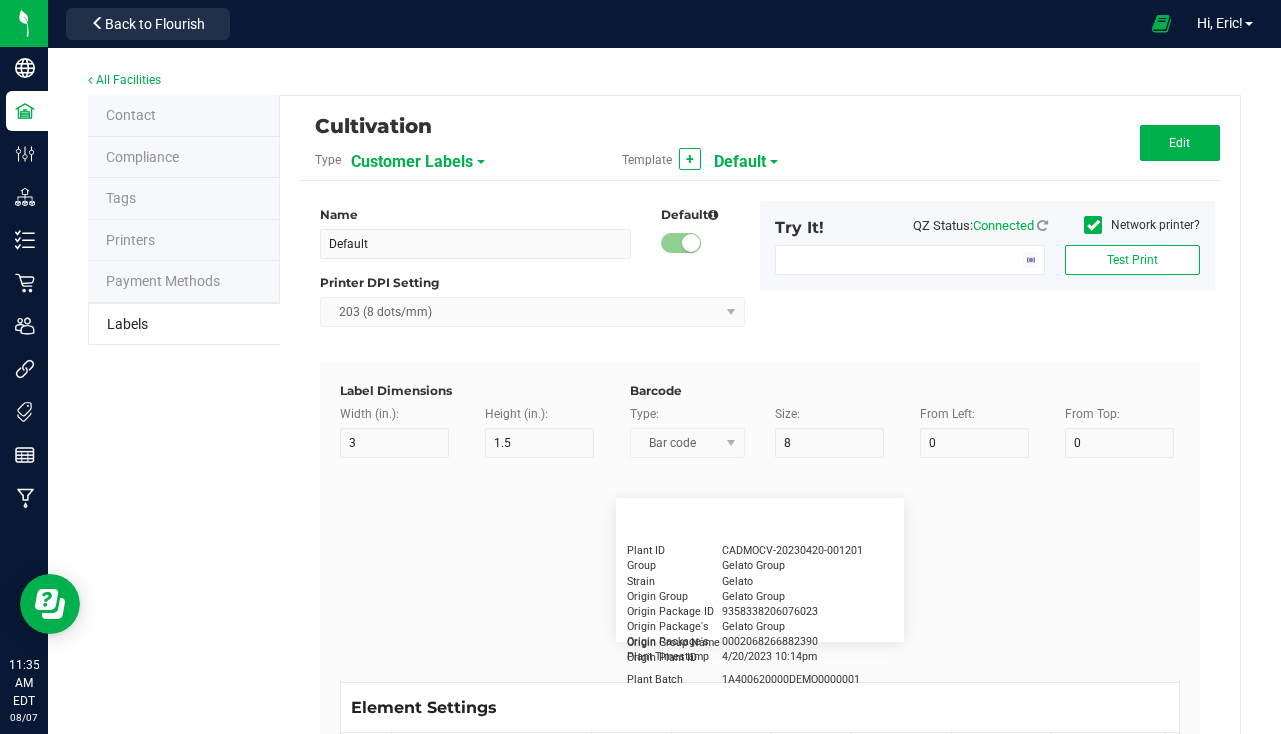 type on "15" 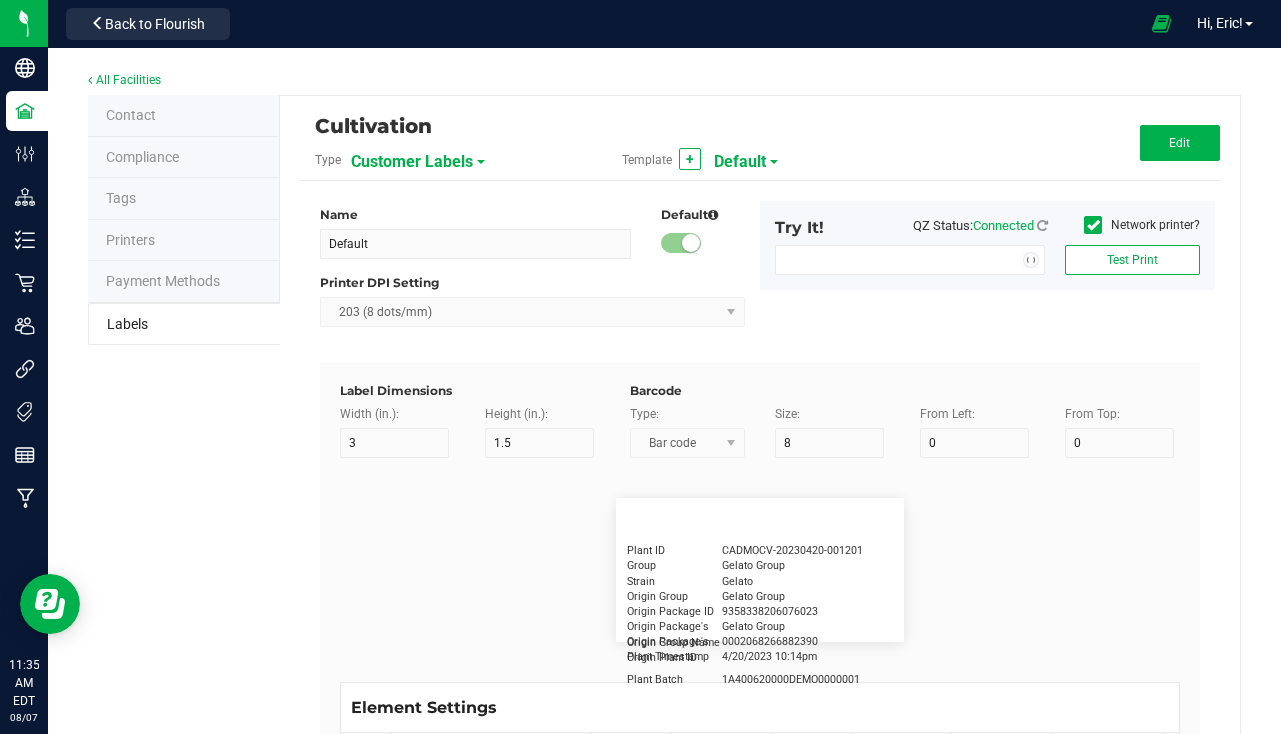 type on "5" 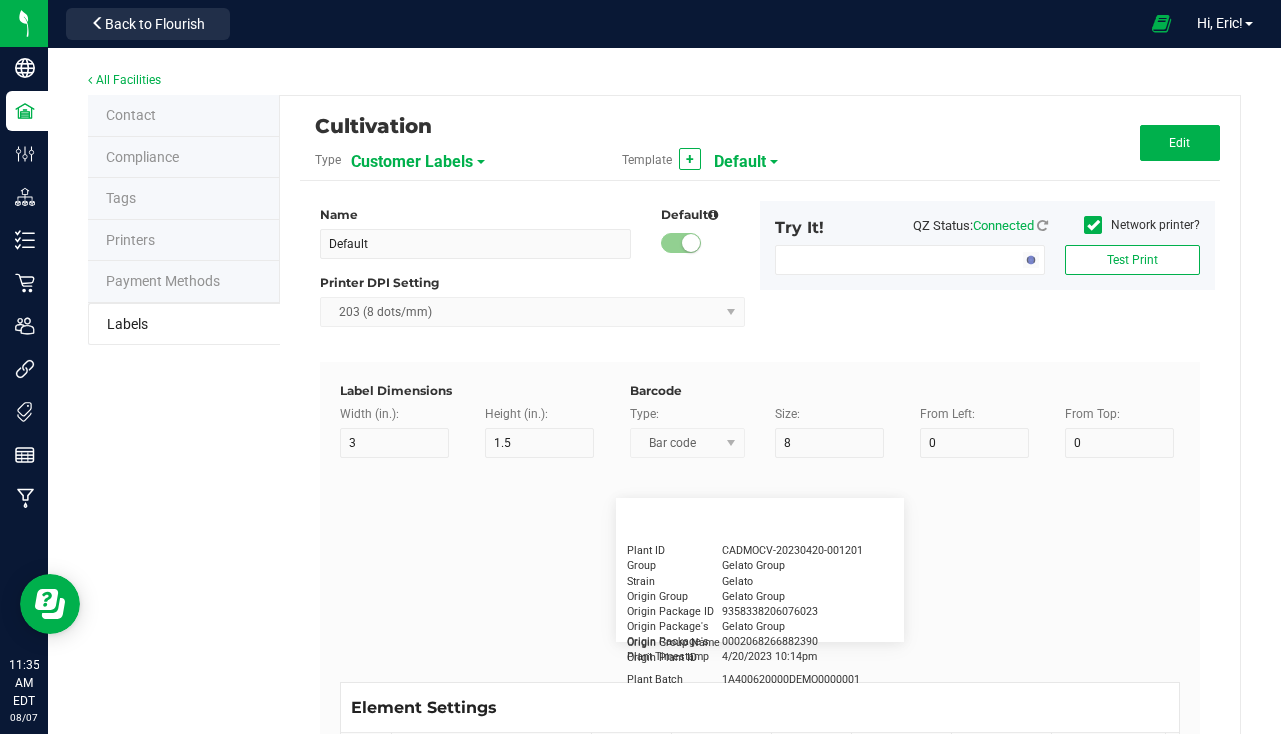 type on "Docfirst Doclast, MD." 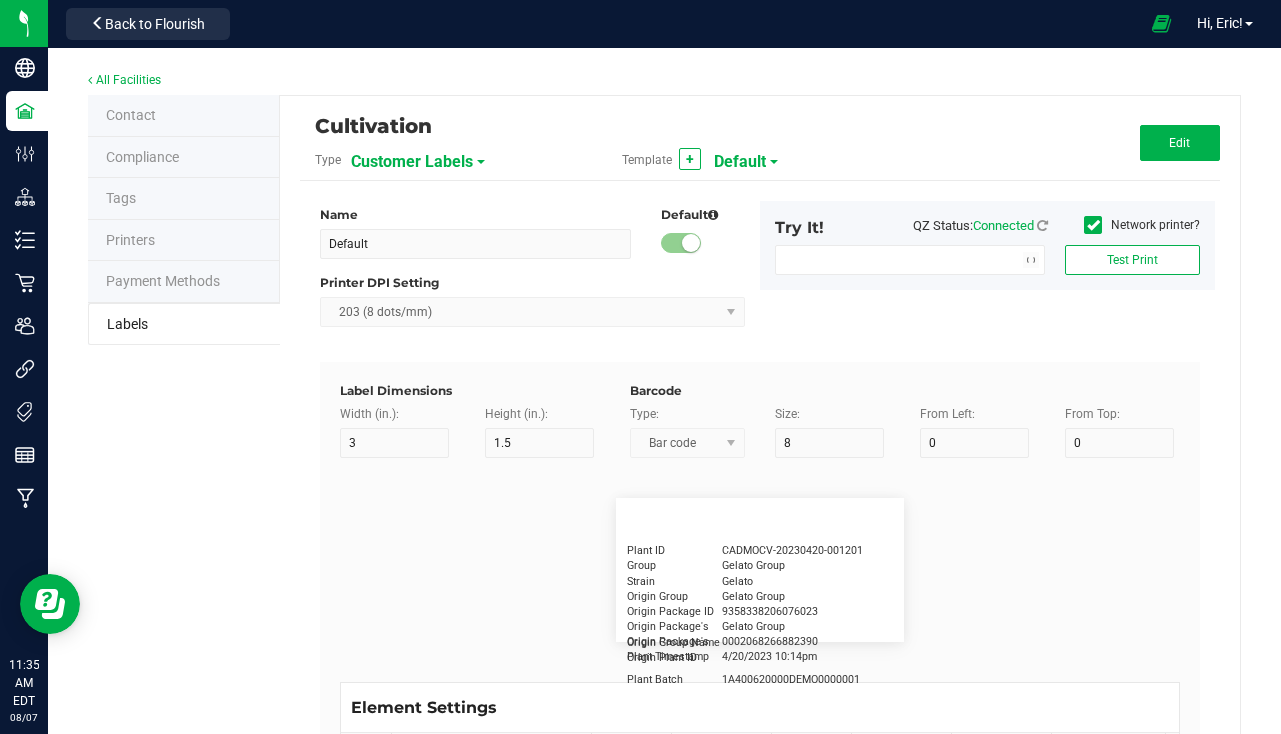 type on "Order Date" 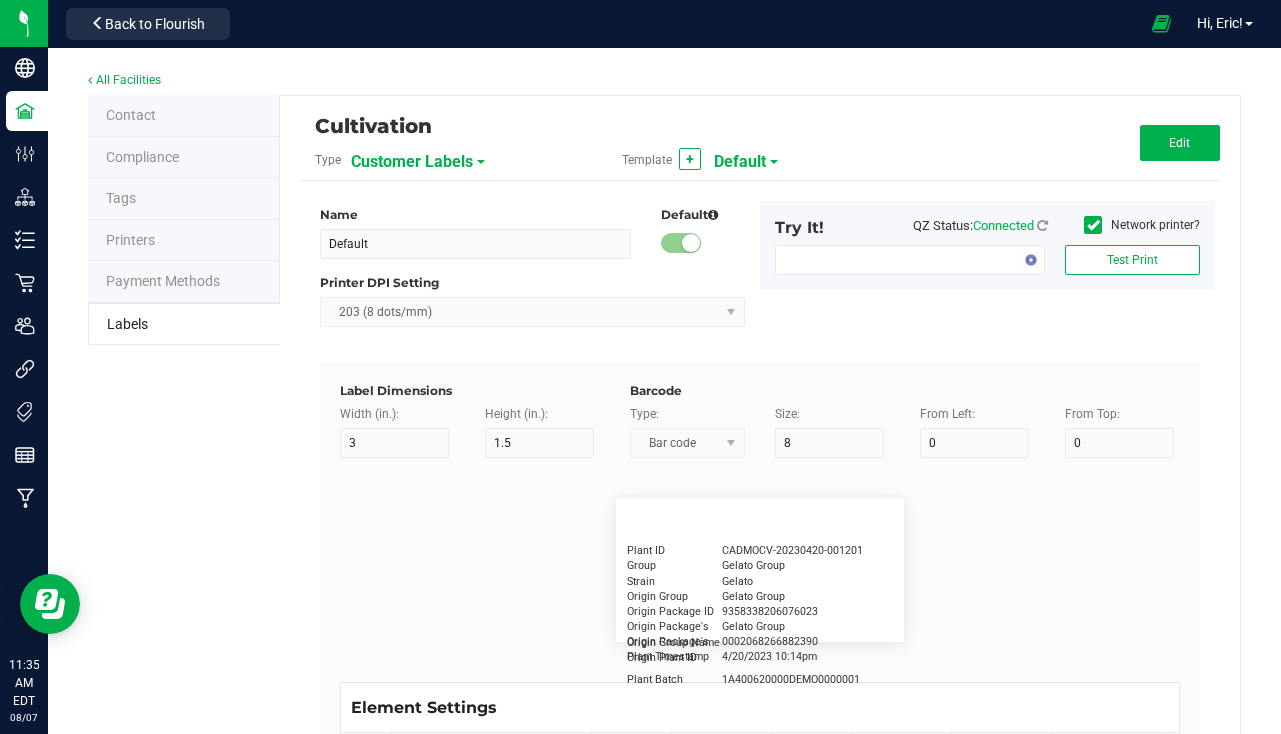 type on "15" 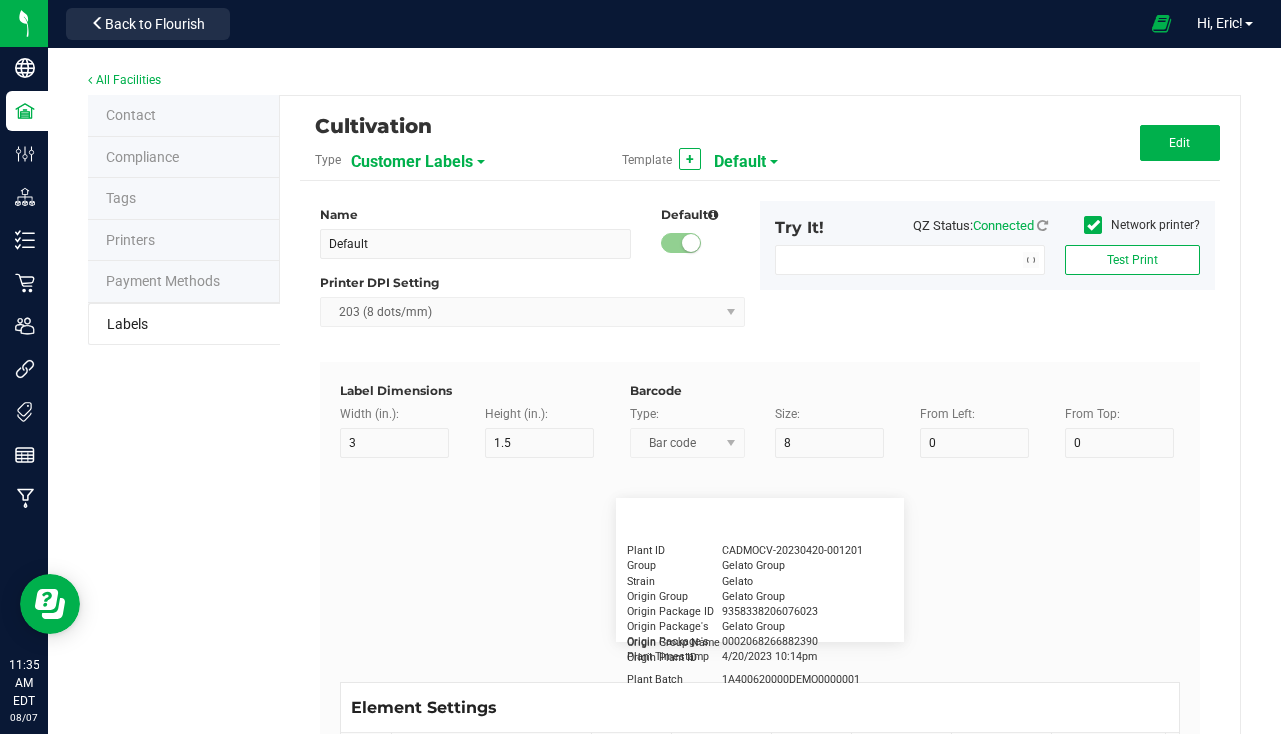 type on "5" 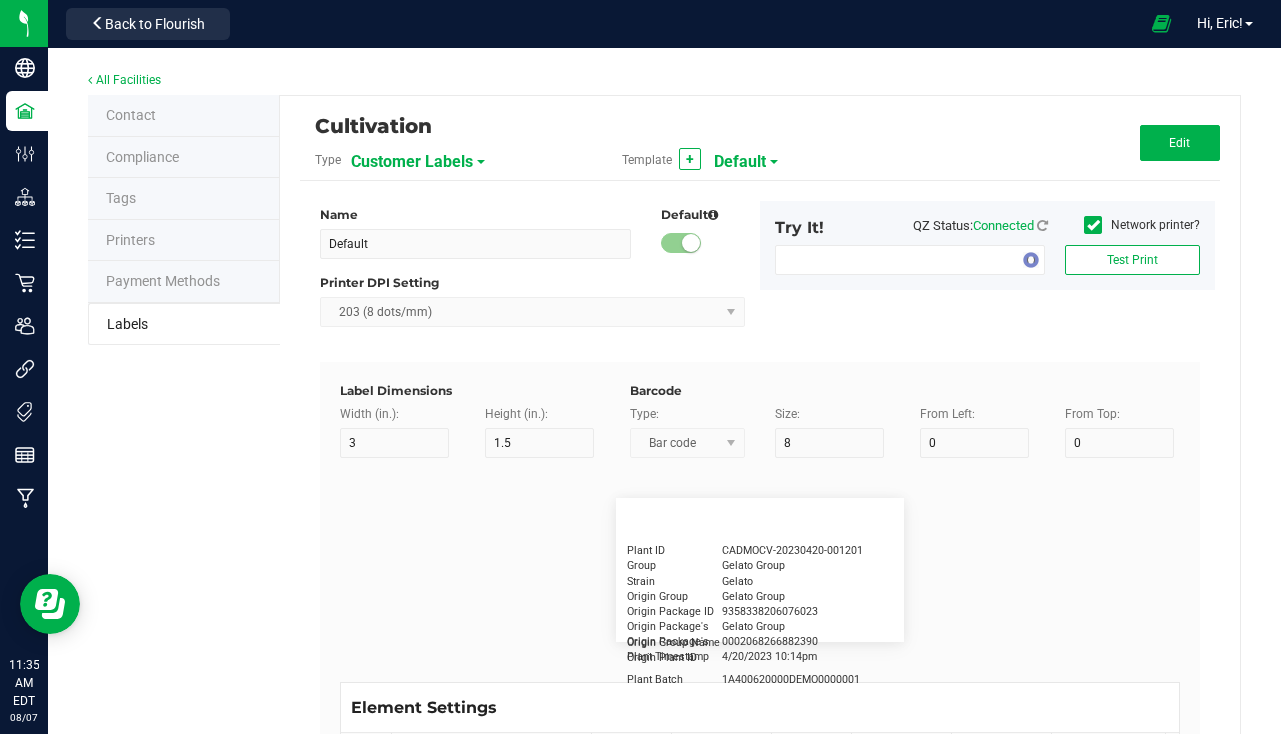 type on "25" 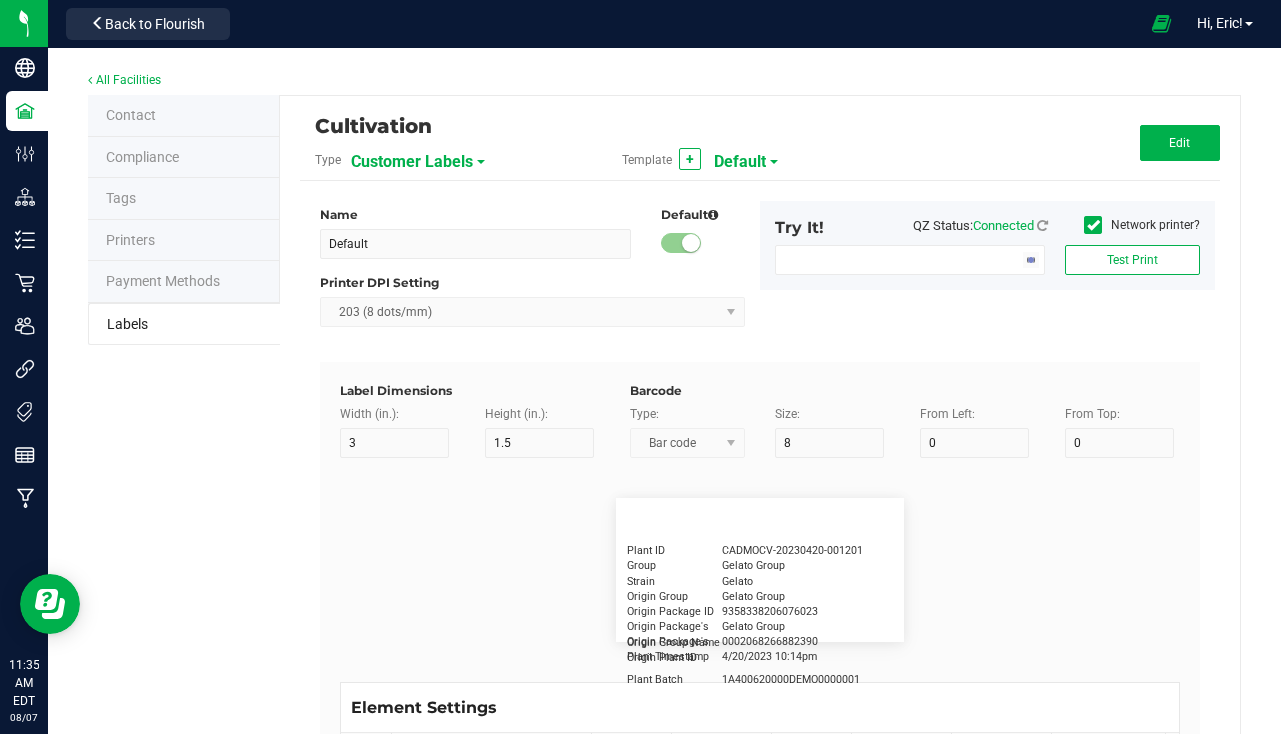 type on "4/20/2019 1:17 pm" 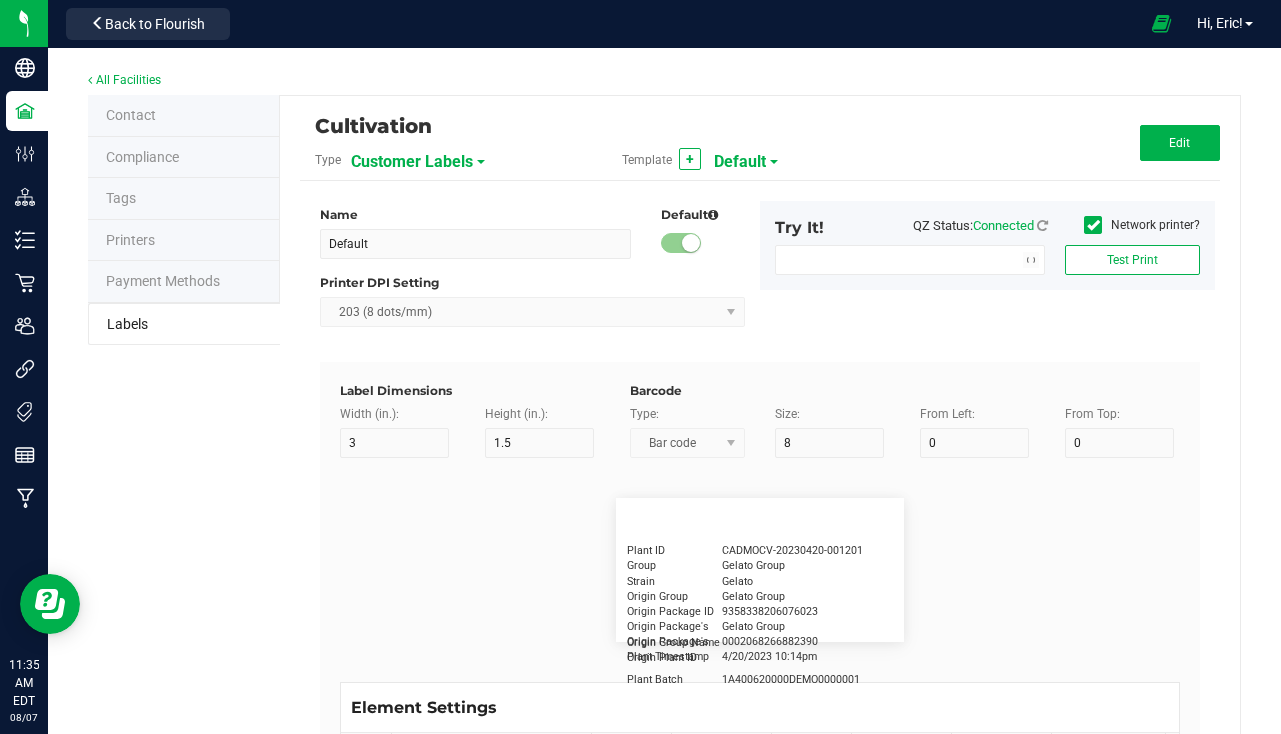 type on "Package ID" 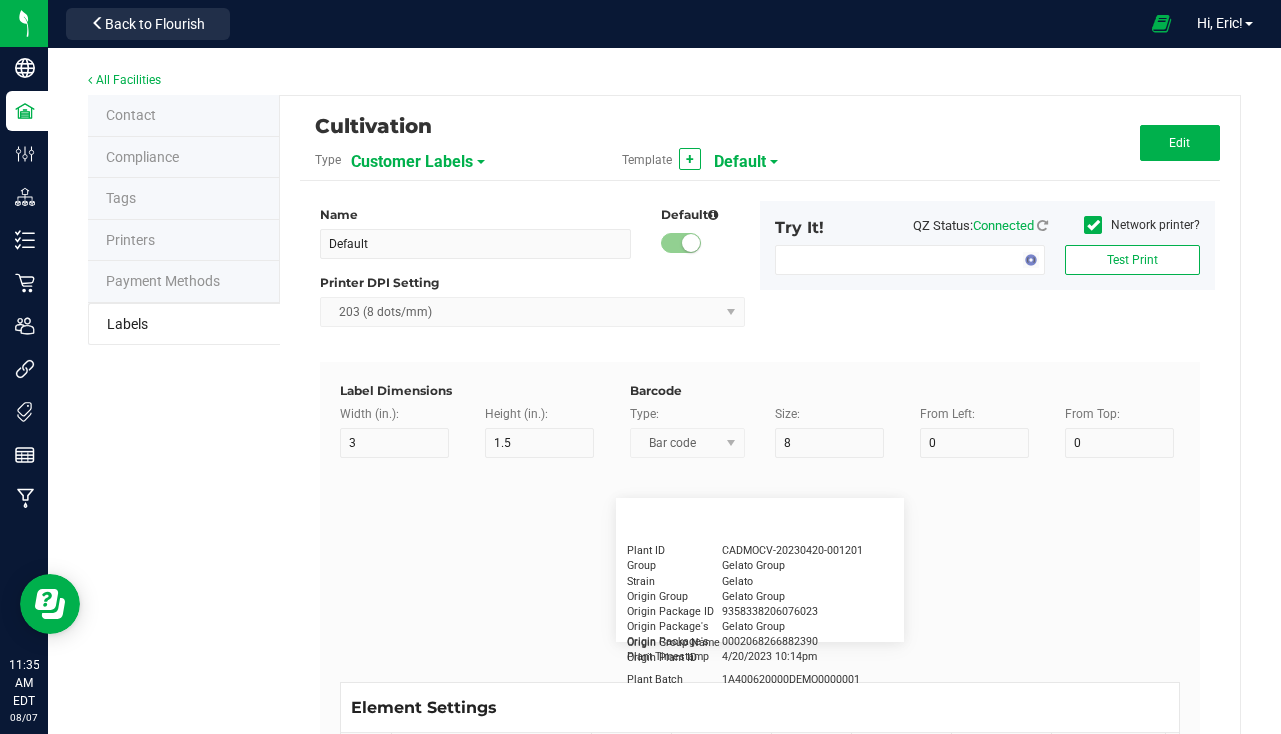 type on "15" 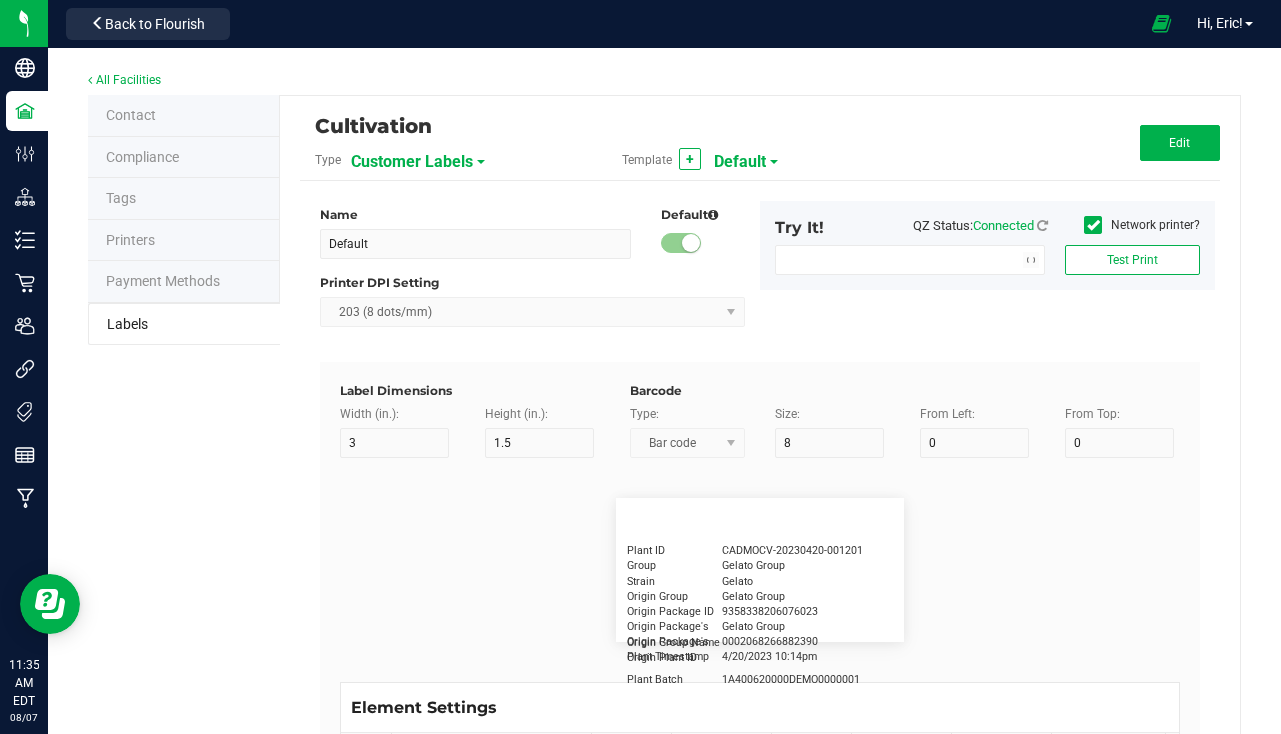 type on "5" 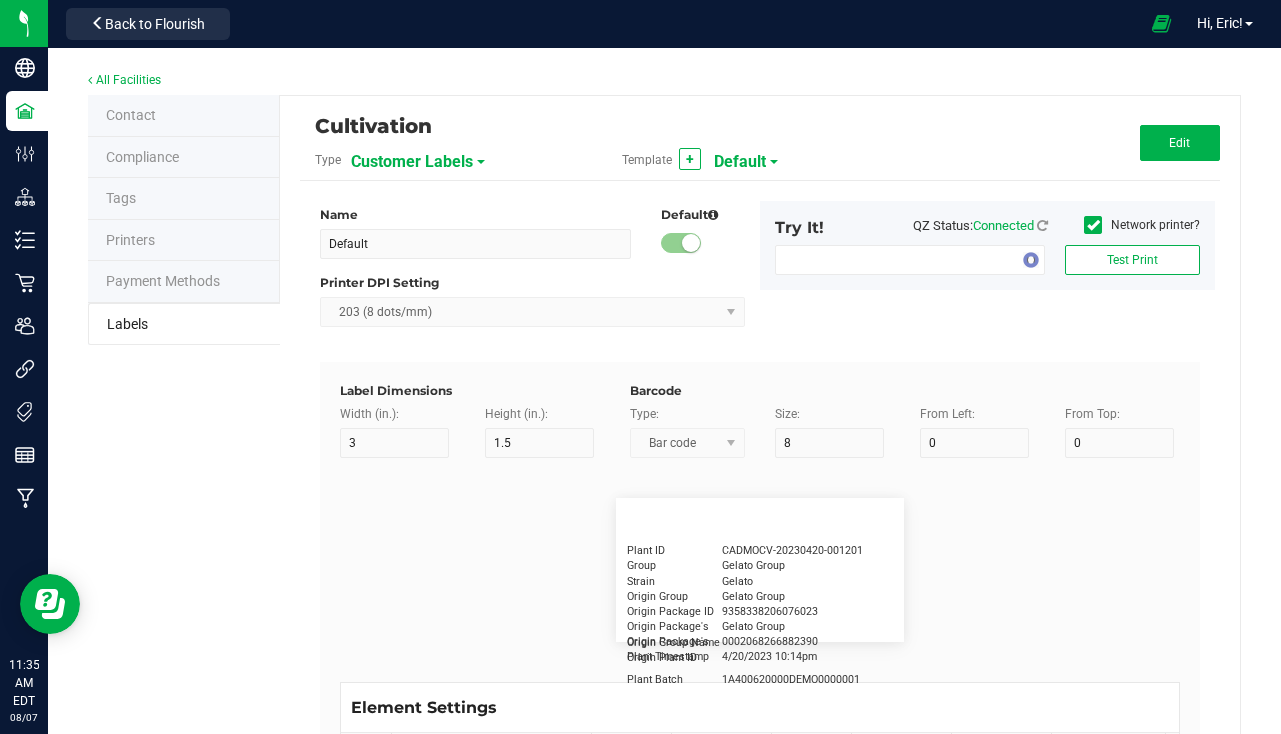 type on "10" 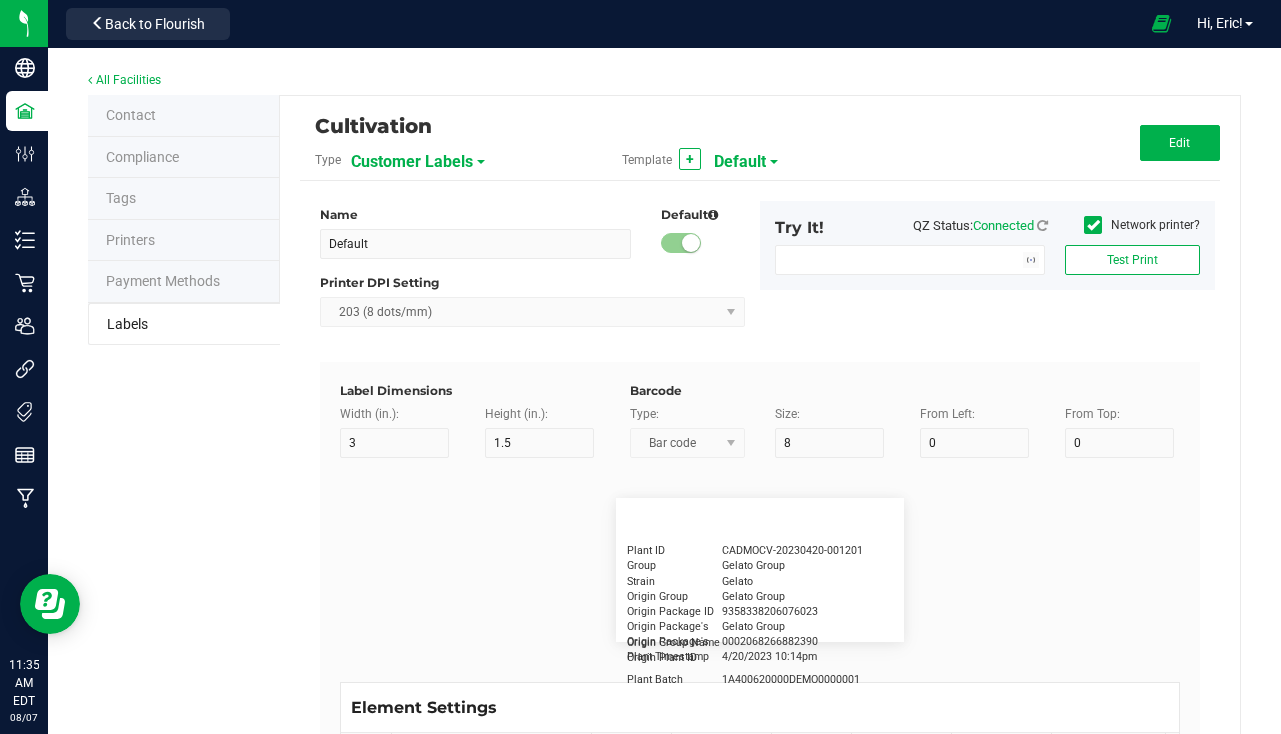 type on "CADMODS-20230420-096" 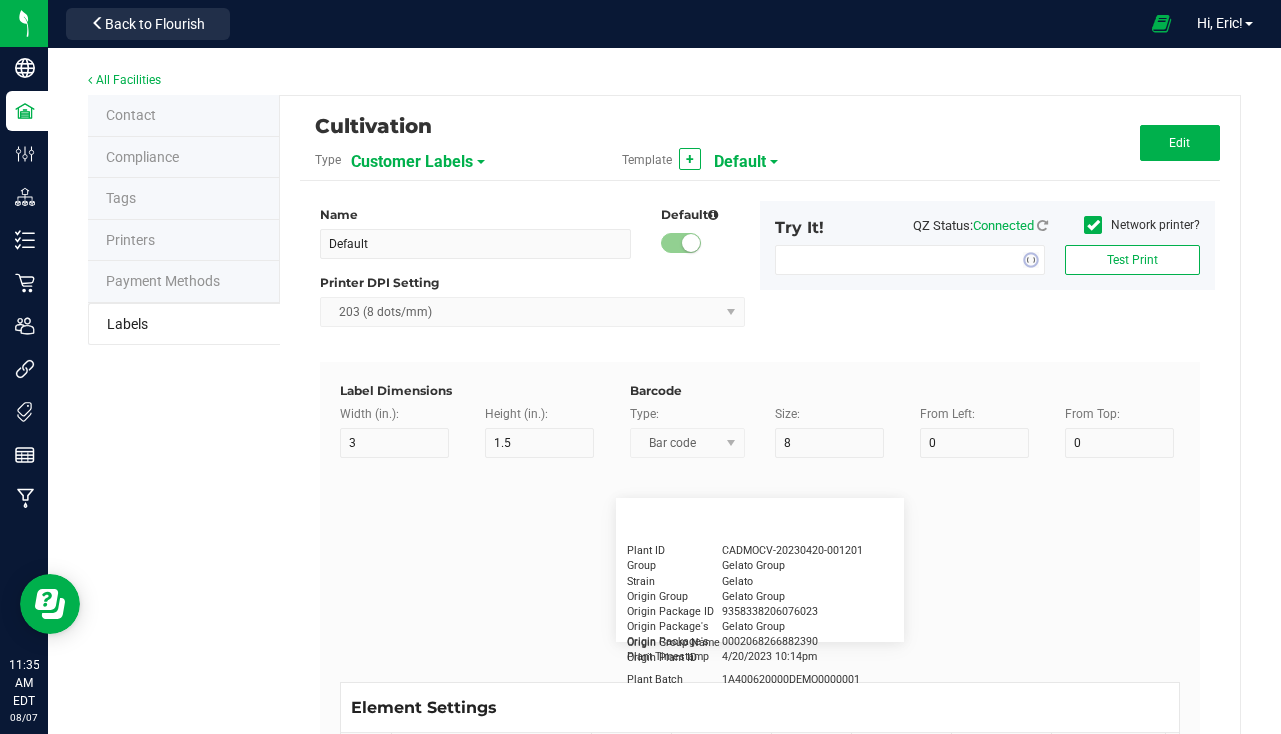 type on "Lot Number" 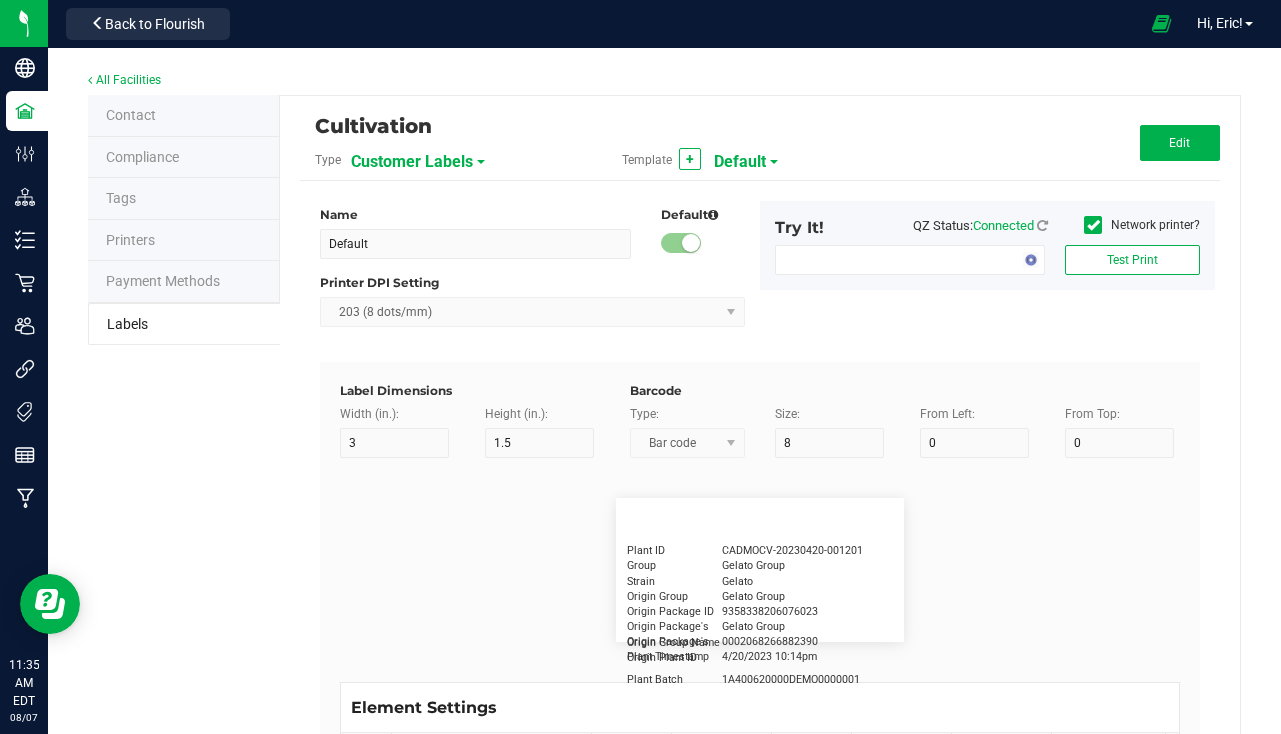 type on "15" 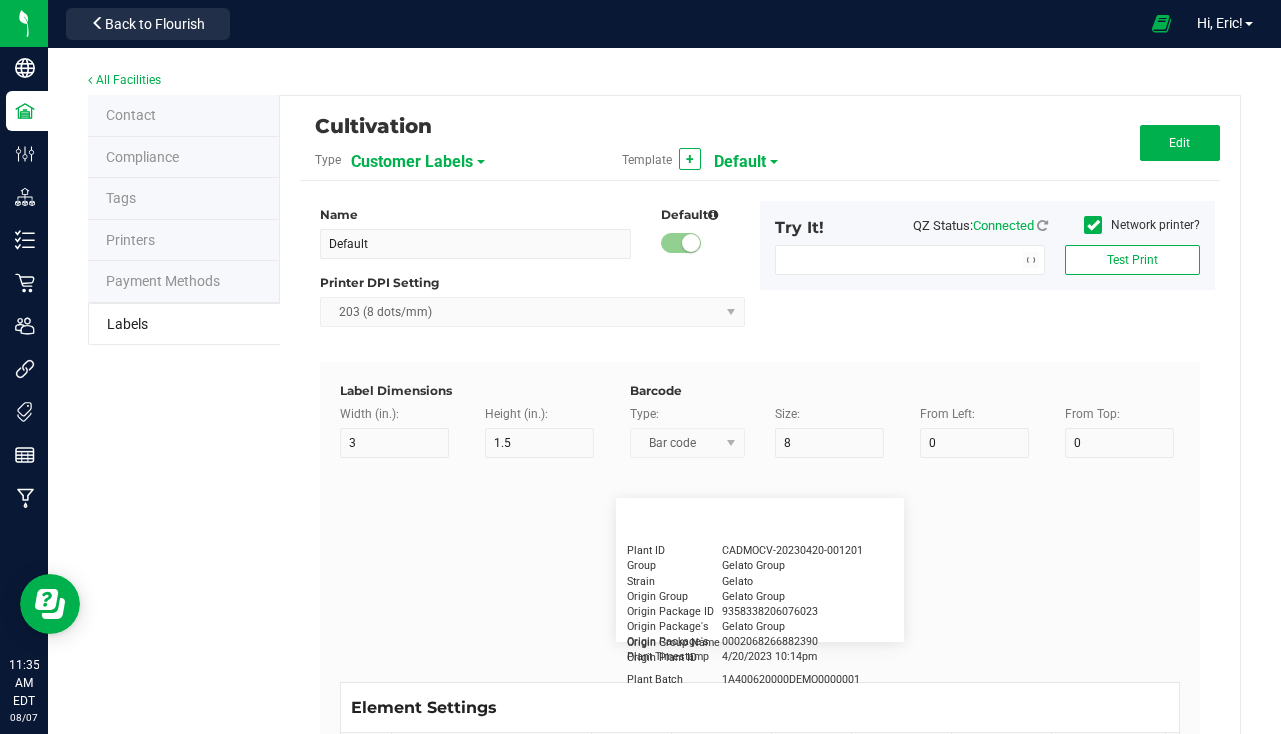 type on "5" 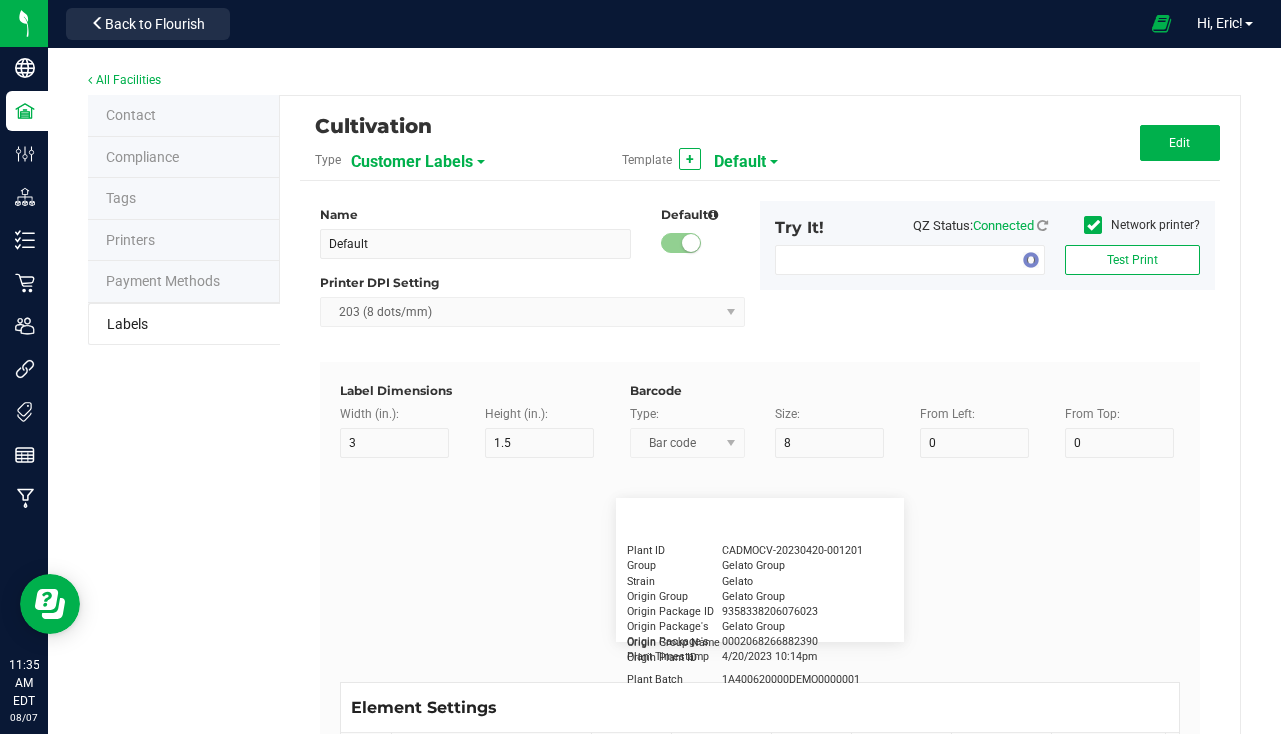 type on "10" 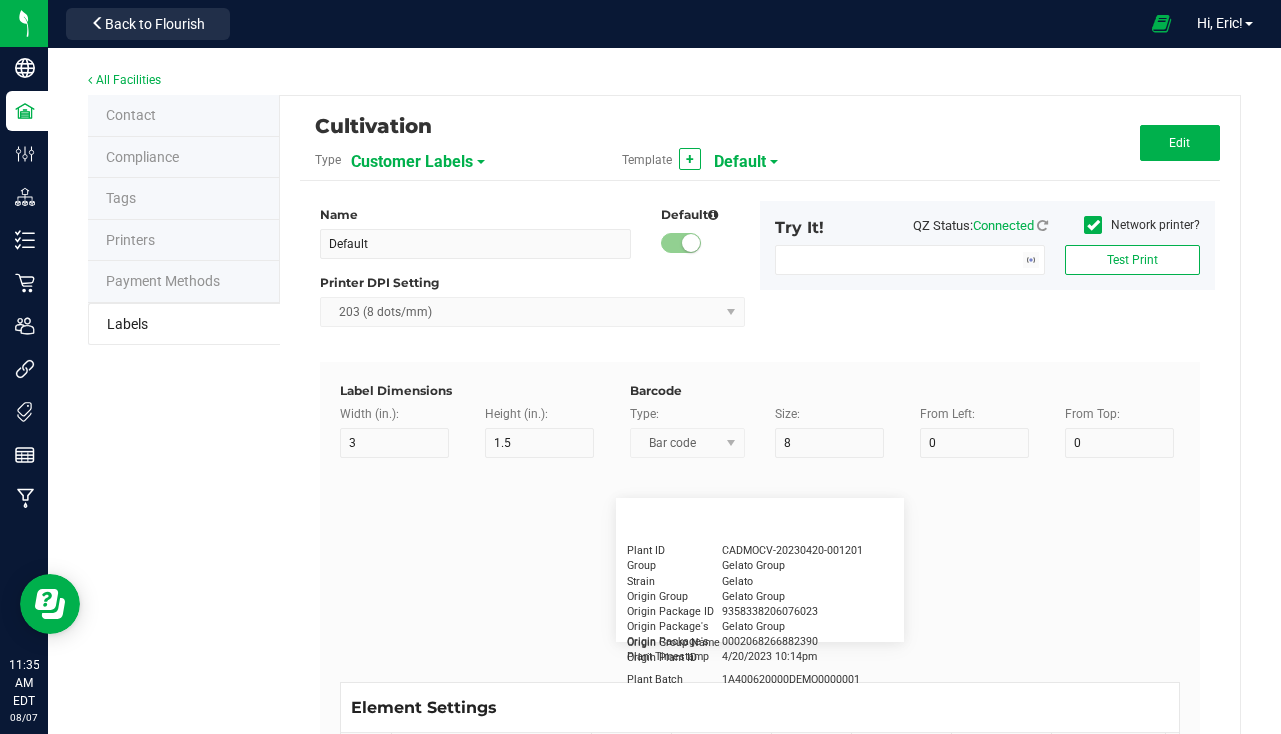 type on "LOTPXGDP-0912" 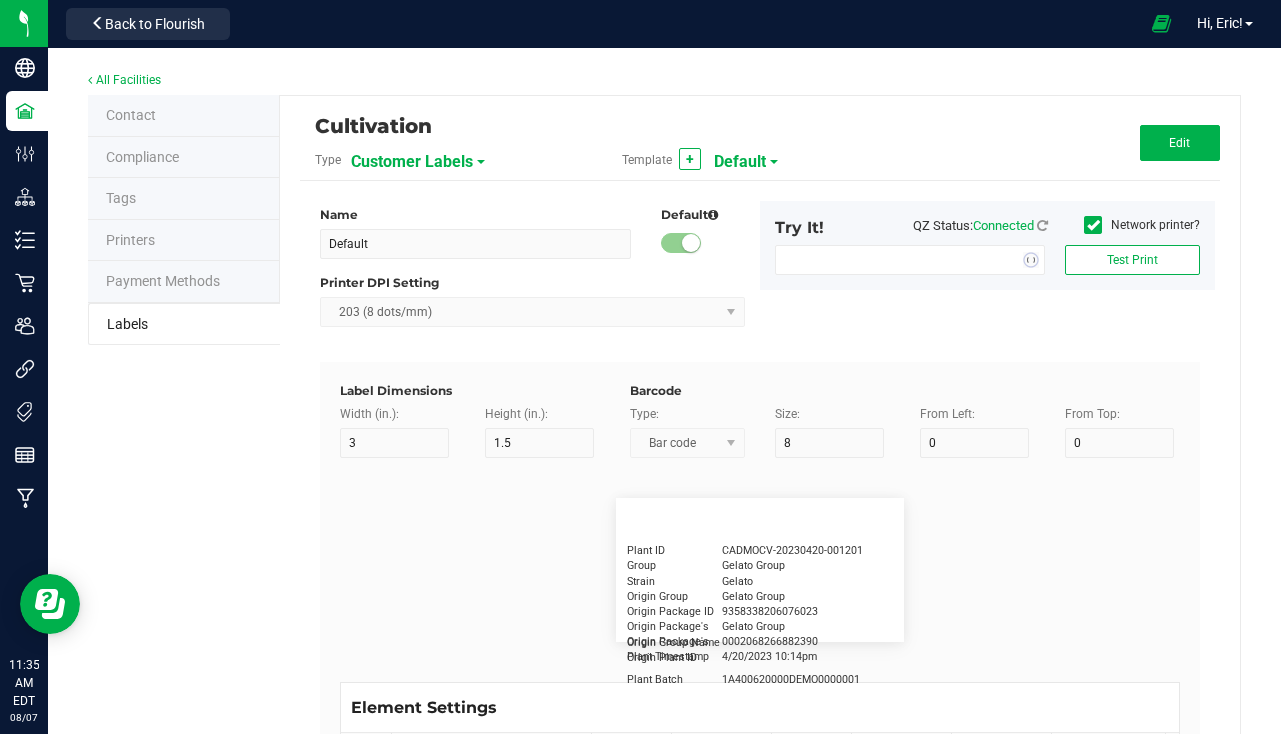 type on "Warning" 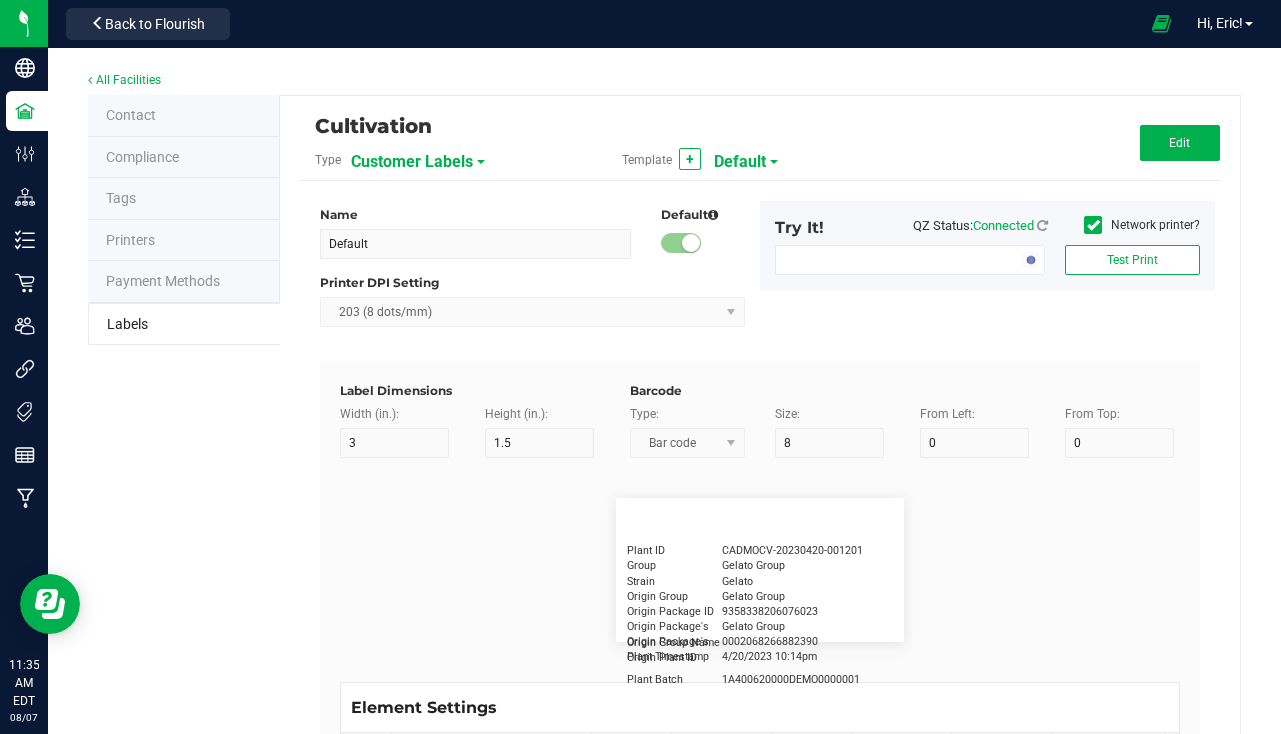 type on "15" 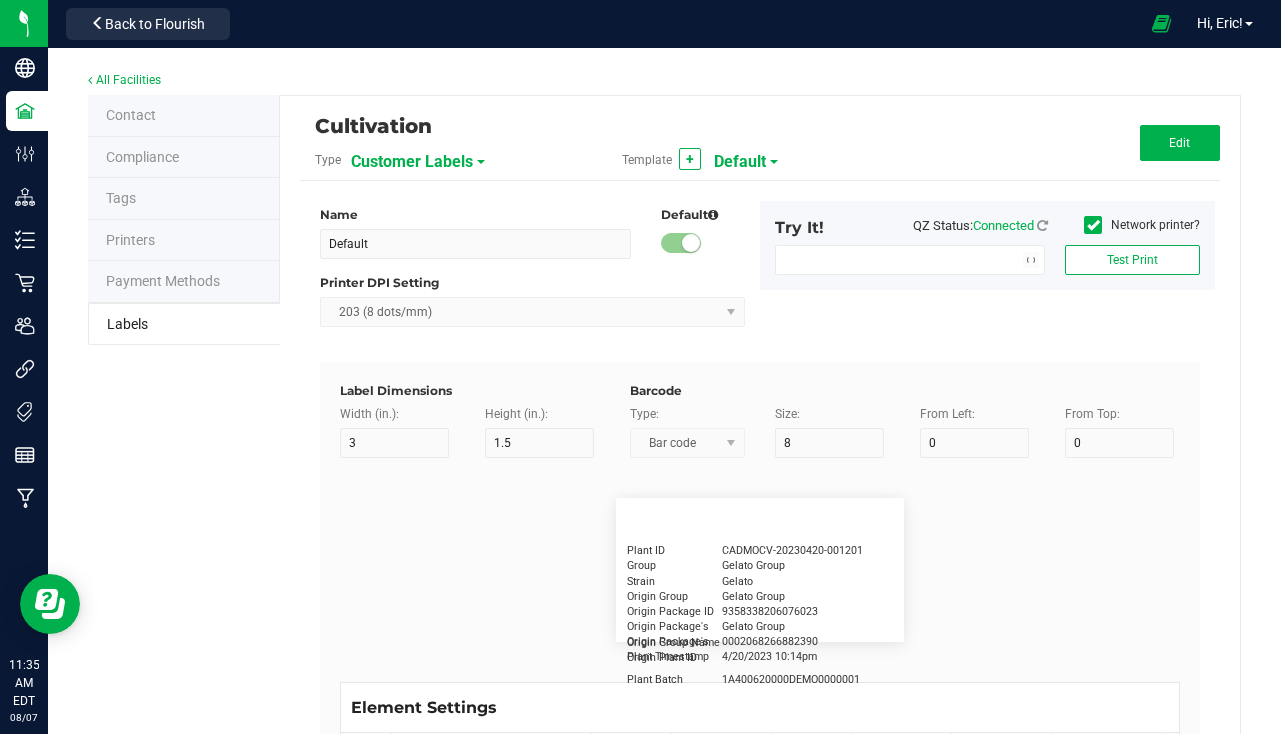 type on "5" 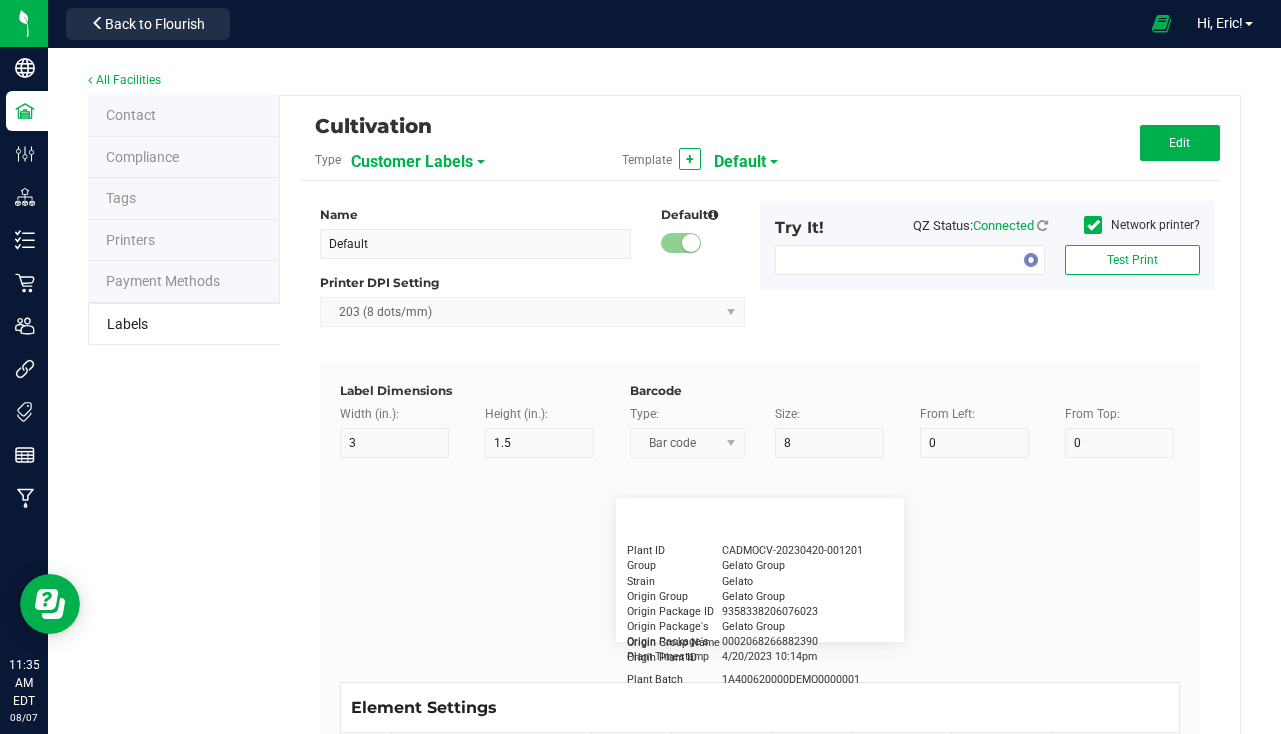 type on "30" 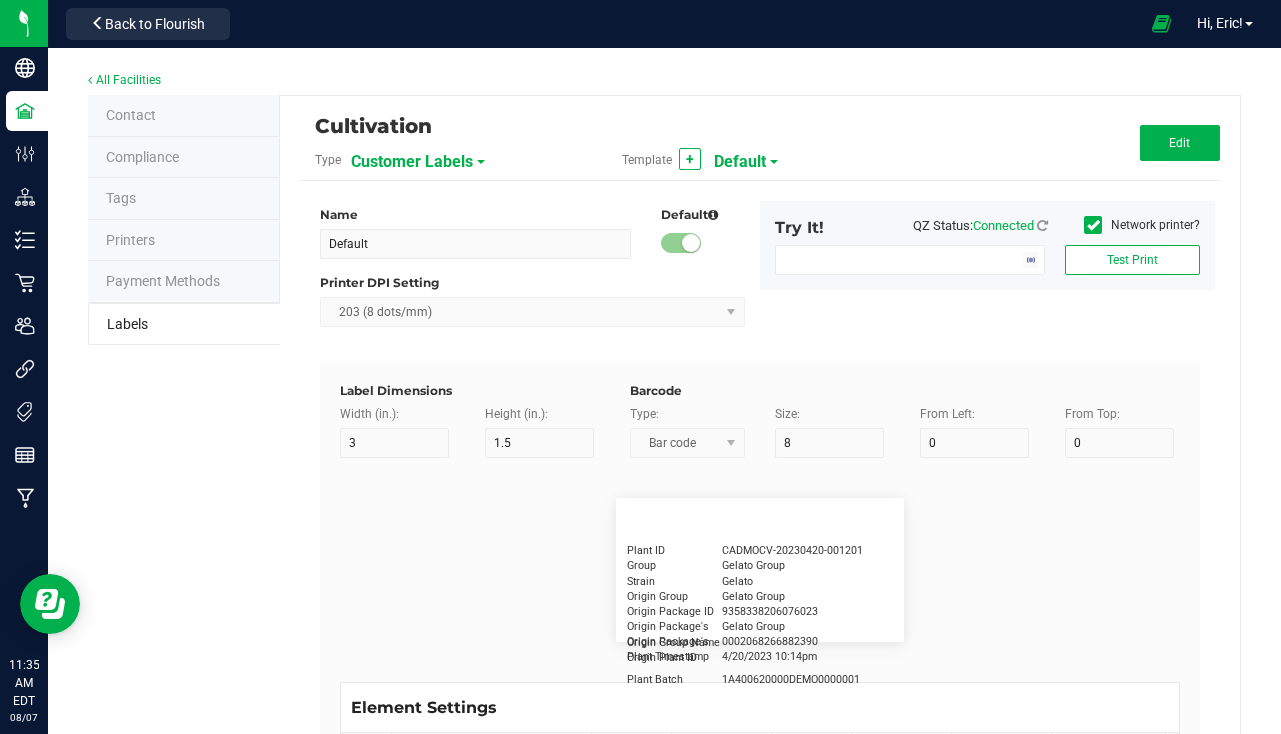 type on "Type Warning Here" 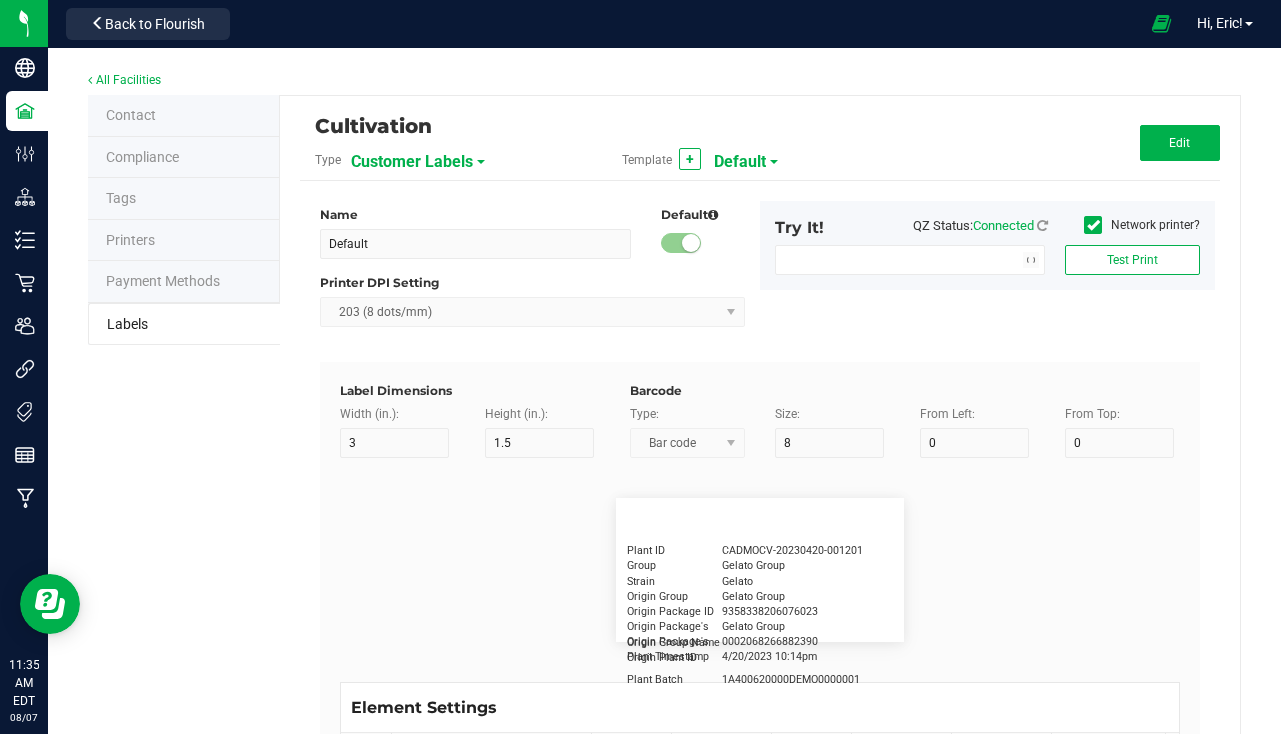type on "Brand" 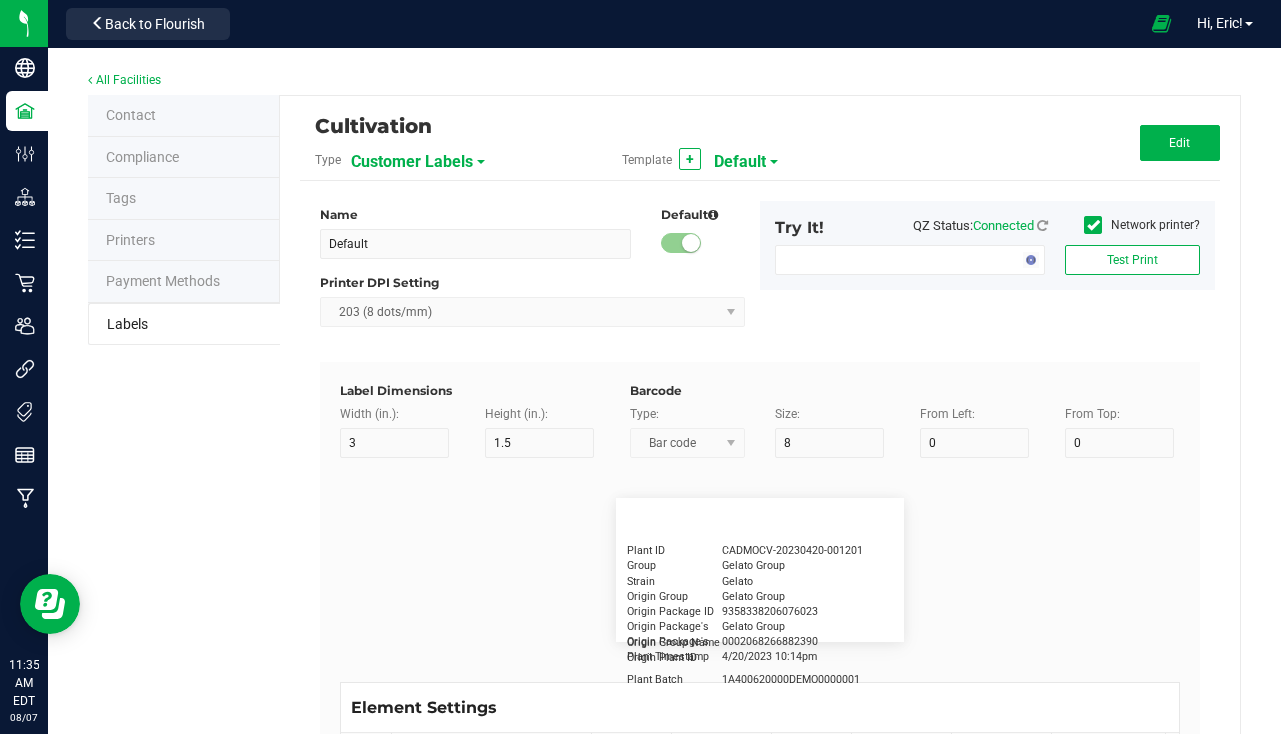type on "15" 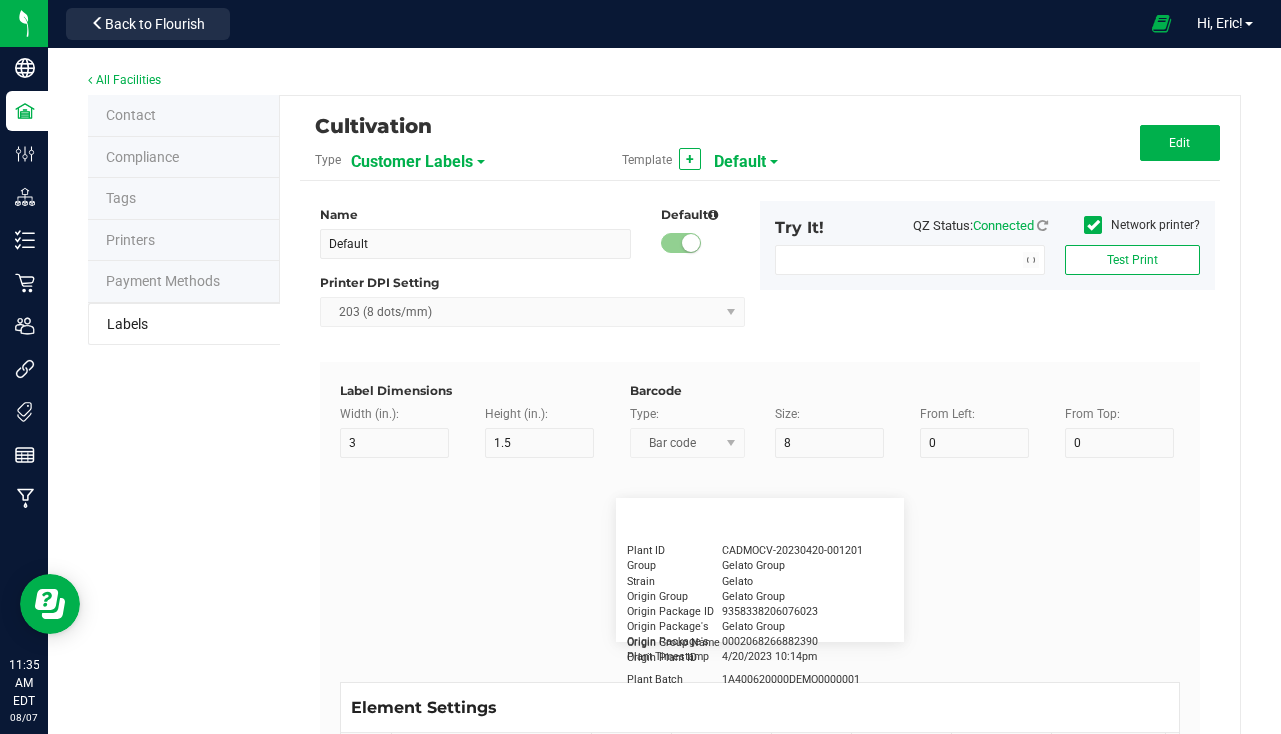 type on "5" 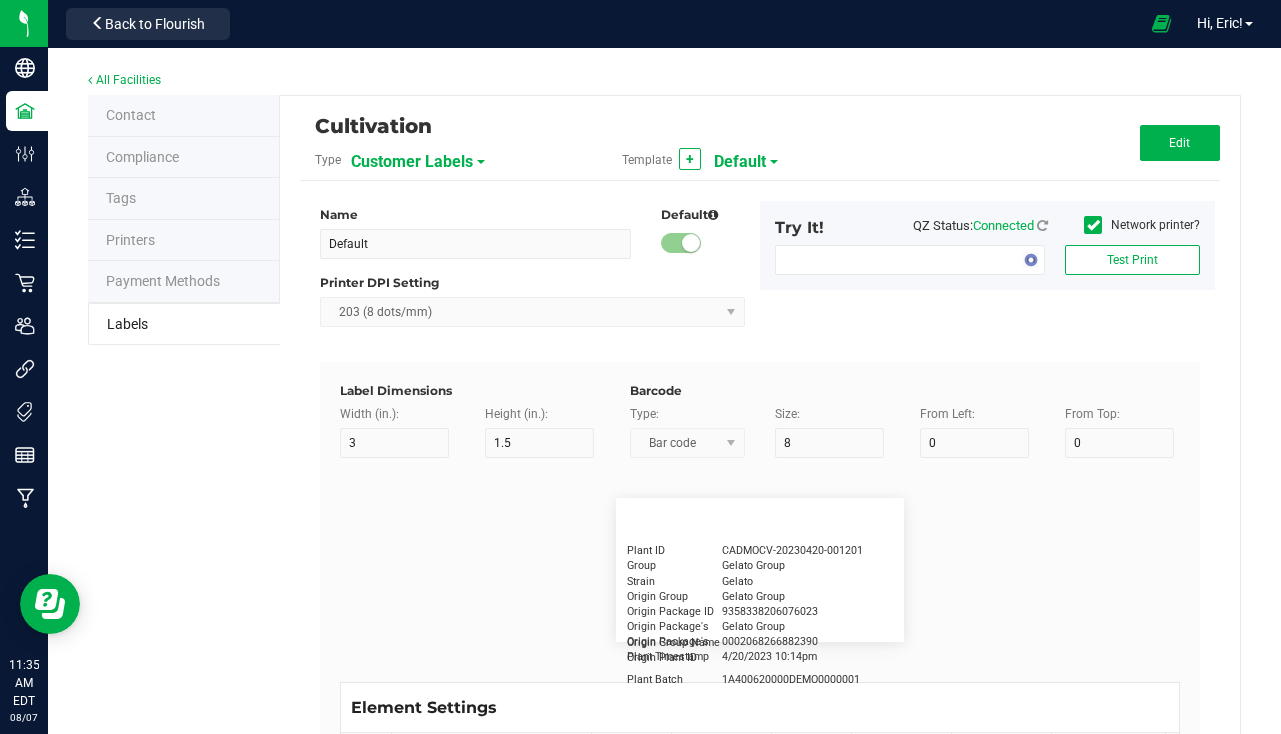 type on "30" 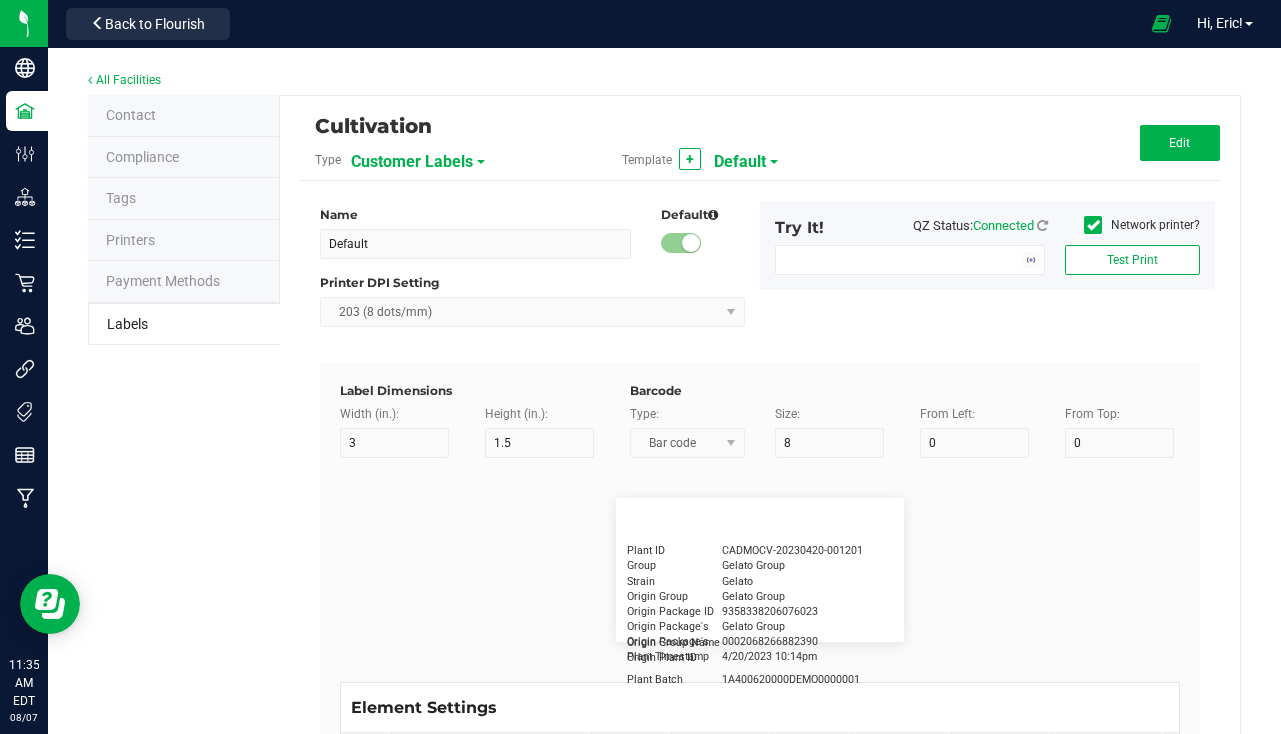 type on "Cannabis Co." 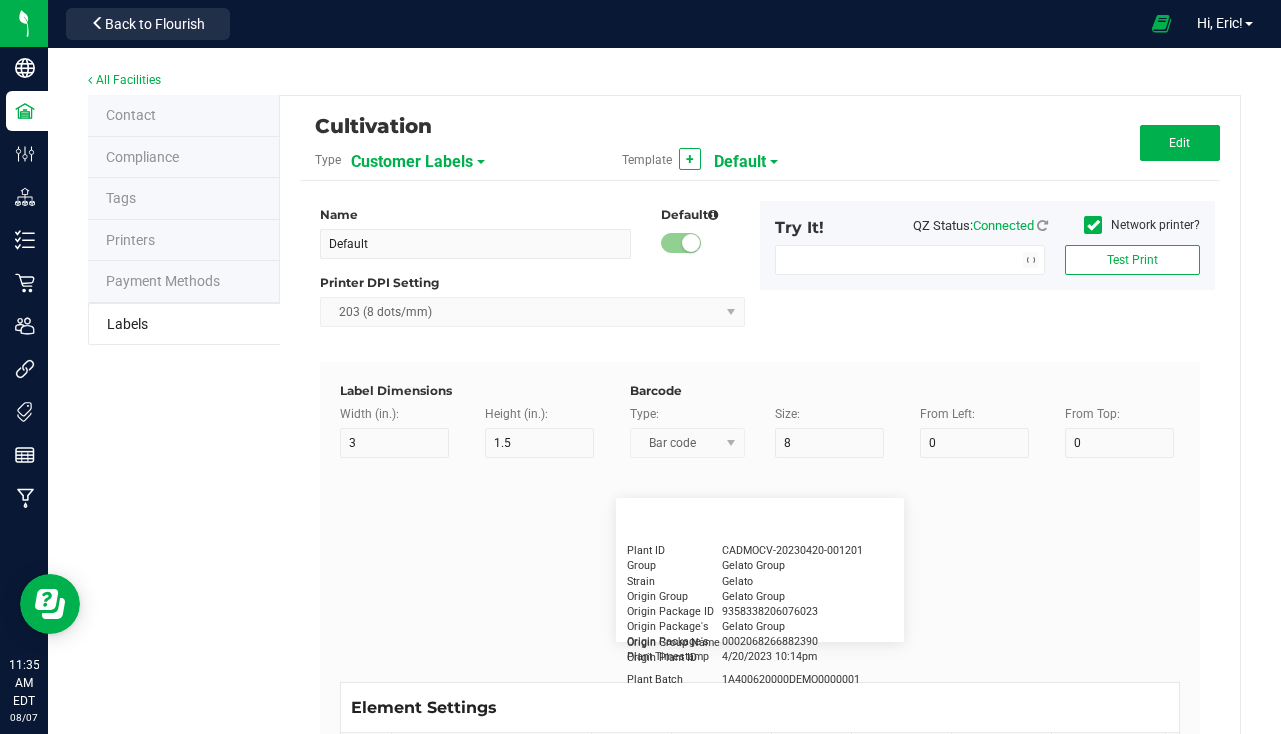type on "NDC Number" 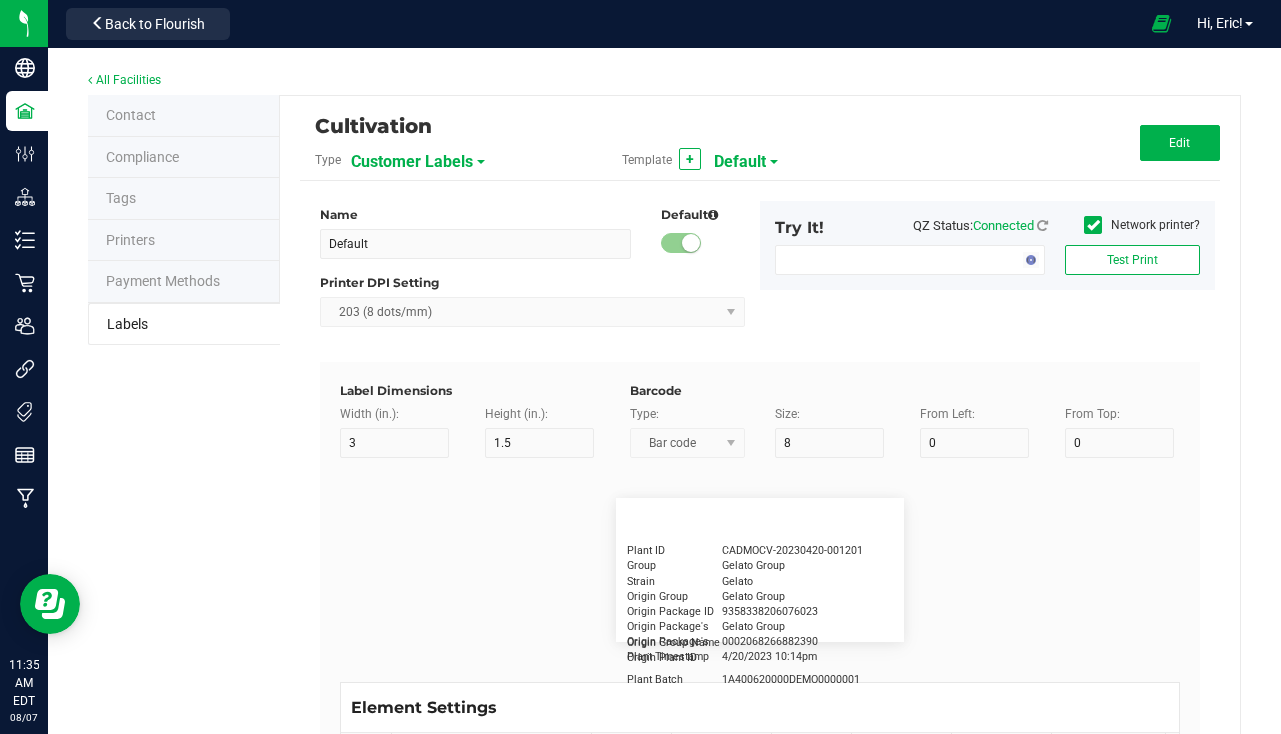 type on "15" 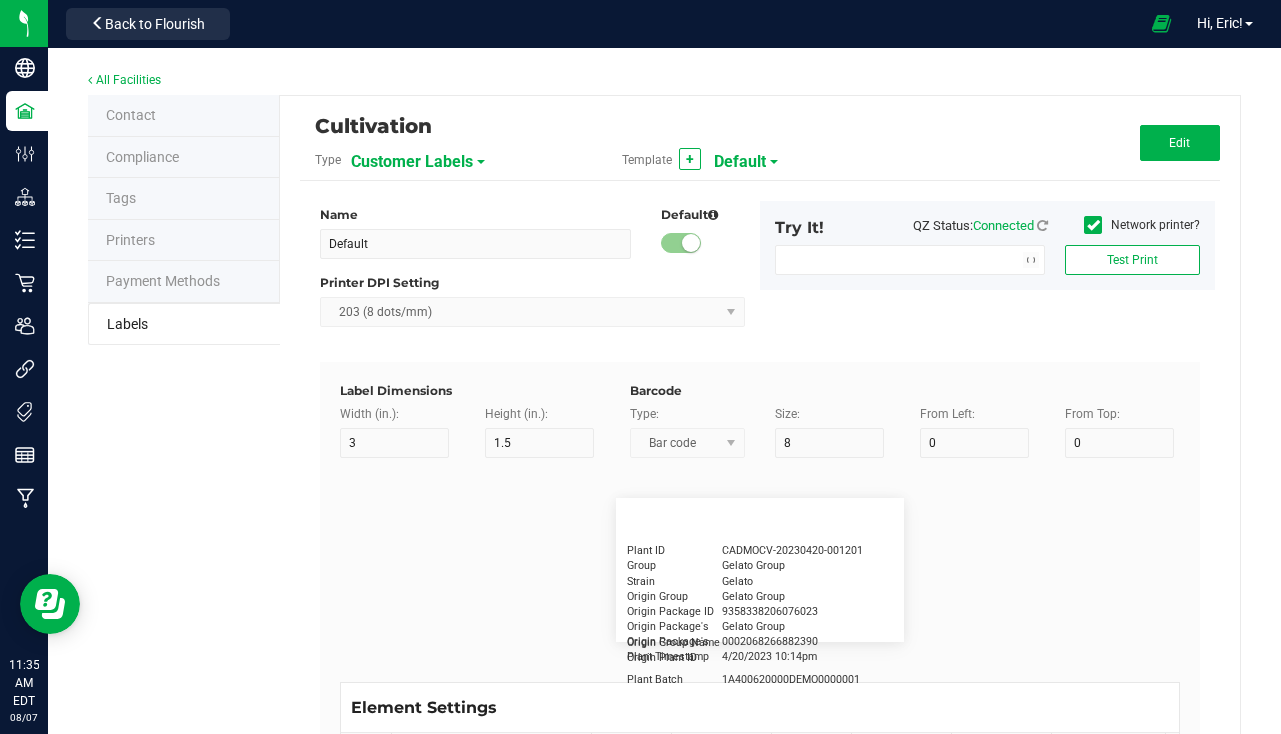 type on "5" 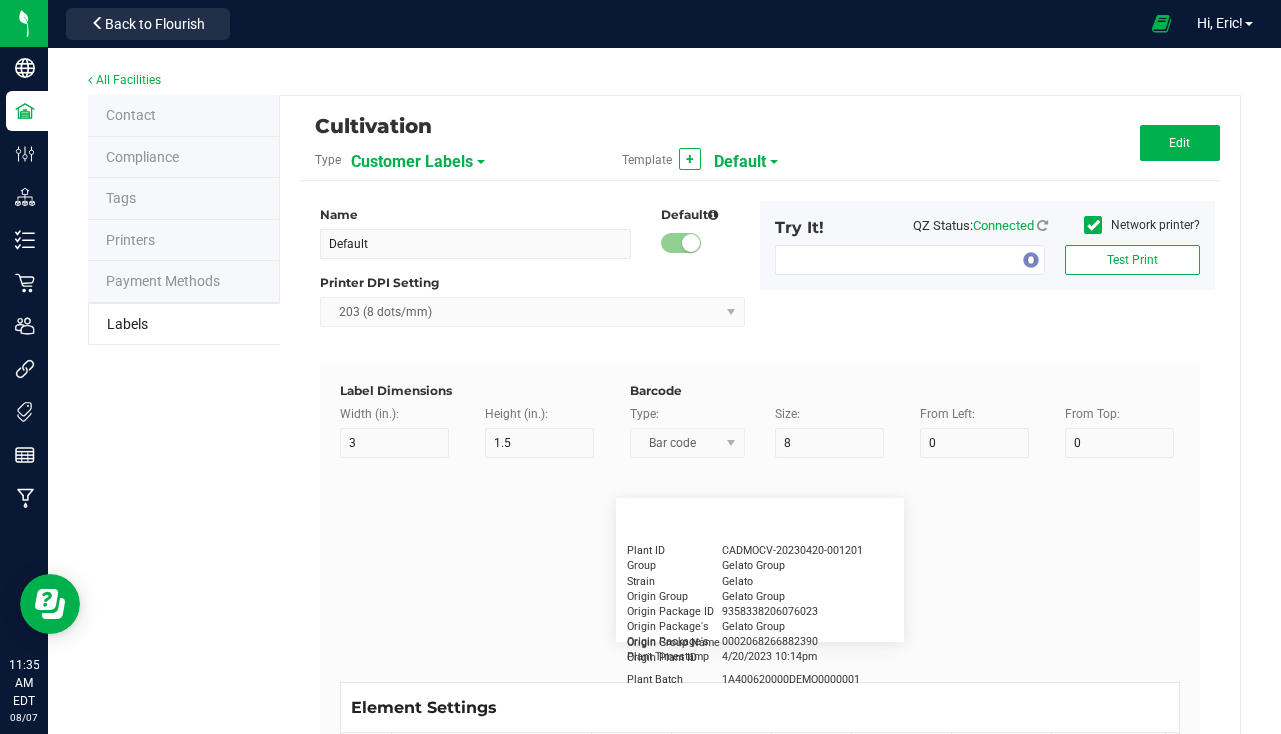 type on "30" 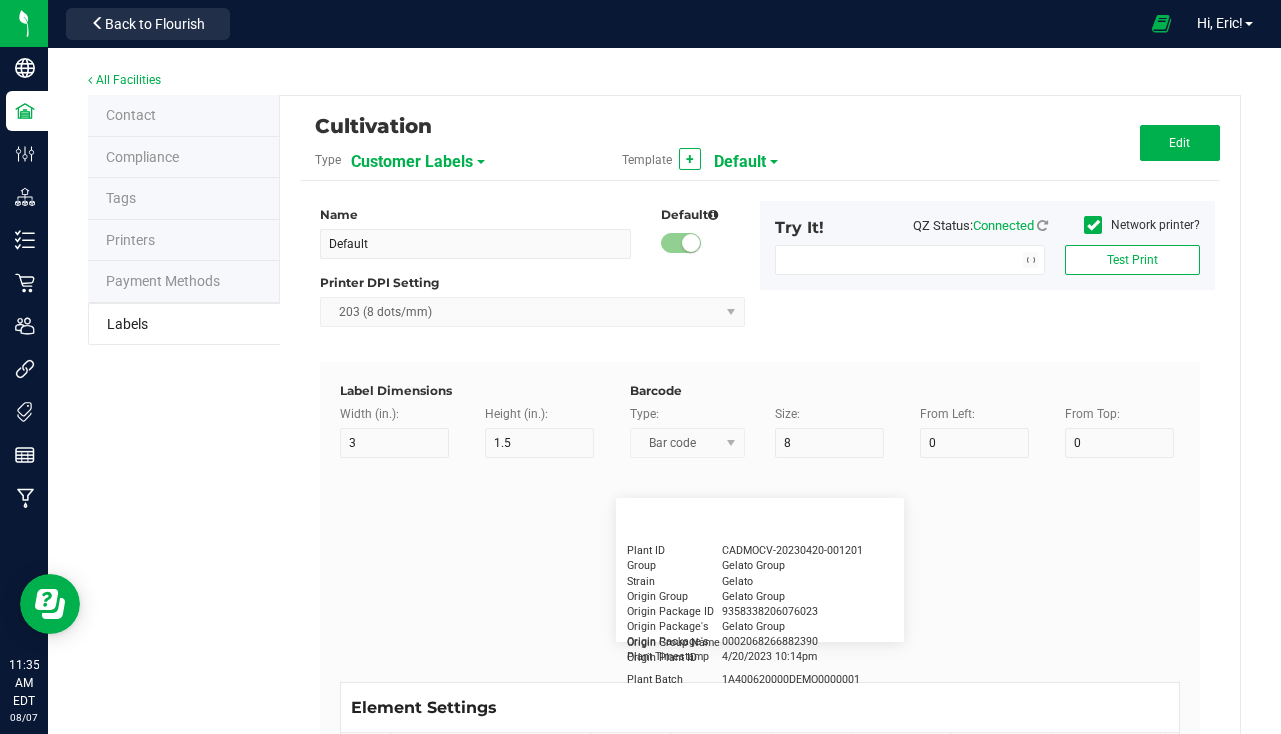 type on "0777-3105-02" 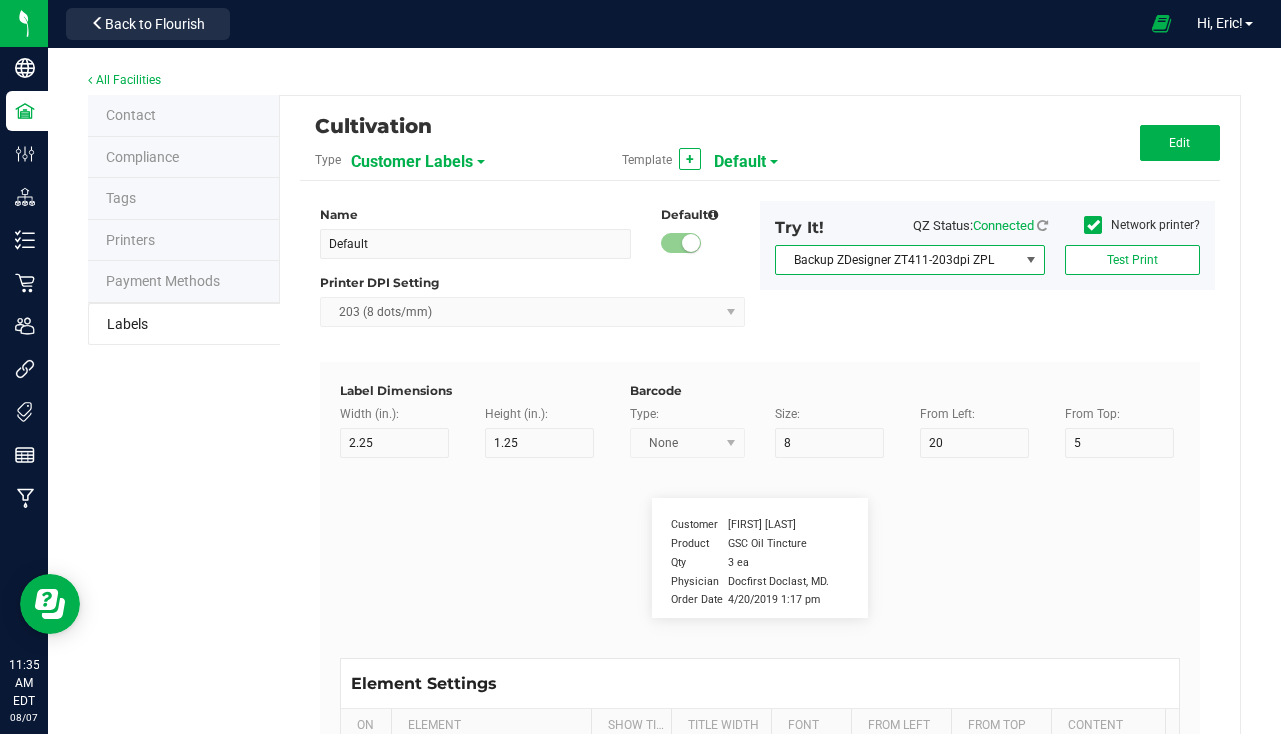 click at bounding box center (1031, 260) 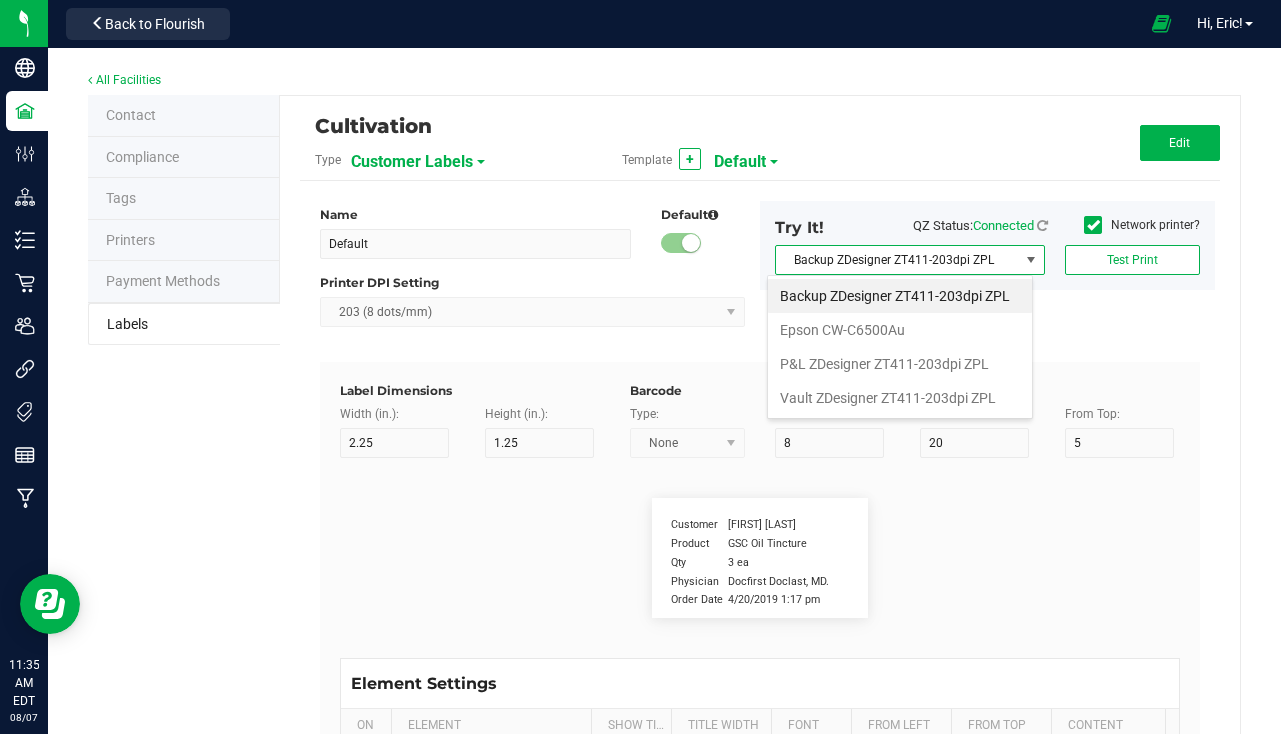 scroll, scrollTop: 99970, scrollLeft: 99734, axis: both 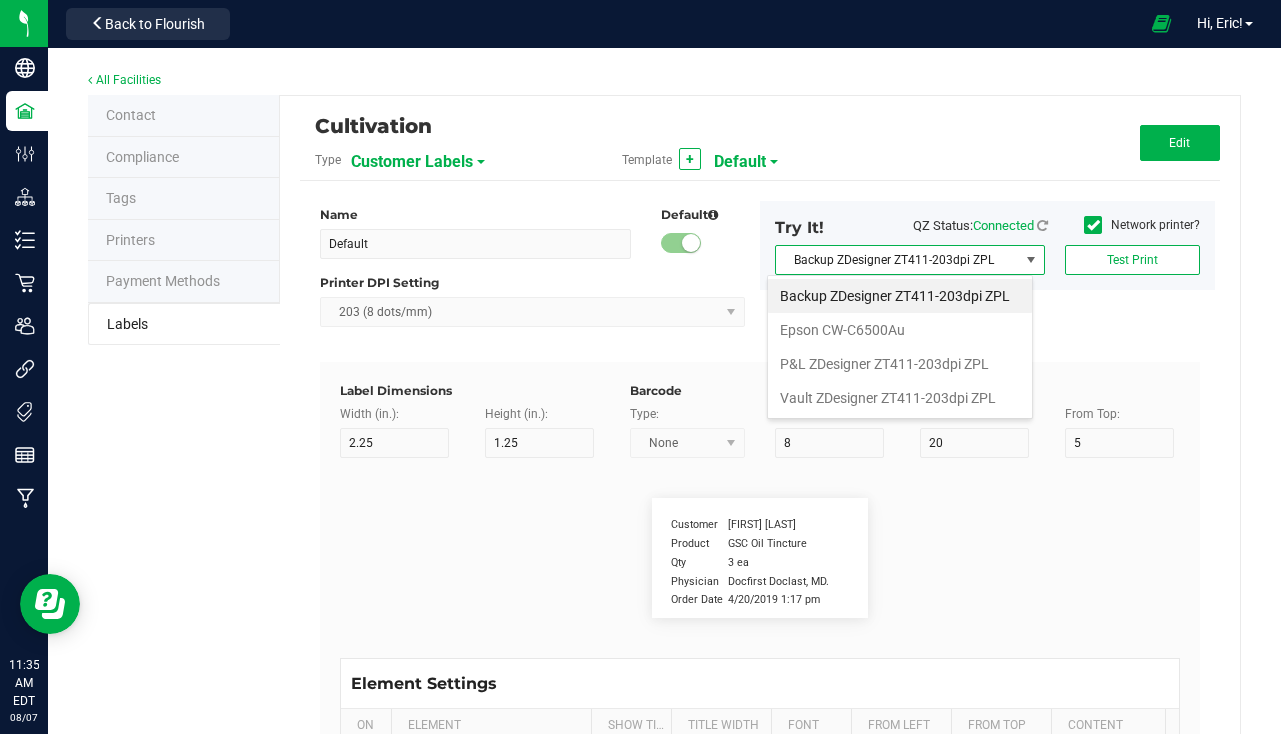click on "Cultivation" at bounding box center (606, 126) 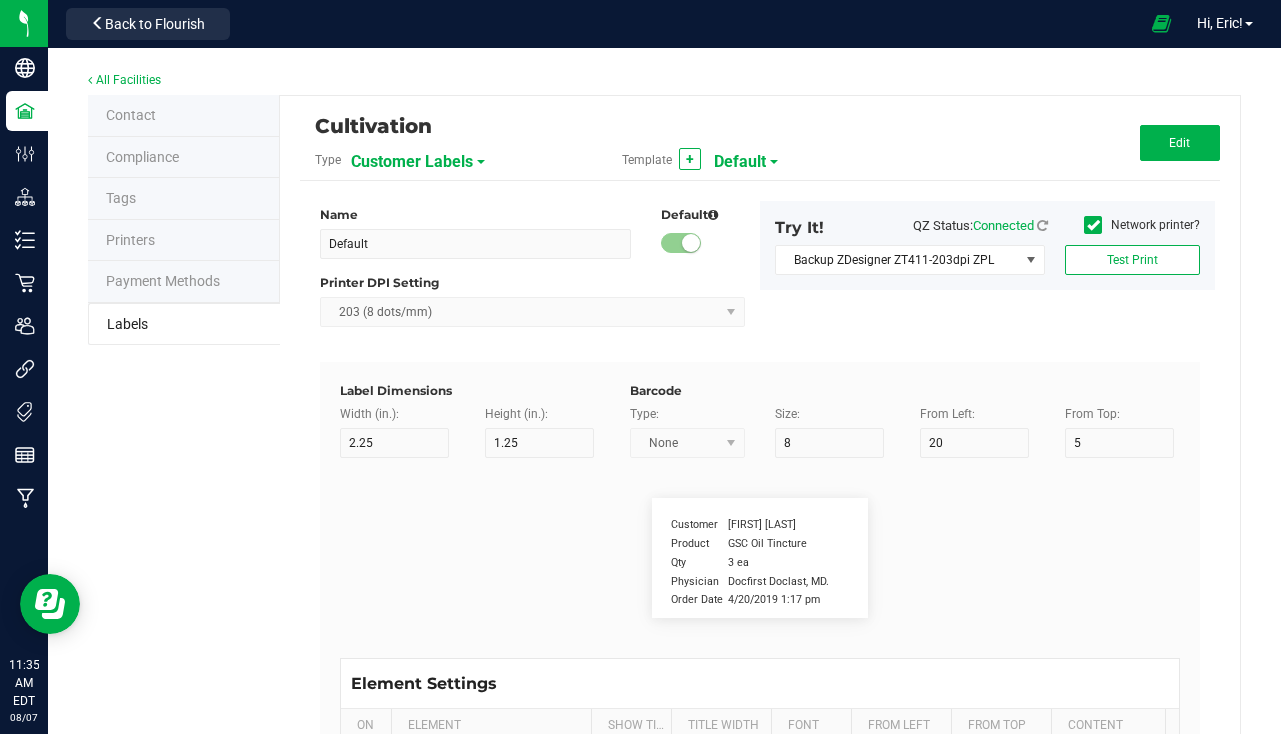 click on "Customer Labels" at bounding box center [412, 162] 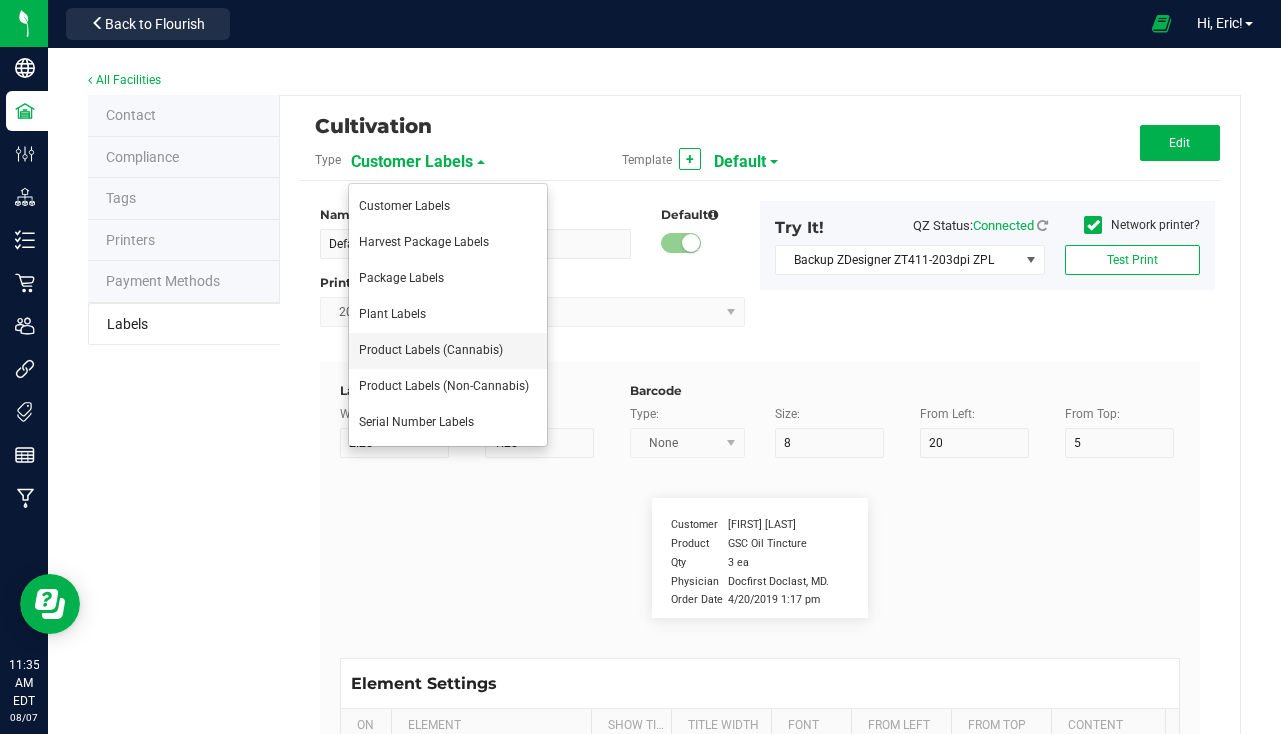 click on "Product Labels (Cannabis)" at bounding box center (431, 350) 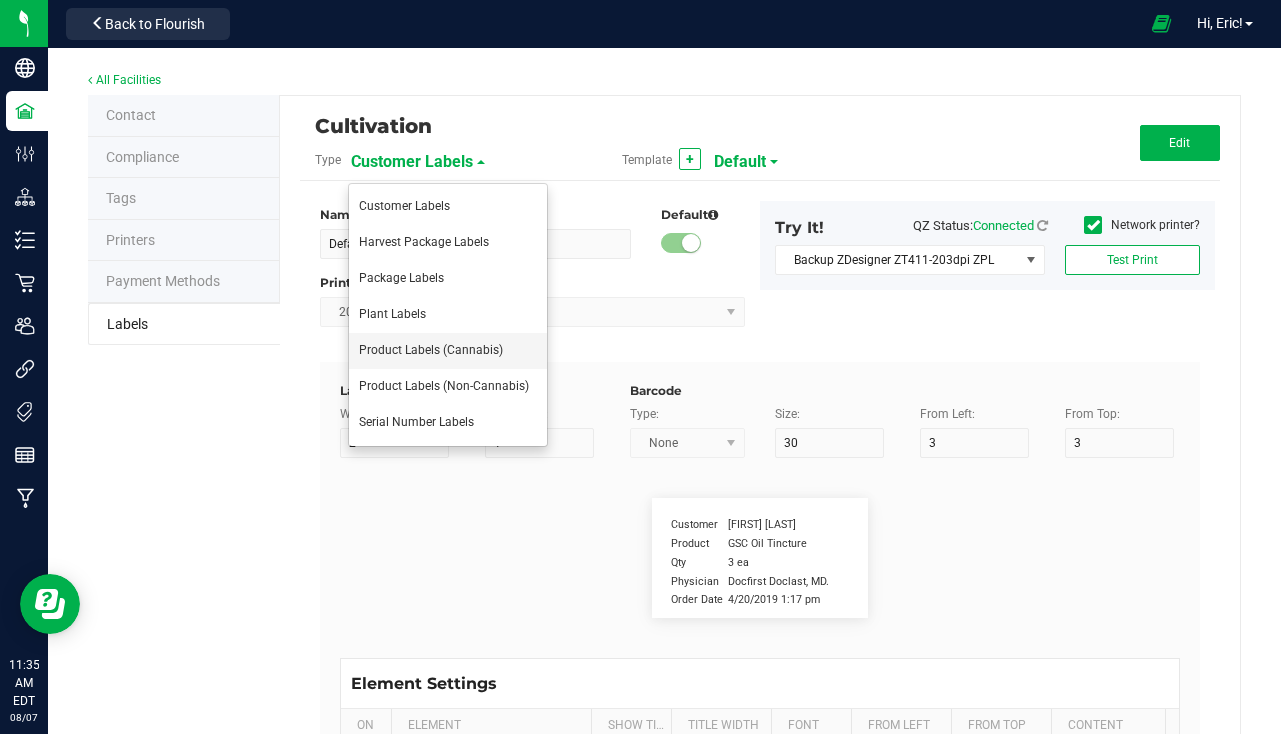 type on "7" 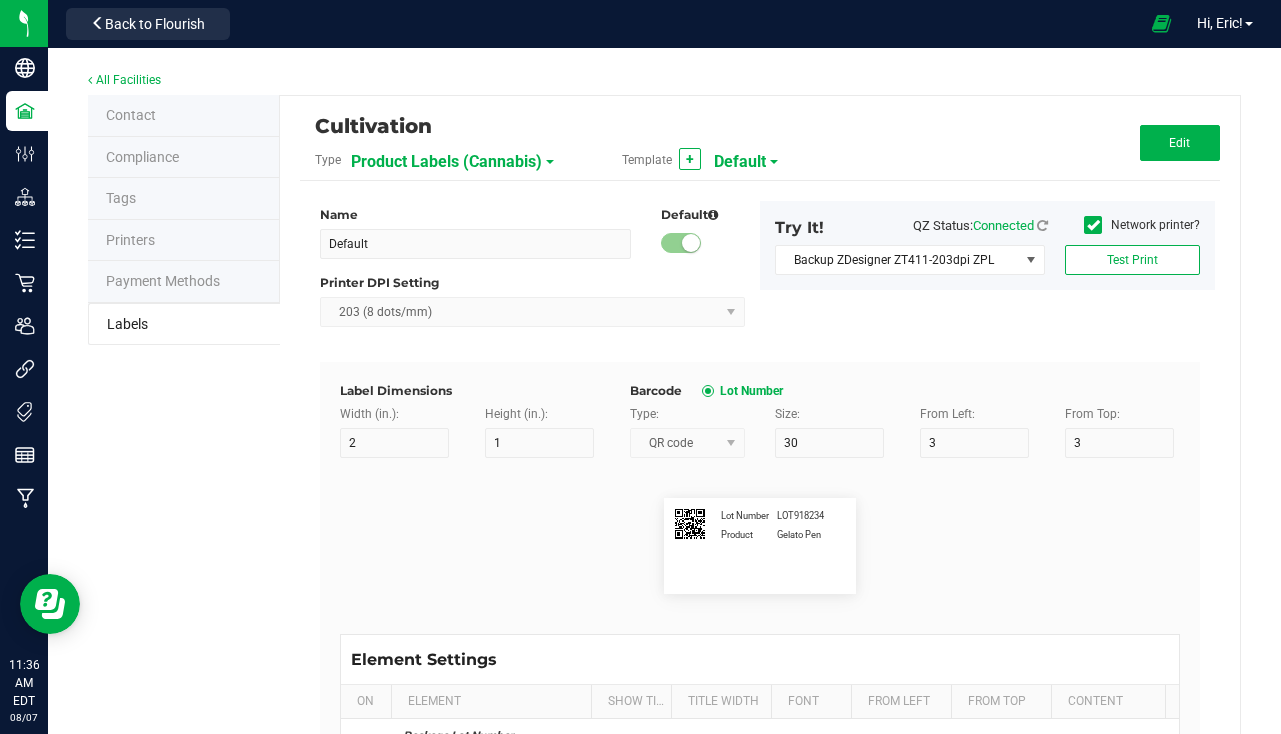 click on "Template   +   Default" at bounding box center [760, 160] 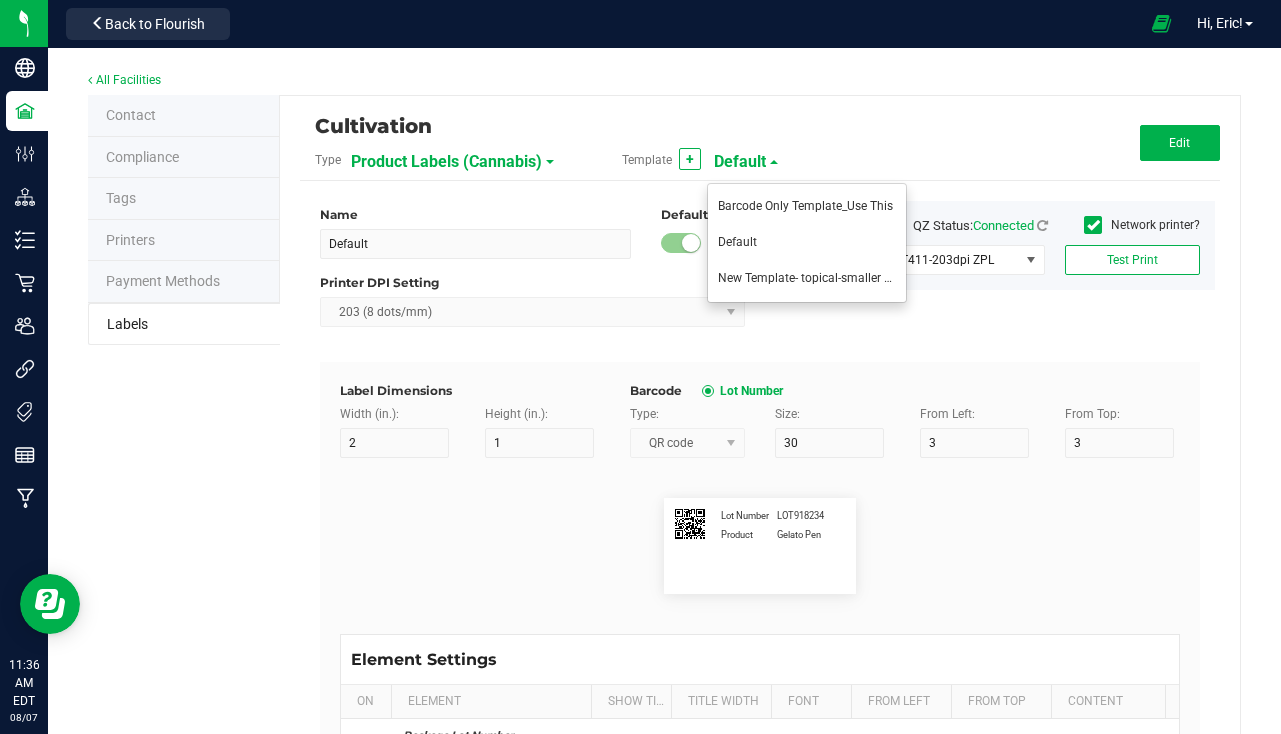 click on "Cultivation" at bounding box center [606, 126] 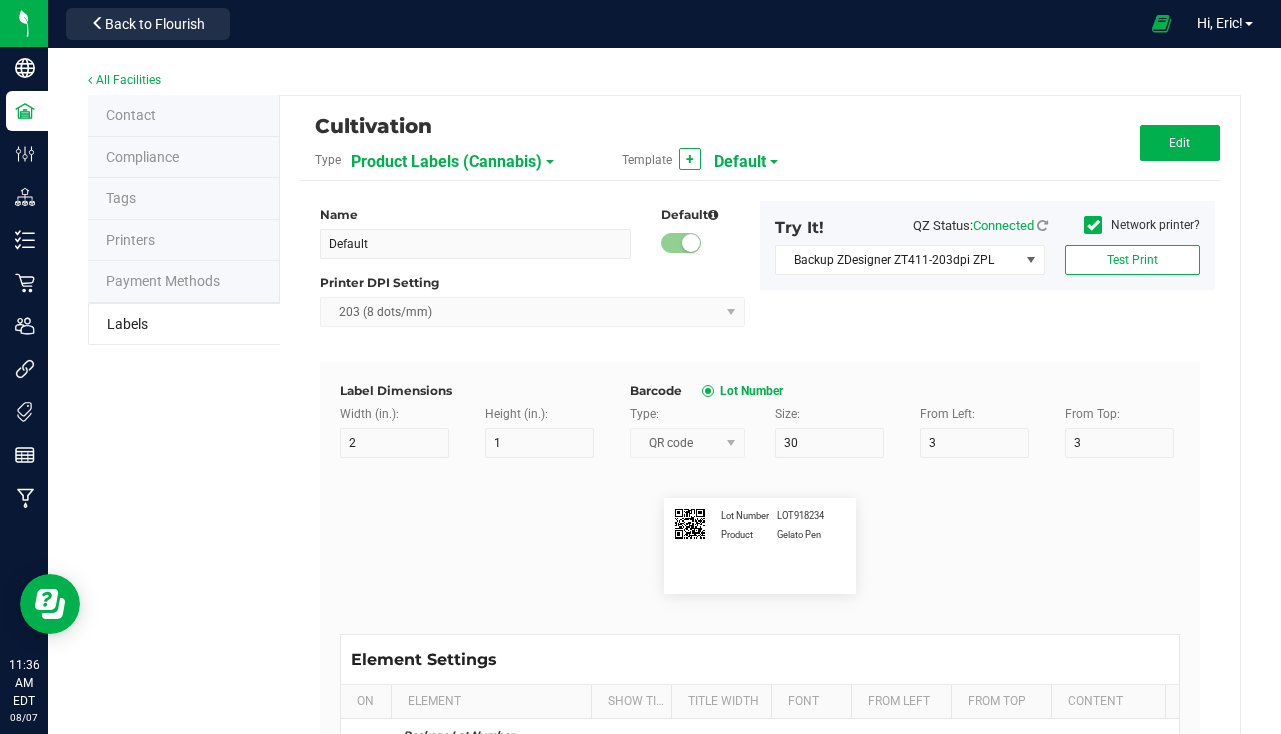 click on "Default" at bounding box center (740, 162) 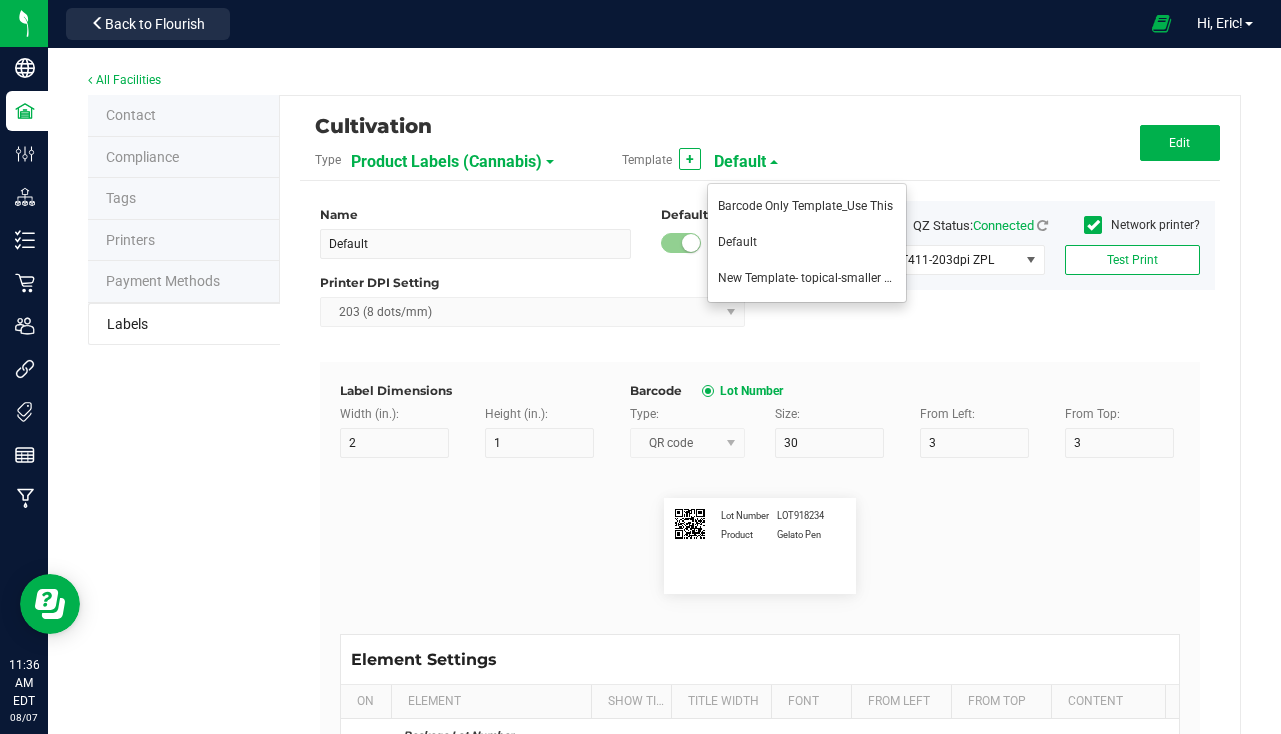 click on "Cultivation" at bounding box center (606, 126) 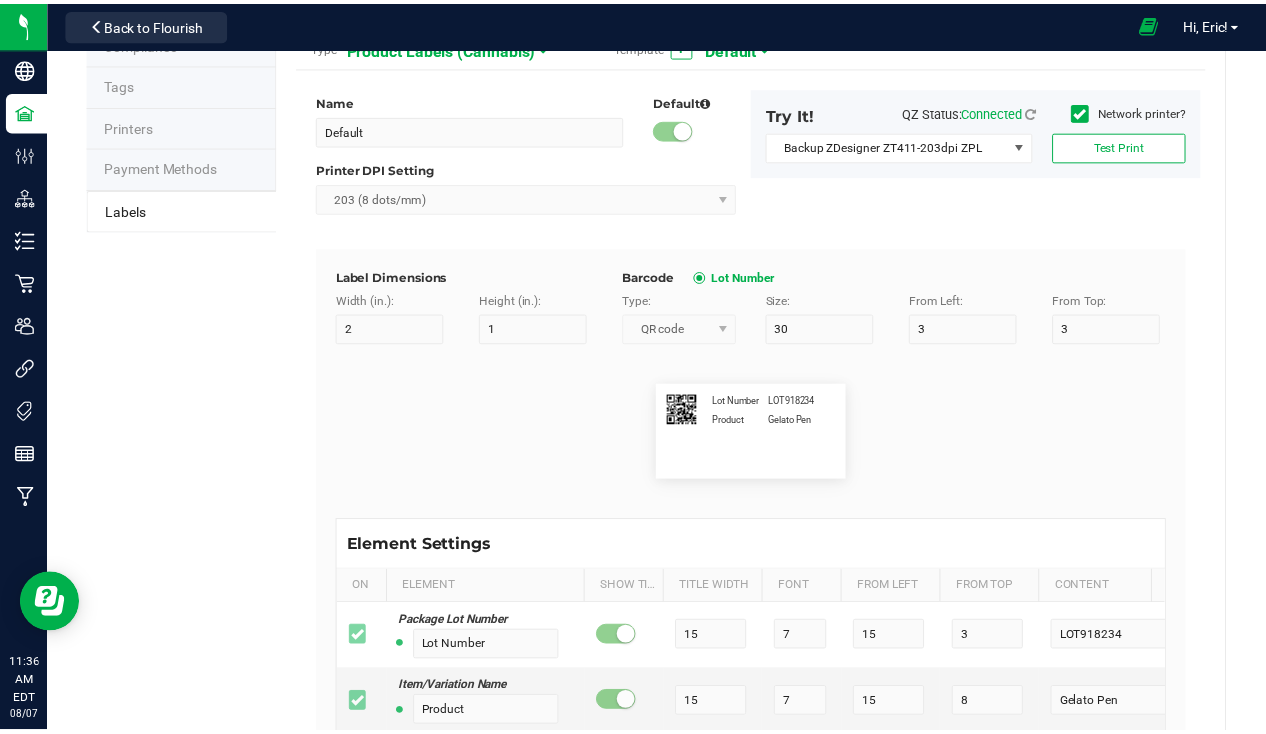 scroll, scrollTop: 0, scrollLeft: 0, axis: both 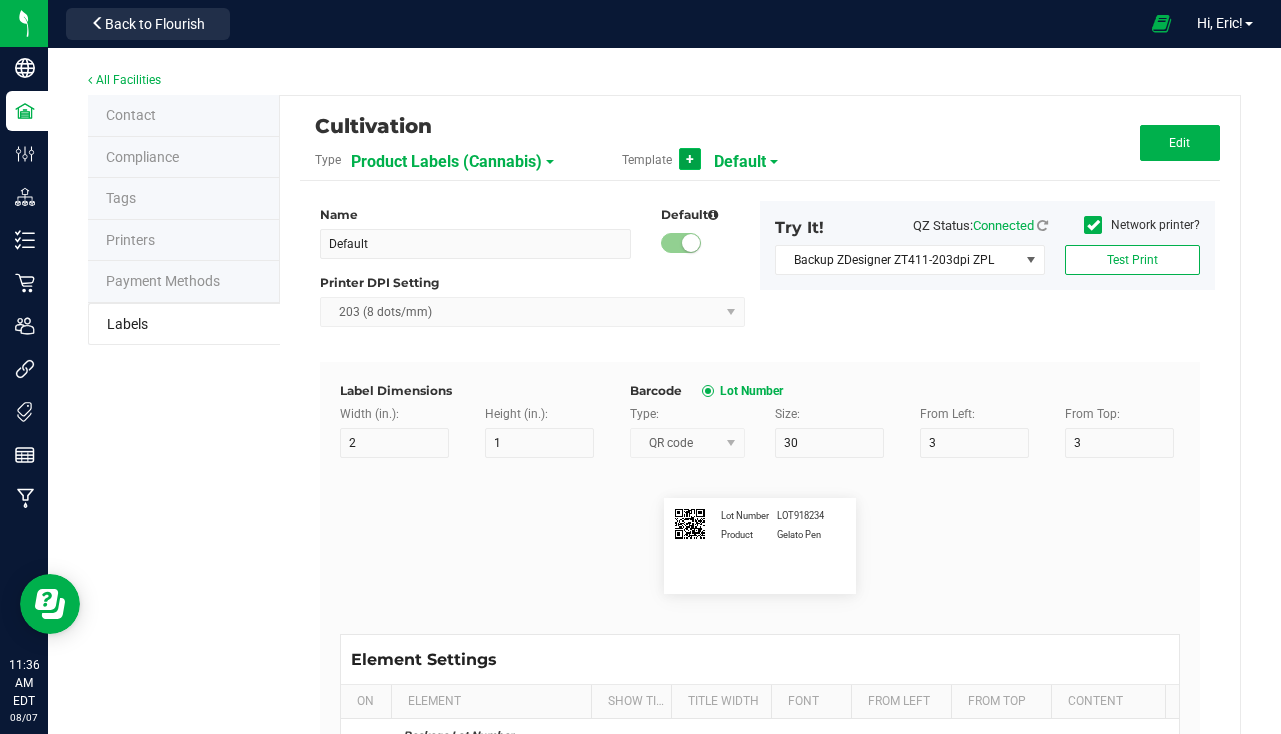 click on "+" at bounding box center [690, 159] 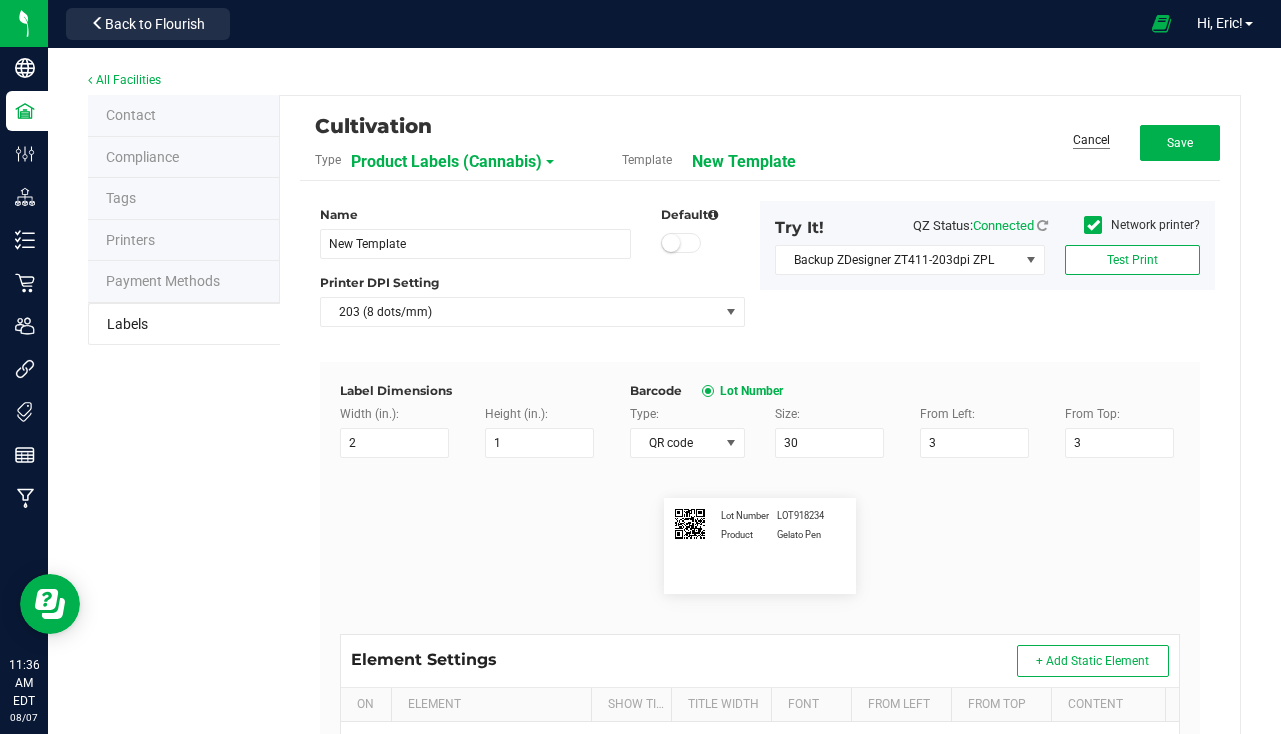 click on "Cancel" at bounding box center (1091, 140) 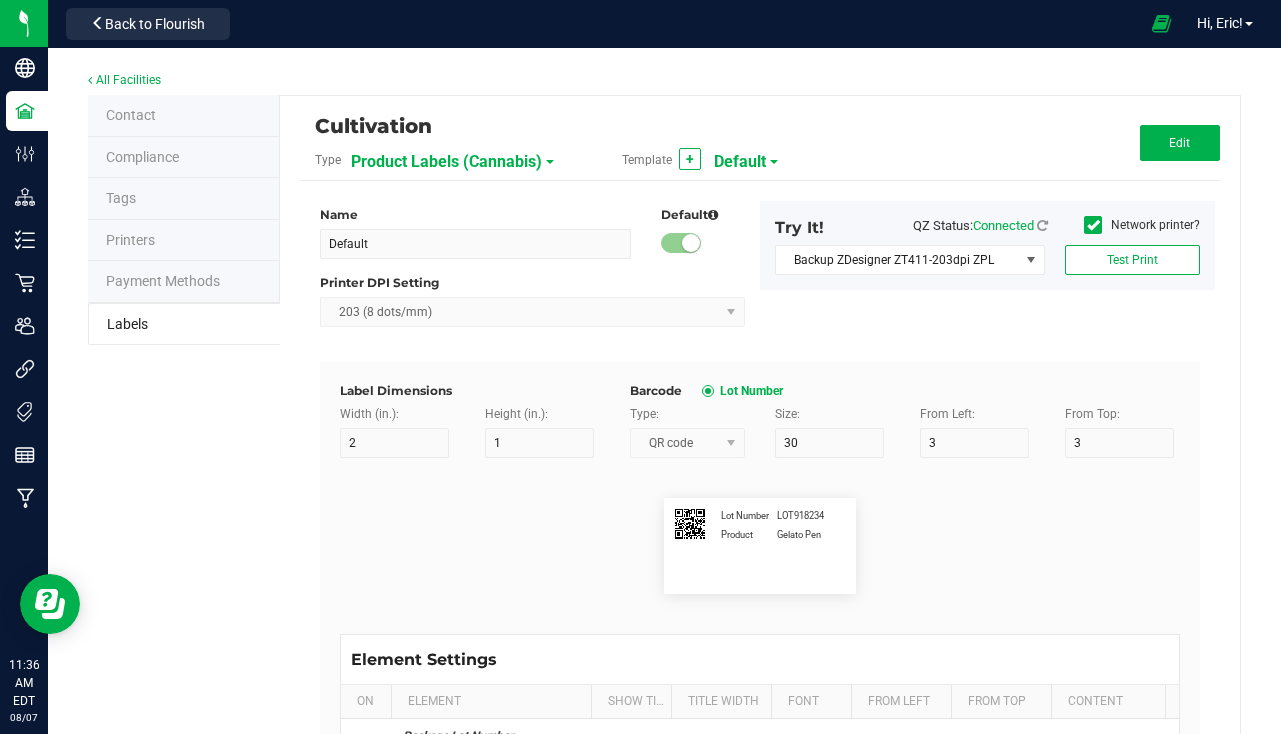 click on "Product Labels (Cannabis)" at bounding box center (446, 162) 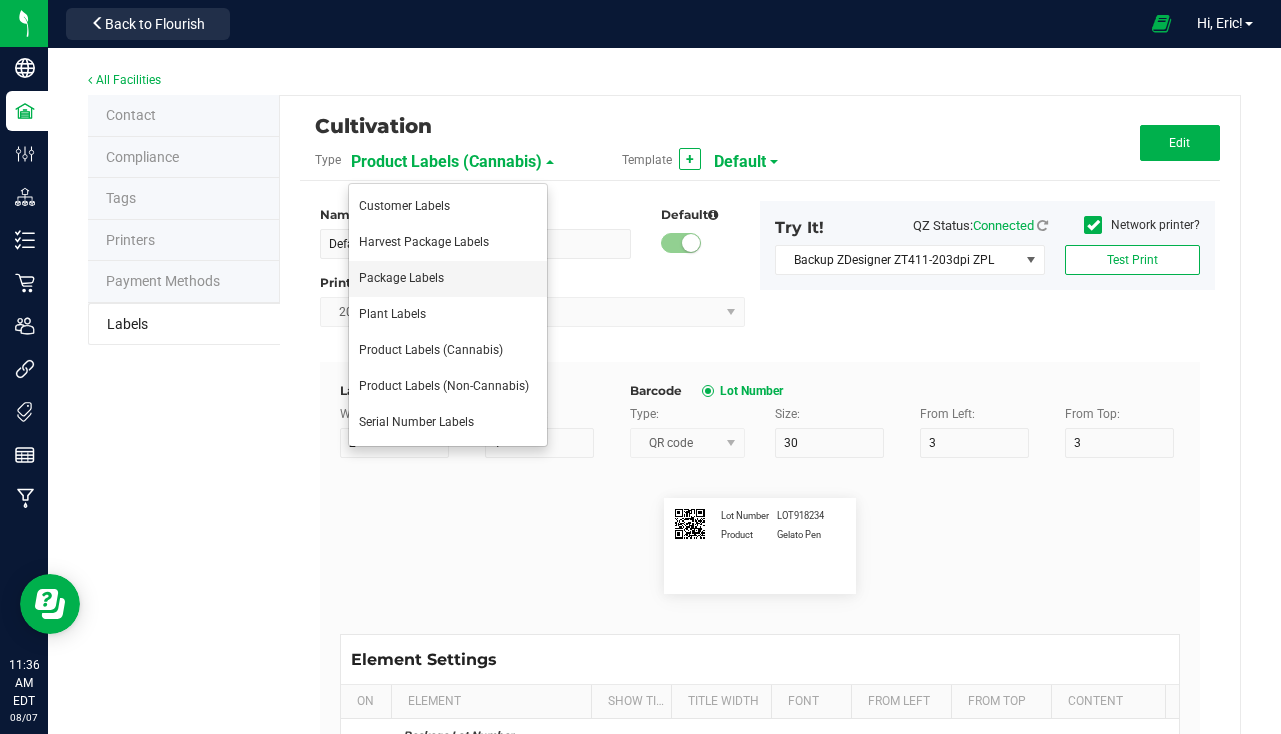 click on "Package Labels" at bounding box center (448, 279) 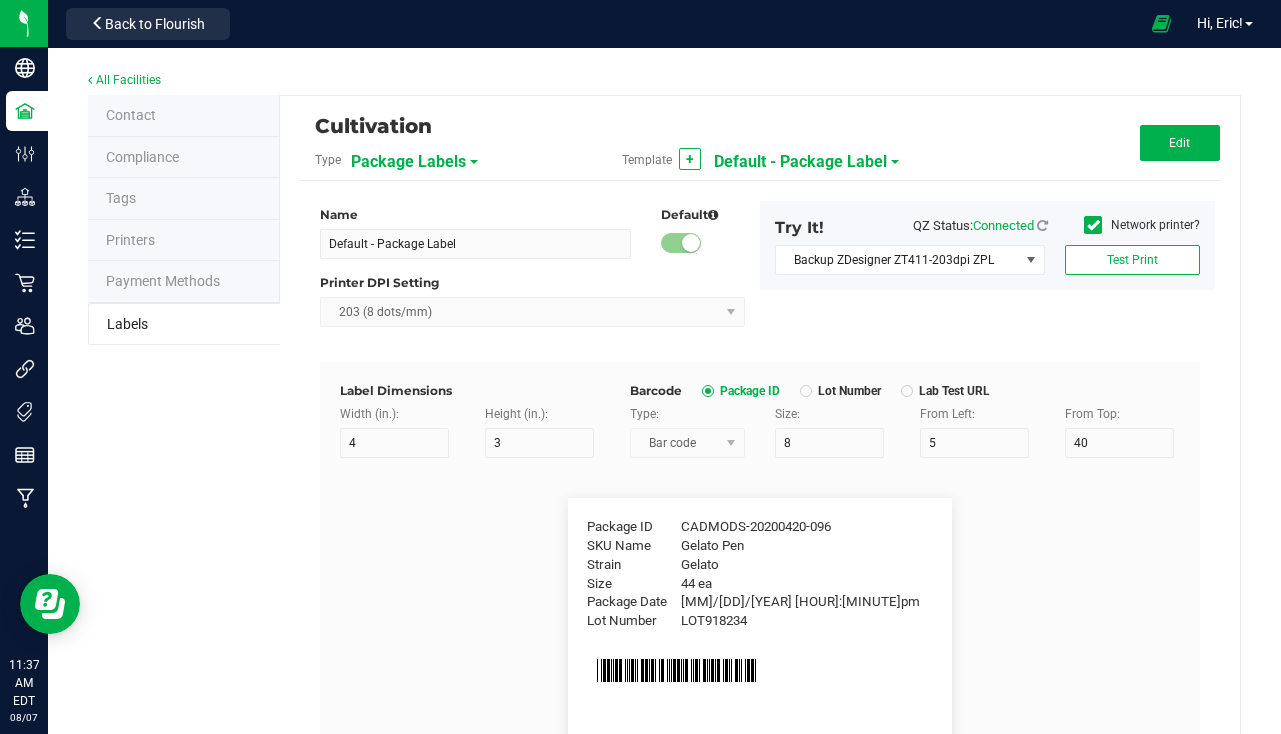 click on "Template   +   Default - Package Label" at bounding box center (760, 160) 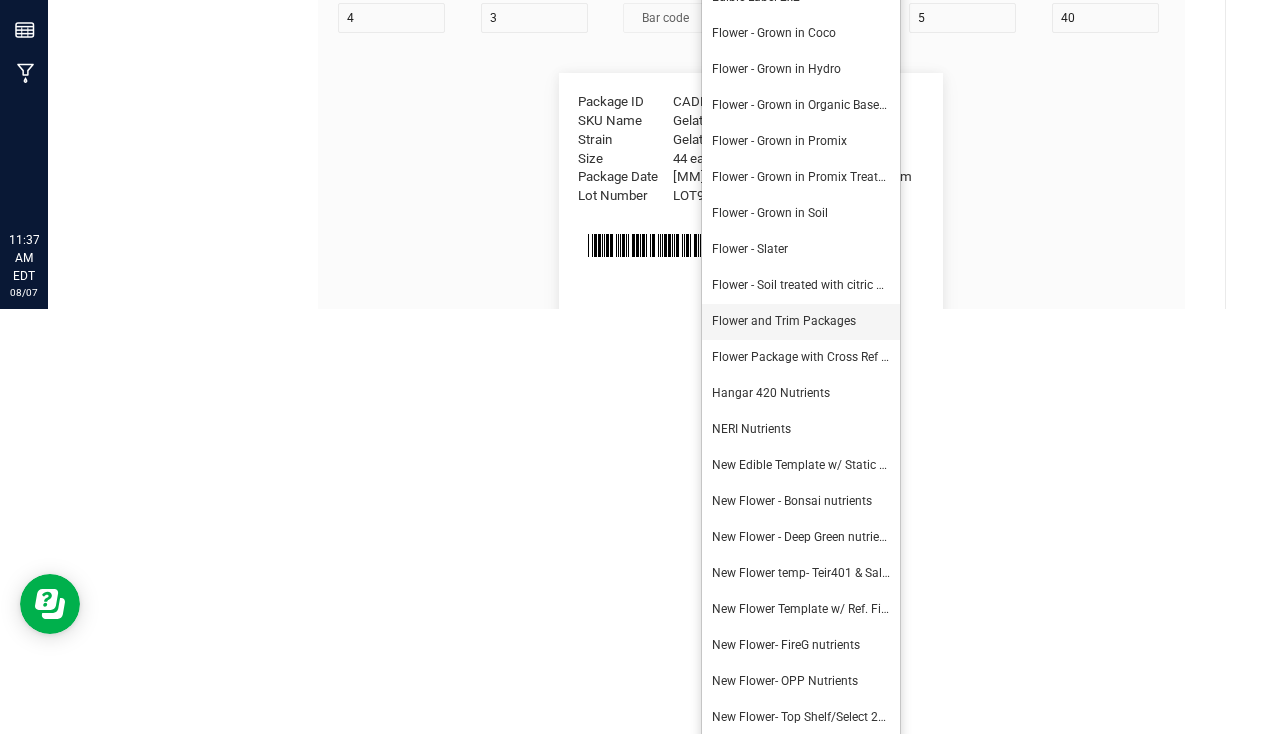 scroll, scrollTop: 600, scrollLeft: 0, axis: vertical 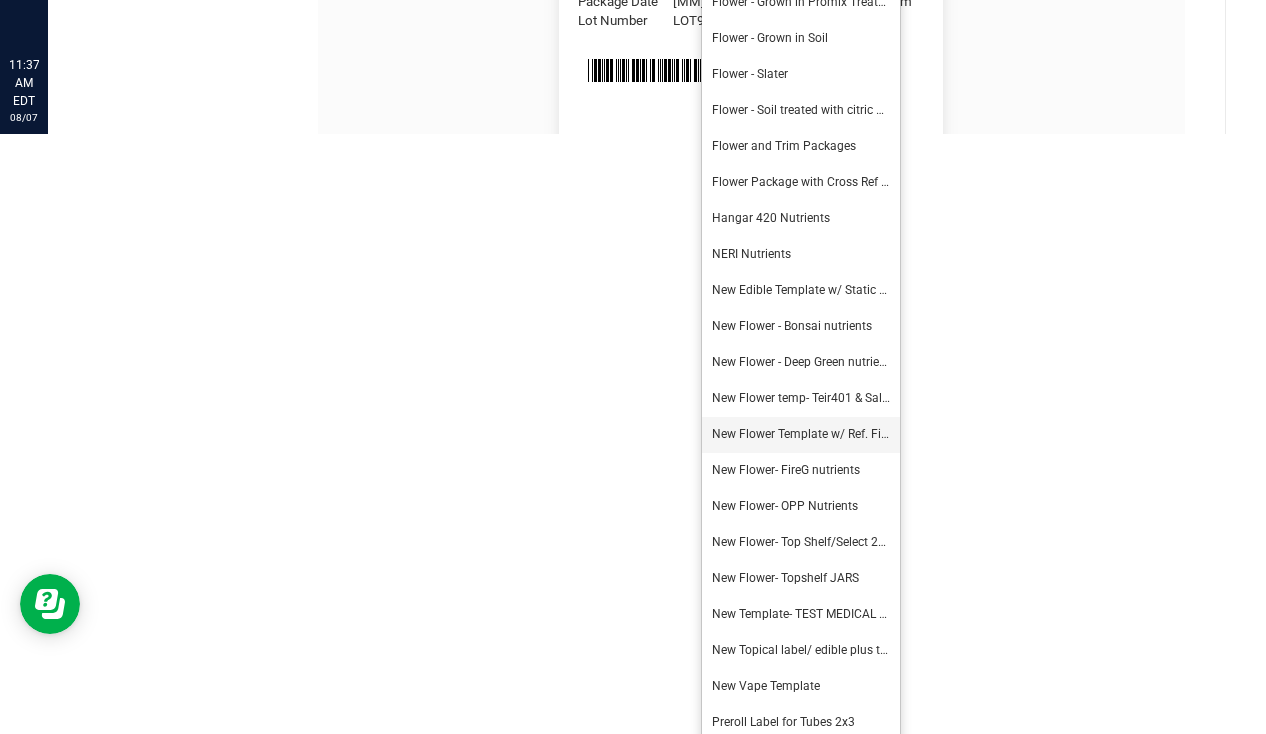 click on "New Flower Template w/ Ref. Field SLATER/ECC" at bounding box center [840, 434] 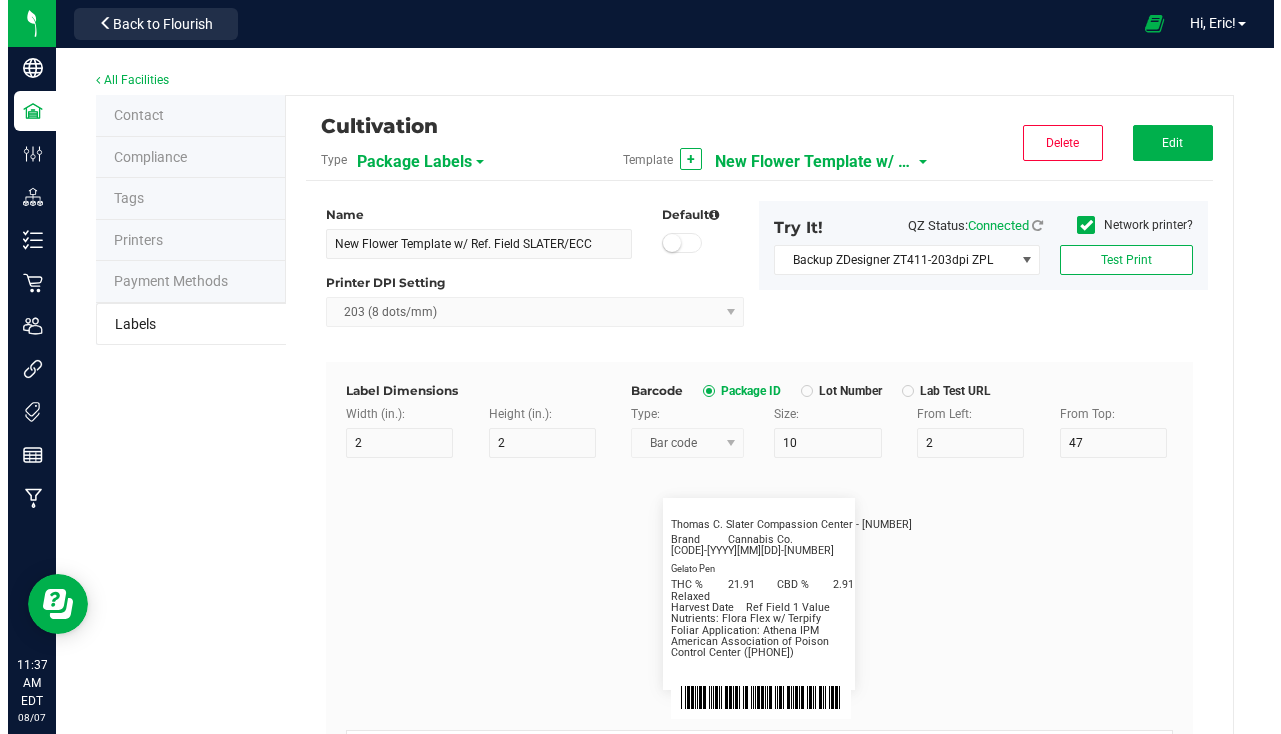 scroll, scrollTop: 0, scrollLeft: 0, axis: both 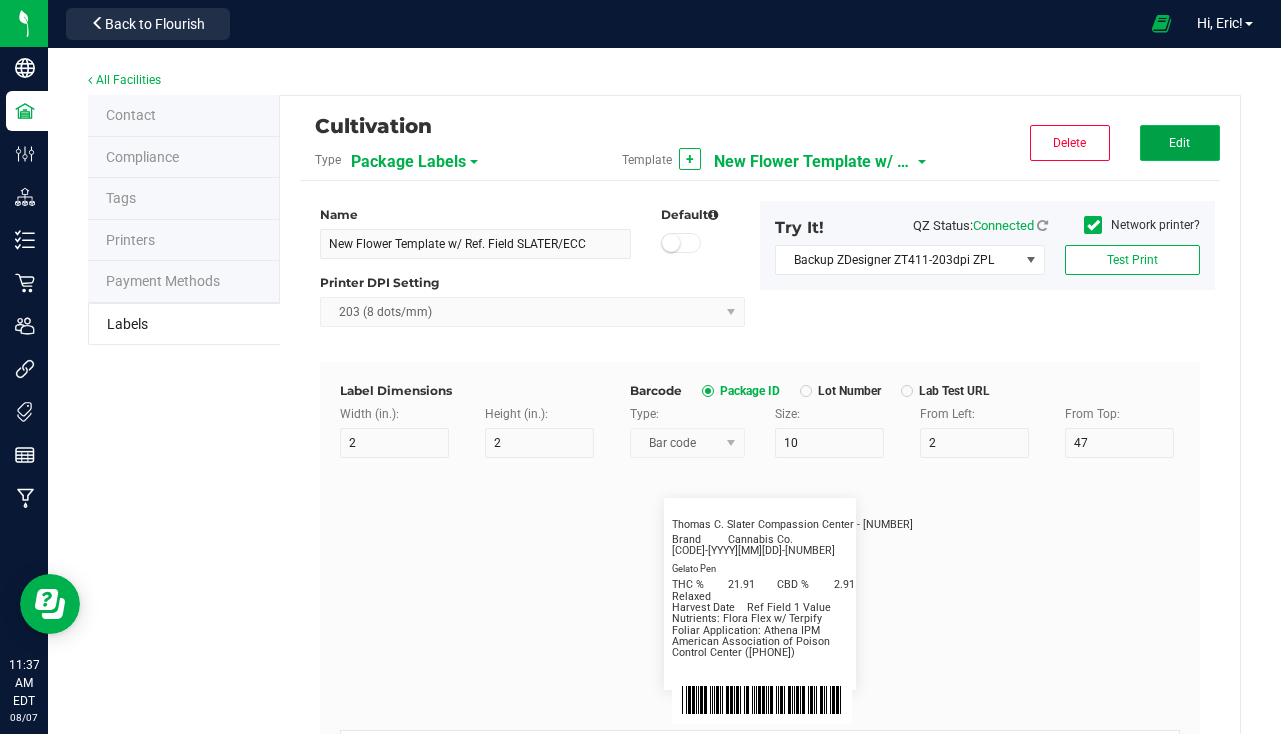 click on "Edit" at bounding box center [1180, 143] 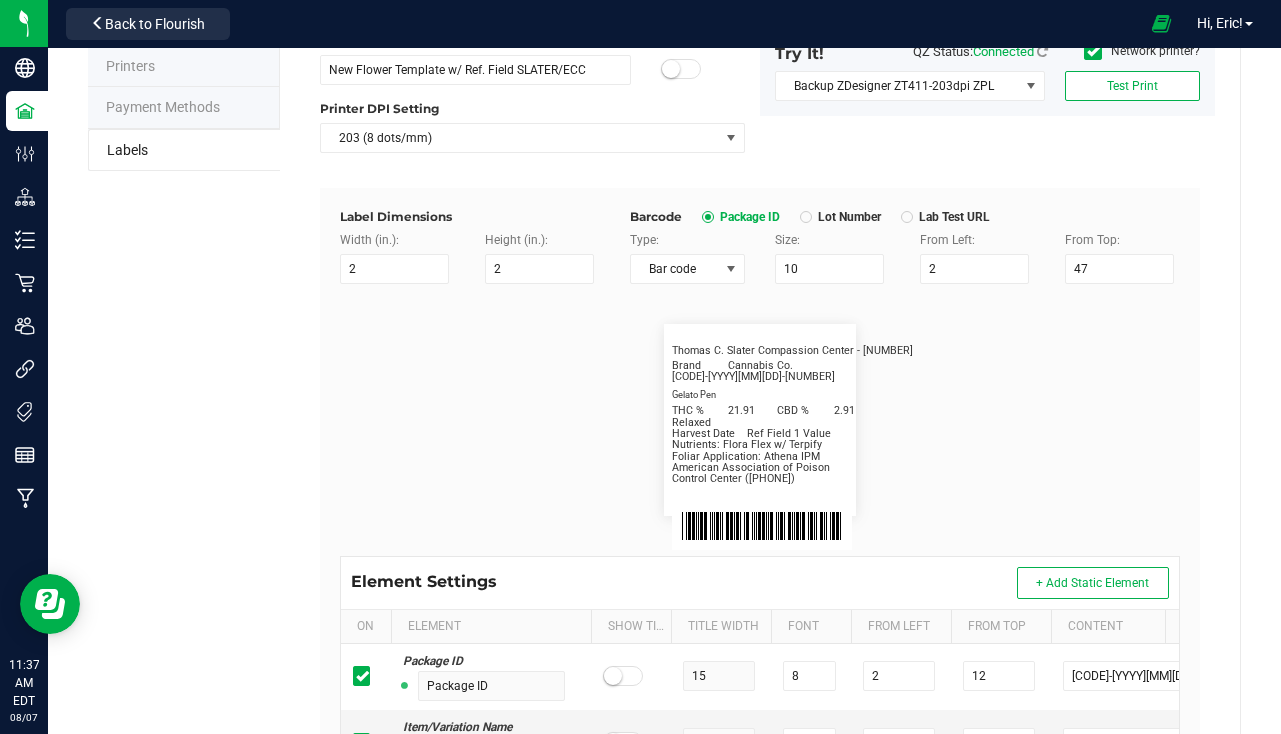 scroll, scrollTop: 479, scrollLeft: 0, axis: vertical 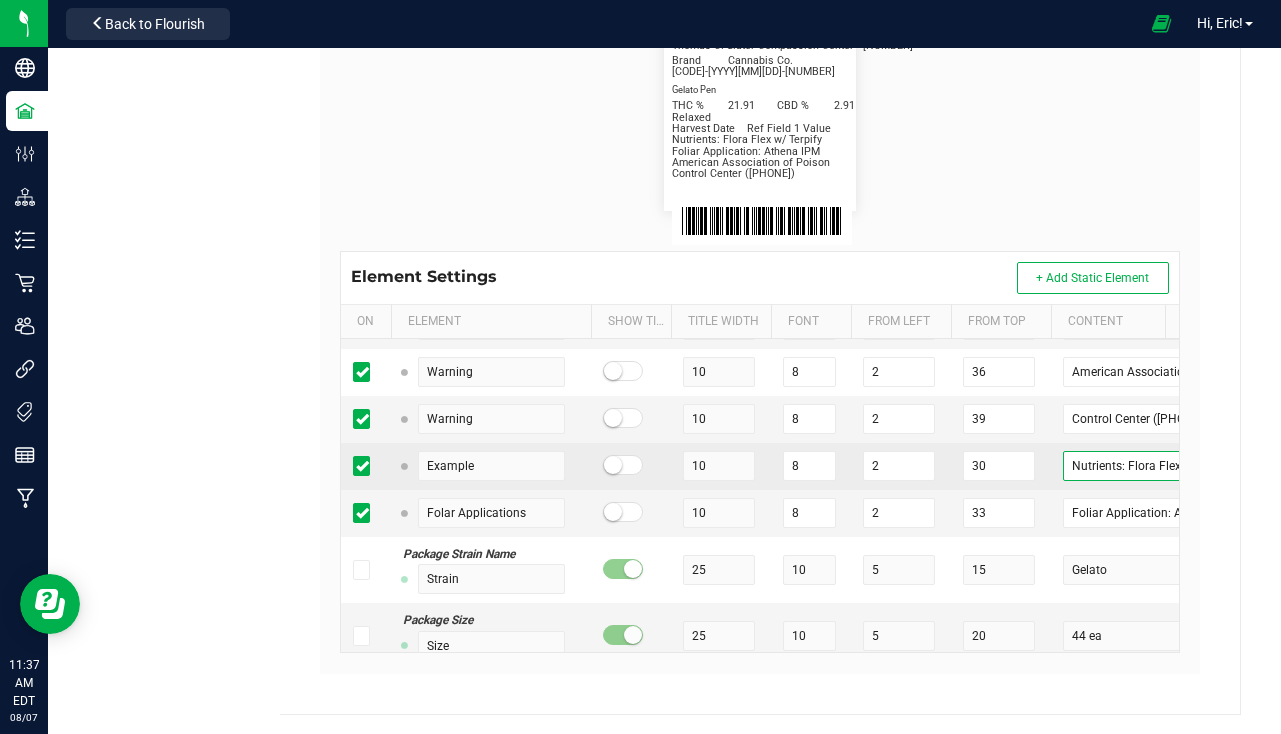 click on "Nutrients: Flora Flex w/ Terpify" at bounding box center [1142, 466] 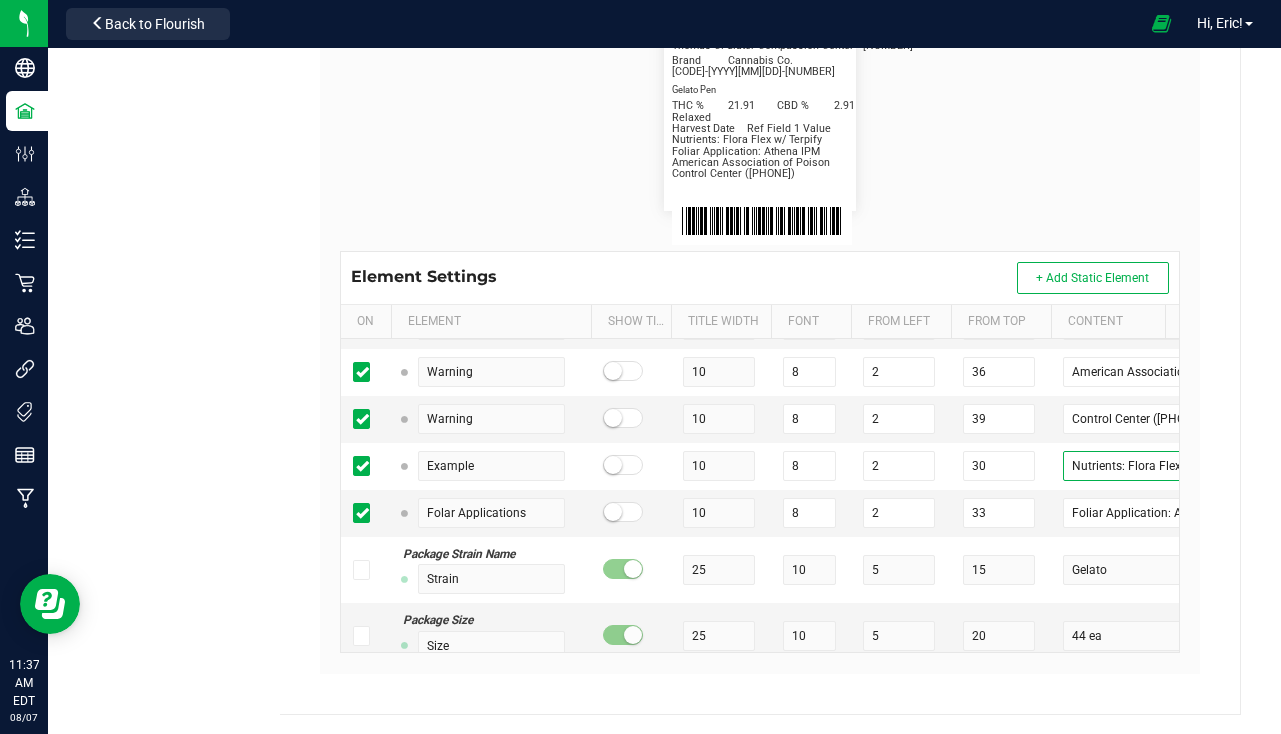 scroll, scrollTop: 500, scrollLeft: 6, axis: both 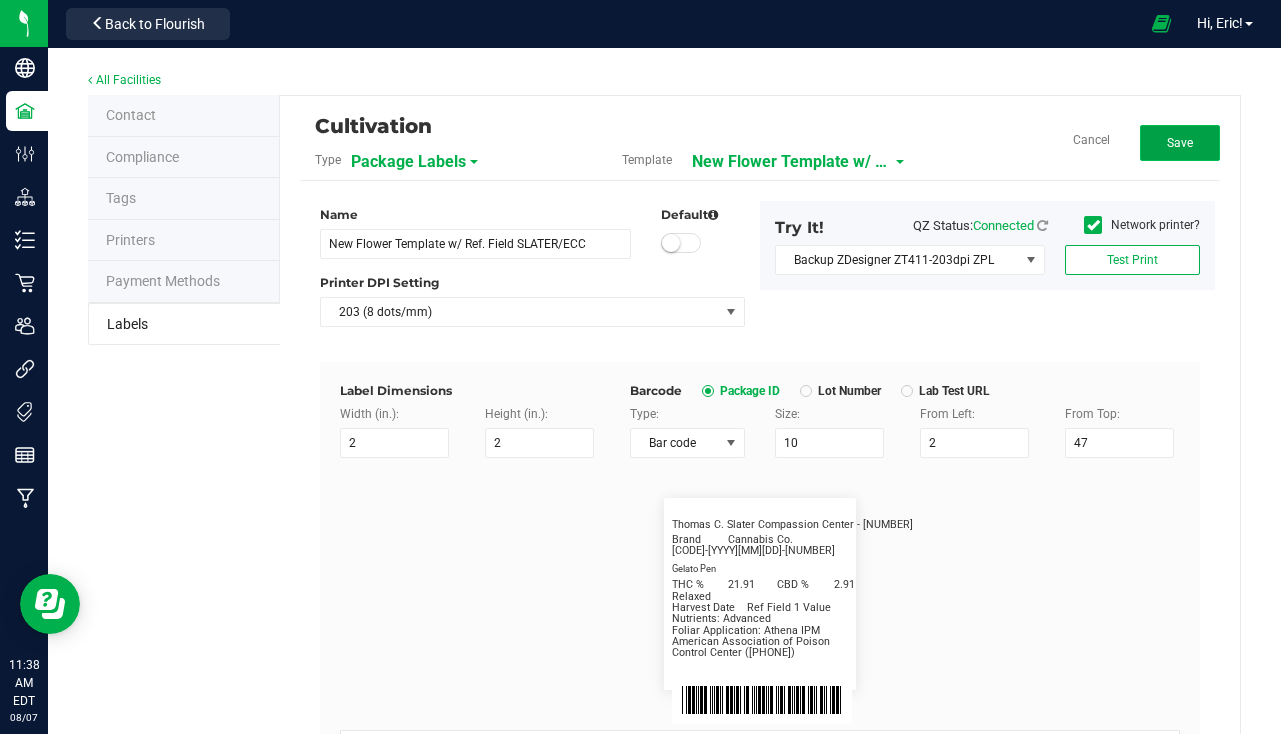 click on "Save" at bounding box center (1180, 143) 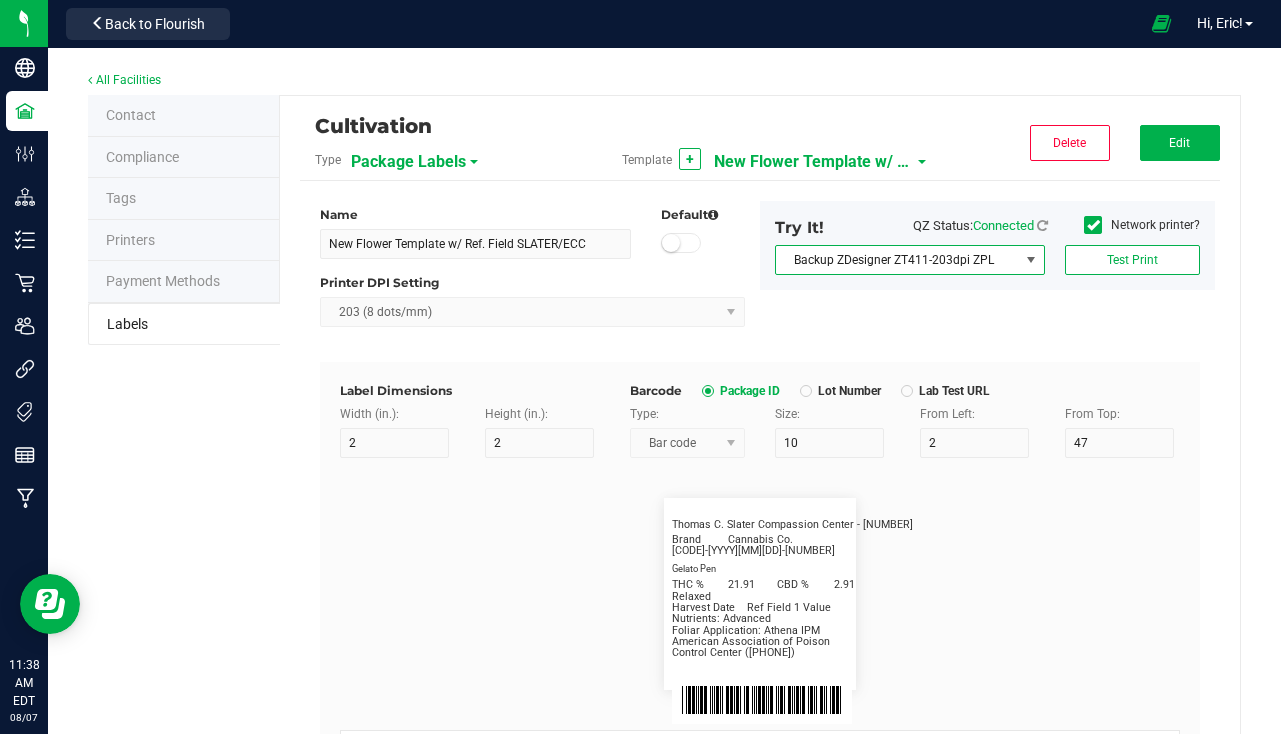 click on "Backup ZDesigner ZT411-203dpi ZPL" at bounding box center [897, 260] 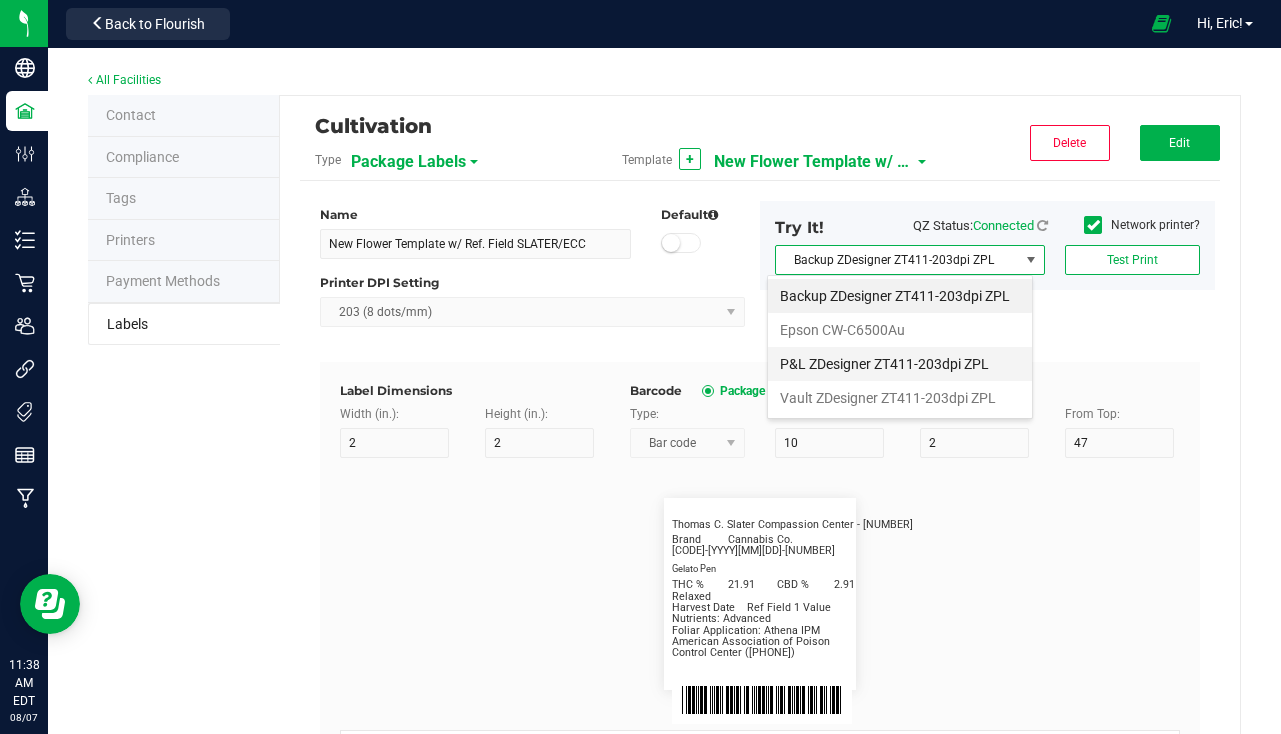 click on "P&L ZDesigner ZT411-203dpi ZPL" at bounding box center (900, 364) 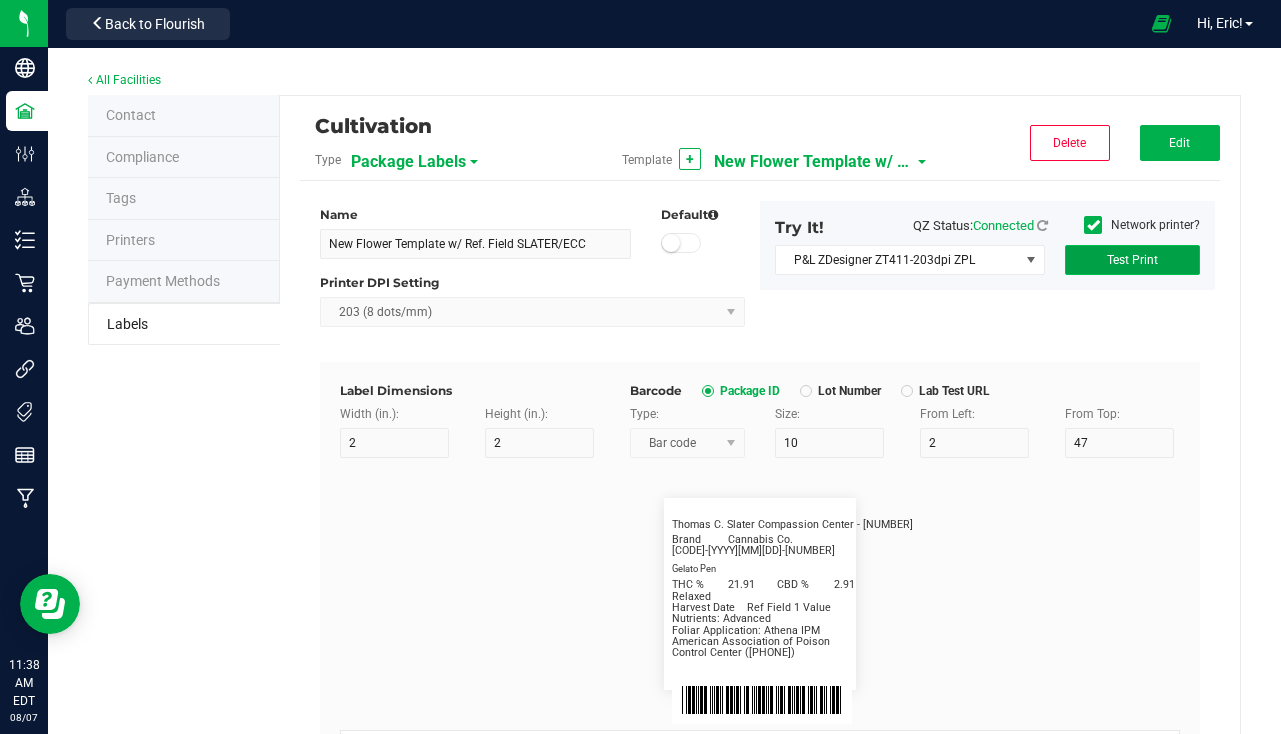 click on "Test Print" at bounding box center [1132, 260] 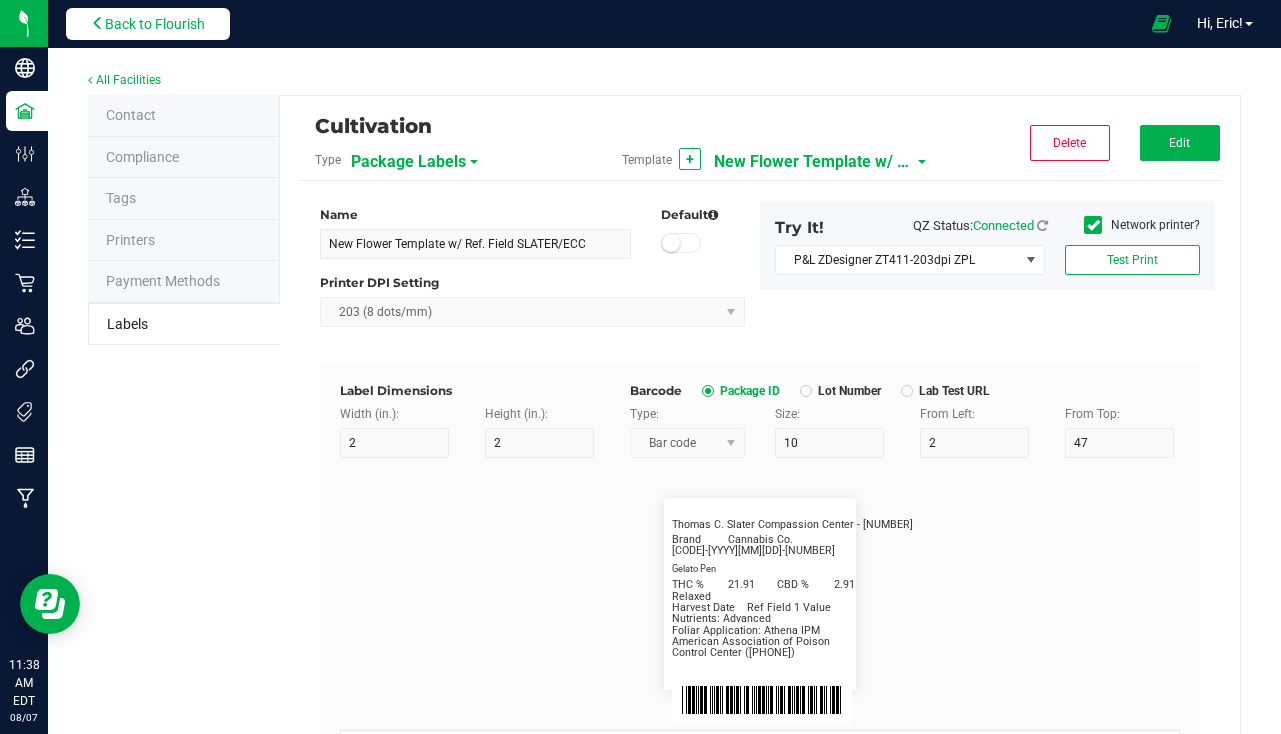 click on "Back to Flourish" at bounding box center [155, 24] 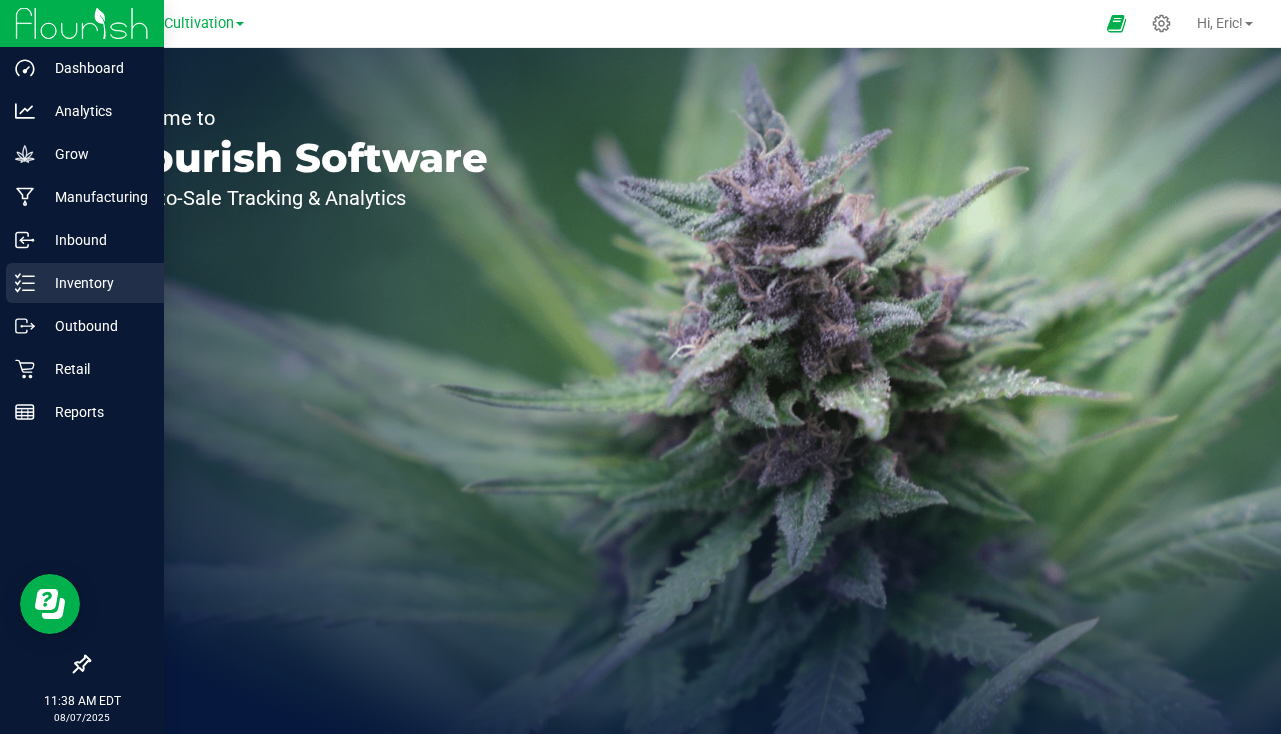 click 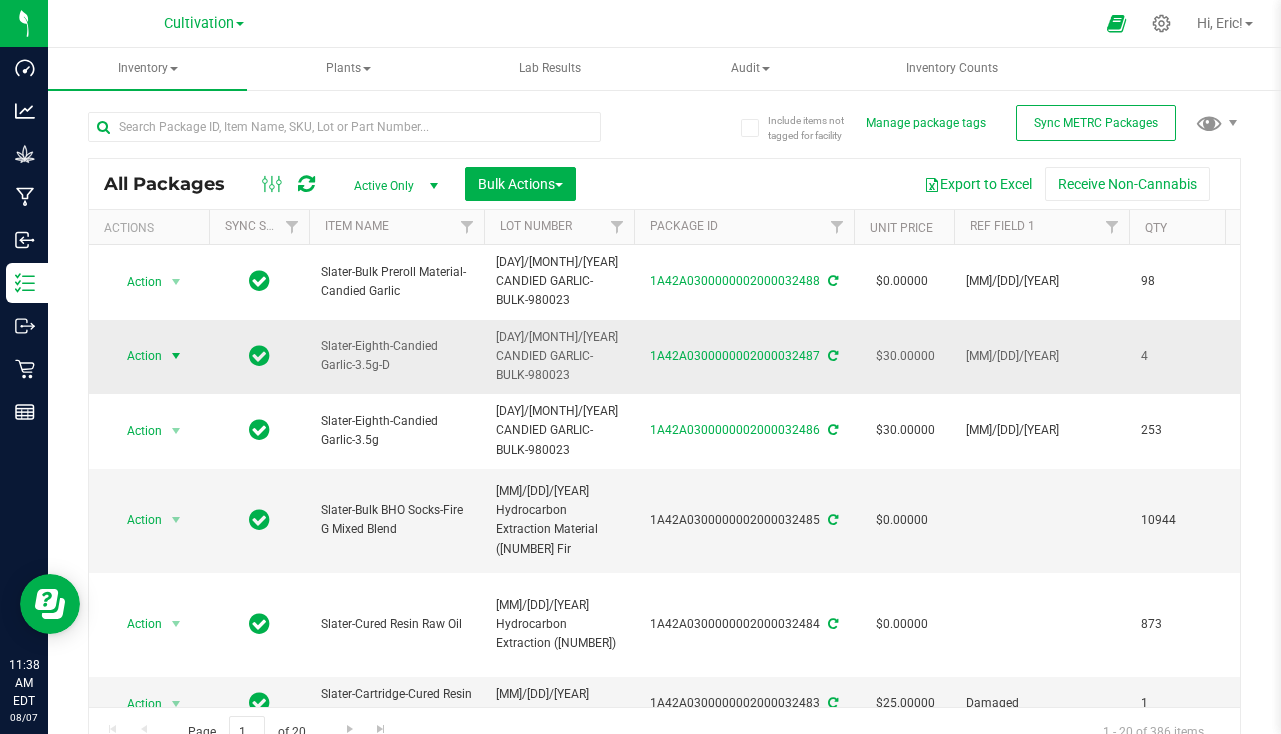 click at bounding box center (176, 356) 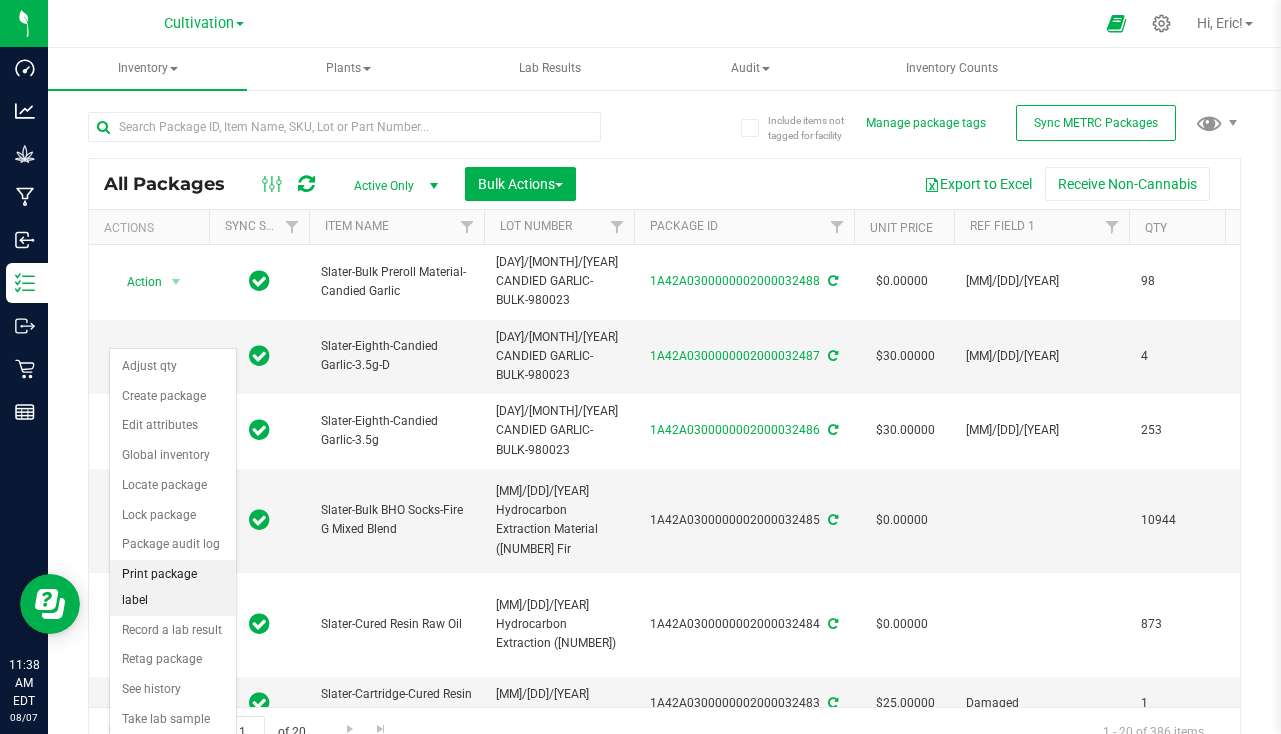 click on "Print package label" at bounding box center [173, 587] 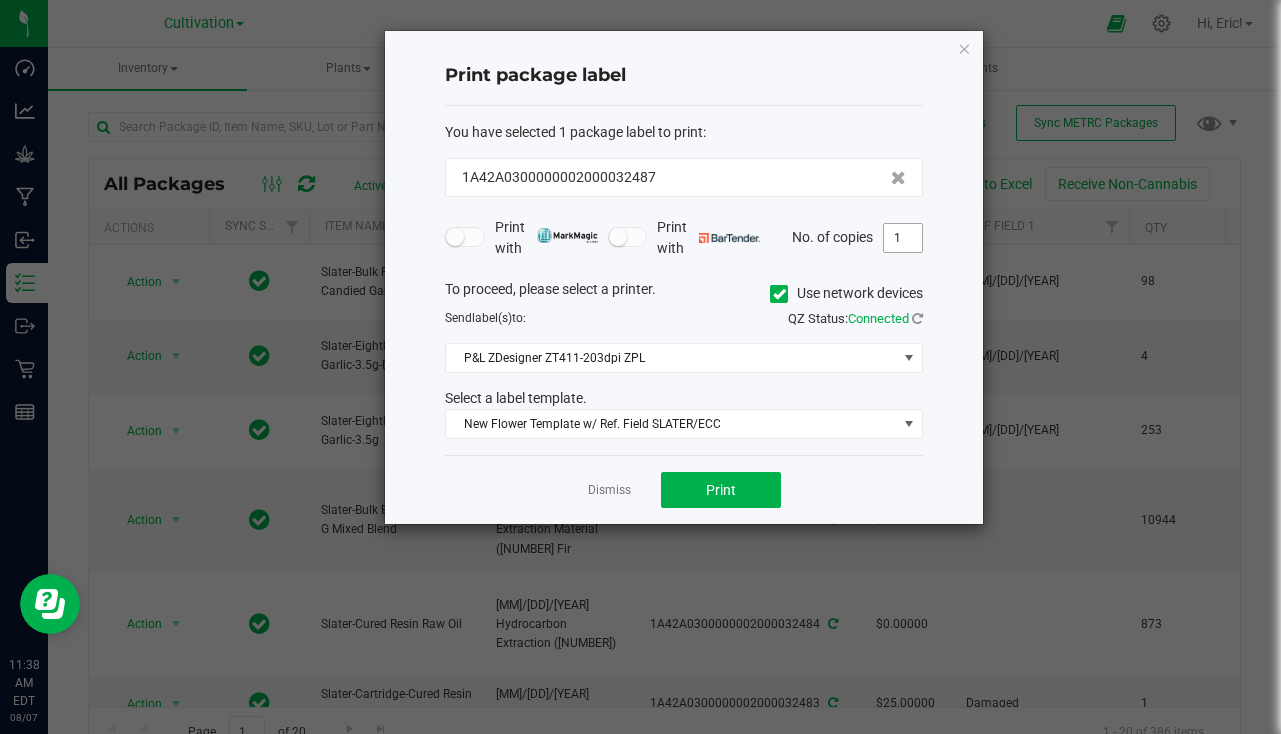 click on "1" at bounding box center [903, 238] 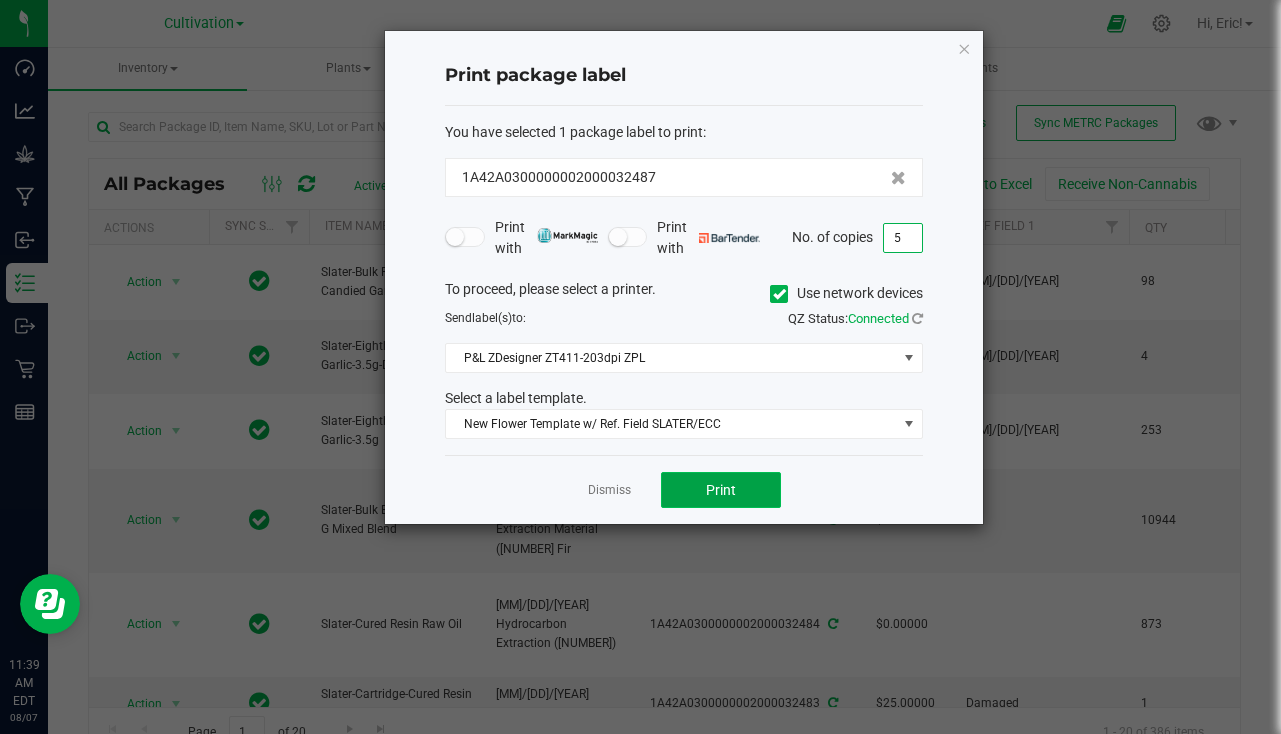 click on "Print" 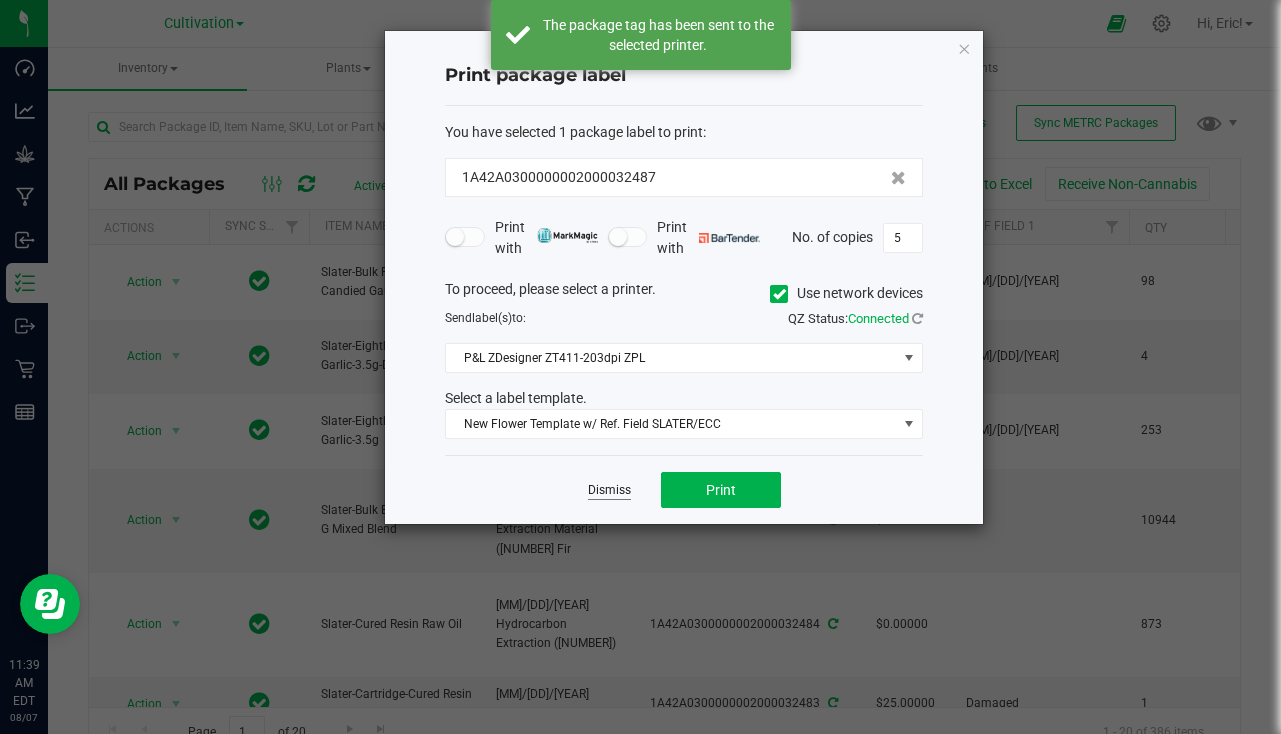 click on "Dismiss" 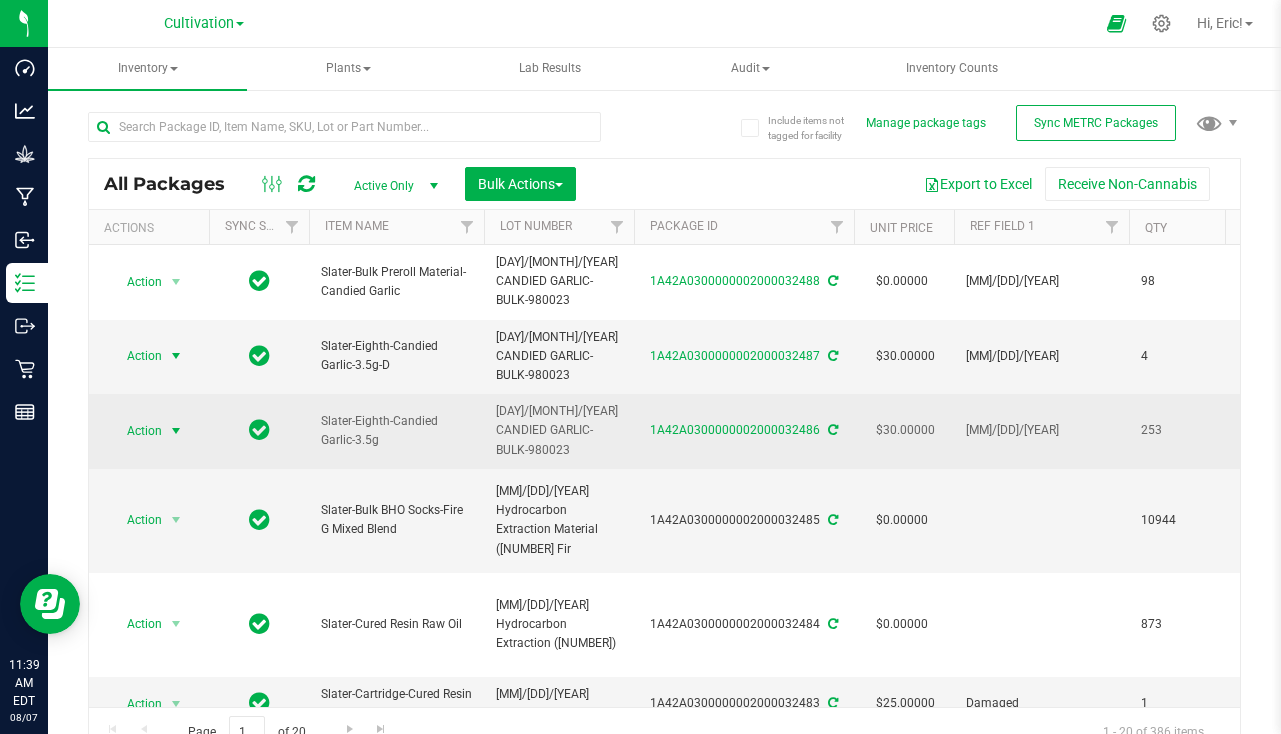 drag, startPoint x: 169, startPoint y: 390, endPoint x: 191, endPoint y: 390, distance: 22 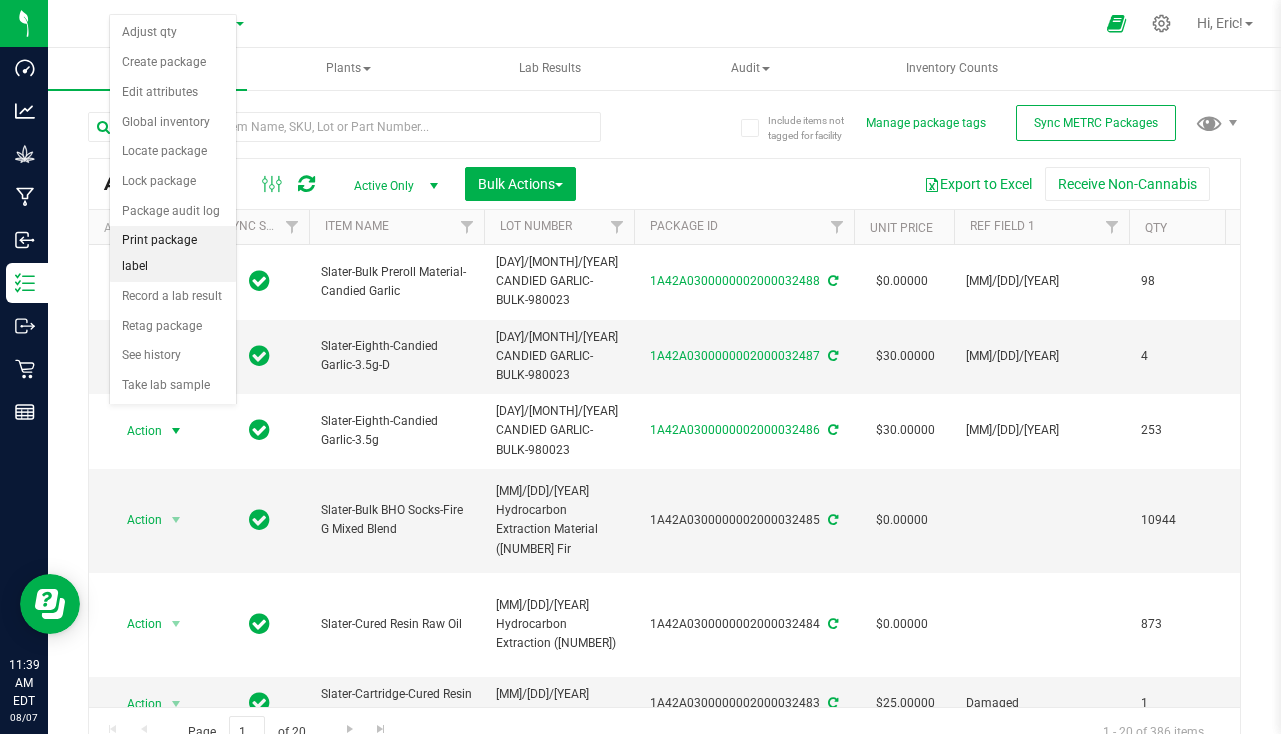 click on "Print package label" at bounding box center (173, 253) 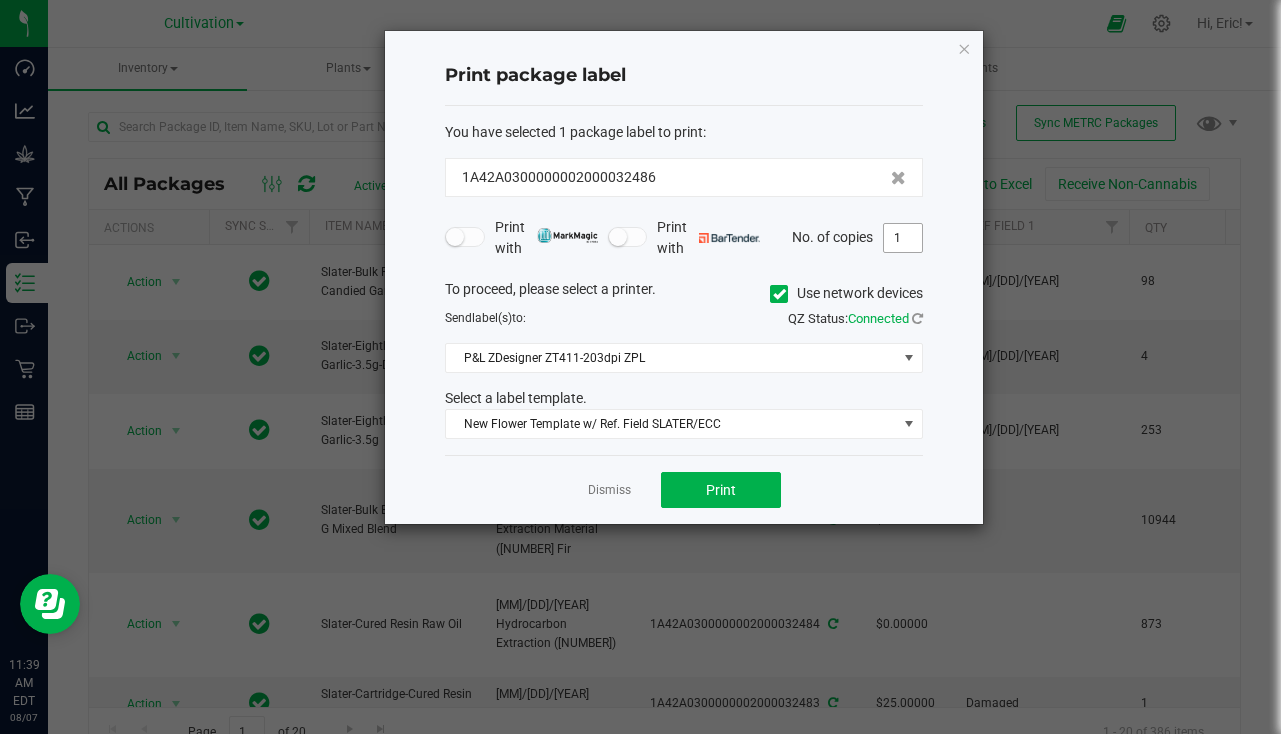 click on "1" at bounding box center [903, 238] 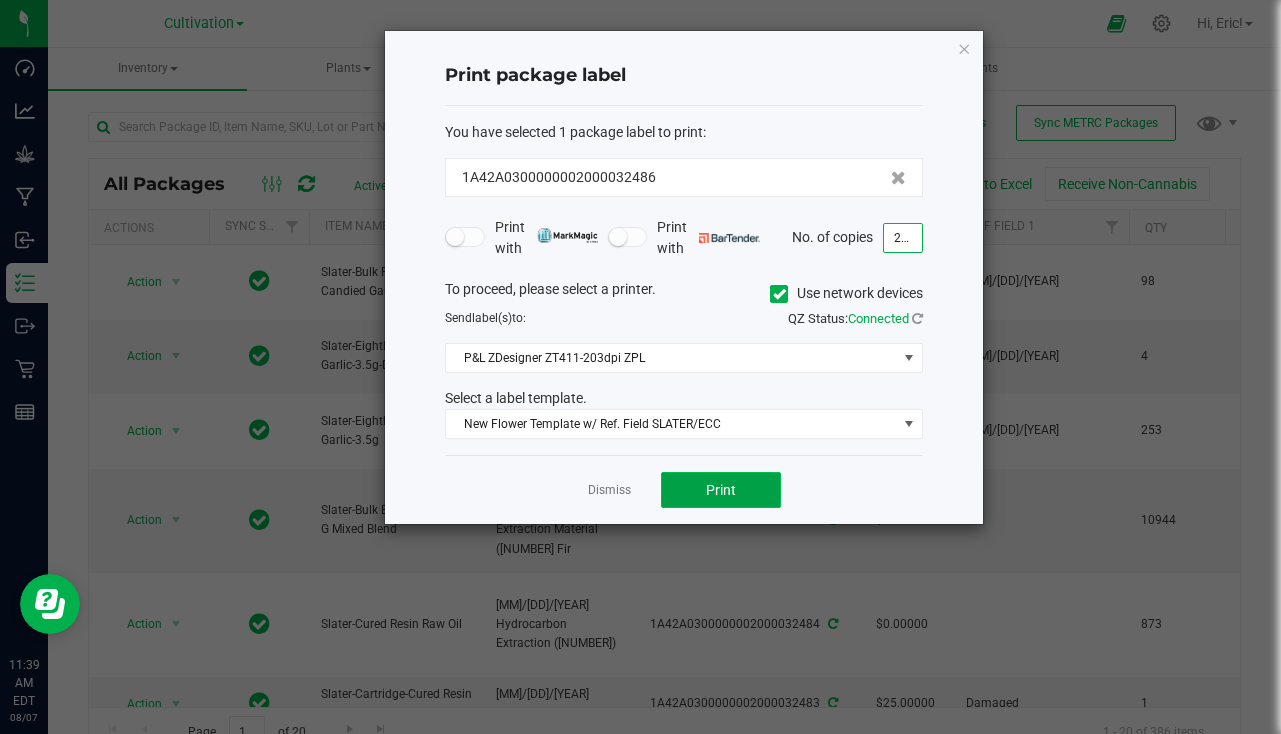 click on "Print" 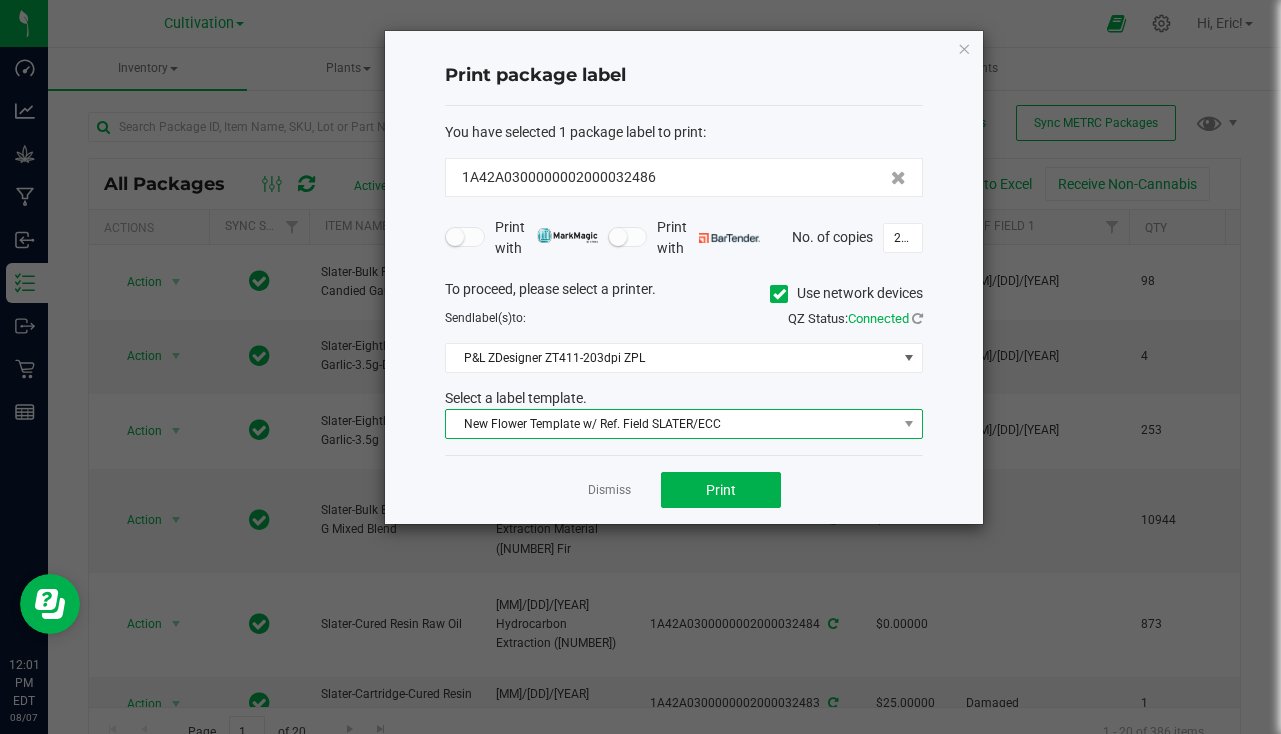 click on "New Flower Template w/ Ref. Field SLATER/ECC" at bounding box center [671, 424] 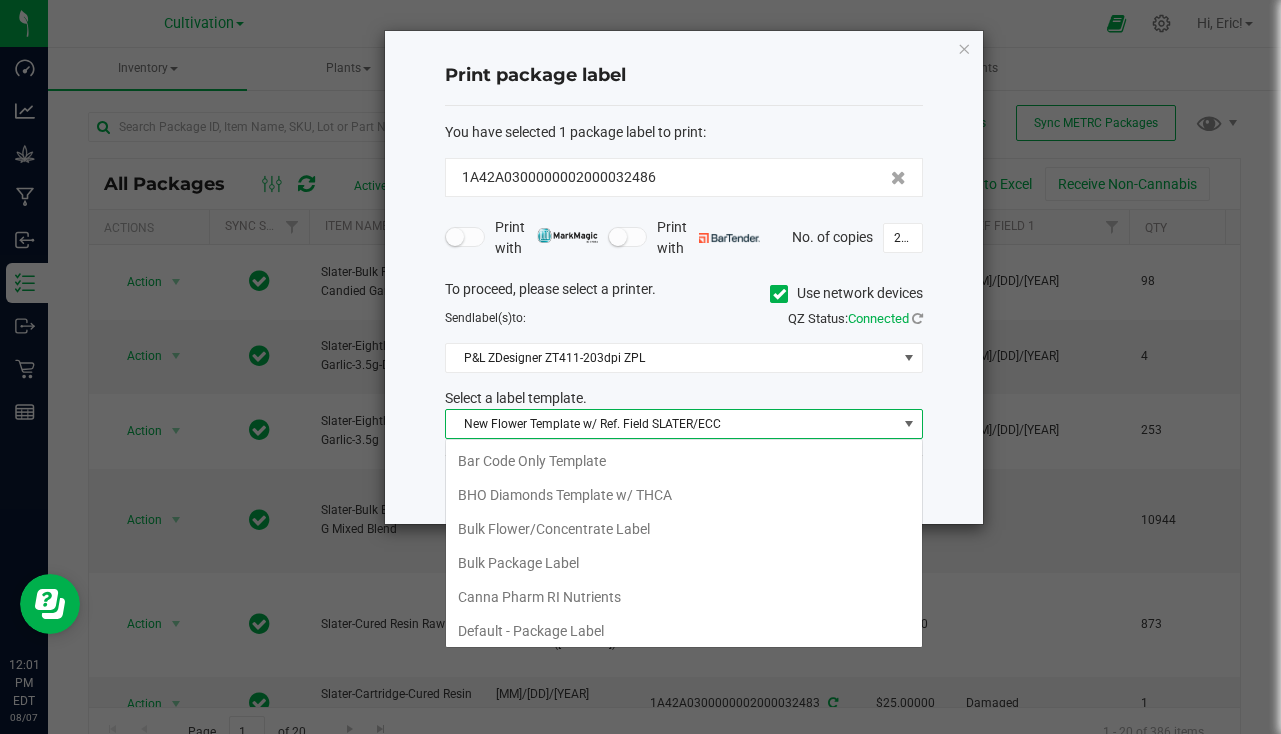 scroll, scrollTop: 99970, scrollLeft: 99522, axis: both 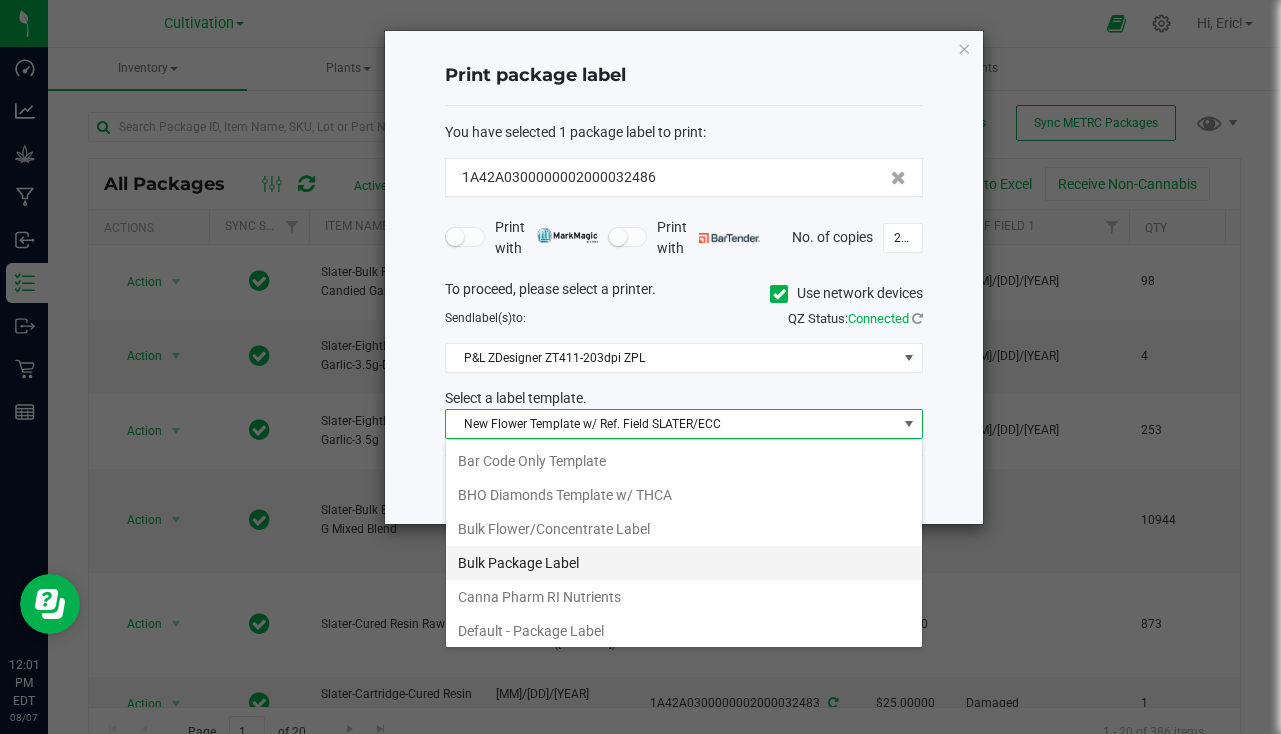 click on "Bulk Package Label" at bounding box center (684, 563) 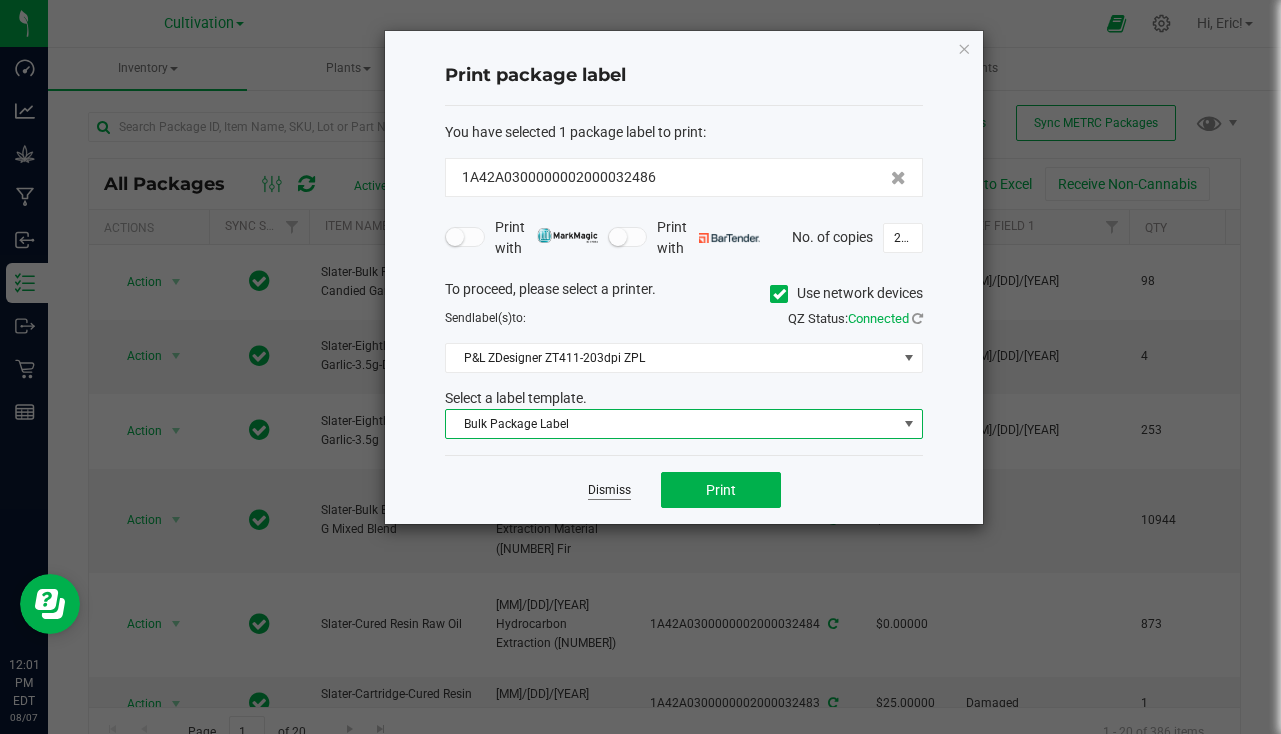 click on "Dismiss" 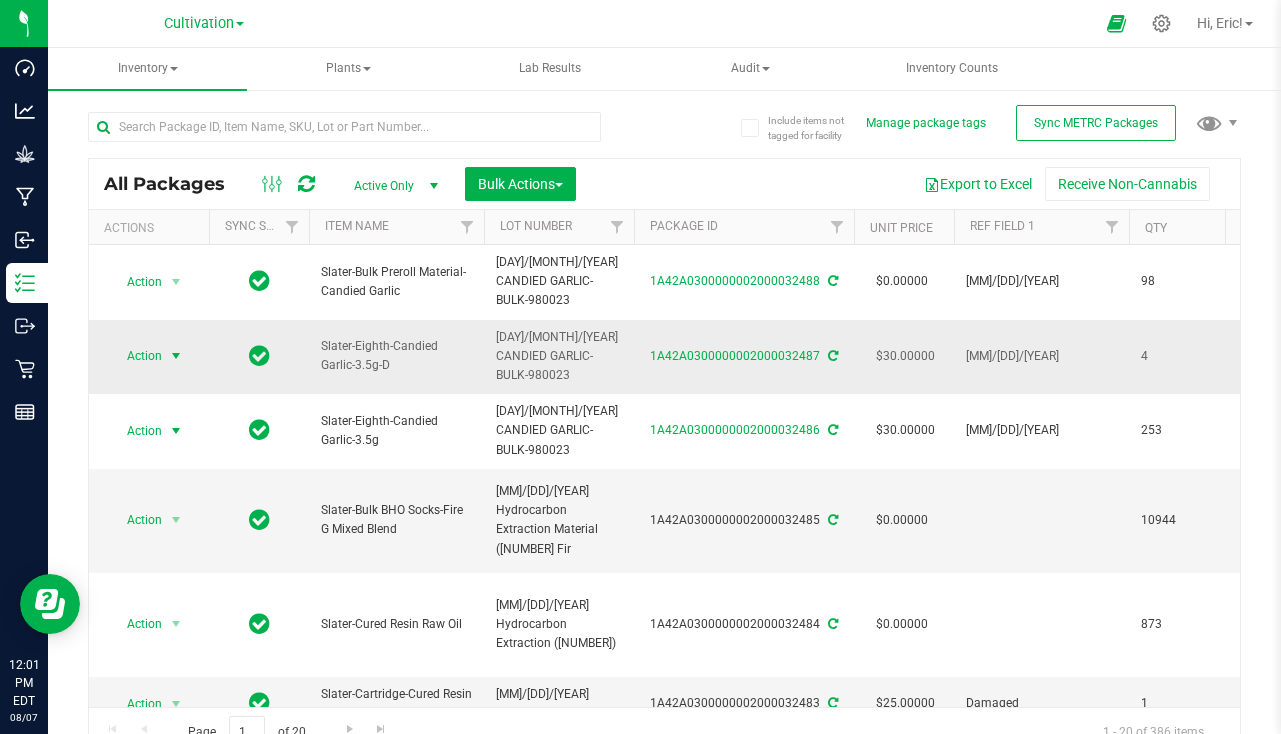 click at bounding box center [176, 356] 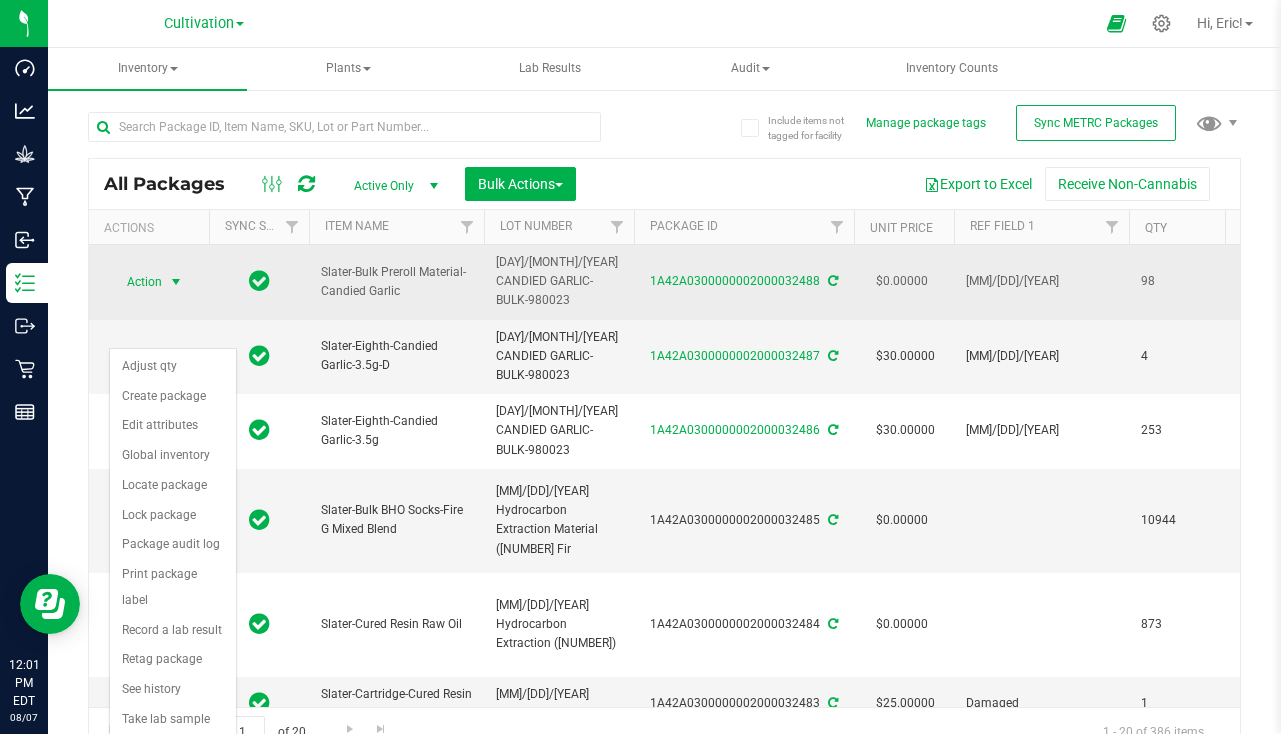 click at bounding box center [176, 282] 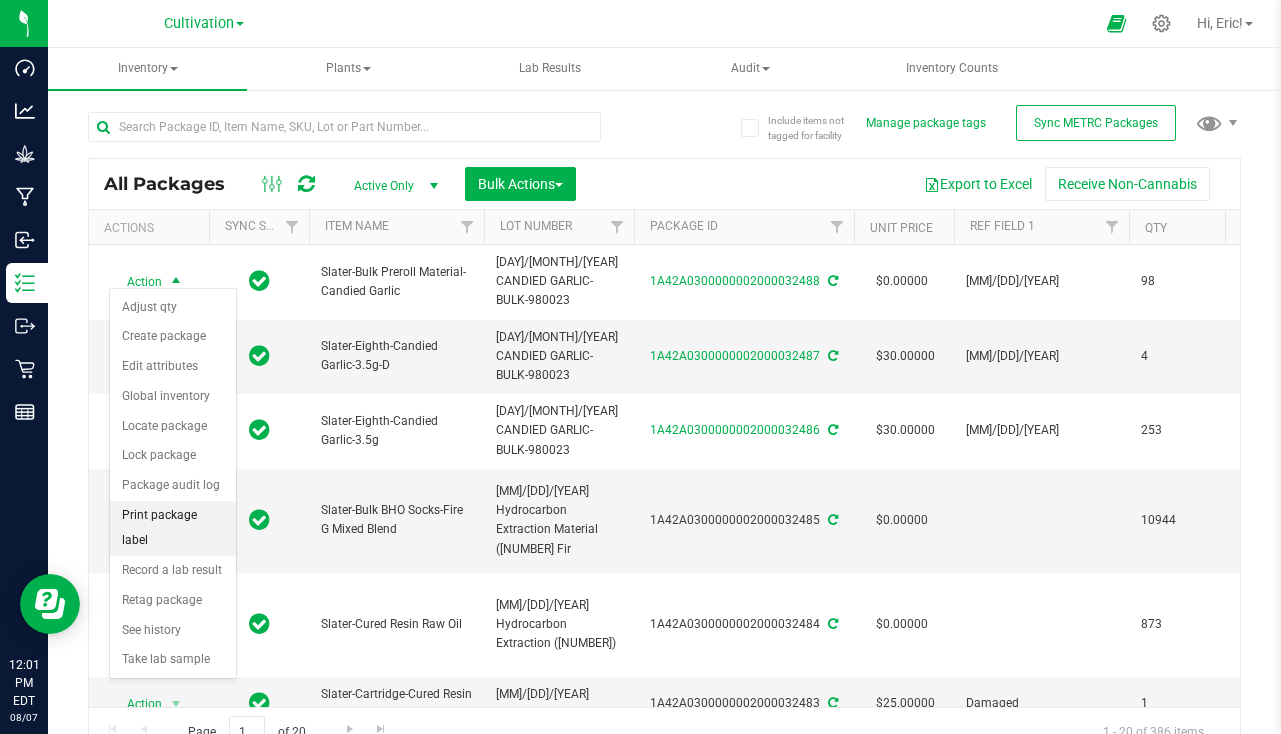 click on "Print package label" at bounding box center (173, 528) 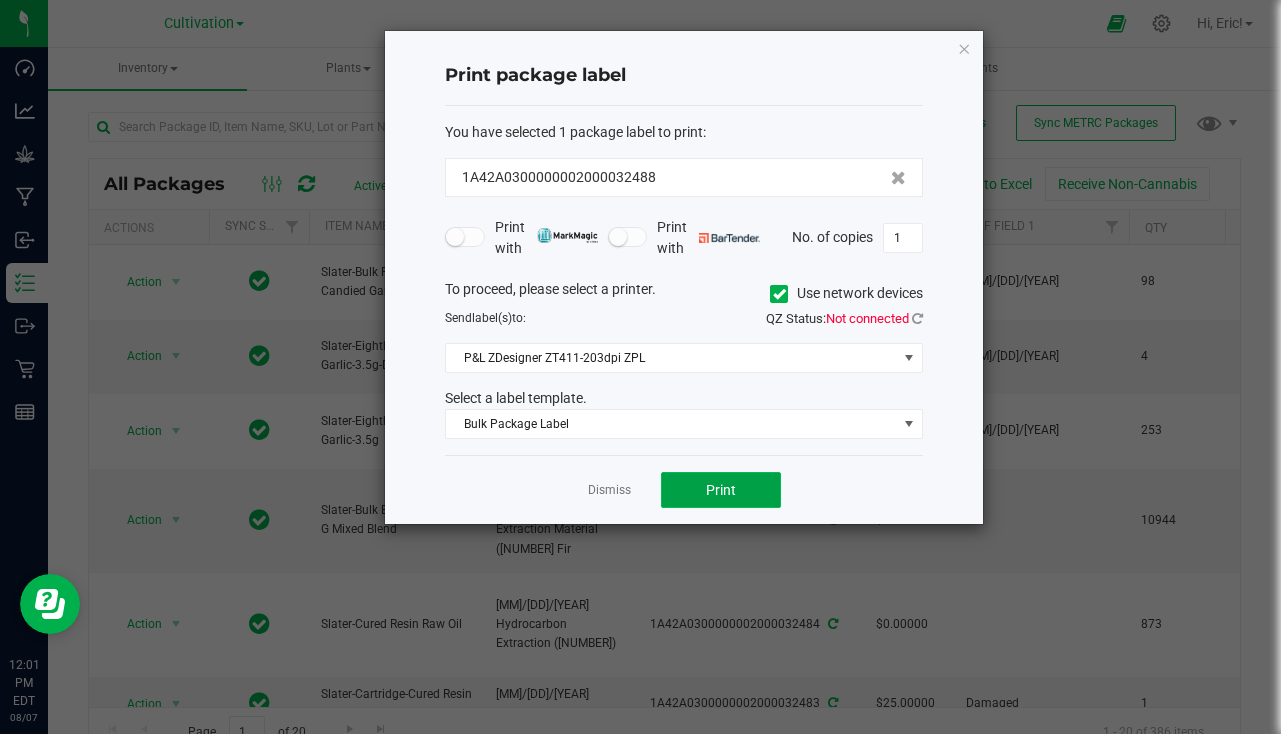 click on "Print" 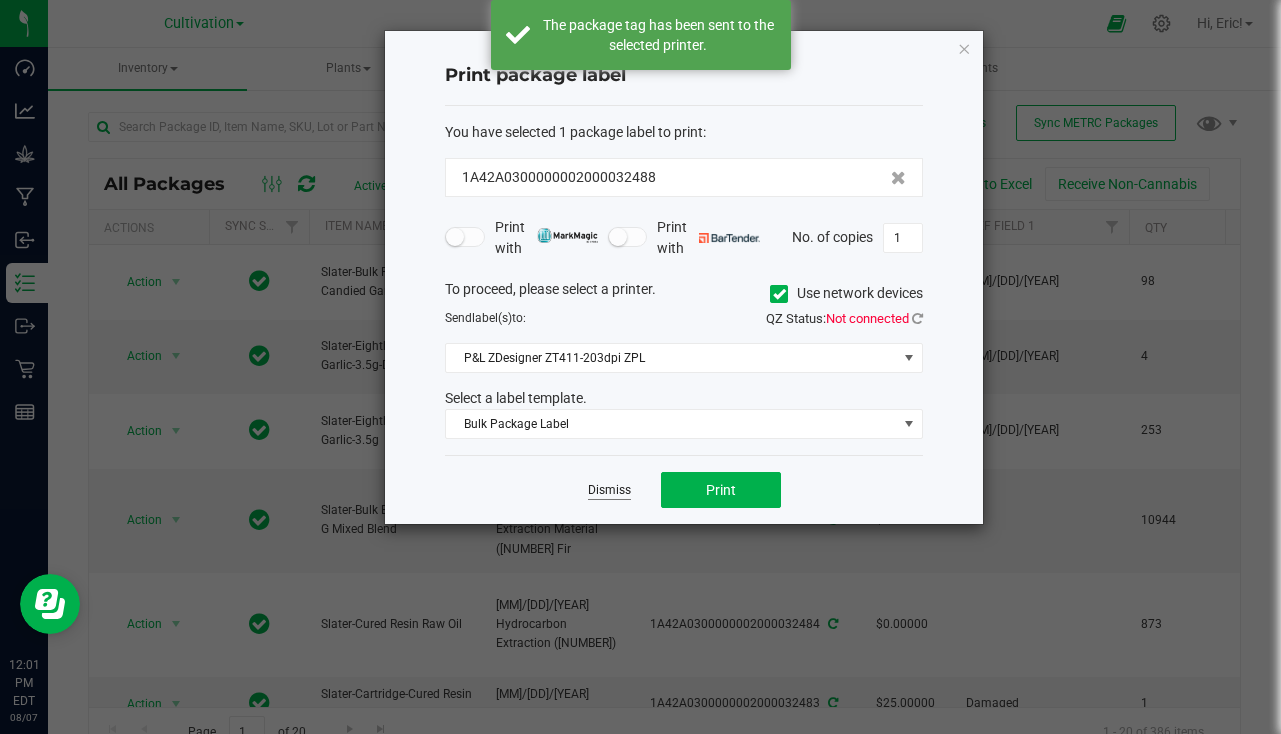 click on "Dismiss" 